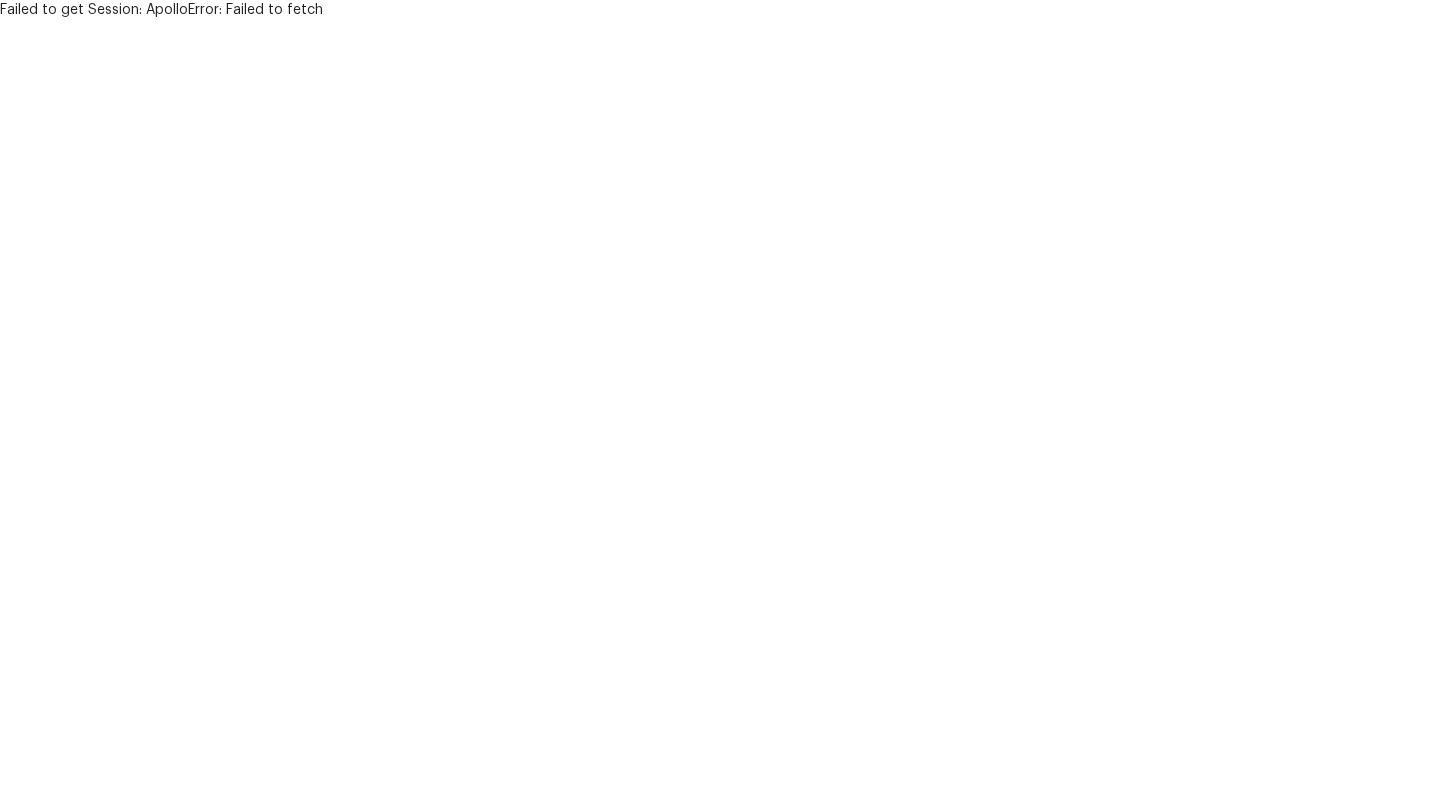 scroll, scrollTop: 0, scrollLeft: 0, axis: both 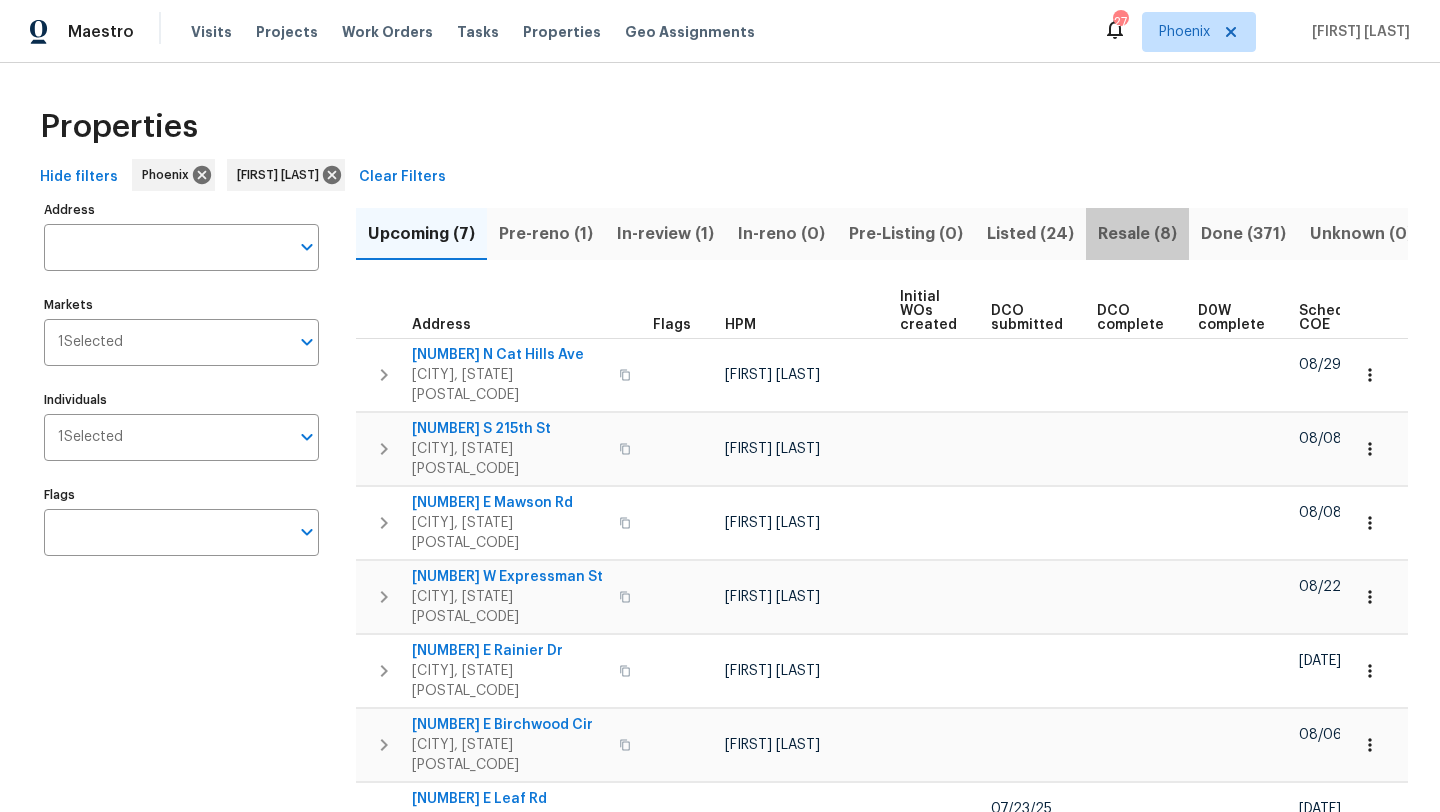 click on "Resale (8)" at bounding box center (1137, 234) 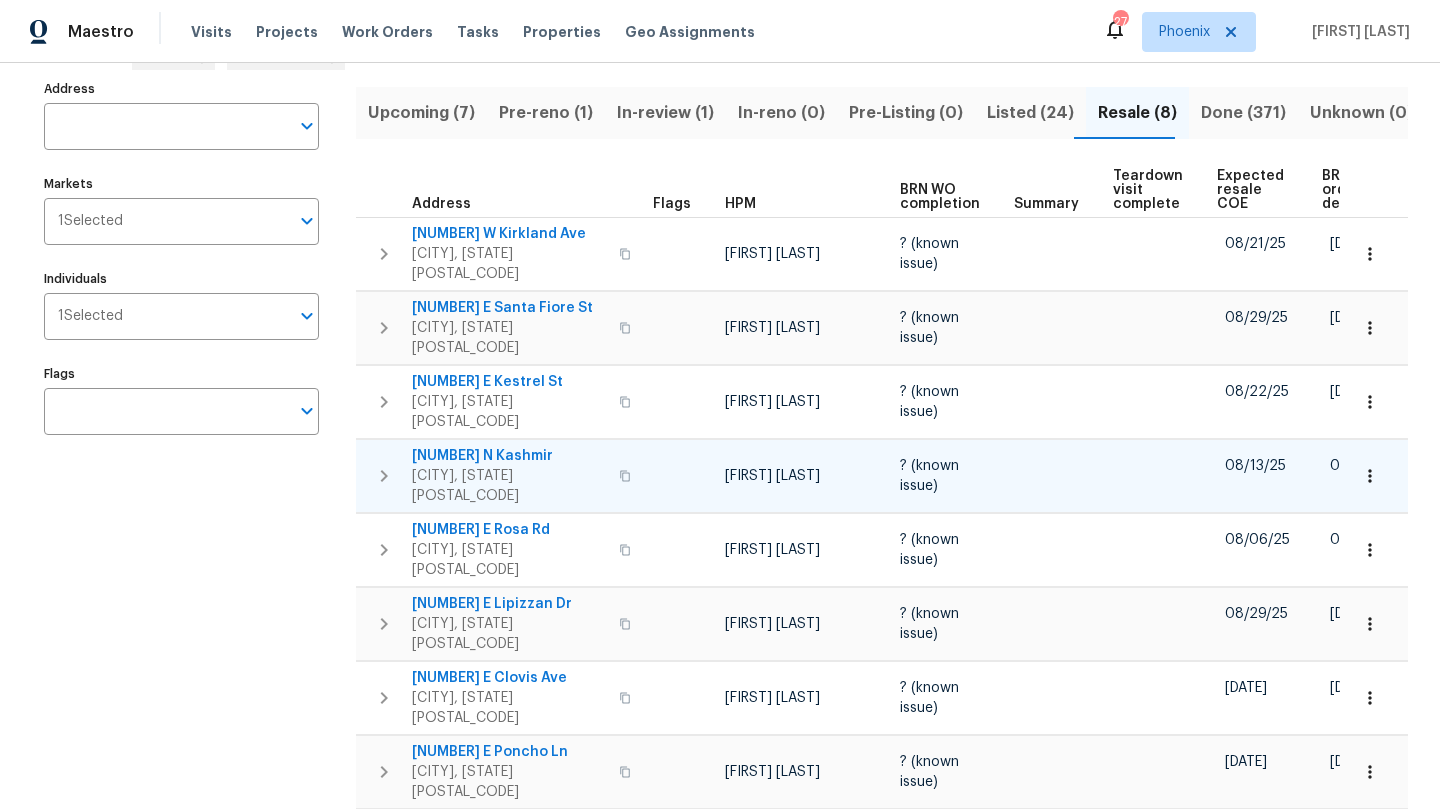 scroll, scrollTop: 134, scrollLeft: 0, axis: vertical 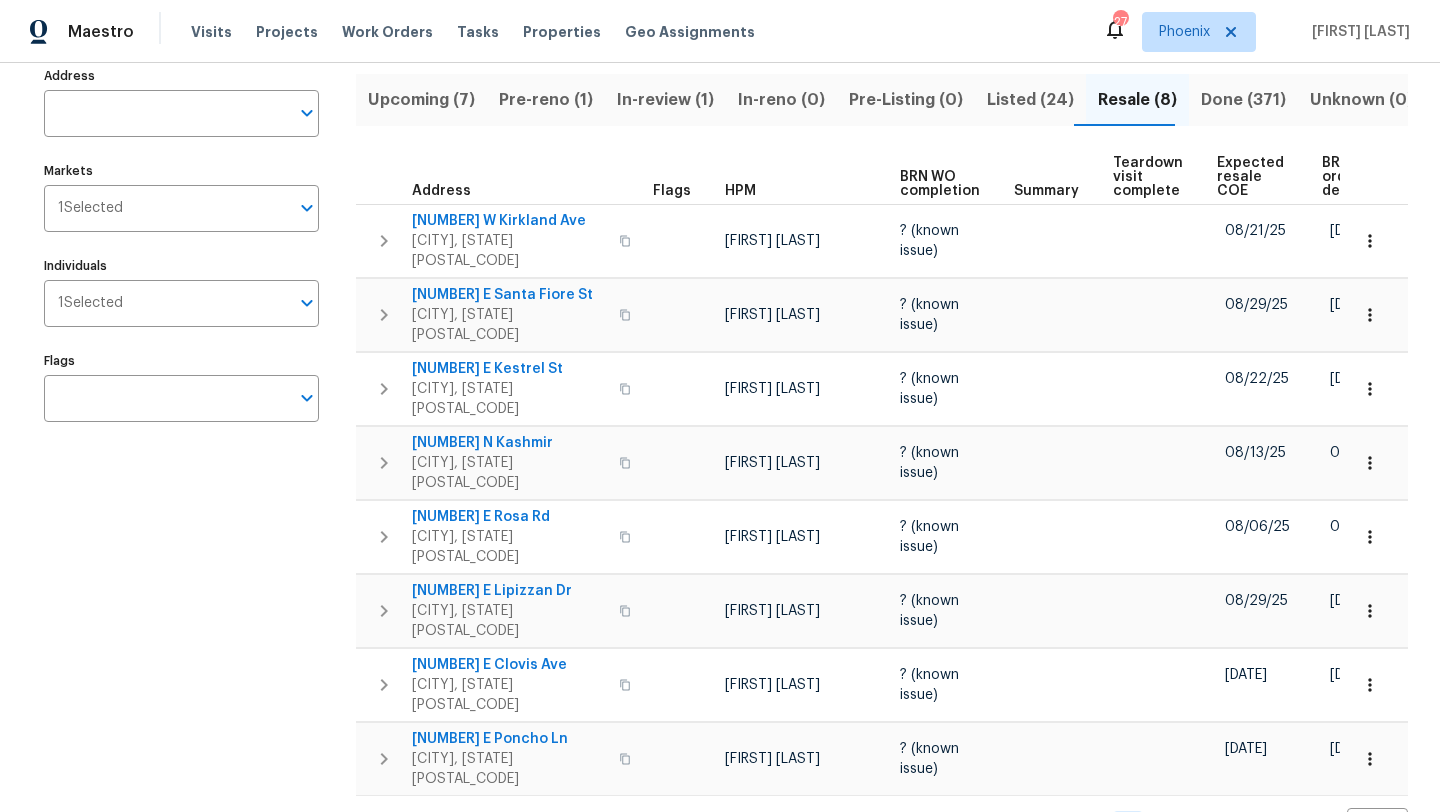 click on "Listed (24)" at bounding box center (1030, 100) 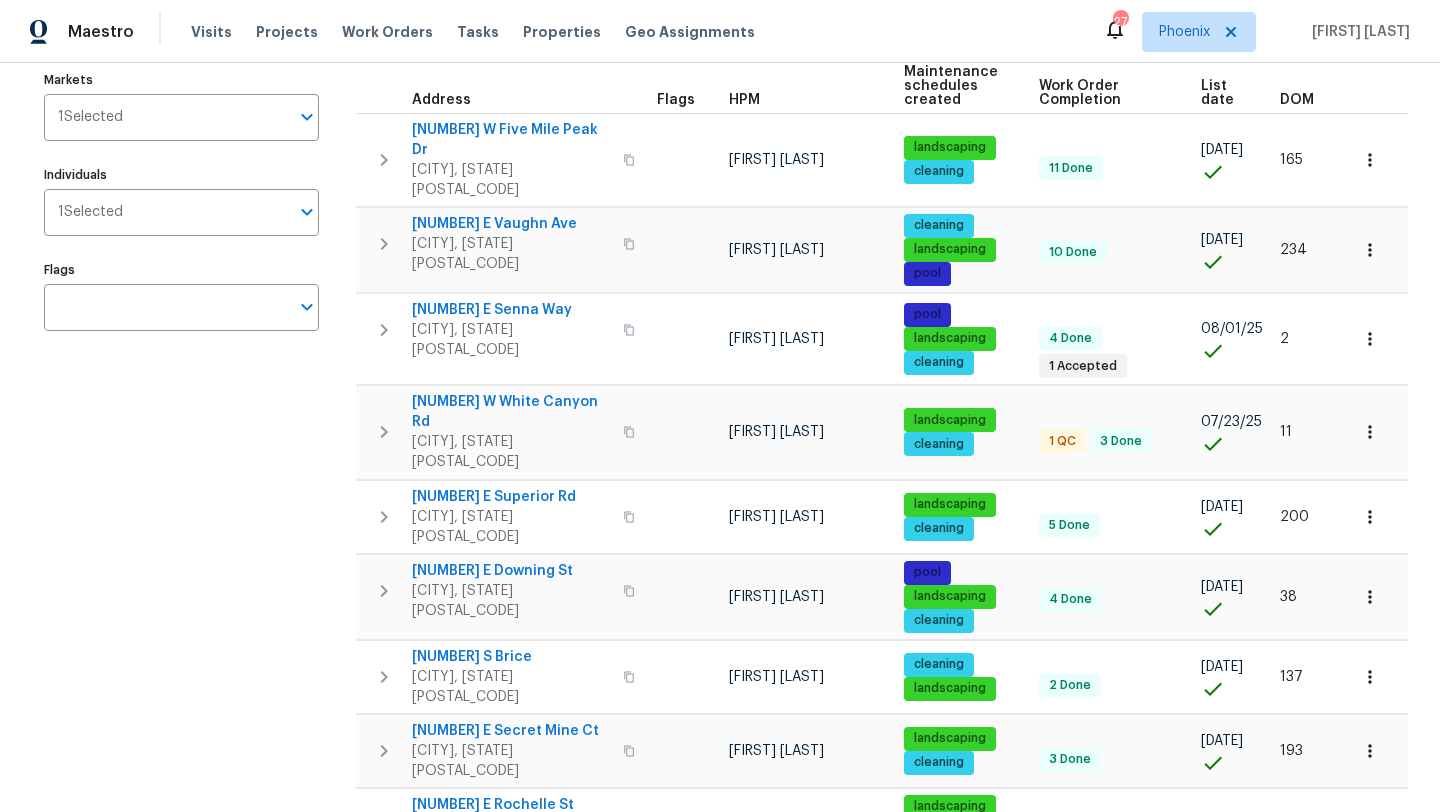 scroll, scrollTop: 0, scrollLeft: 0, axis: both 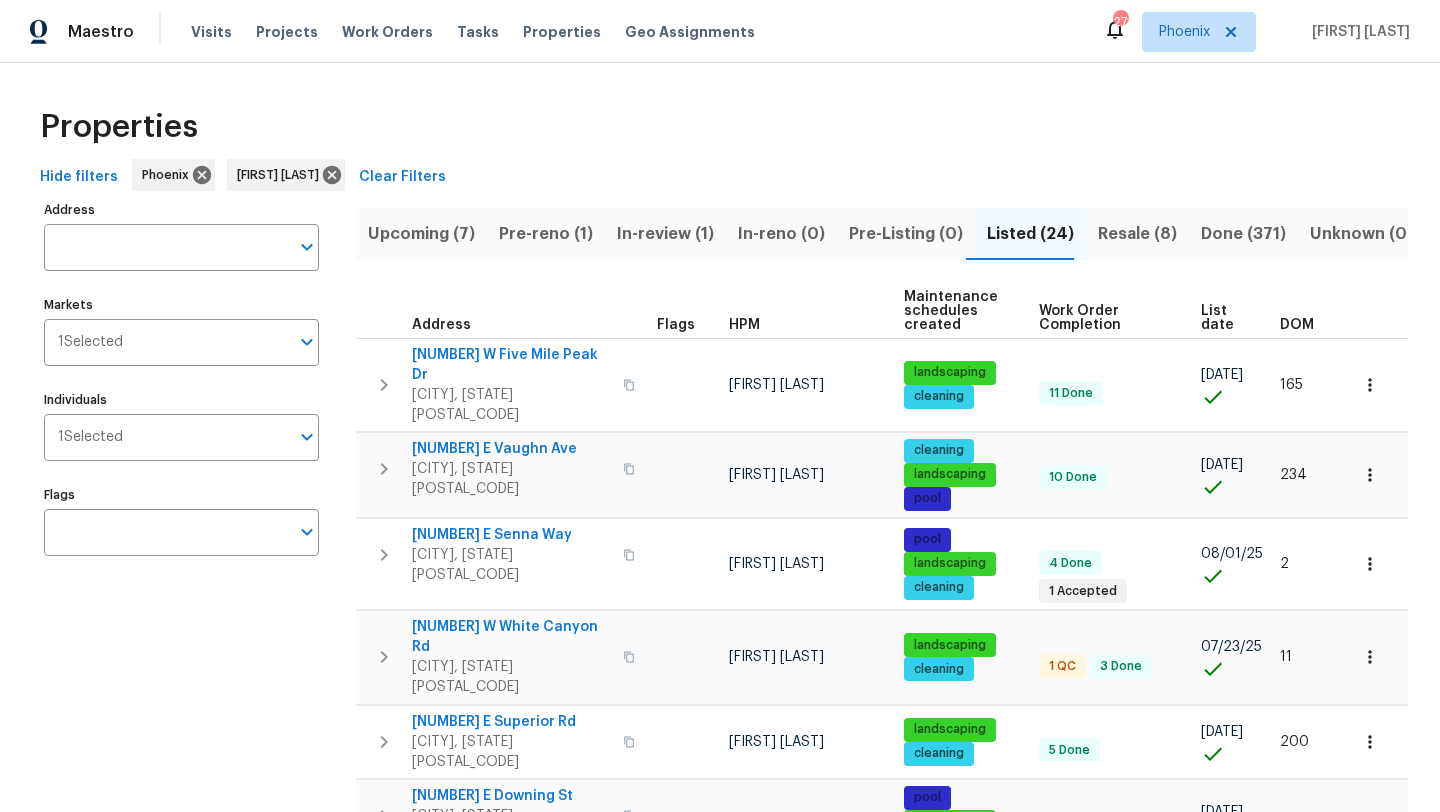 click on "Upcoming (7)" at bounding box center [421, 234] 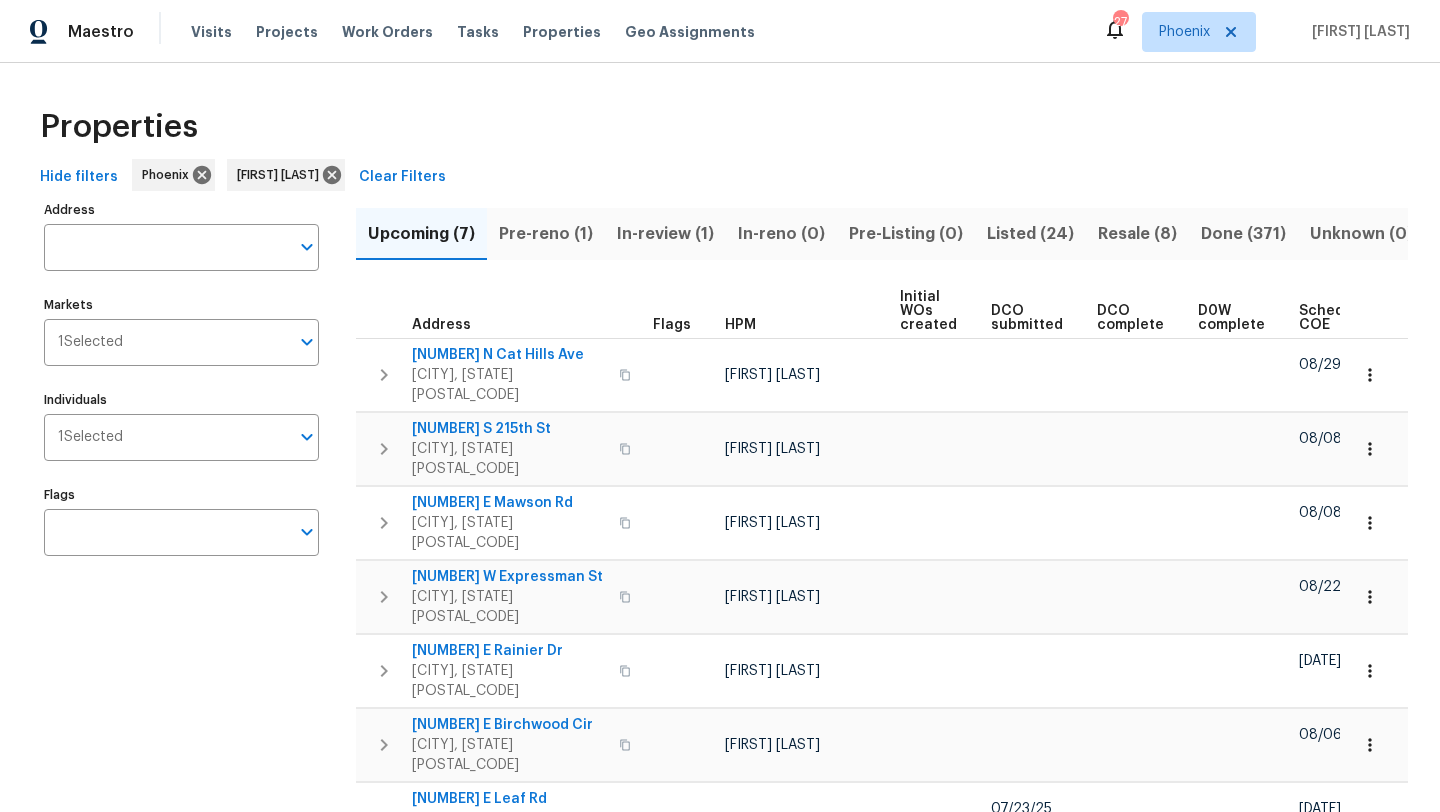 scroll, scrollTop: 0, scrollLeft: 220, axis: horizontal 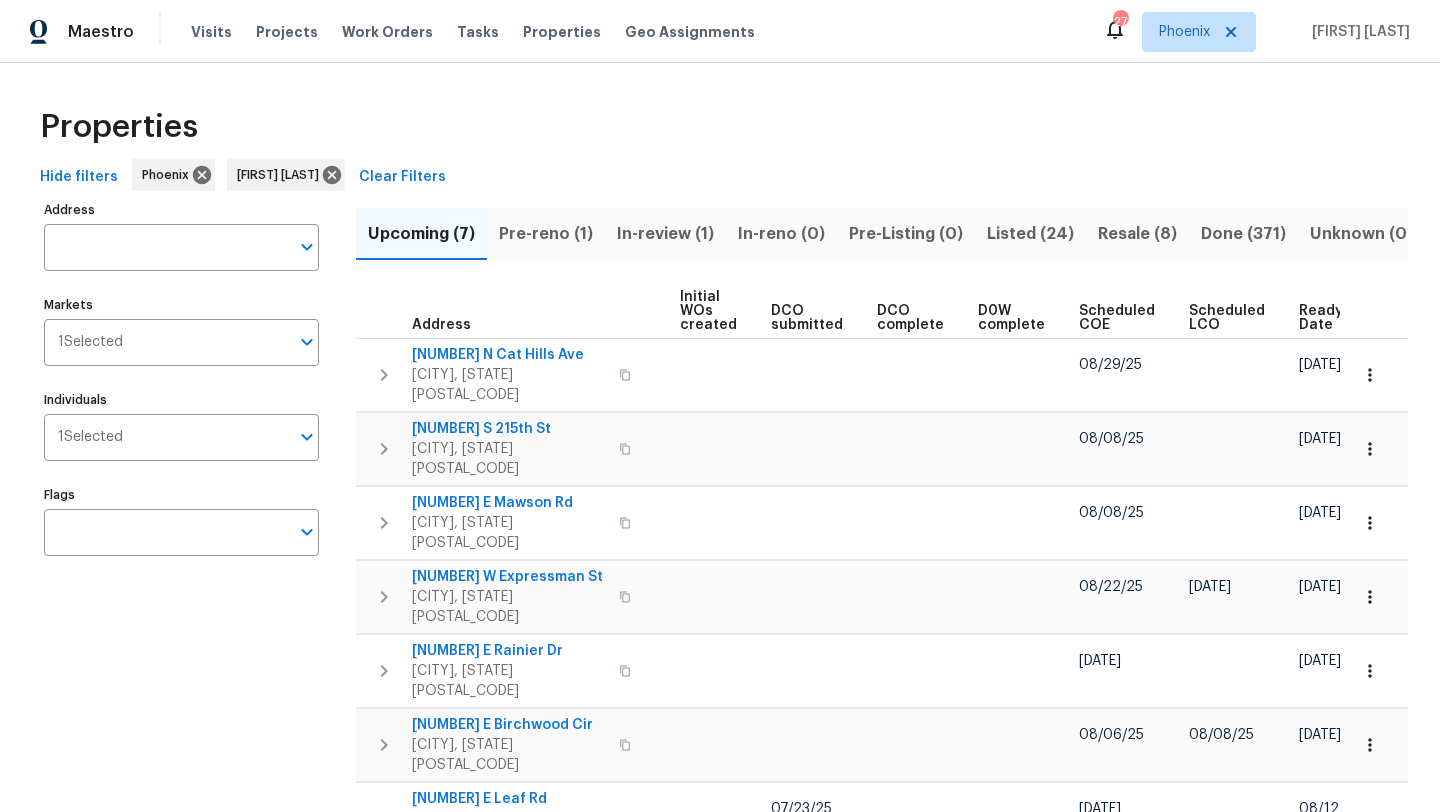click on "Ready Date" at bounding box center [1321, 318] 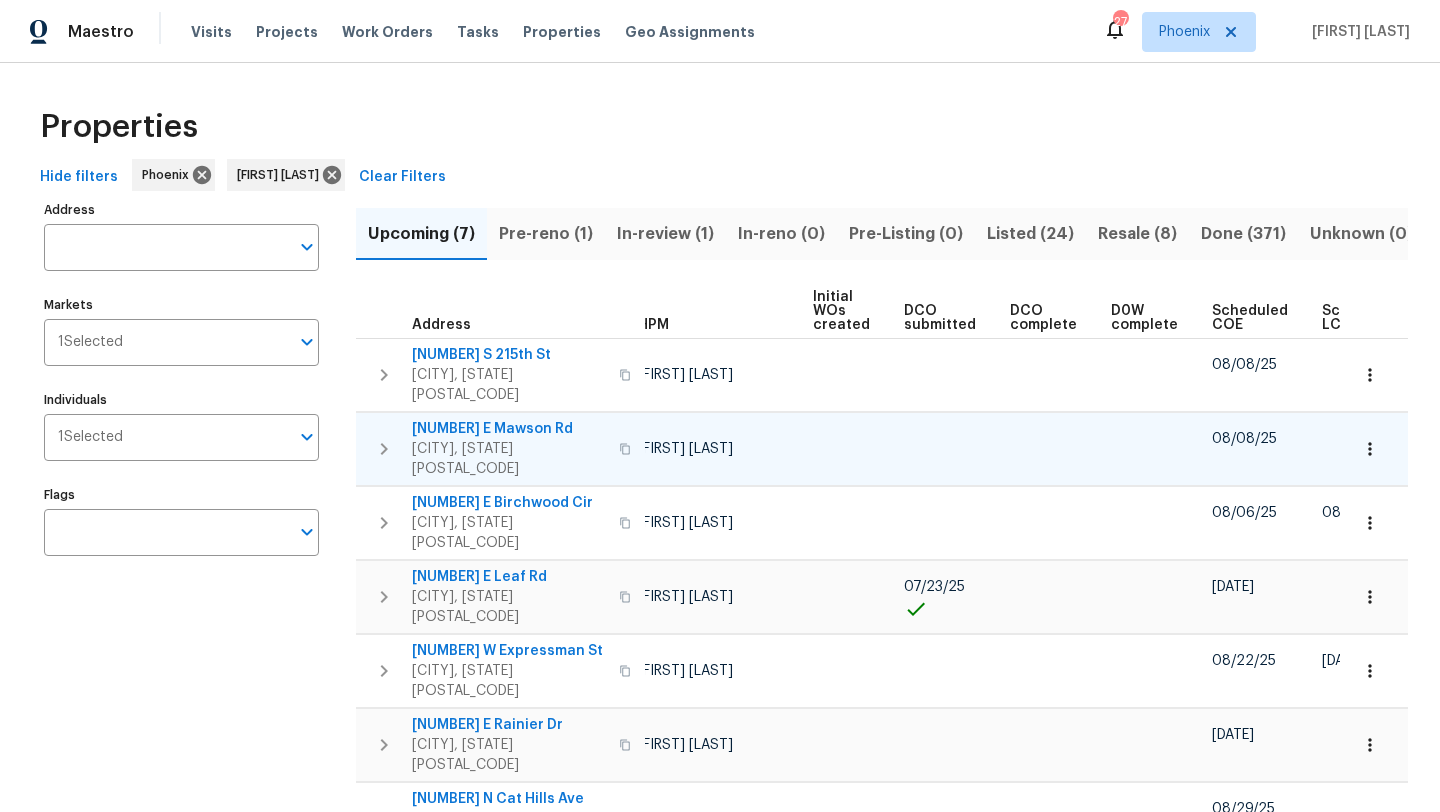 scroll, scrollTop: 0, scrollLeft: 0, axis: both 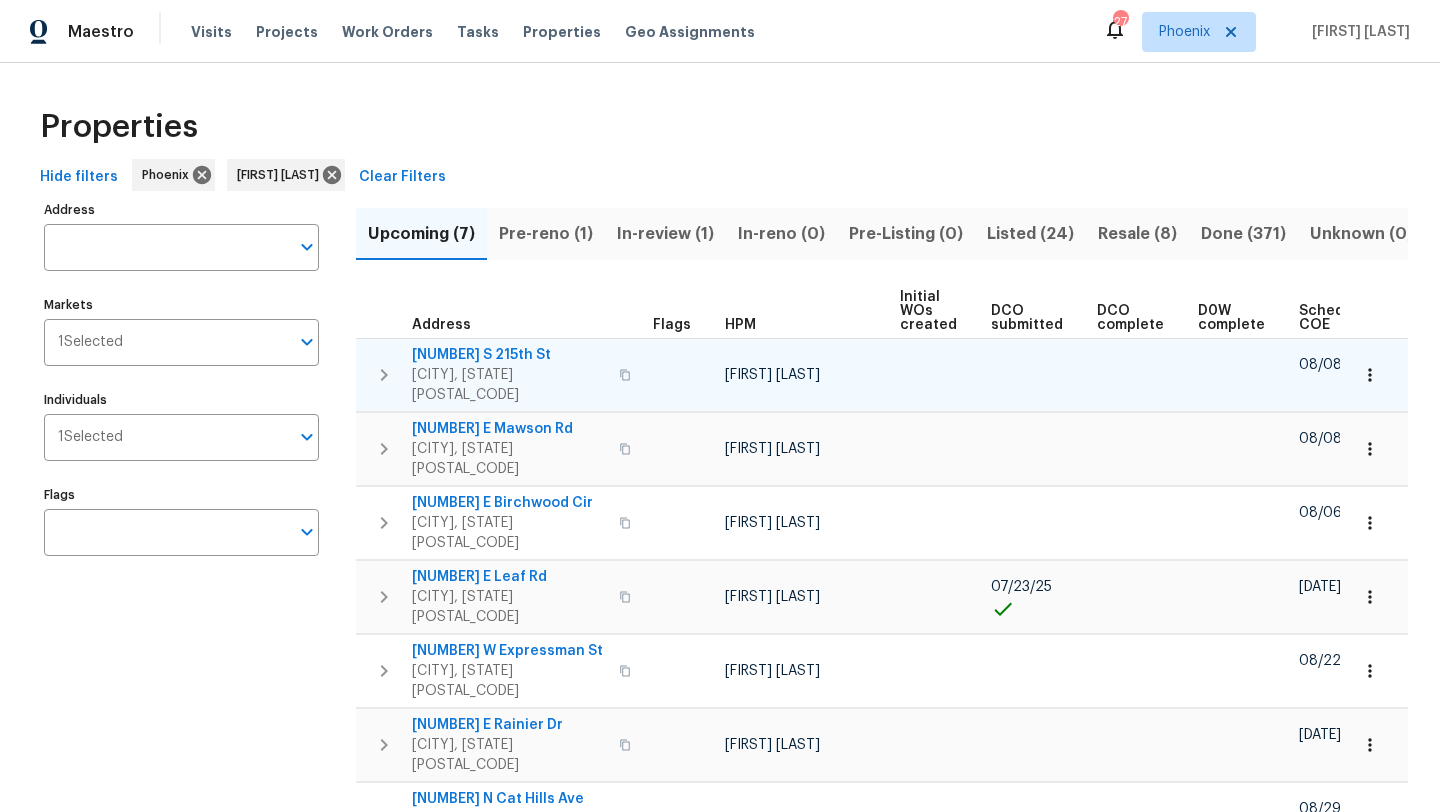 click on "21911 S 215th St" at bounding box center [509, 355] 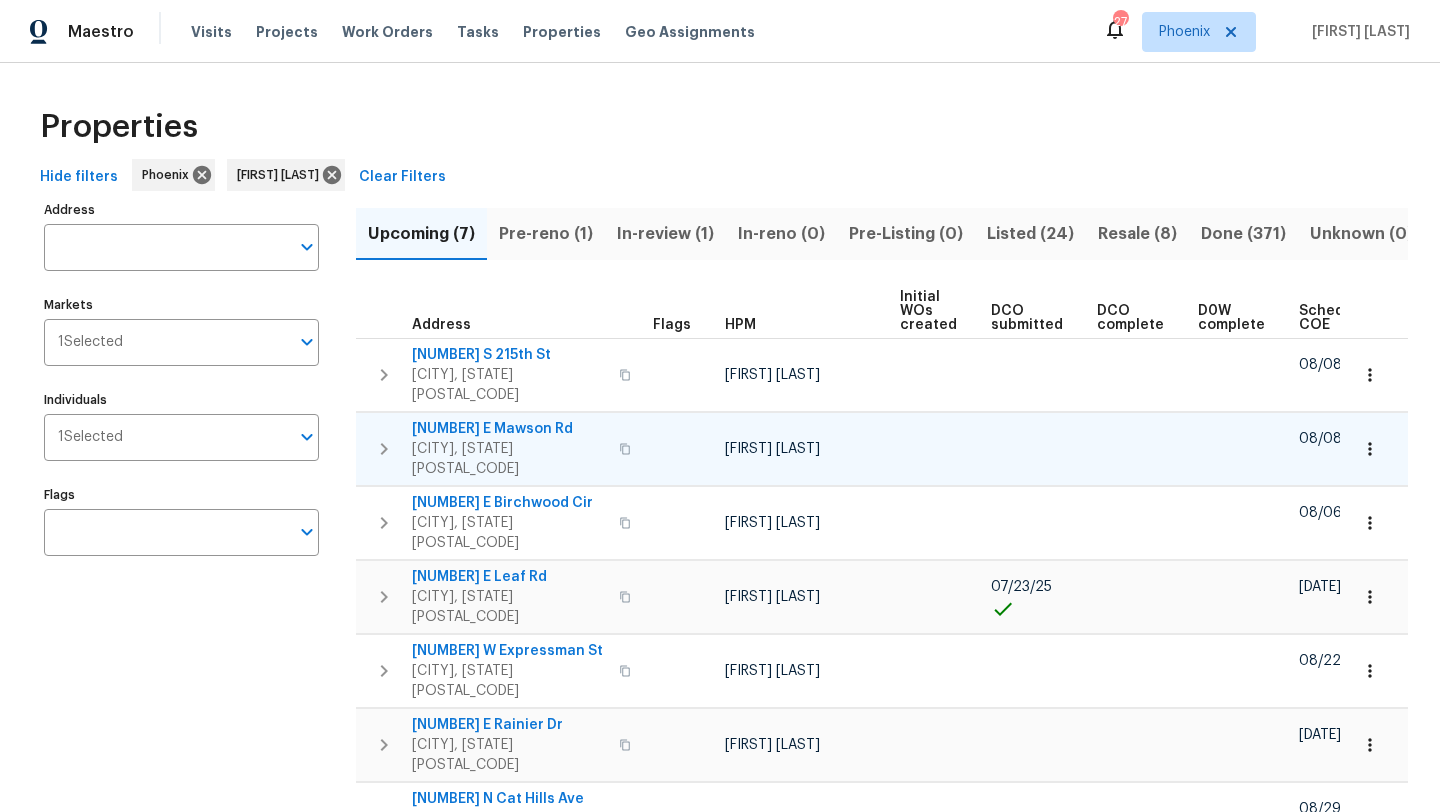 click on "7616 E Mawson Rd" at bounding box center [509, 429] 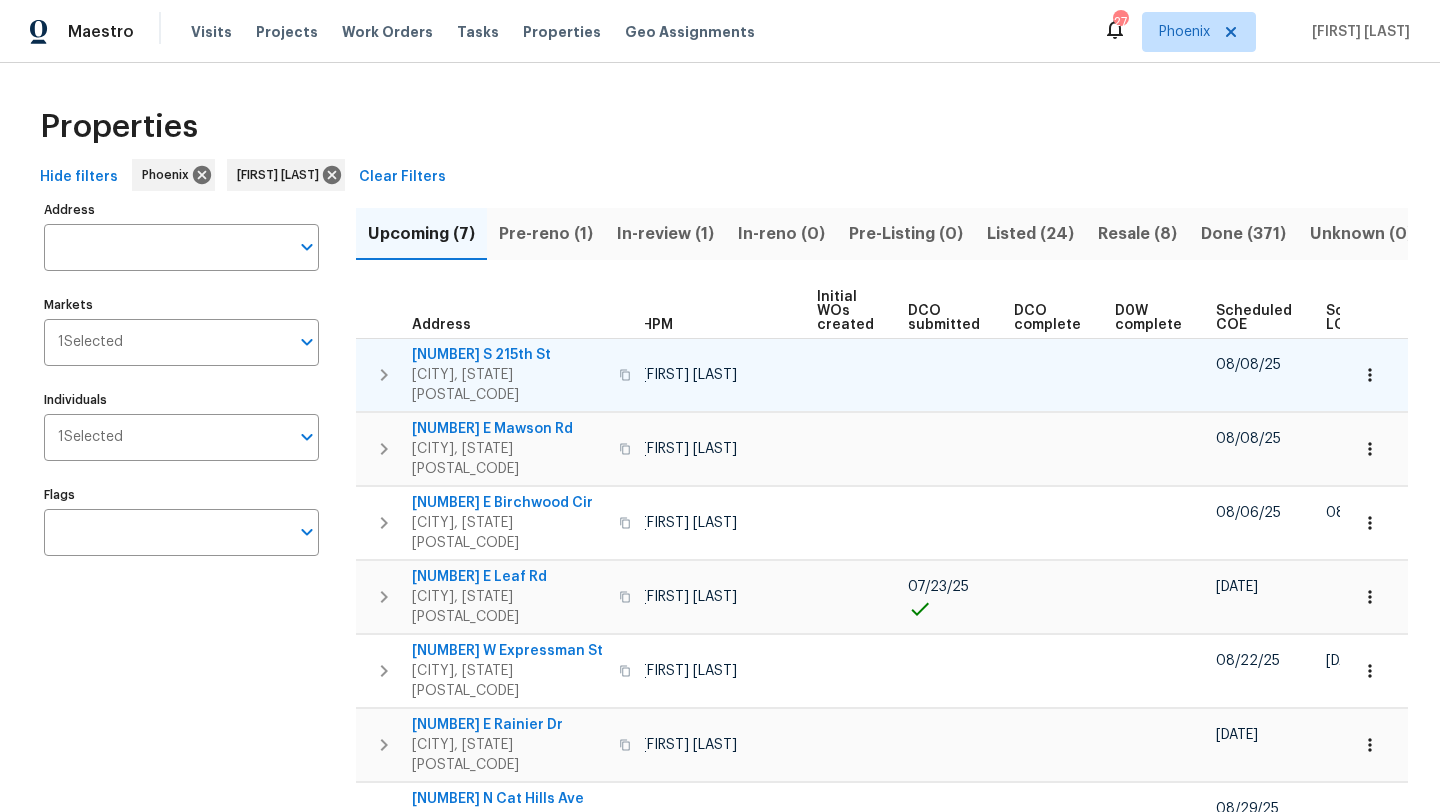 scroll, scrollTop: 0, scrollLeft: 243, axis: horizontal 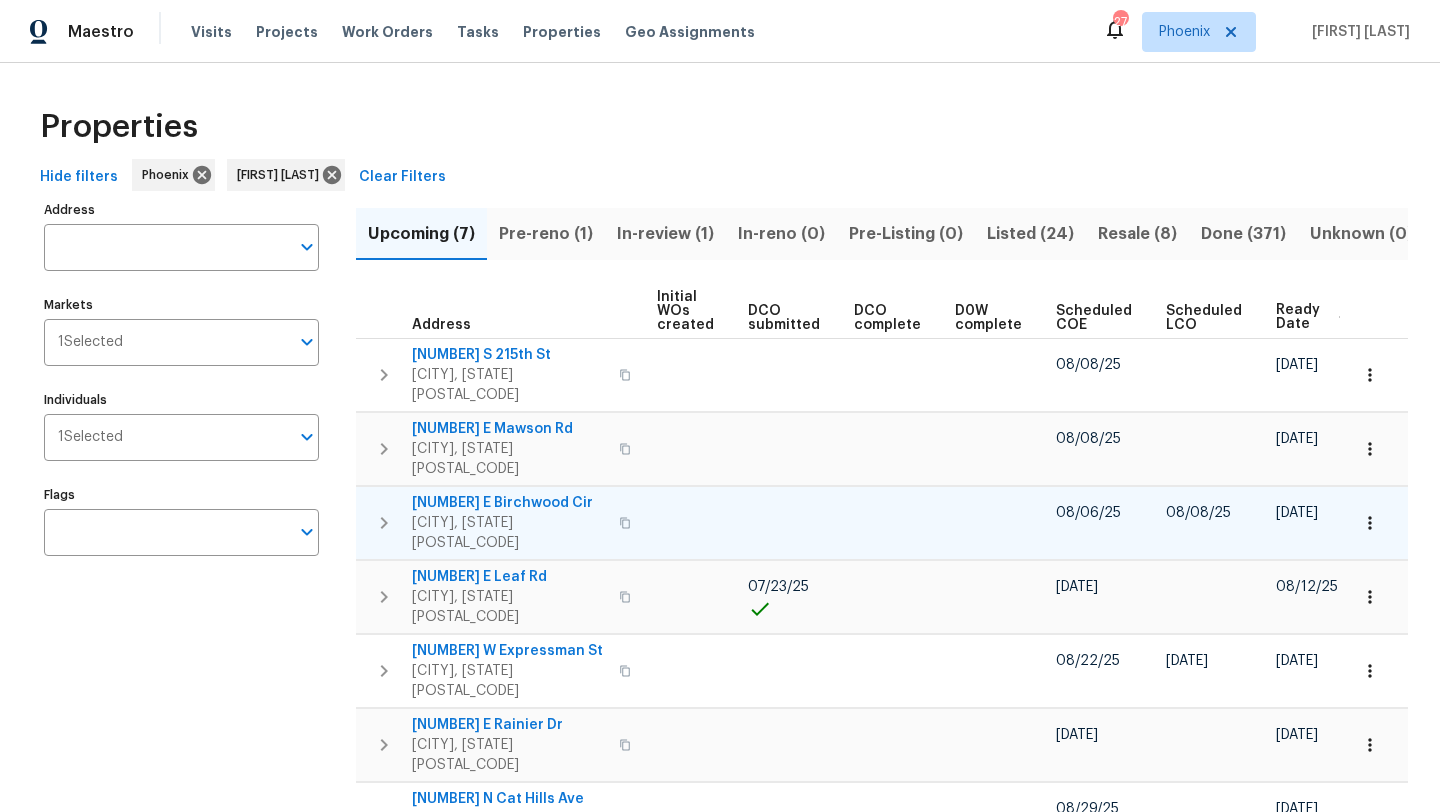 click on "8931 E Birchwood Cir" at bounding box center (509, 503) 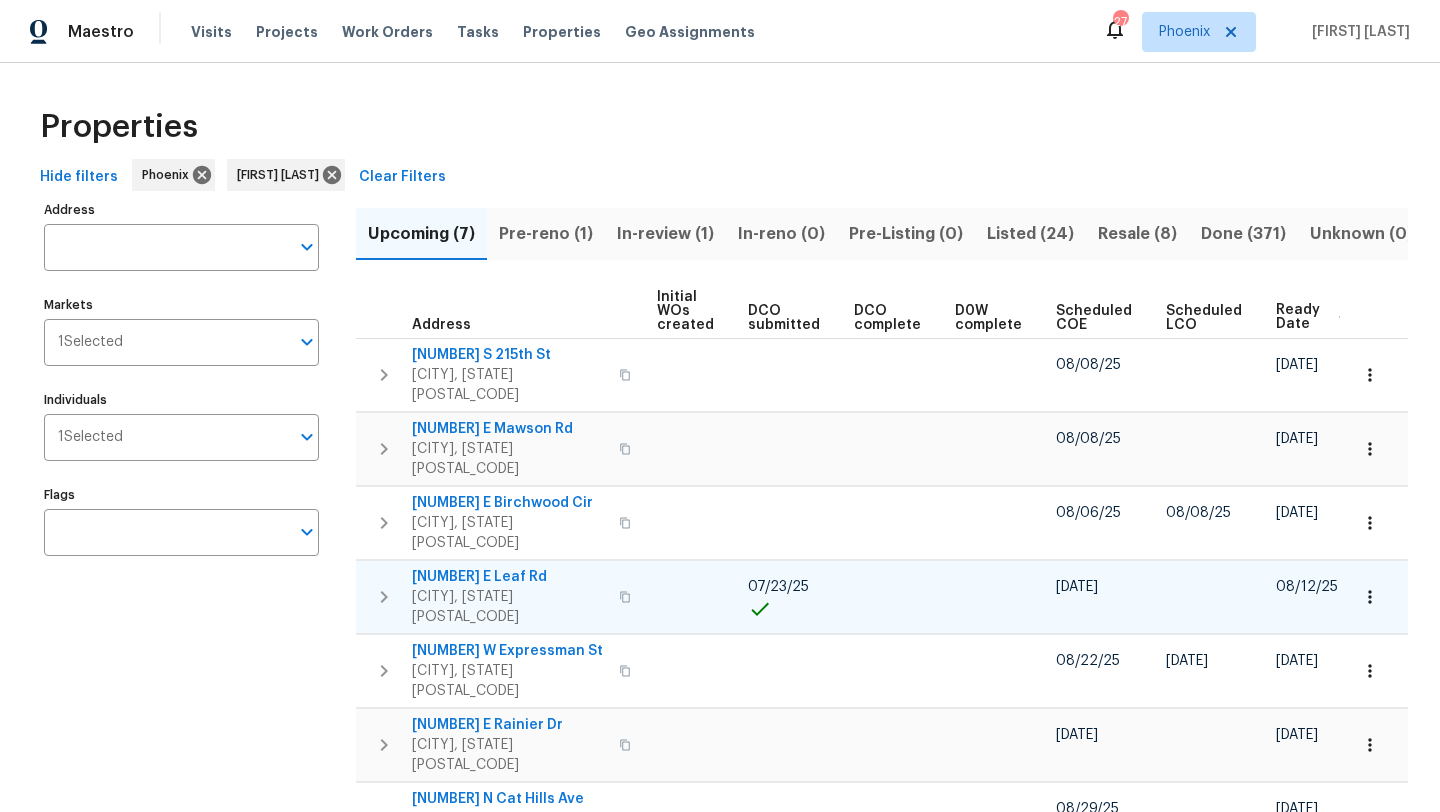 click on "1295 E Leaf Rd" at bounding box center [509, 577] 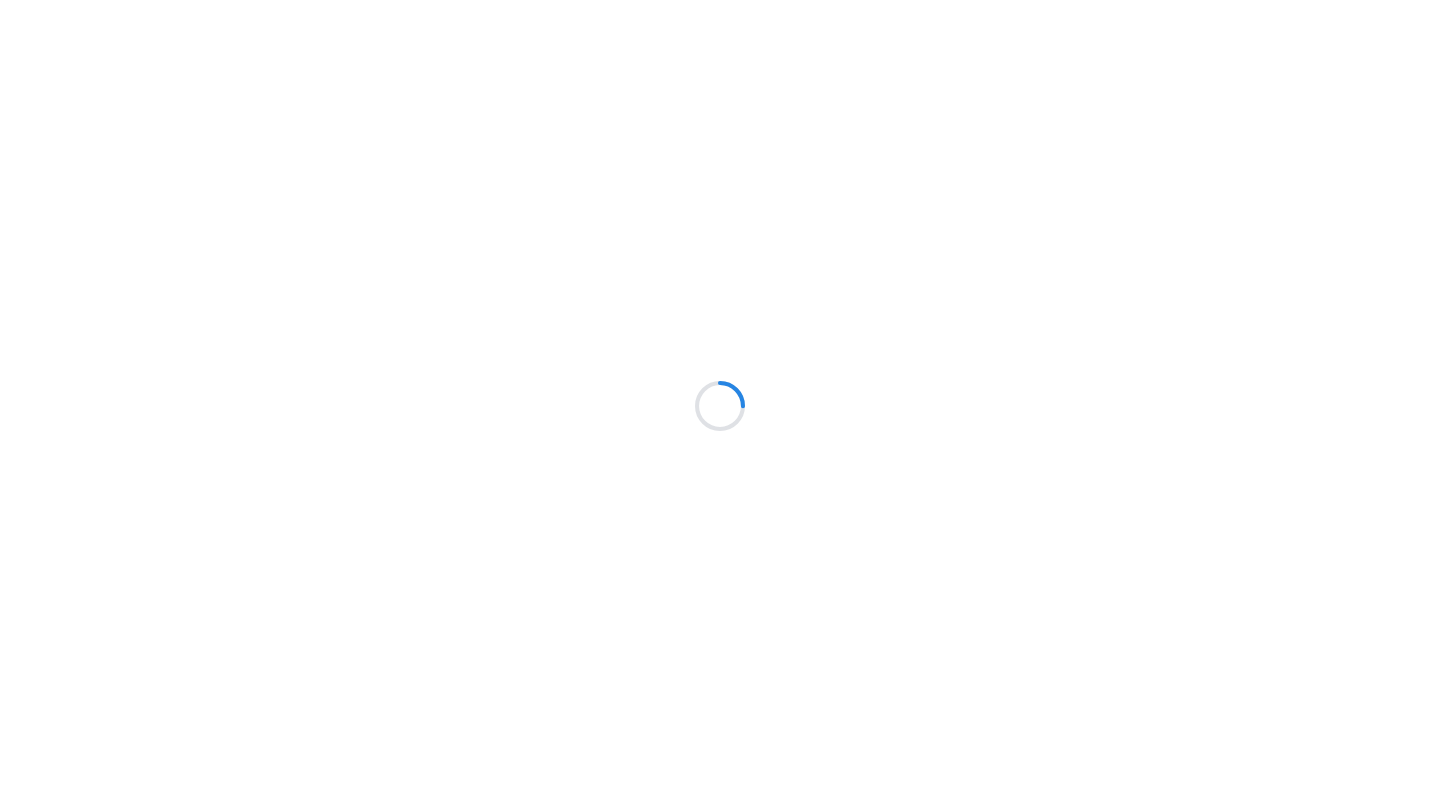 scroll, scrollTop: 0, scrollLeft: 0, axis: both 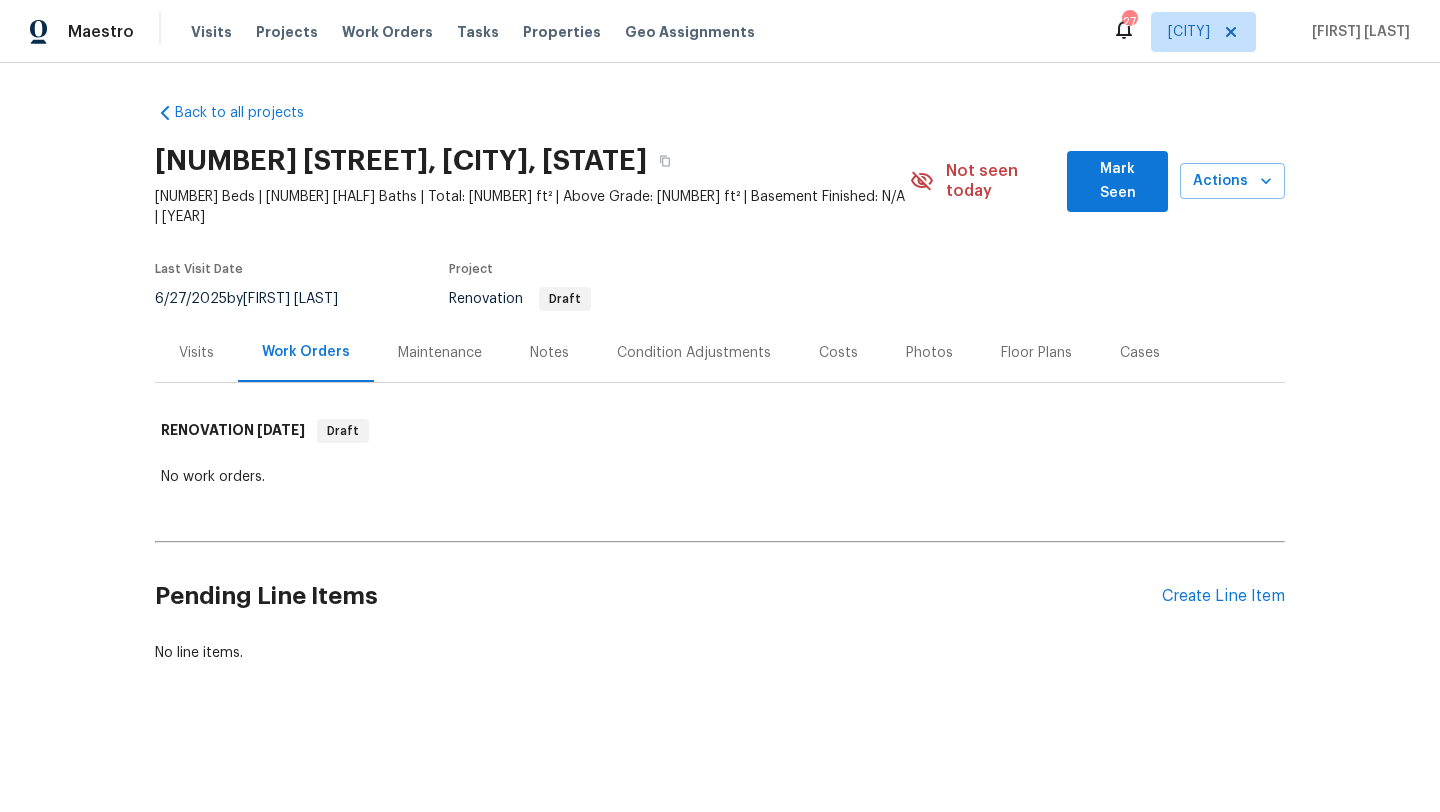 click on "Visits" at bounding box center (196, 353) 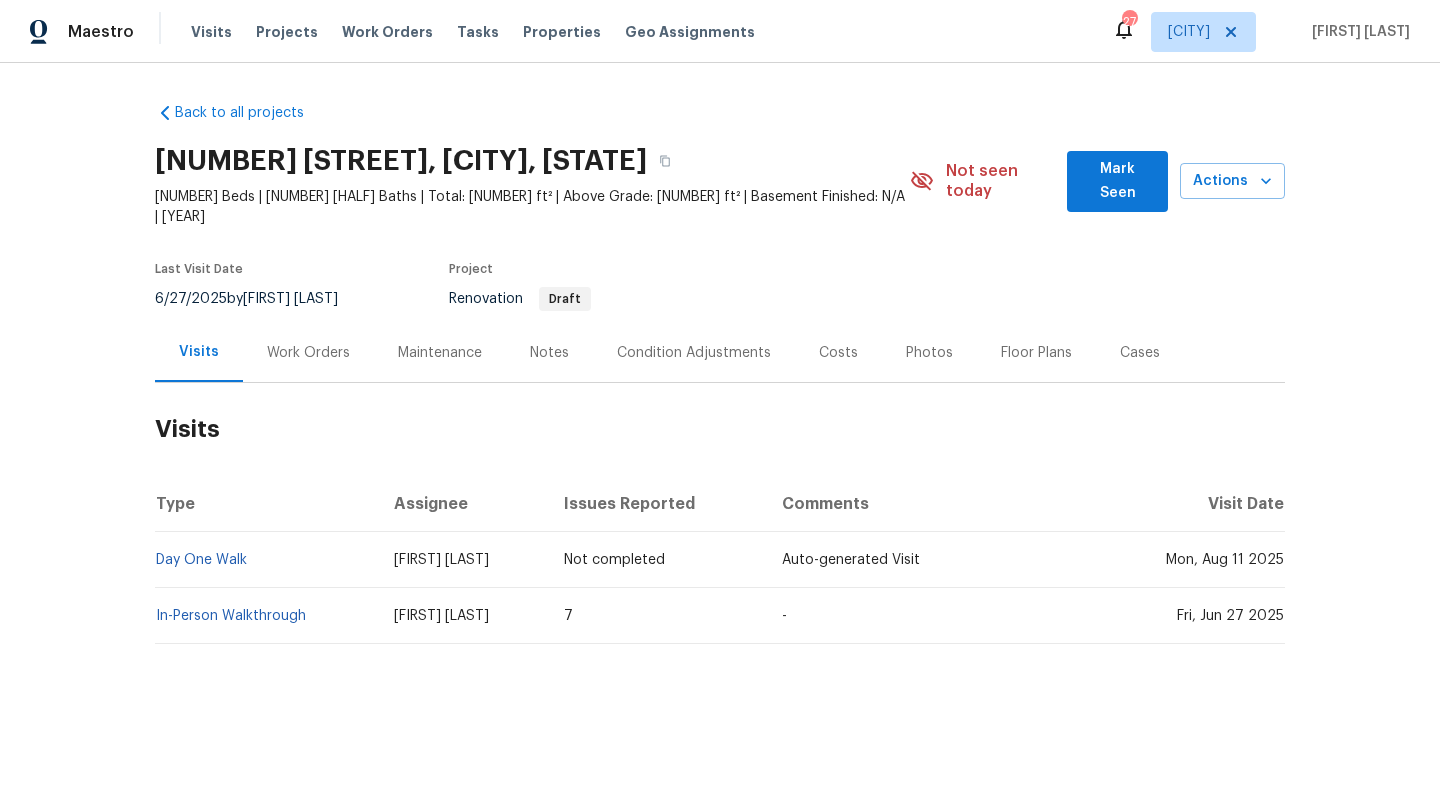 click on "Costs" at bounding box center [838, 353] 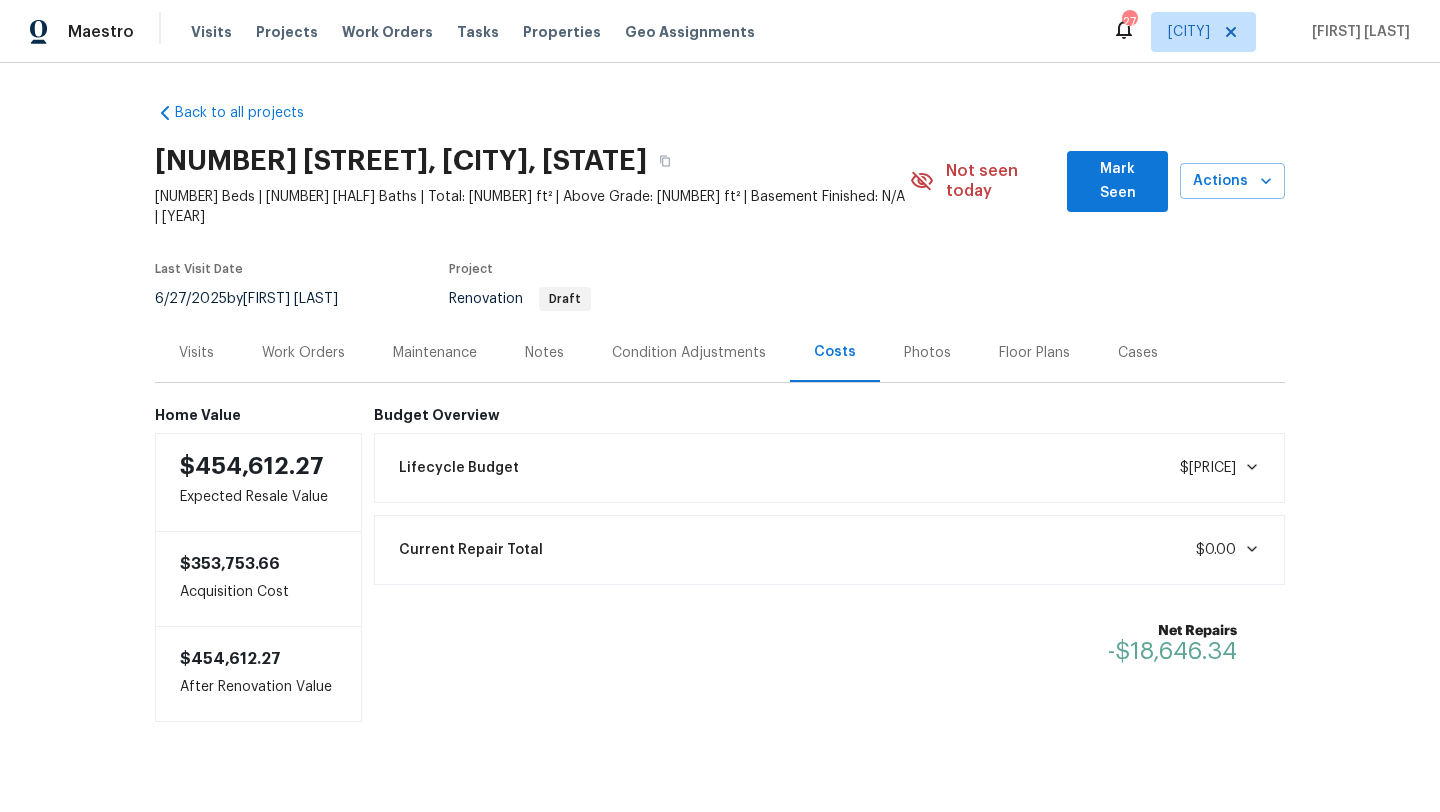 click on "Visits" at bounding box center (196, 353) 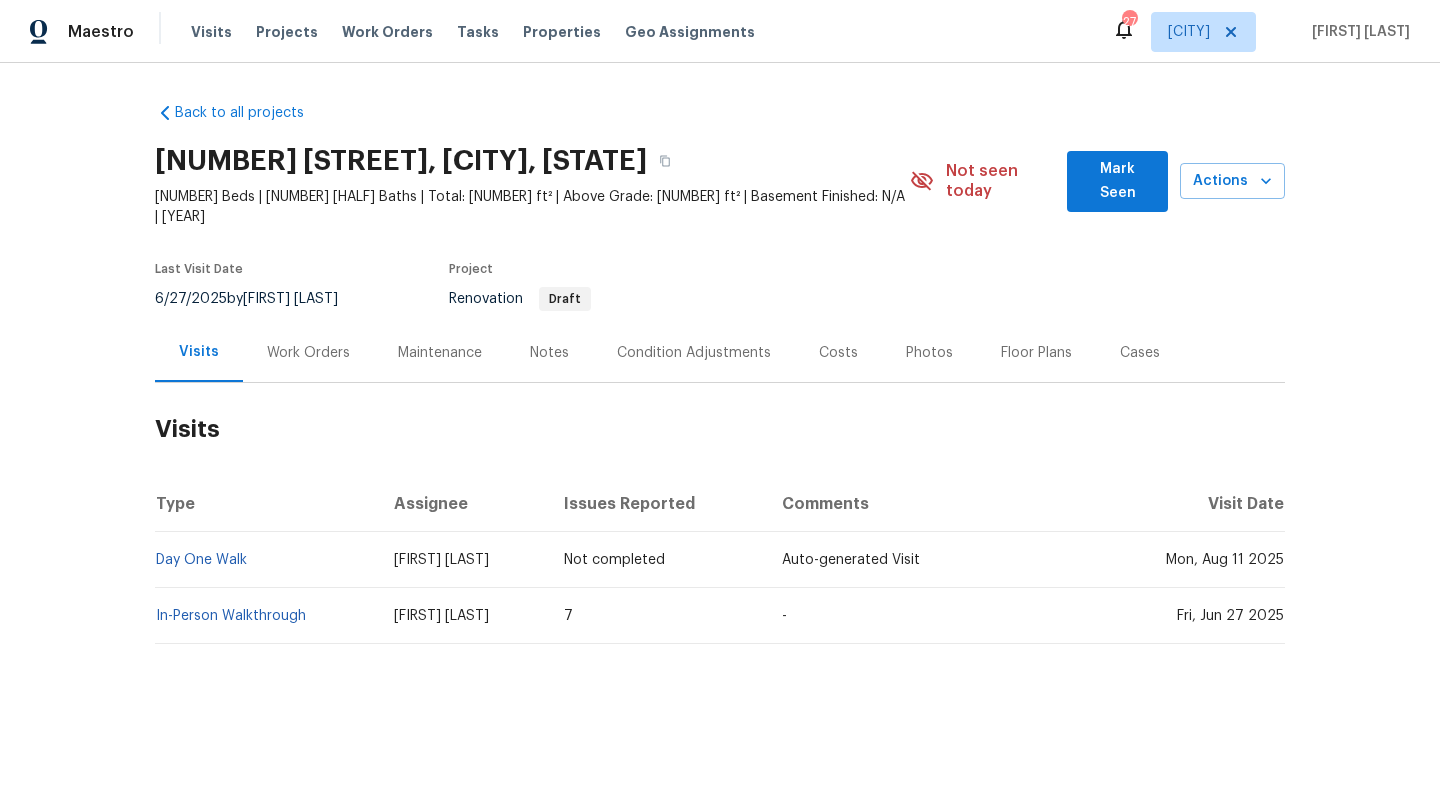 click on "Work Orders" at bounding box center [308, 353] 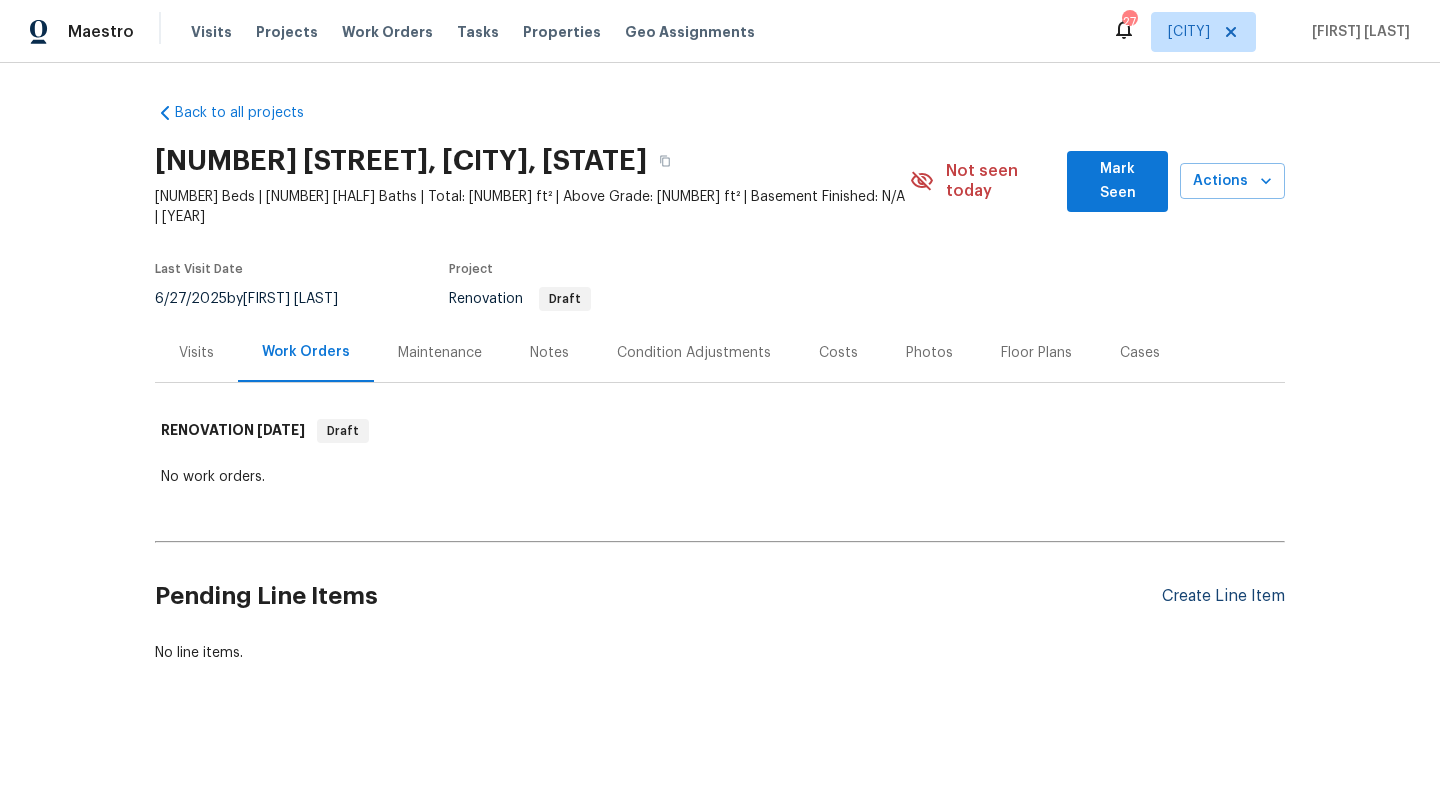 click on "Create Line Item" at bounding box center (1223, 596) 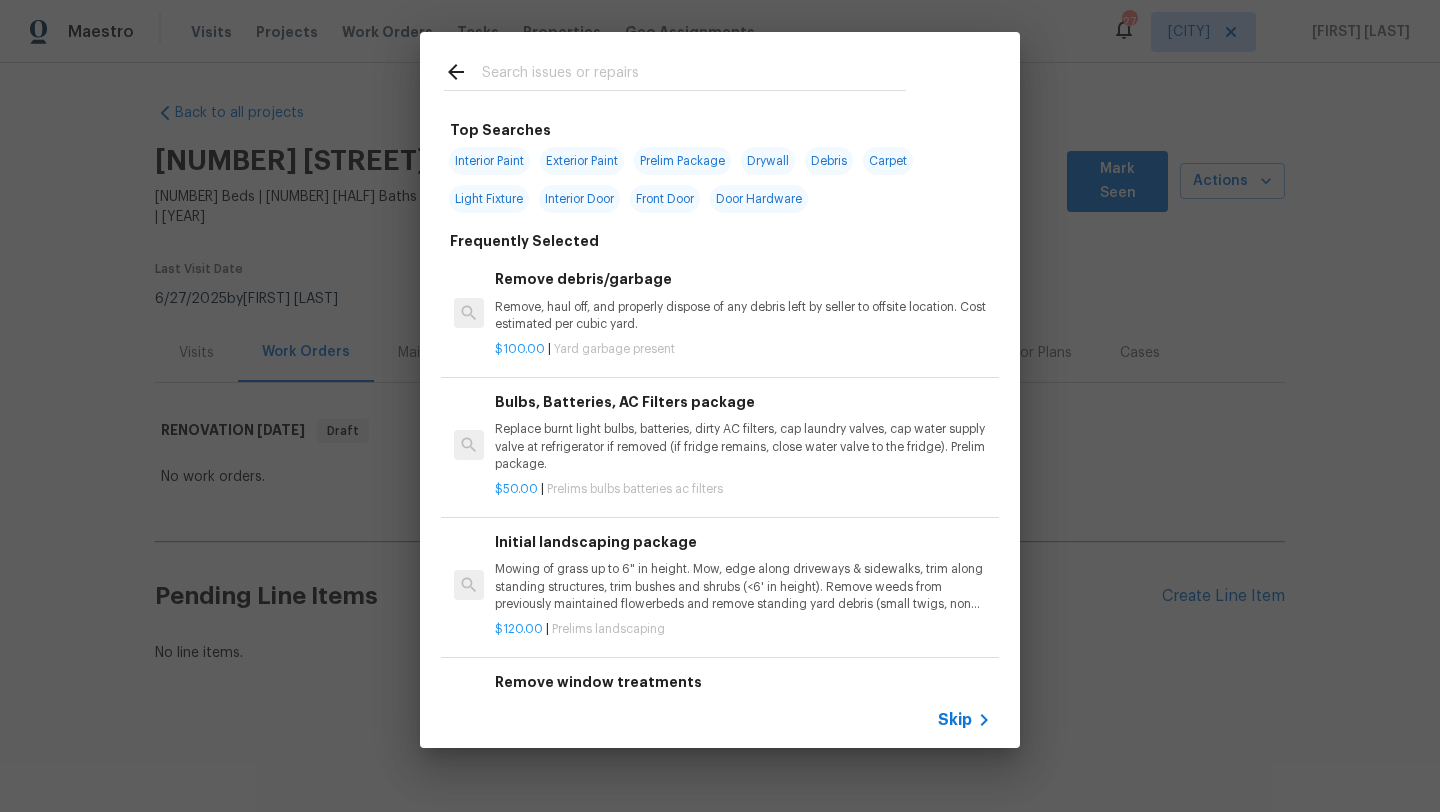 click at bounding box center [694, 75] 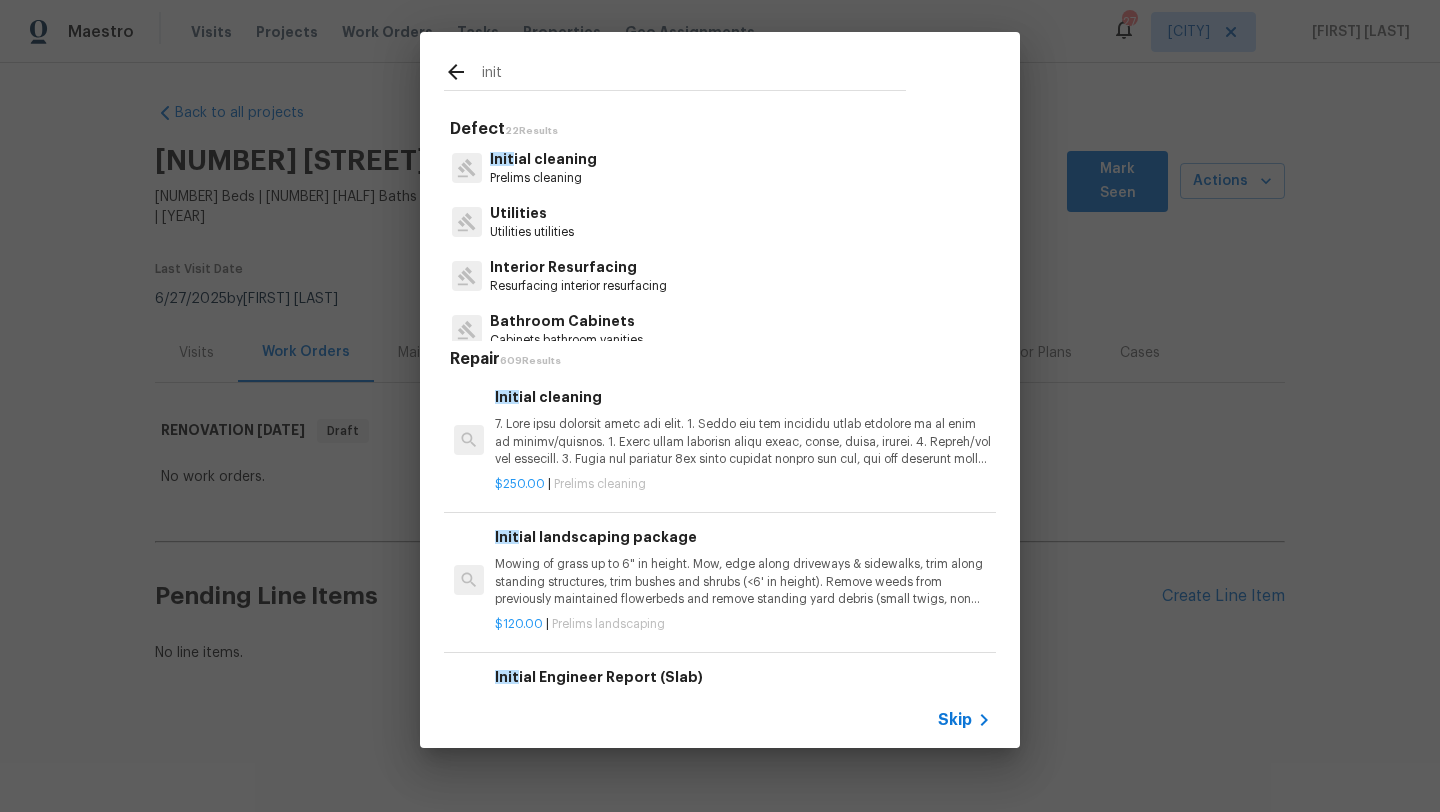 type on "init" 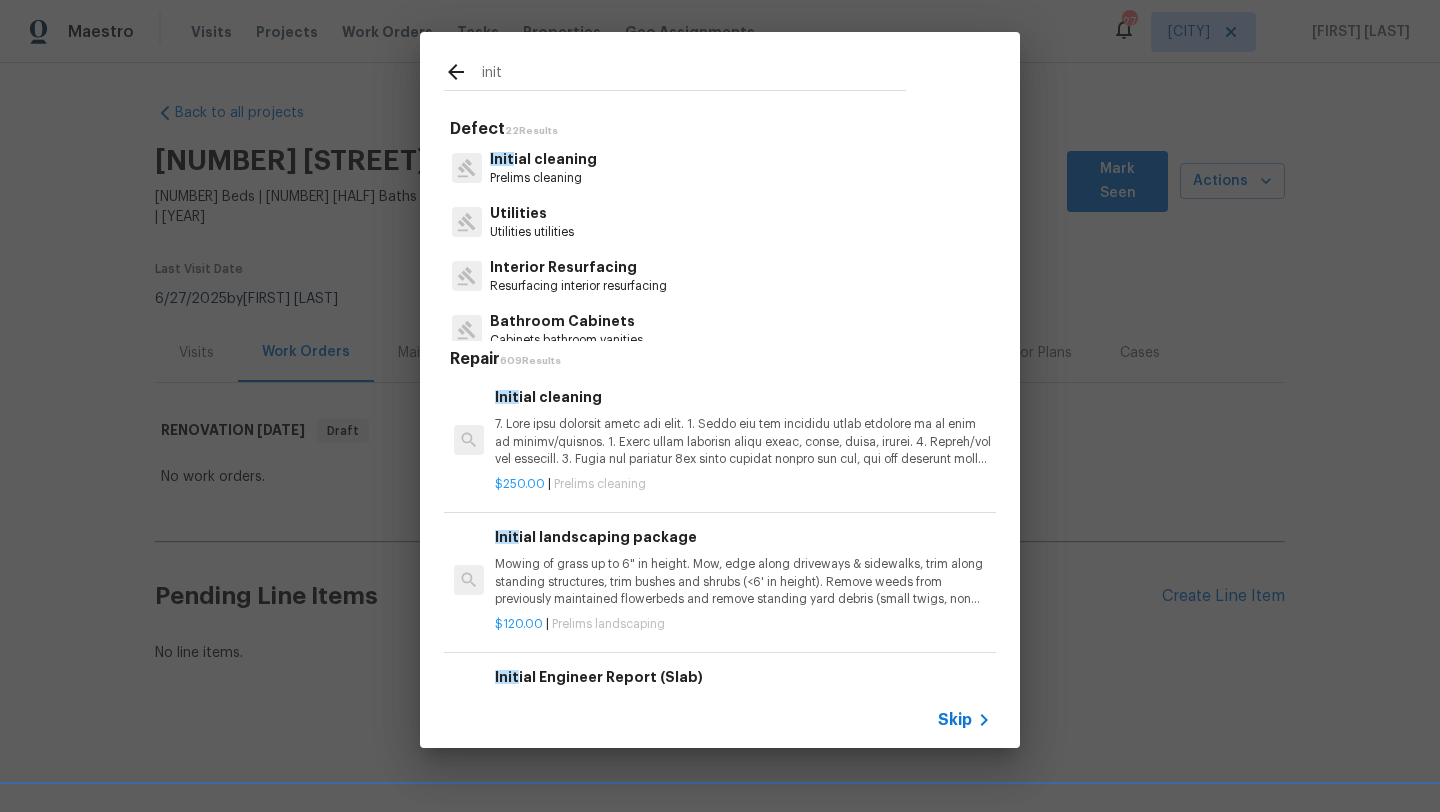 click on "Init ial cleaning" at bounding box center (543, 159) 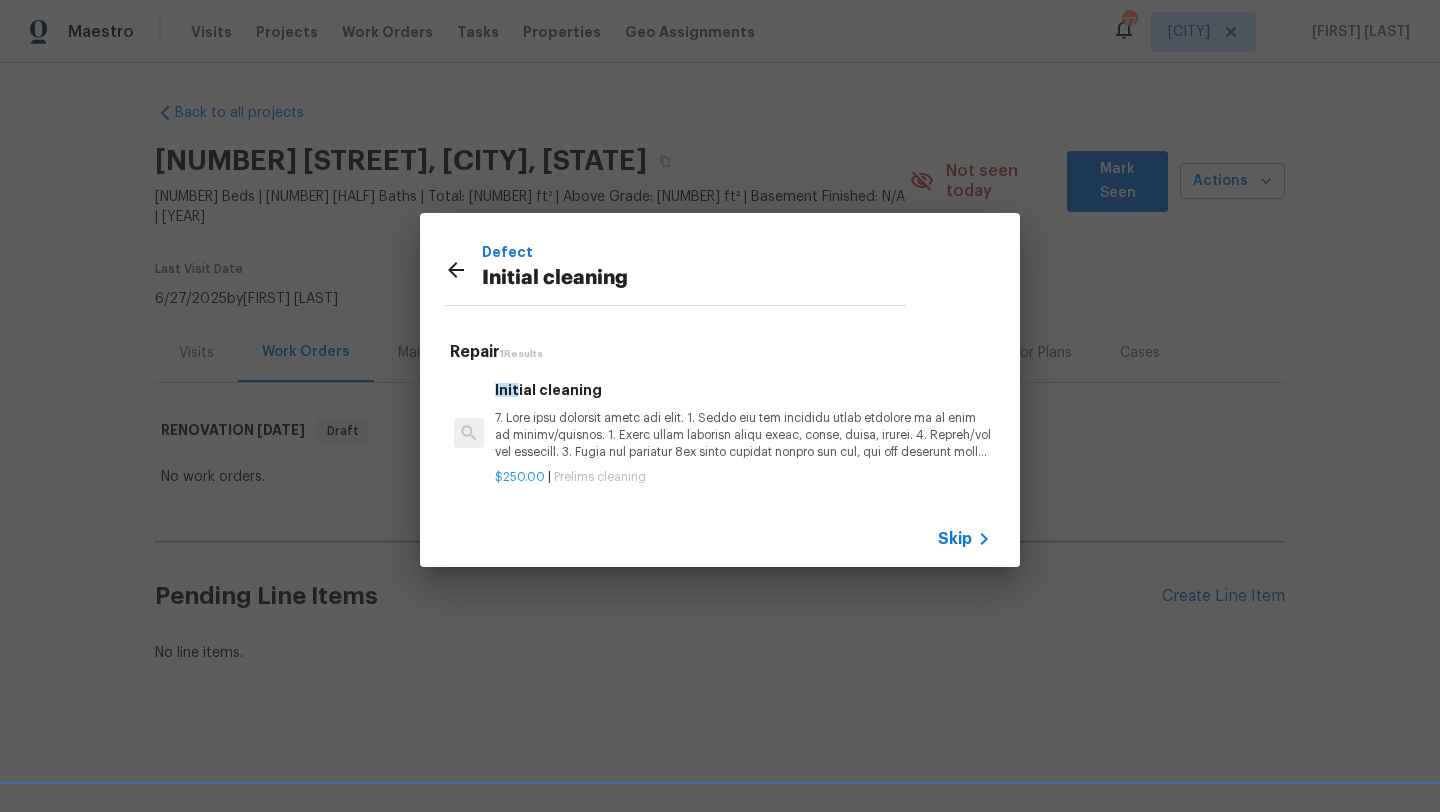 click at bounding box center [743, 435] 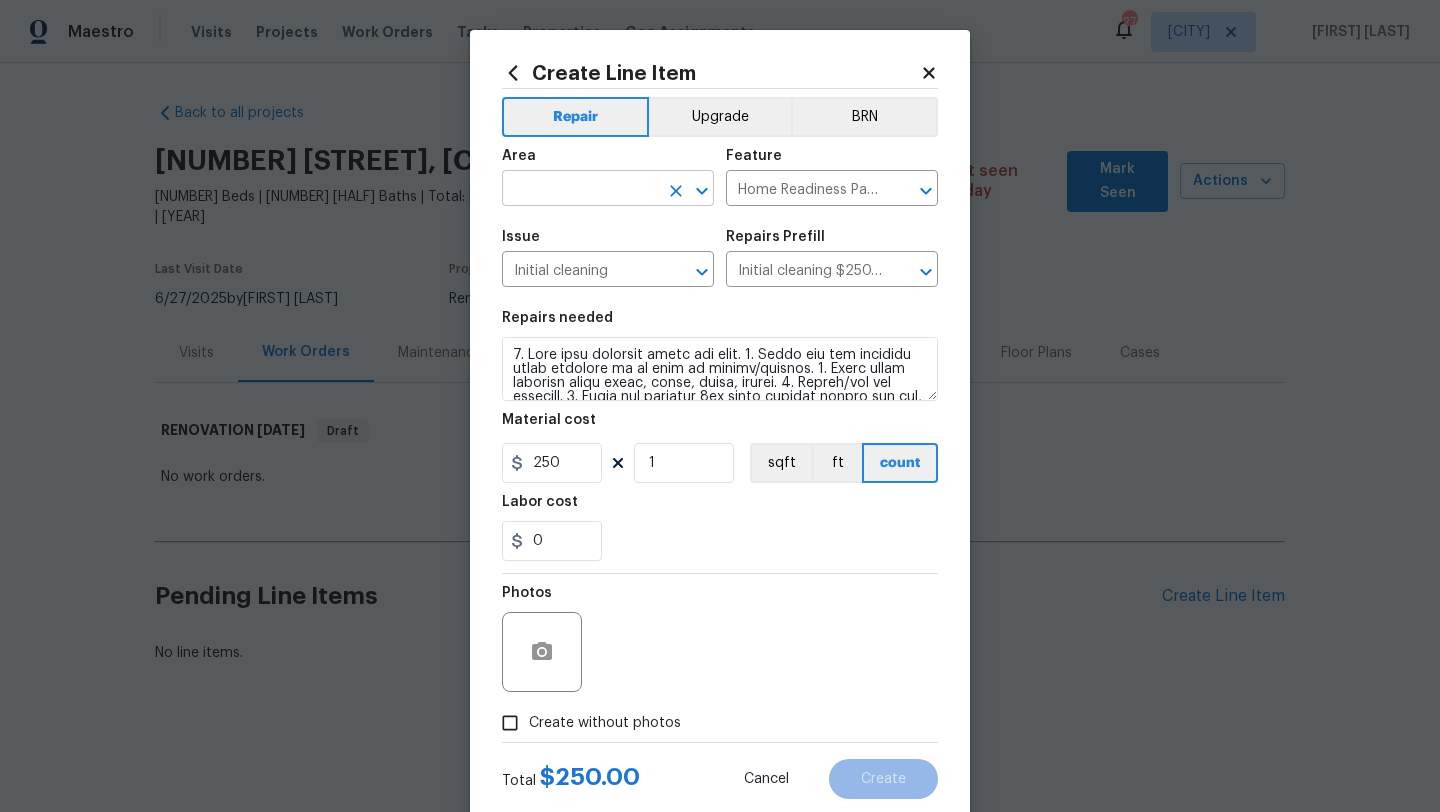 click at bounding box center [580, 190] 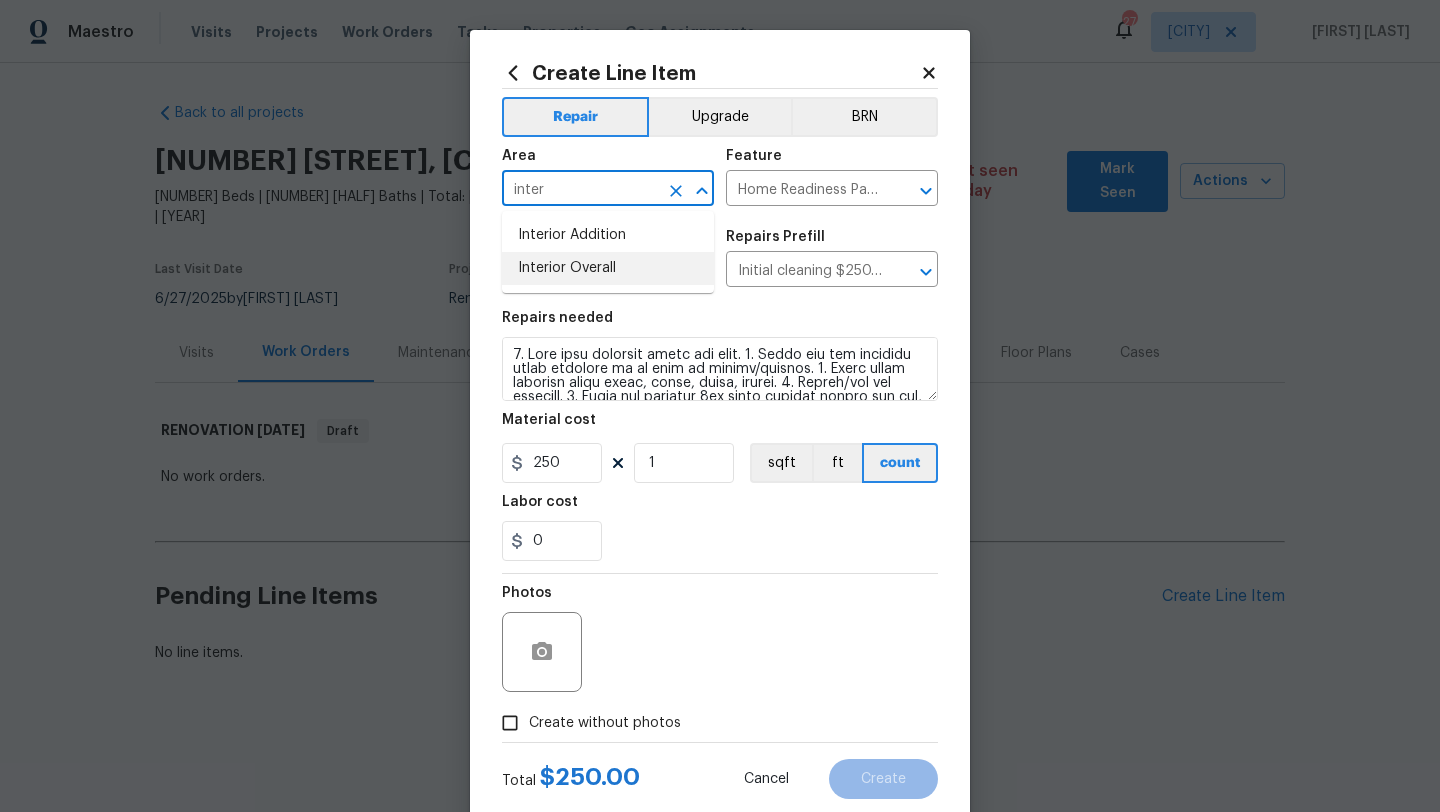 click on "Interior Overall" at bounding box center [608, 268] 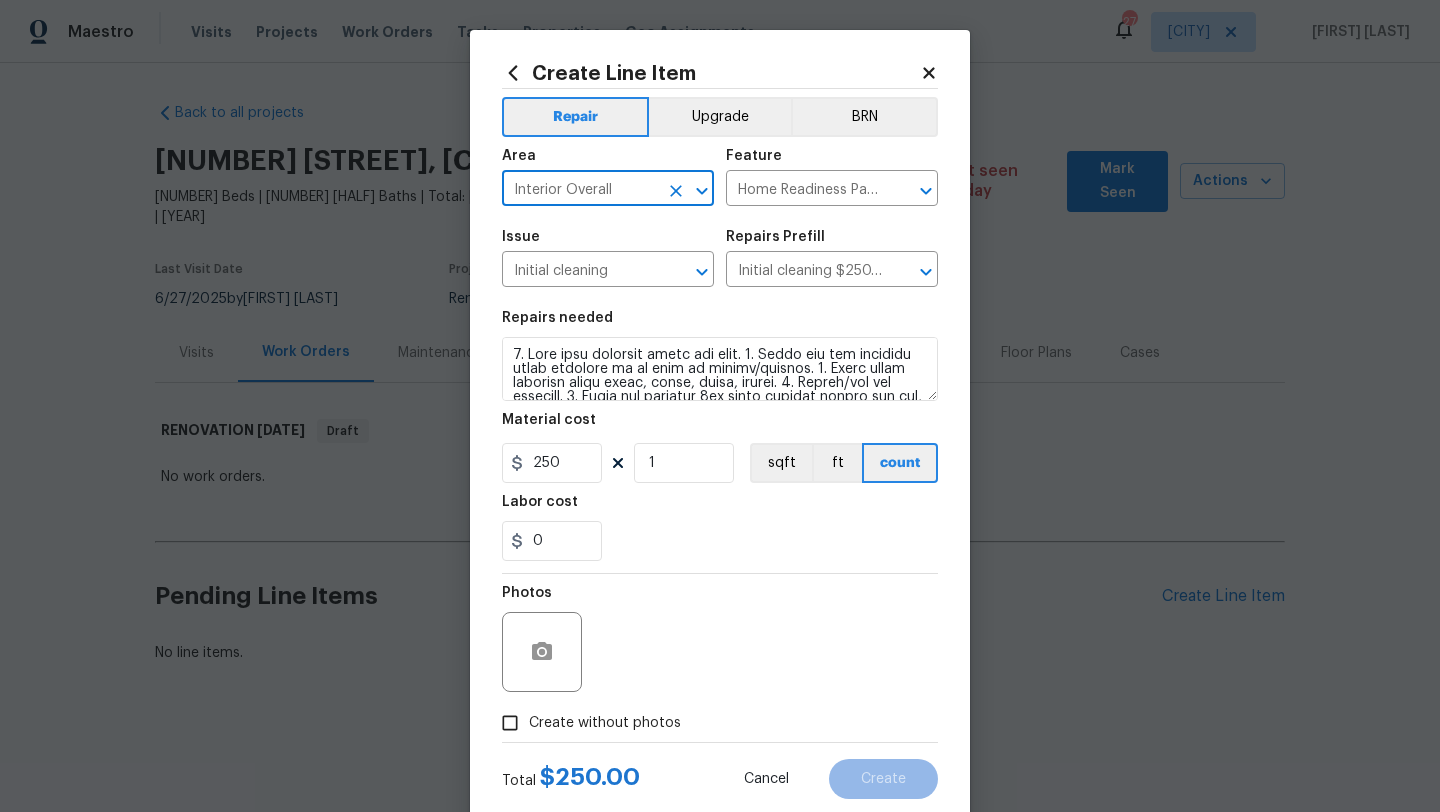 scroll, scrollTop: 50, scrollLeft: 0, axis: vertical 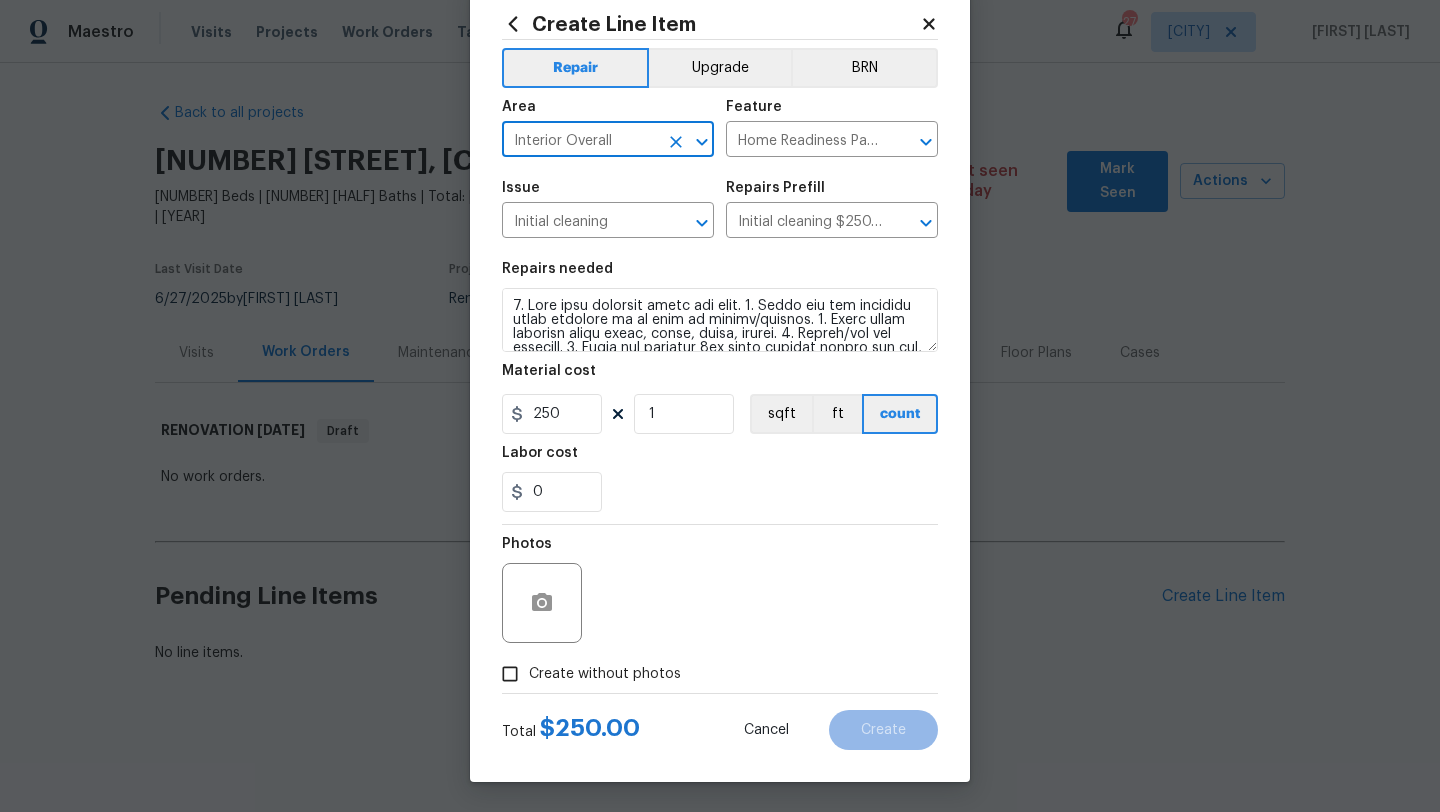 type on "Interior Overall" 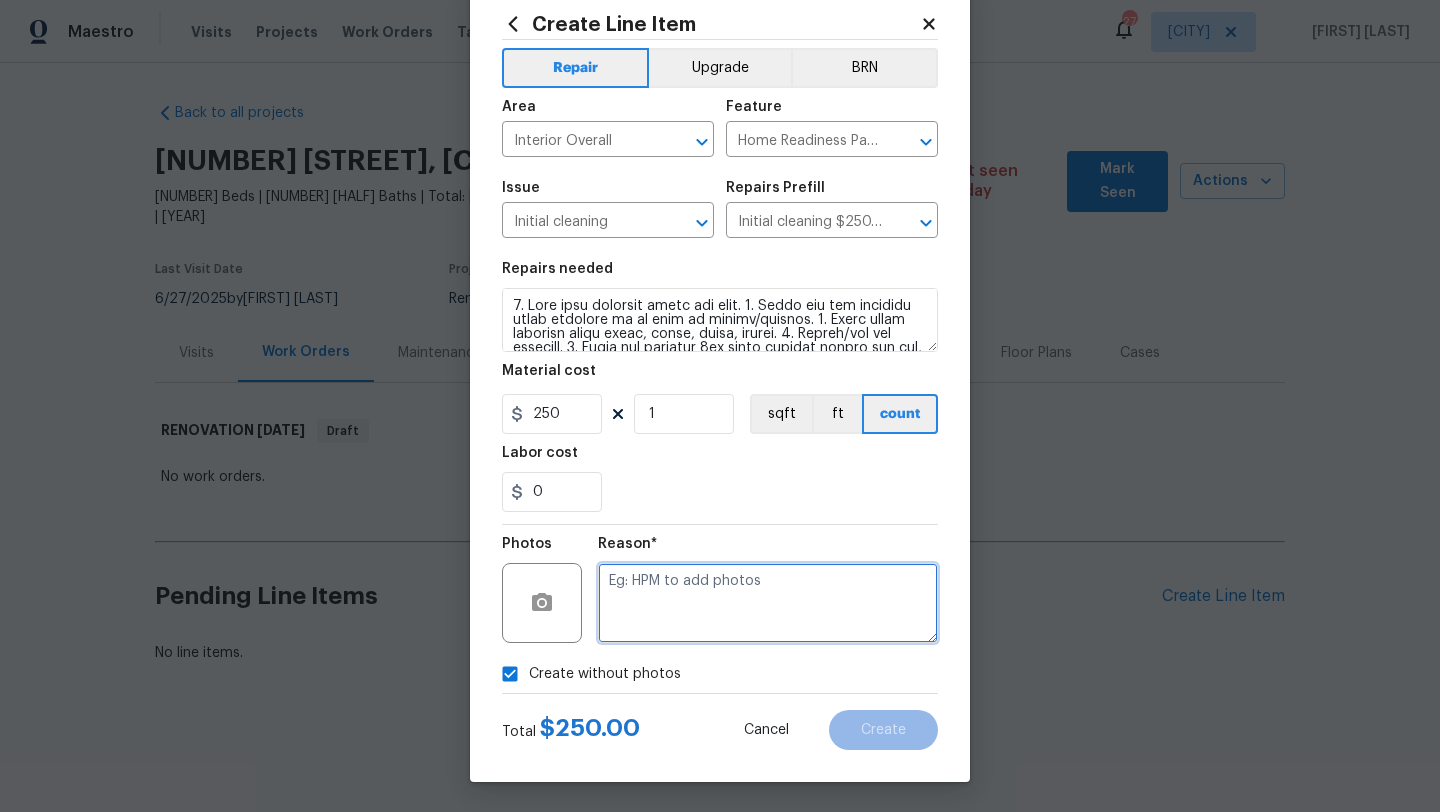 click at bounding box center (768, 603) 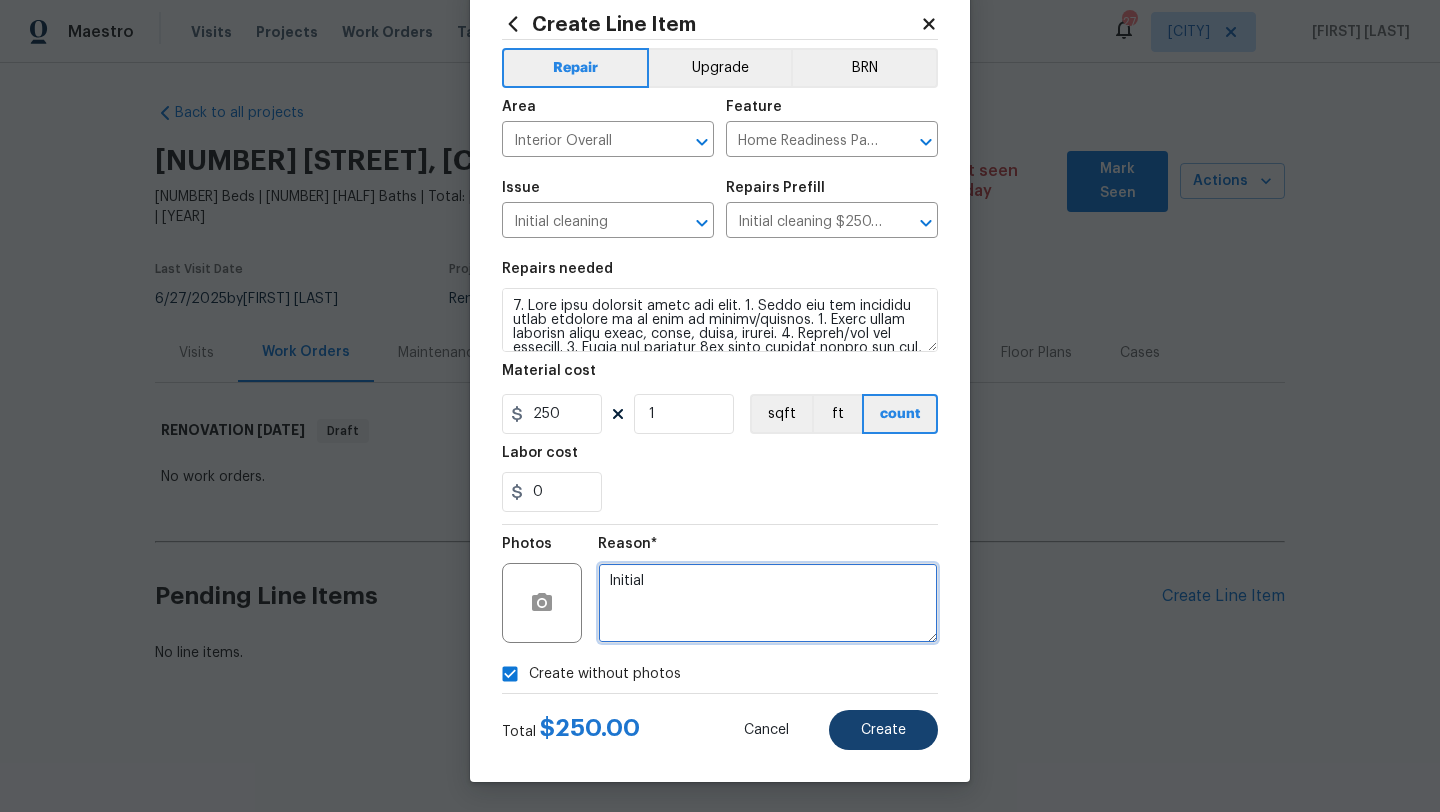 type on "Initial" 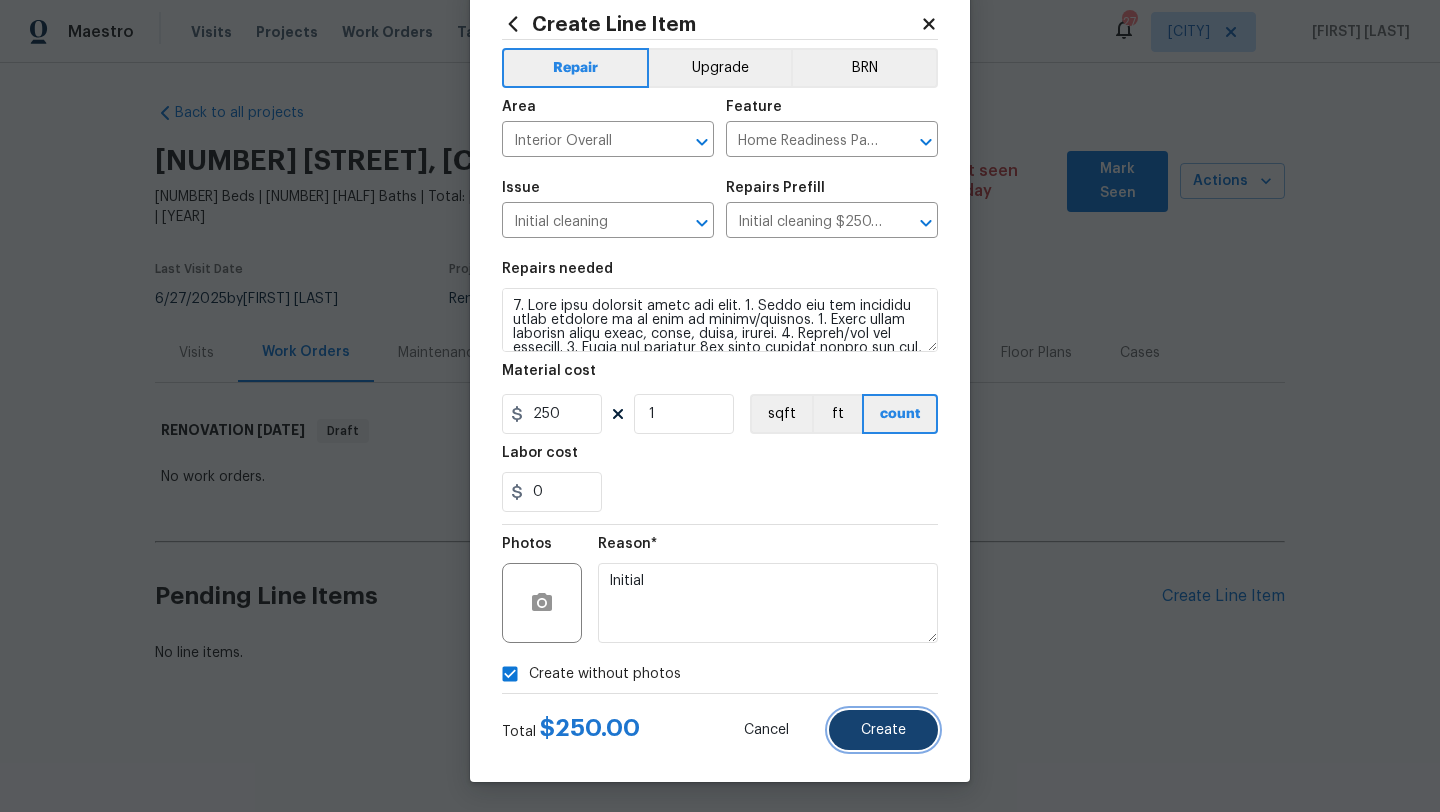click on "Create" at bounding box center (883, 730) 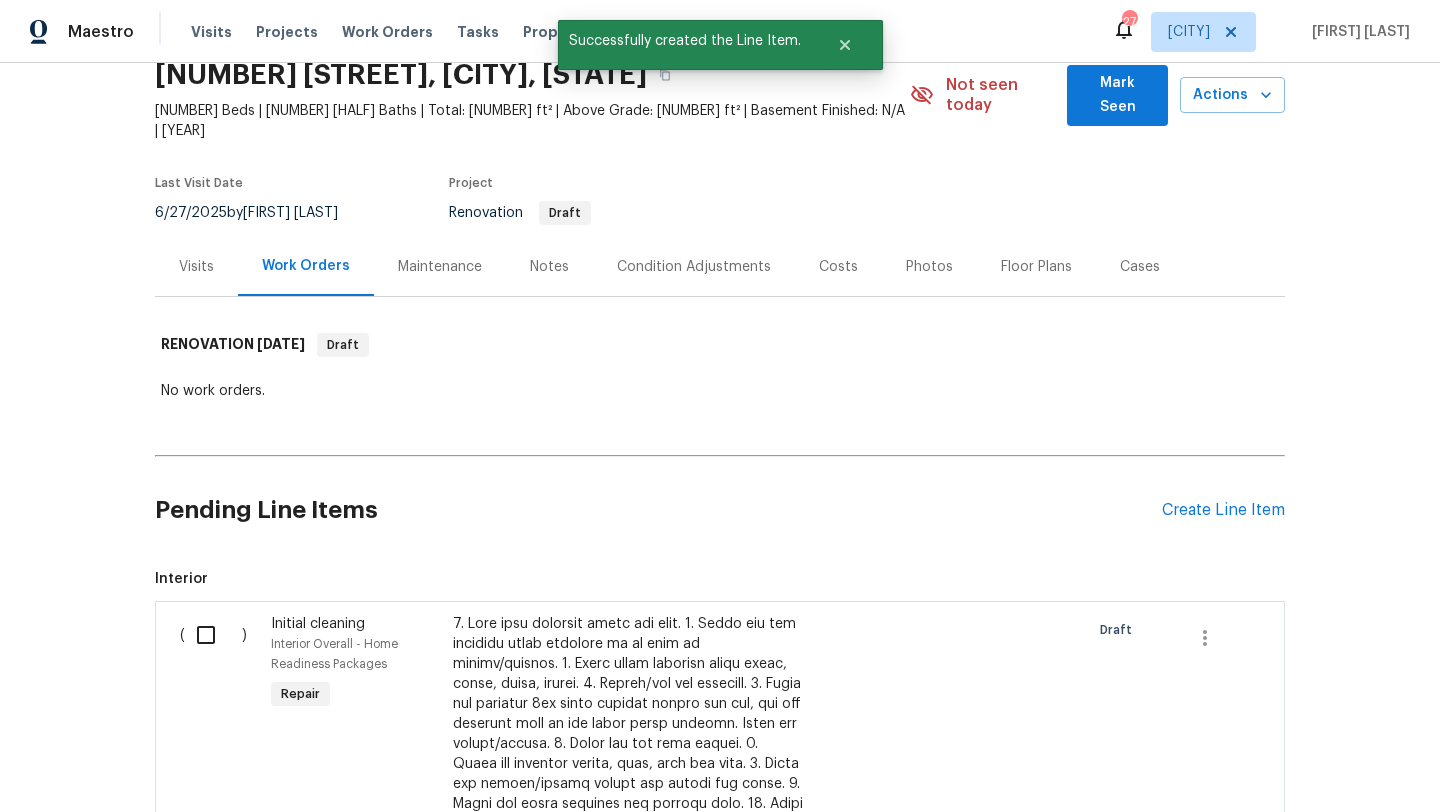 scroll, scrollTop: 122, scrollLeft: 0, axis: vertical 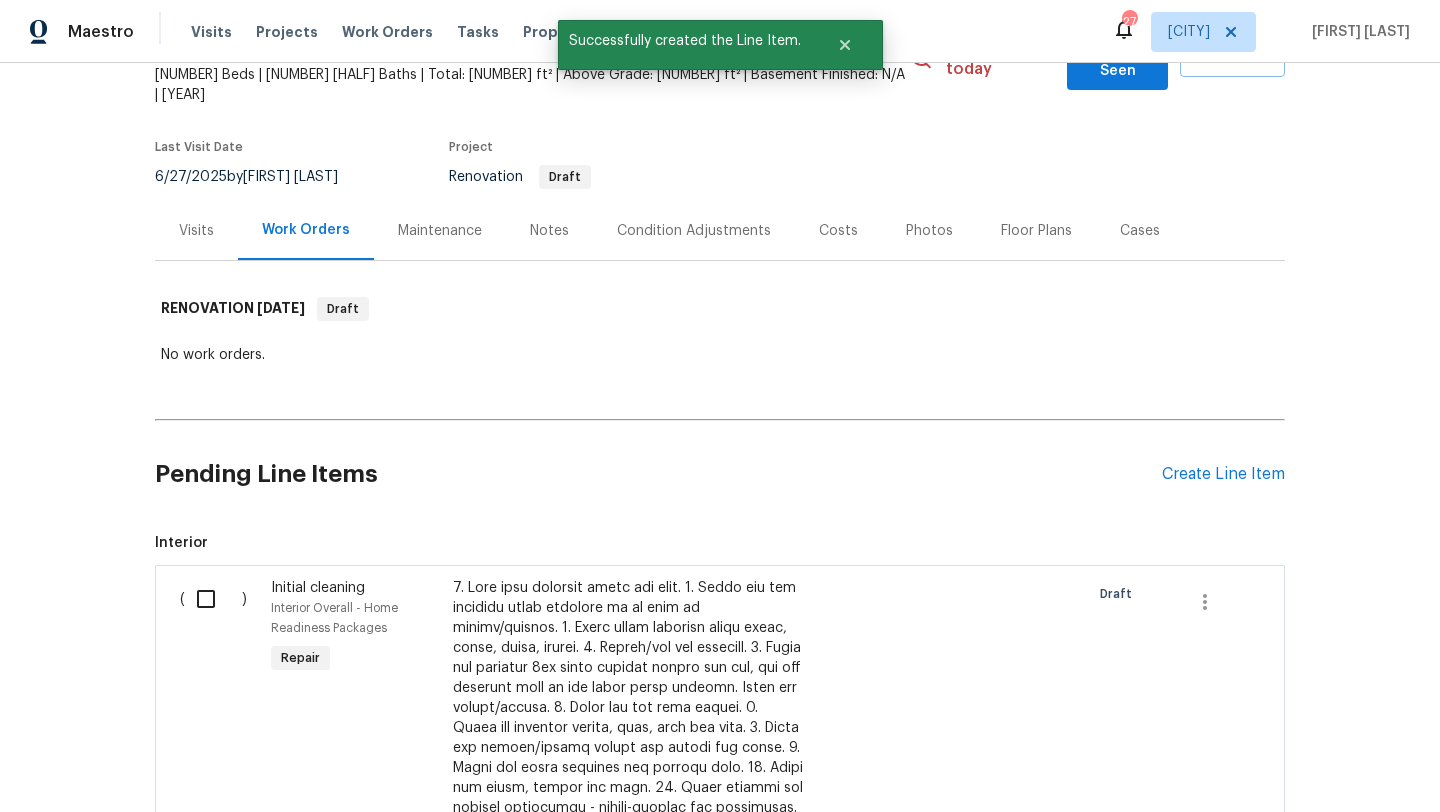 click at bounding box center (213, 599) 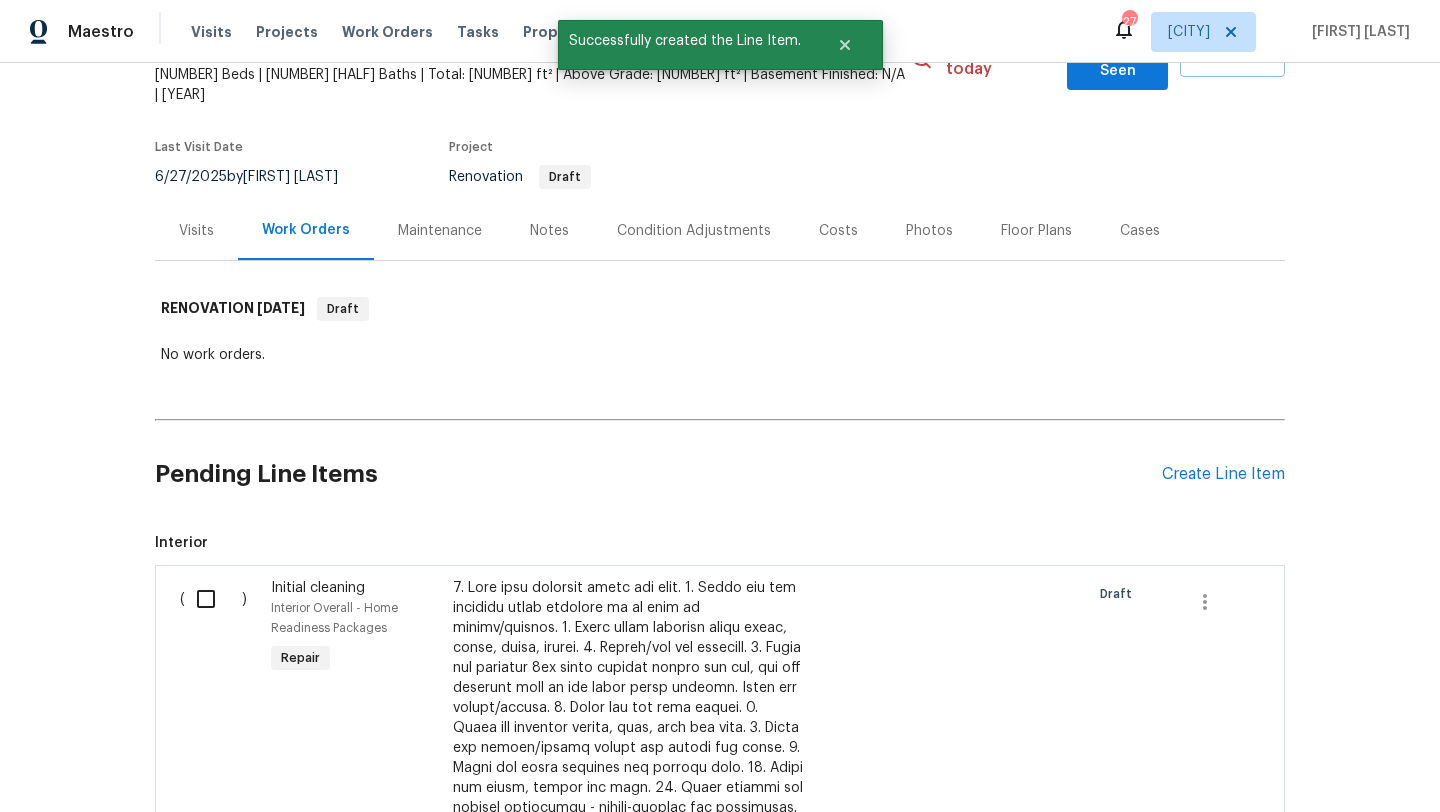 checkbox on "true" 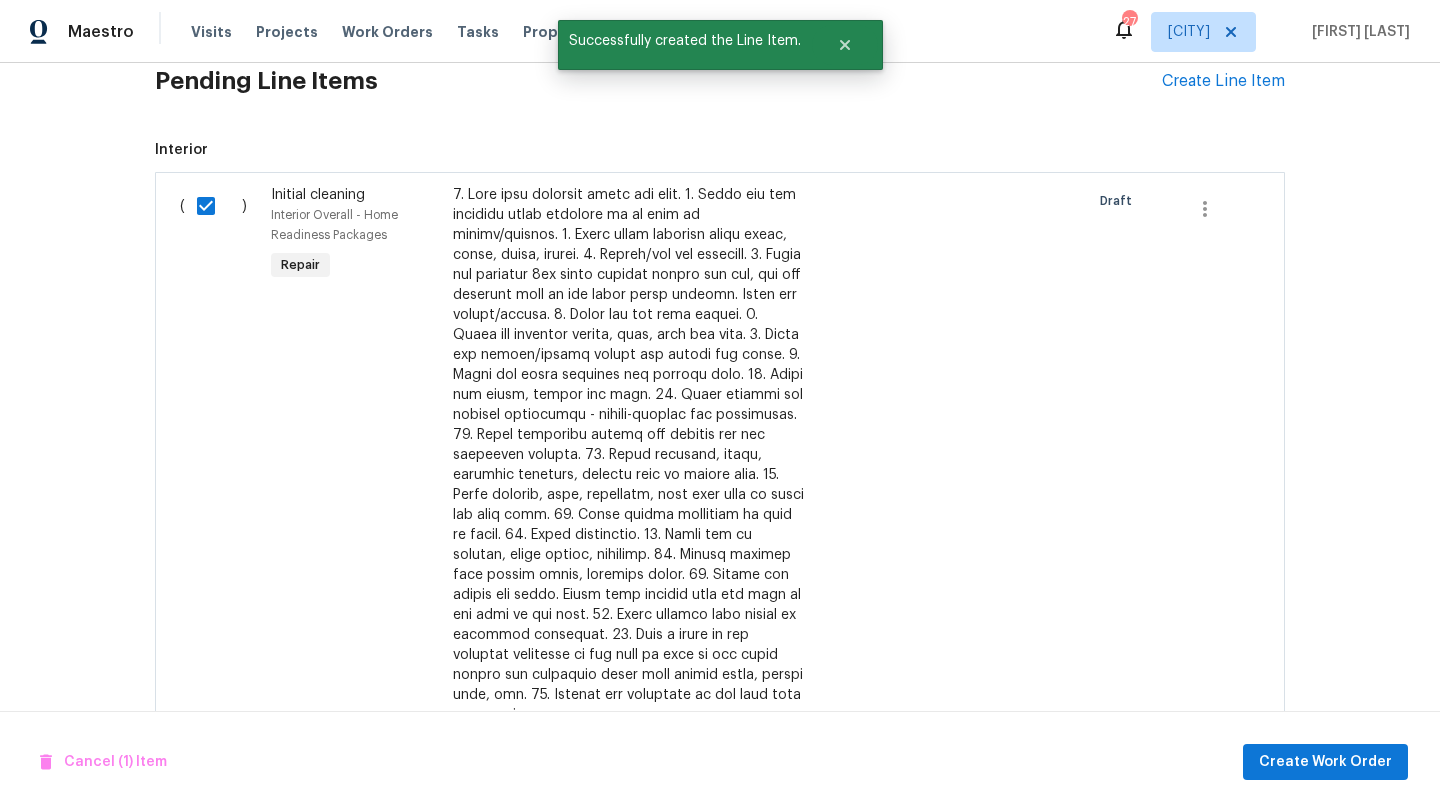 scroll, scrollTop: 659, scrollLeft: 0, axis: vertical 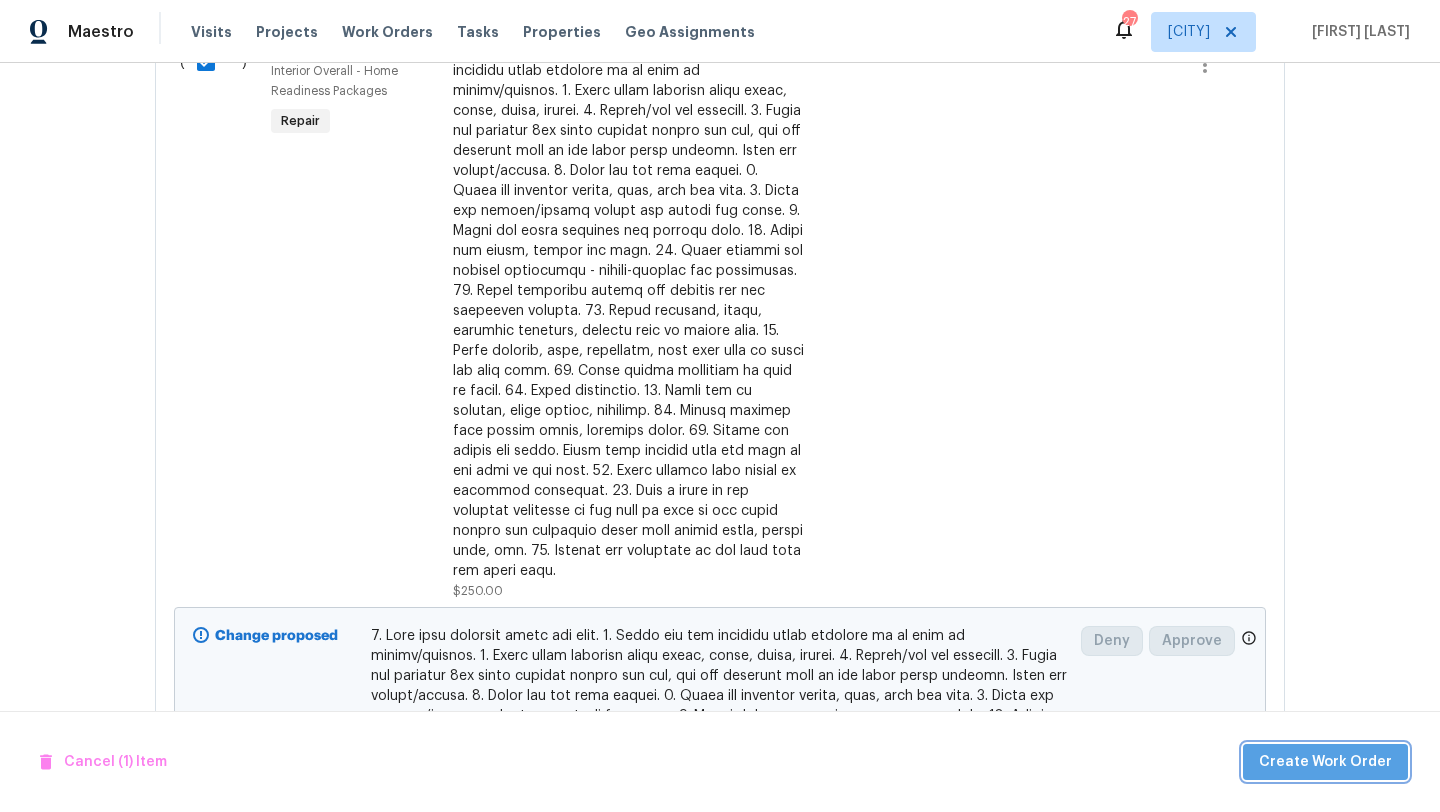 click on "Create Work Order" at bounding box center [1325, 762] 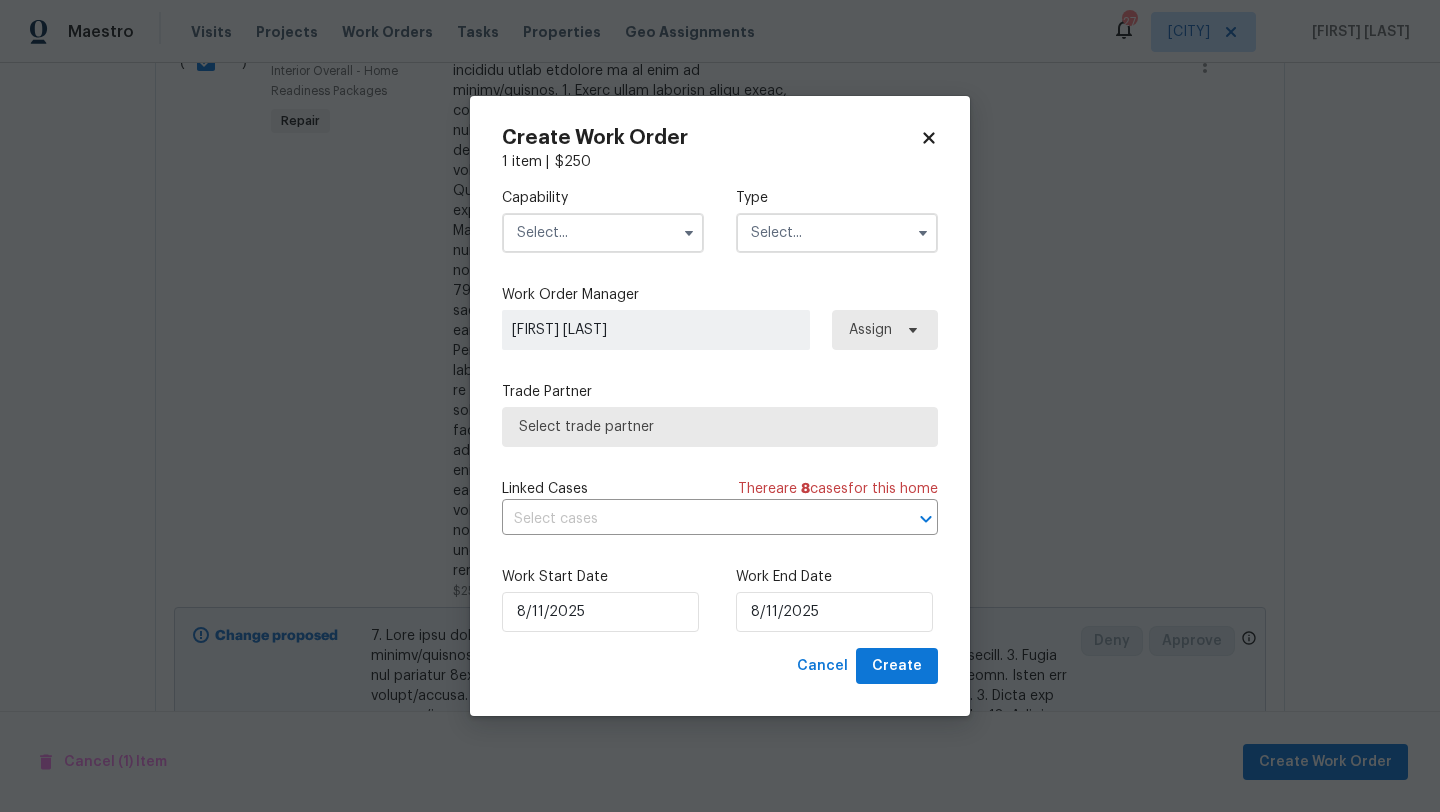 click at bounding box center (603, 233) 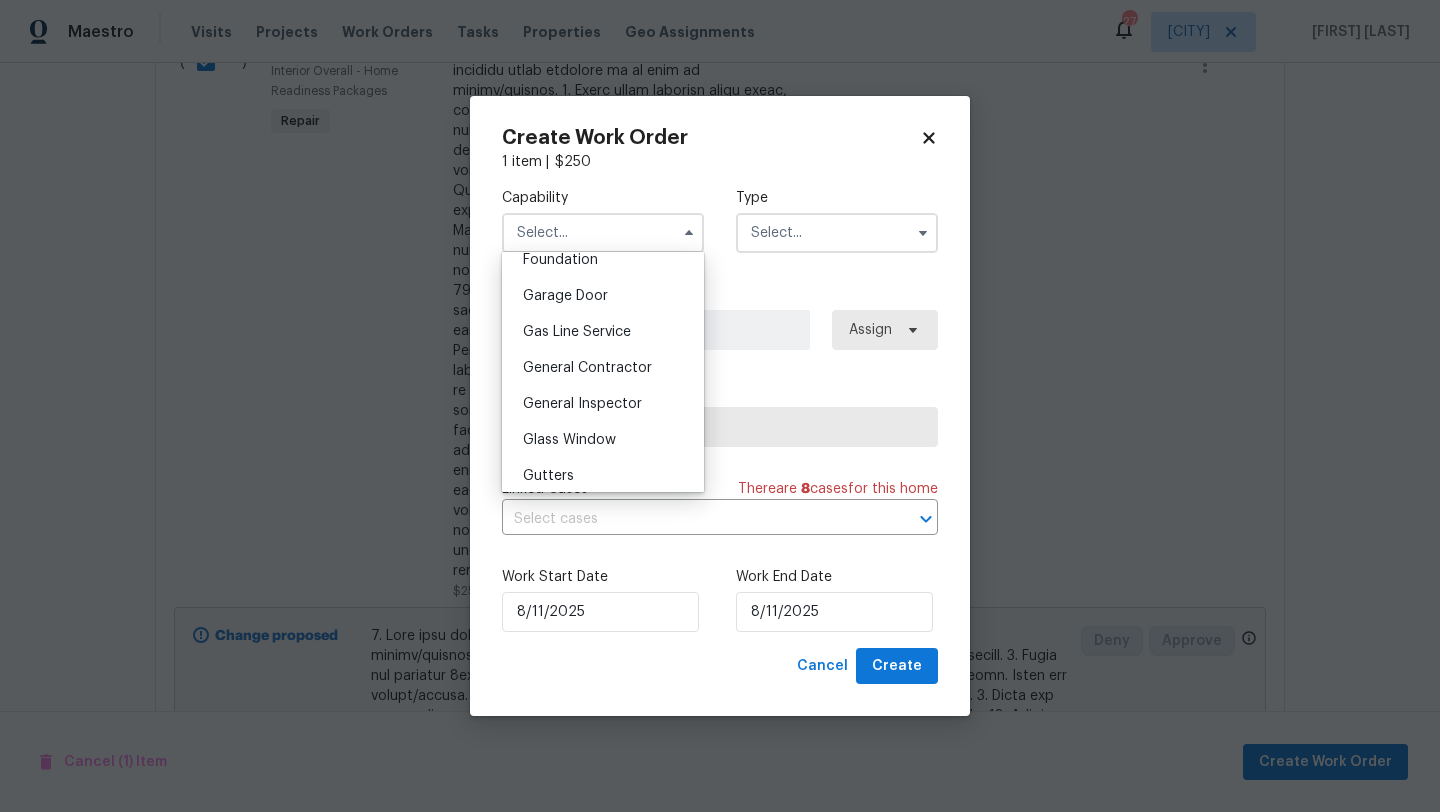 scroll, scrollTop: 868, scrollLeft: 0, axis: vertical 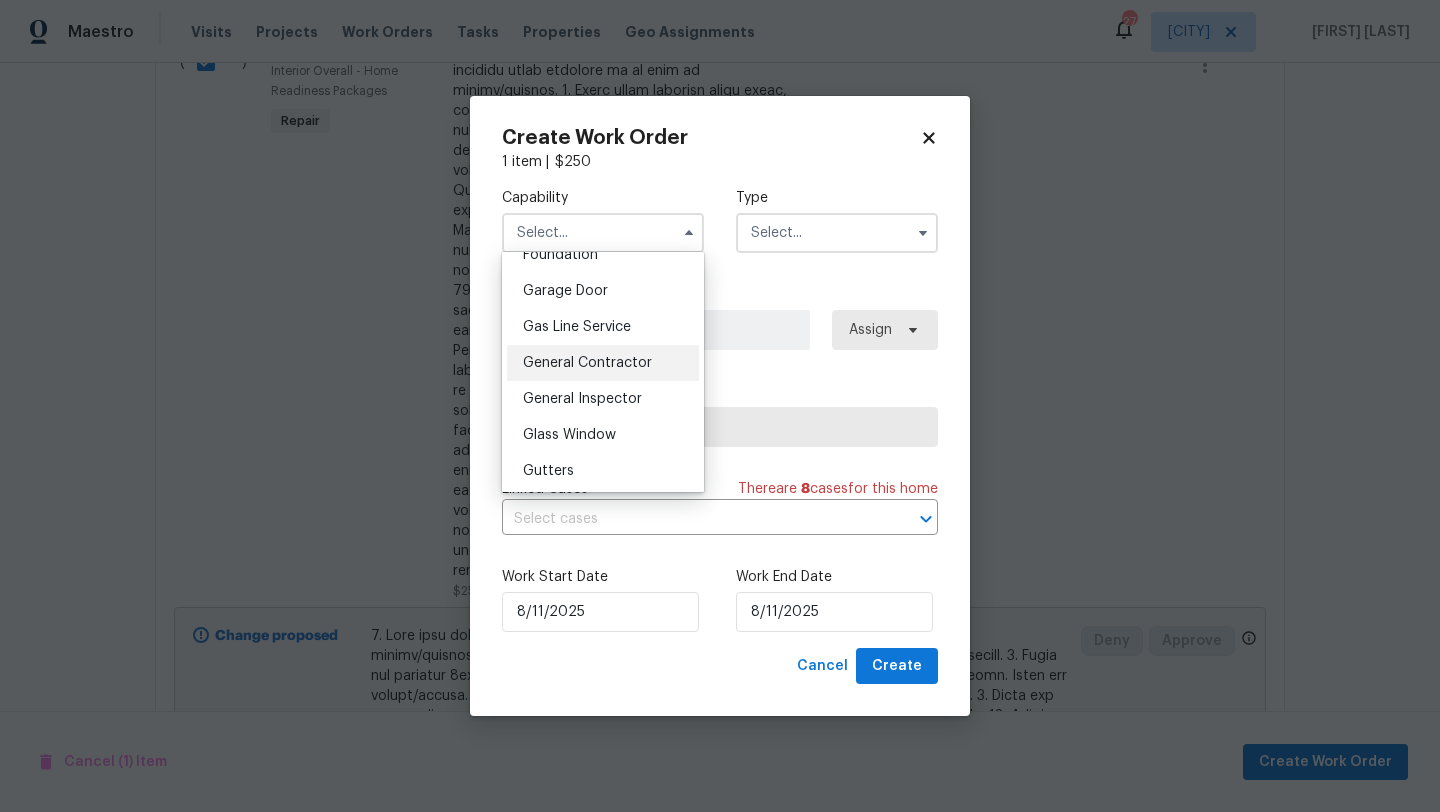 click on "General Contractor" at bounding box center (587, 363) 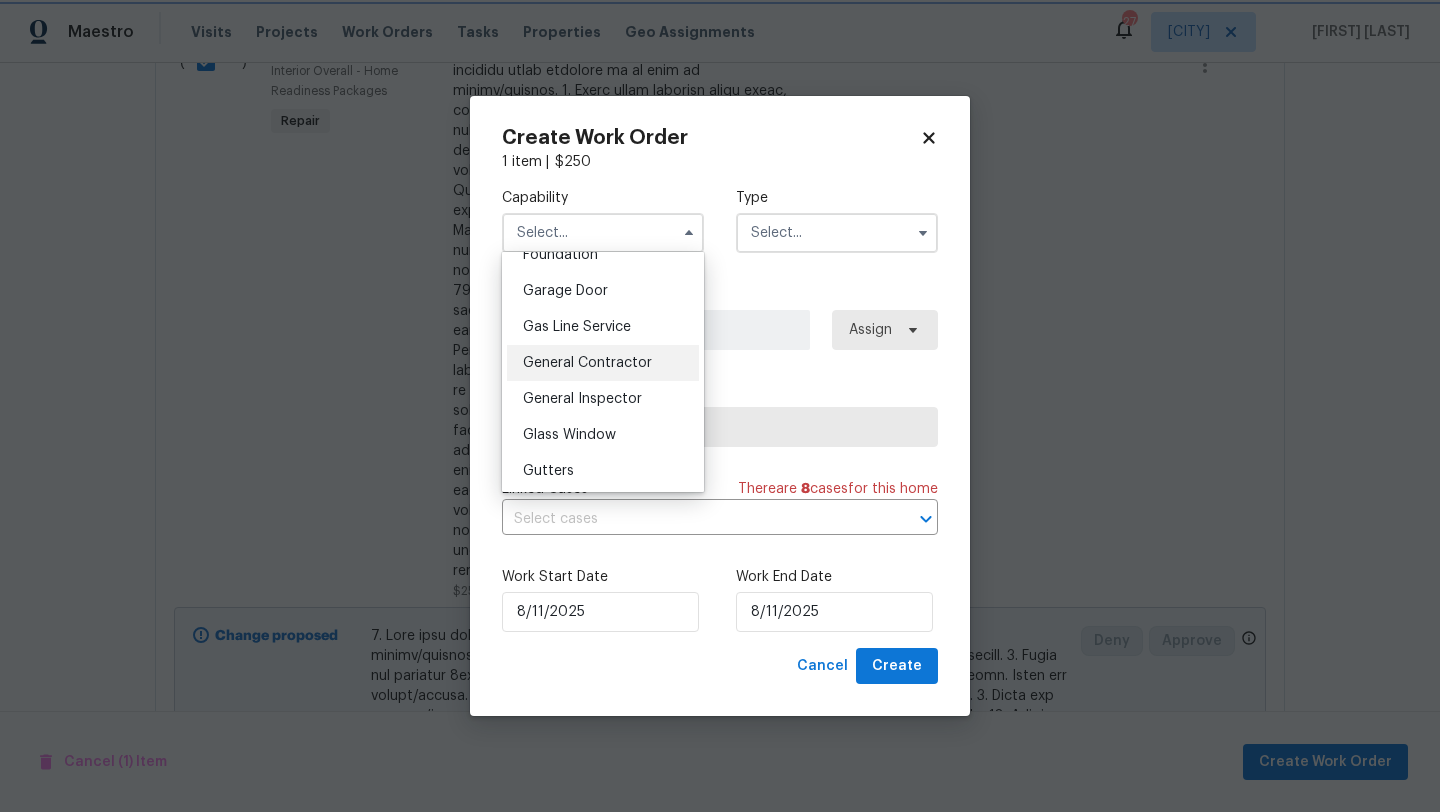 type on "General Contractor" 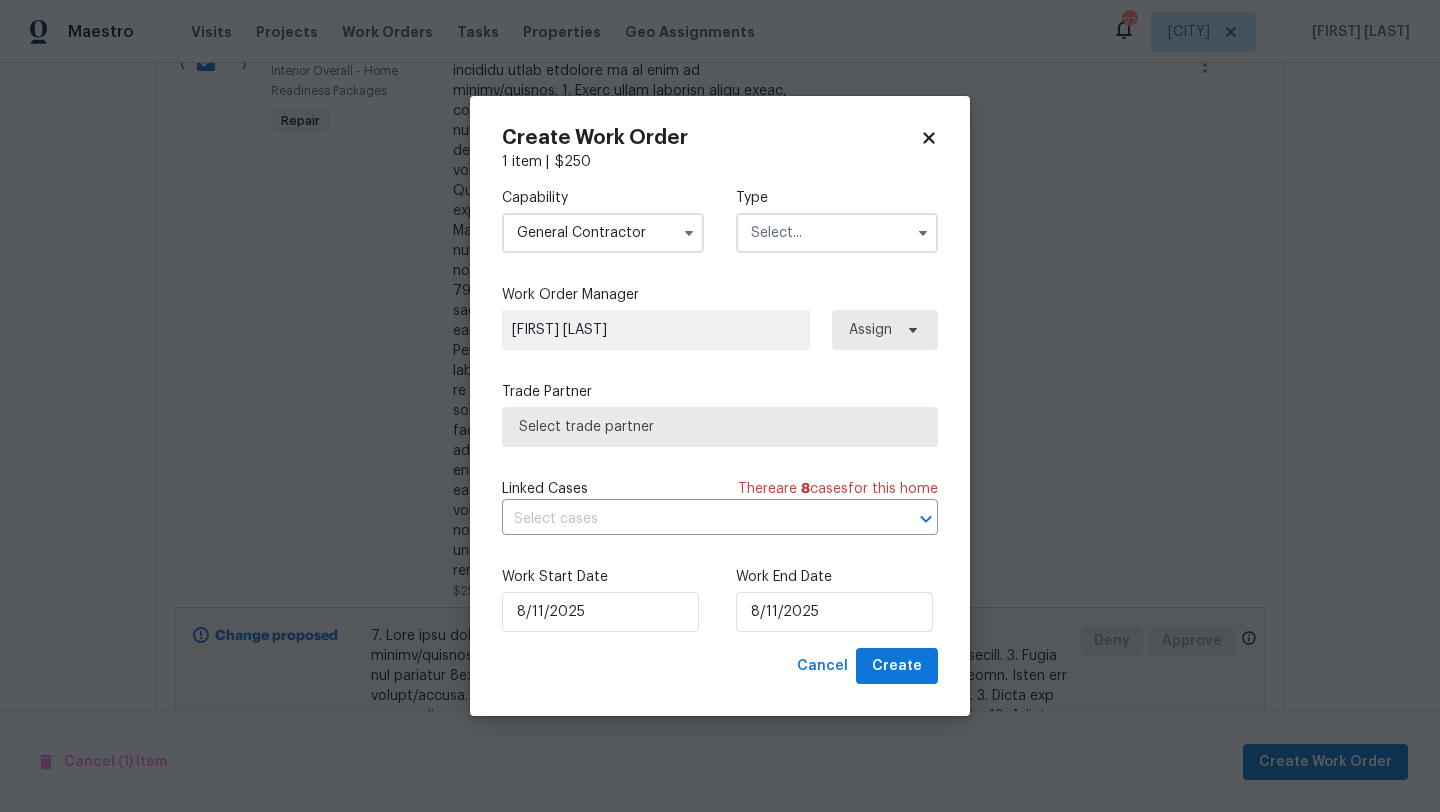 click at bounding box center (837, 233) 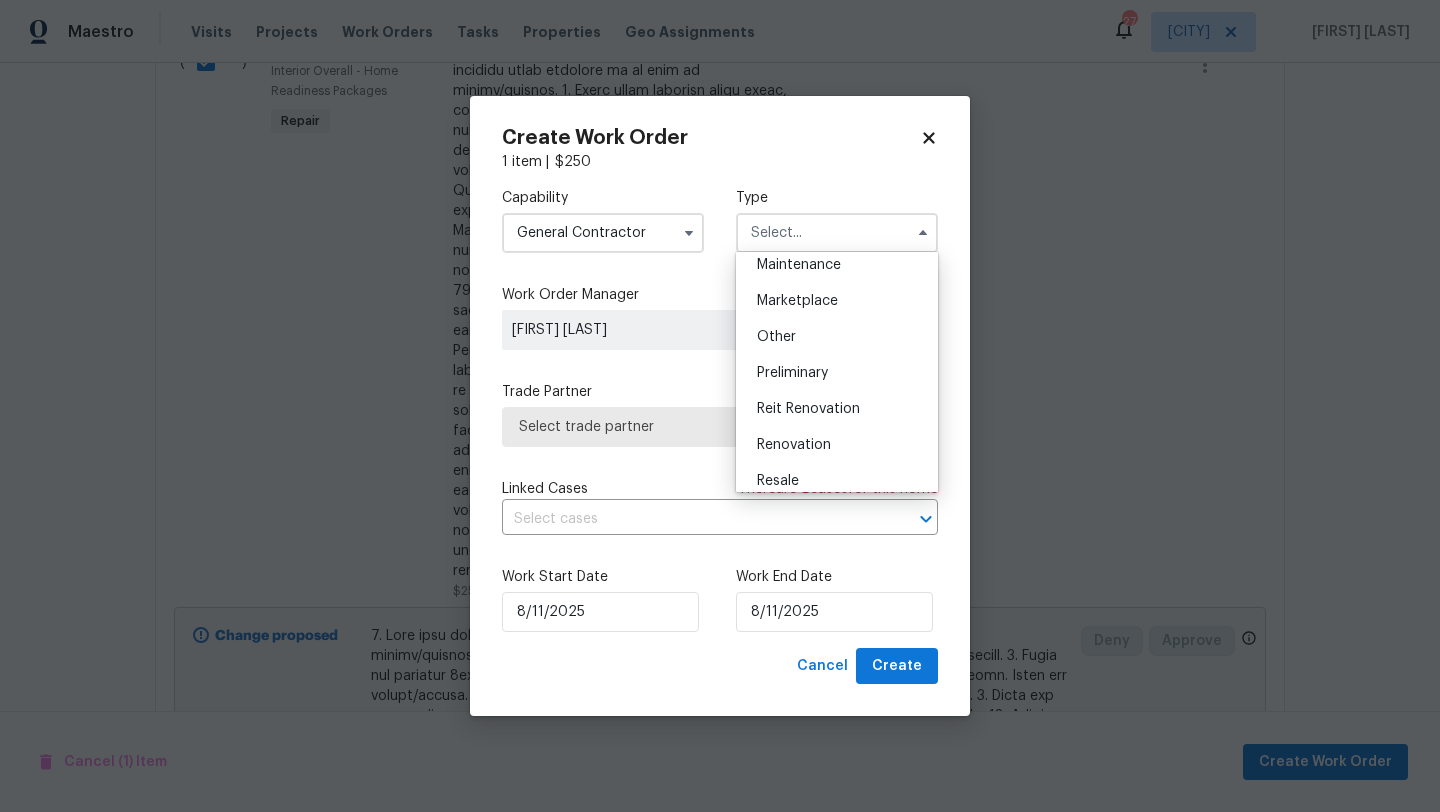 scroll, scrollTop: 383, scrollLeft: 0, axis: vertical 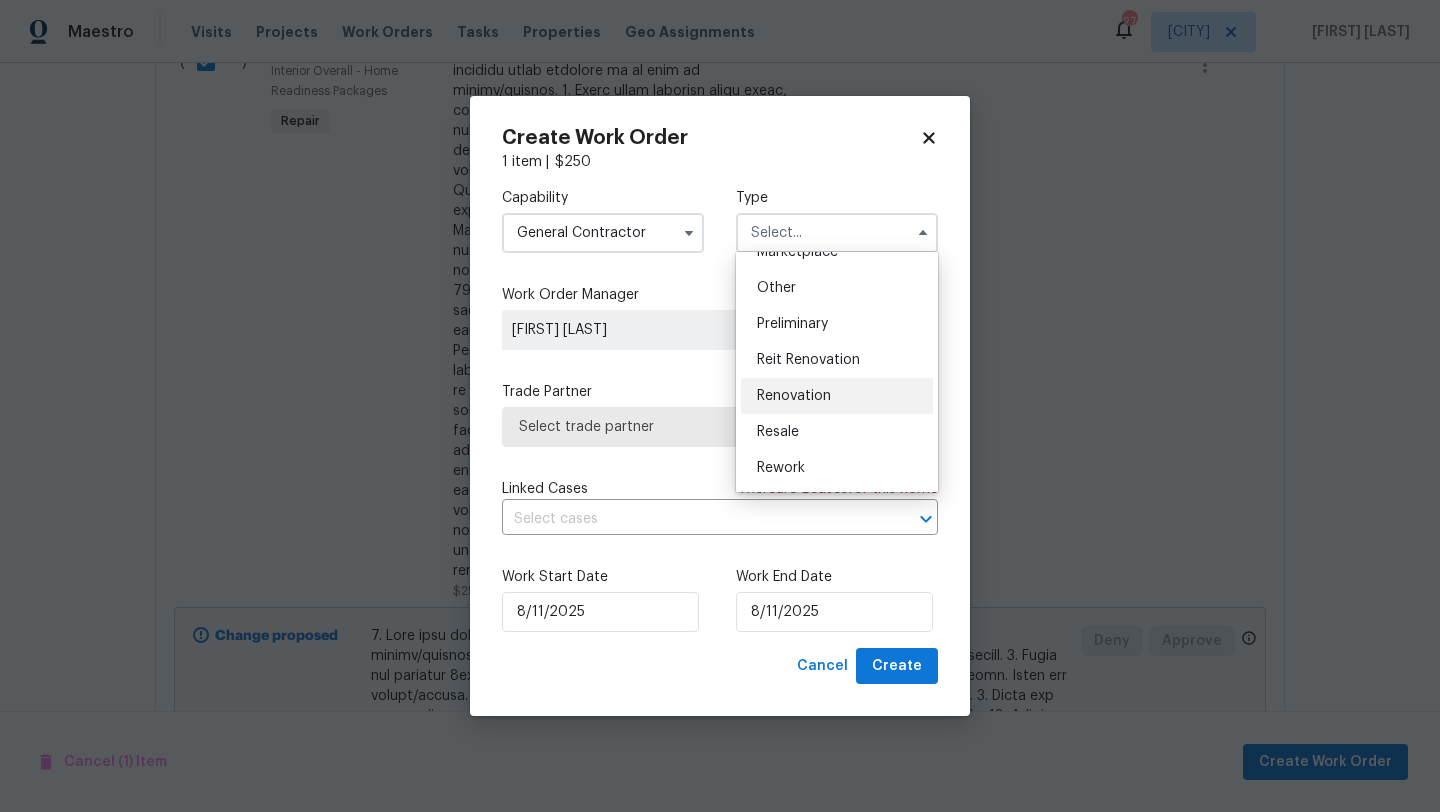 click on "Renovation" at bounding box center (794, 396) 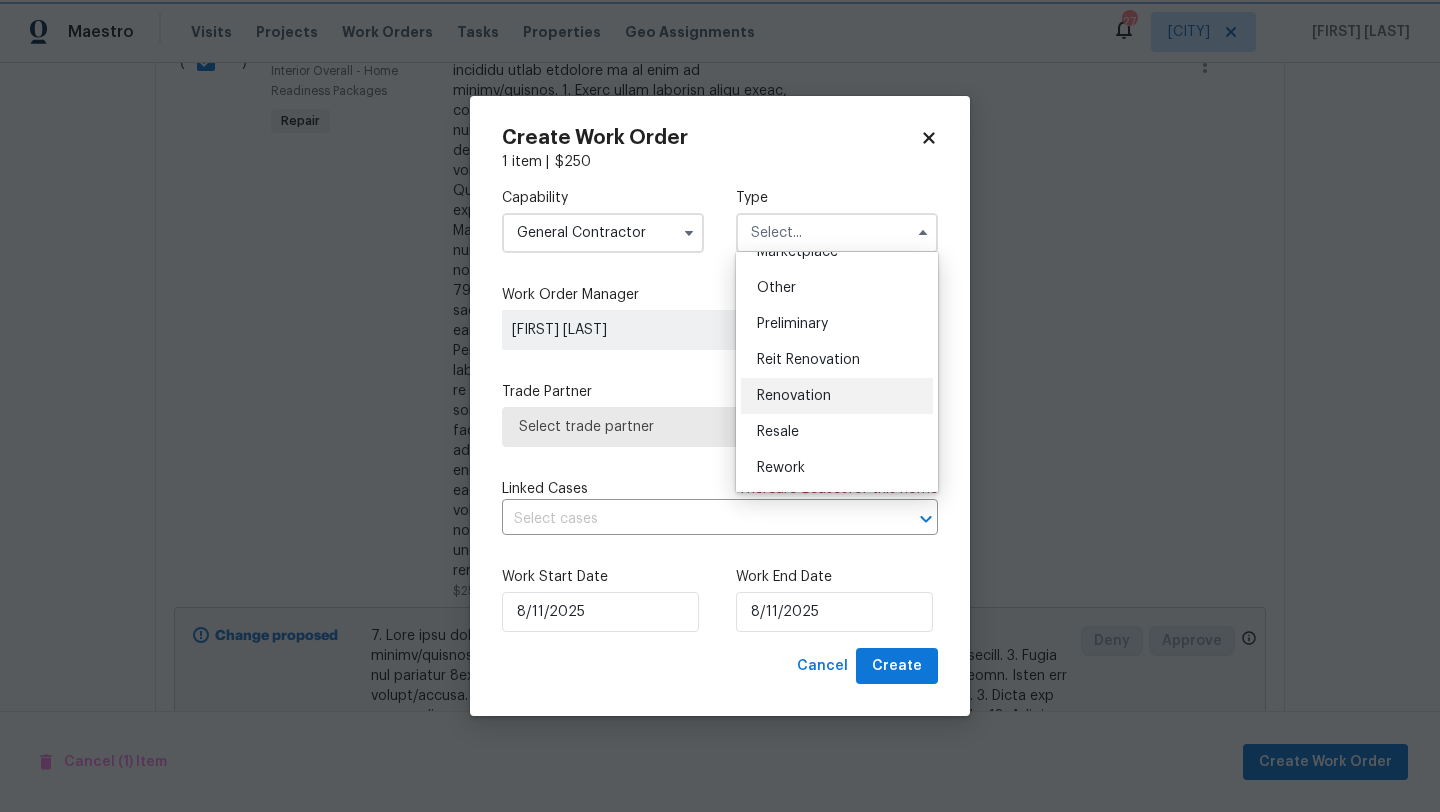 type on "Renovation" 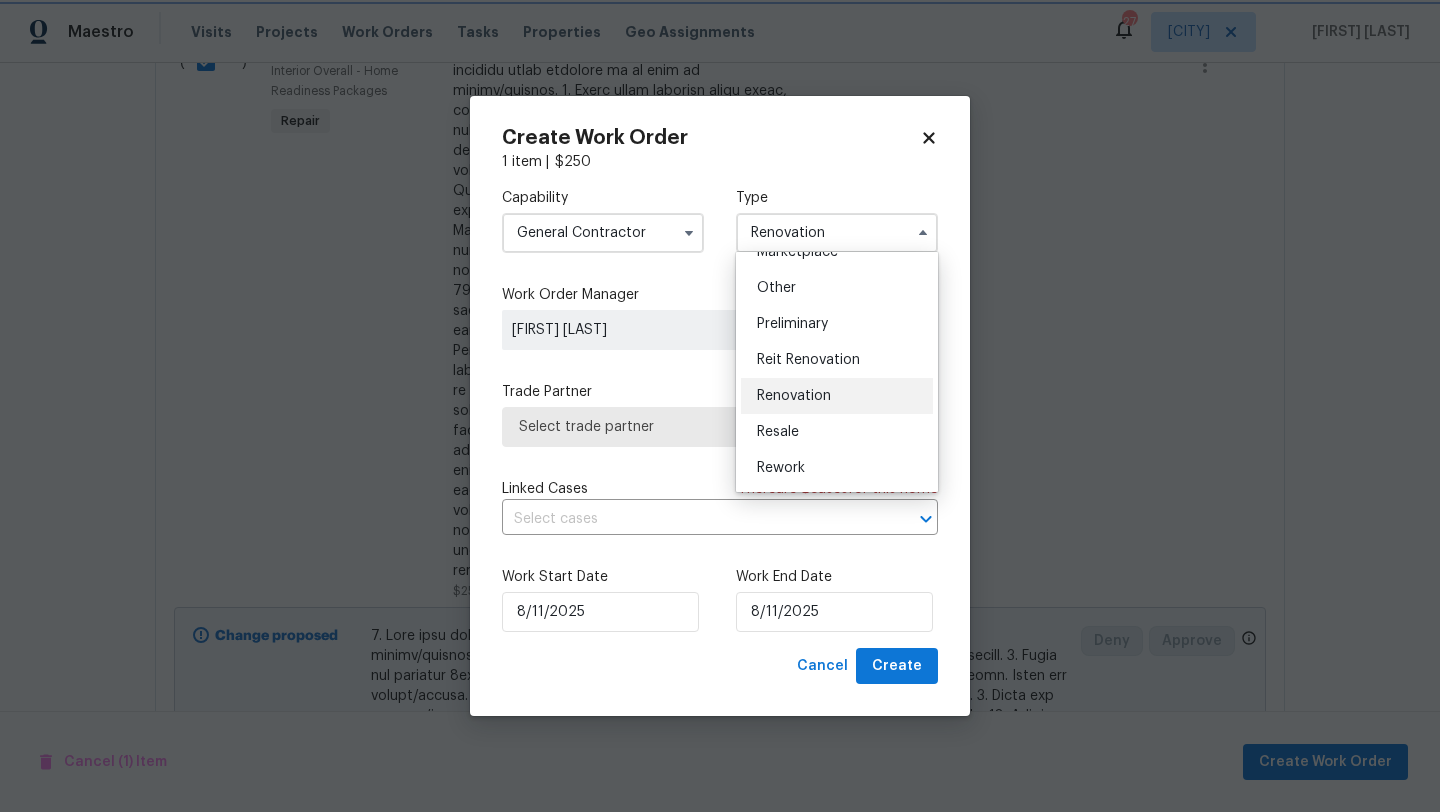 scroll, scrollTop: 0, scrollLeft: 0, axis: both 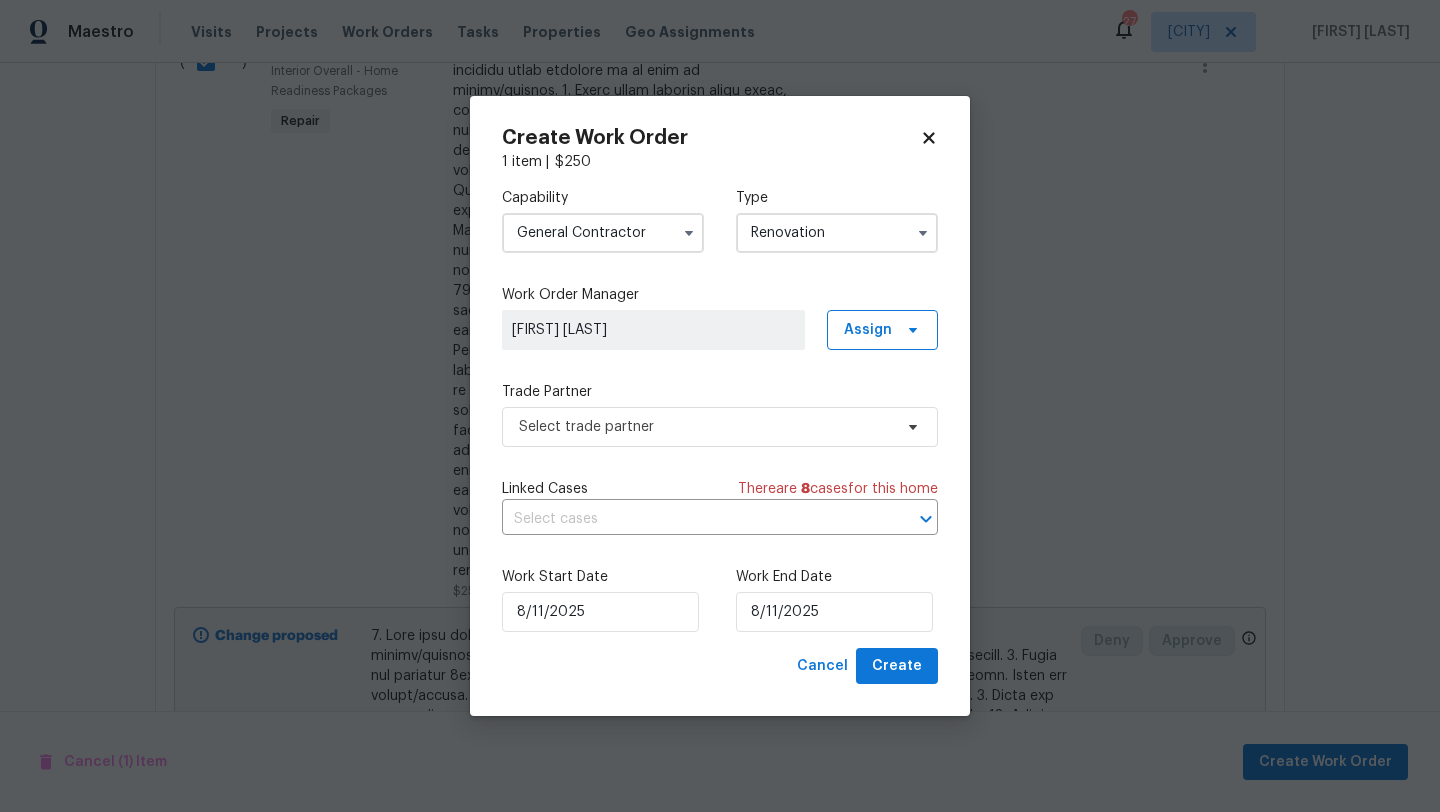 click on "Capability   General Contractor Type   Renovation Work Order Manager   Scott Nicol Assign Trade Partner   Select trade partner Linked Cases There  are   8  case s  for this home   ​ Work Start Date   8/11/2025 Work End Date   8/11/2025" at bounding box center [720, 410] 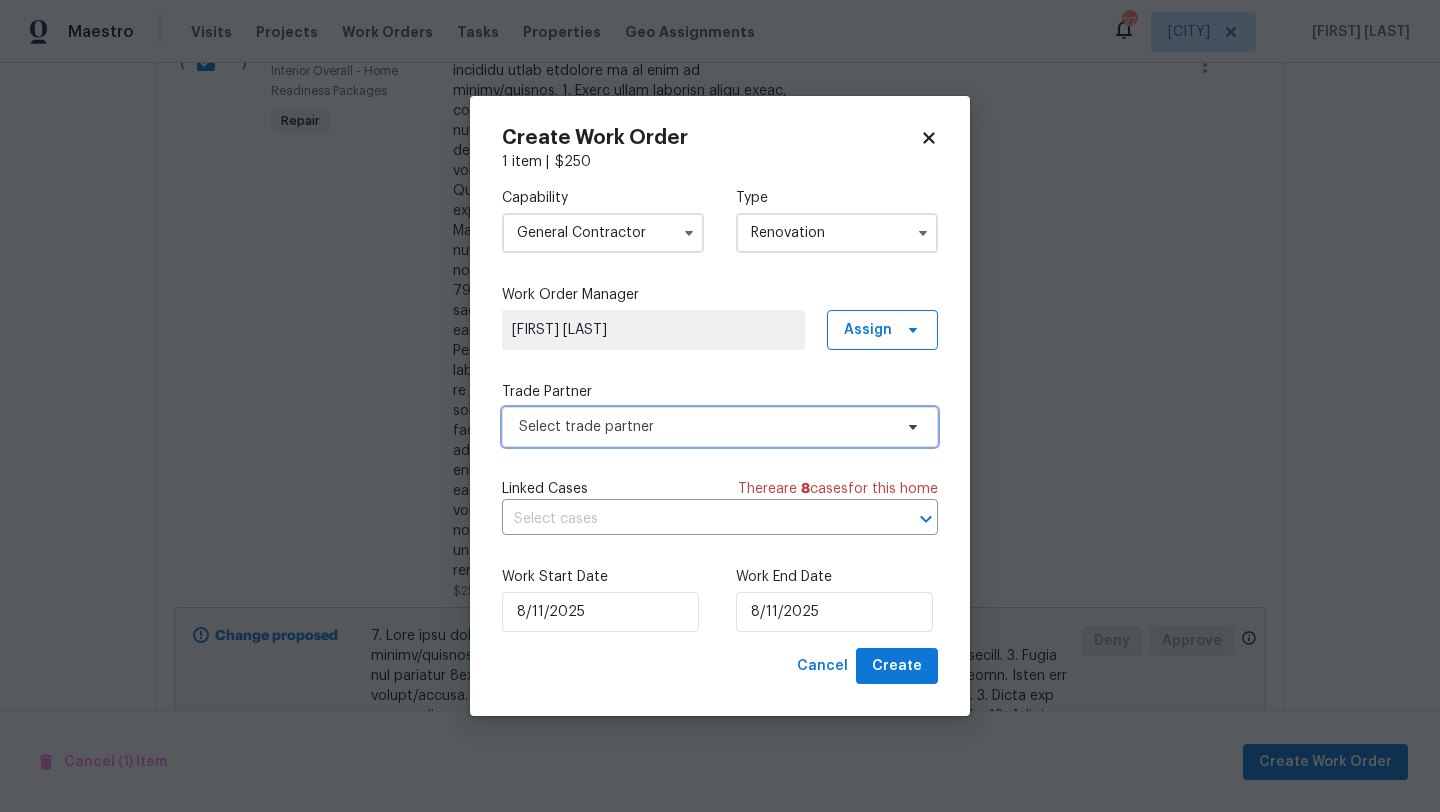 click on "Select trade partner" at bounding box center (705, 427) 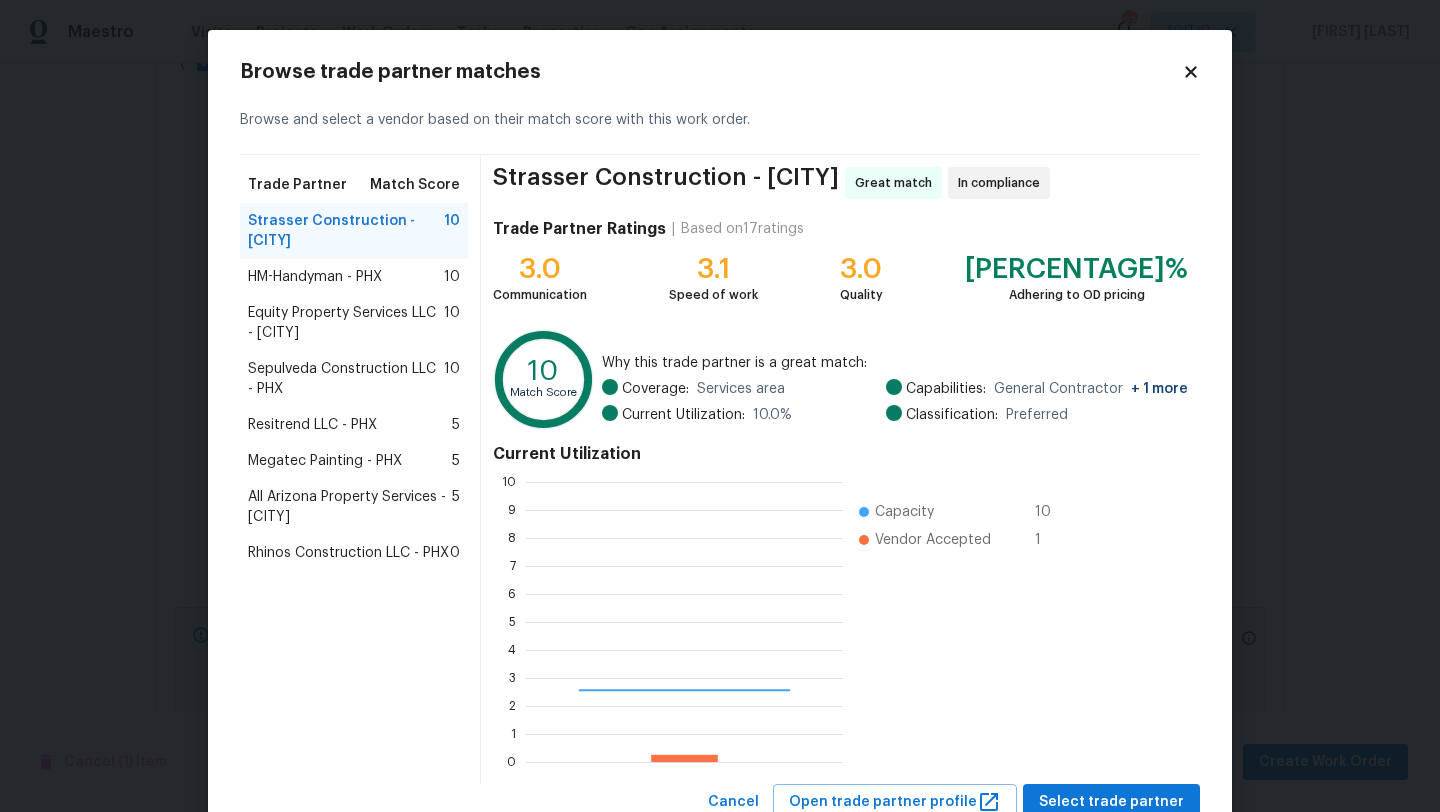 scroll, scrollTop: 2, scrollLeft: 2, axis: both 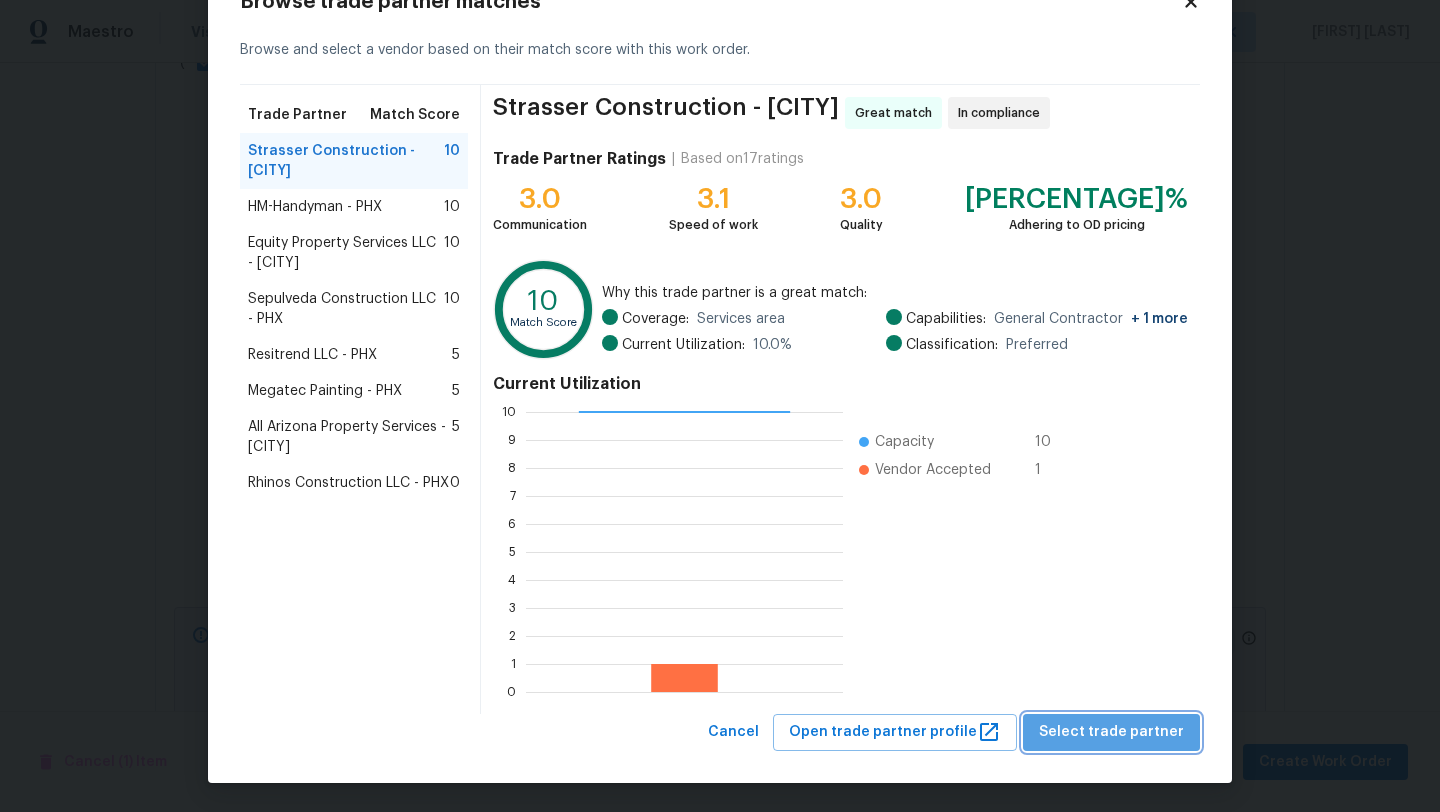 click on "Select trade partner" at bounding box center (1111, 732) 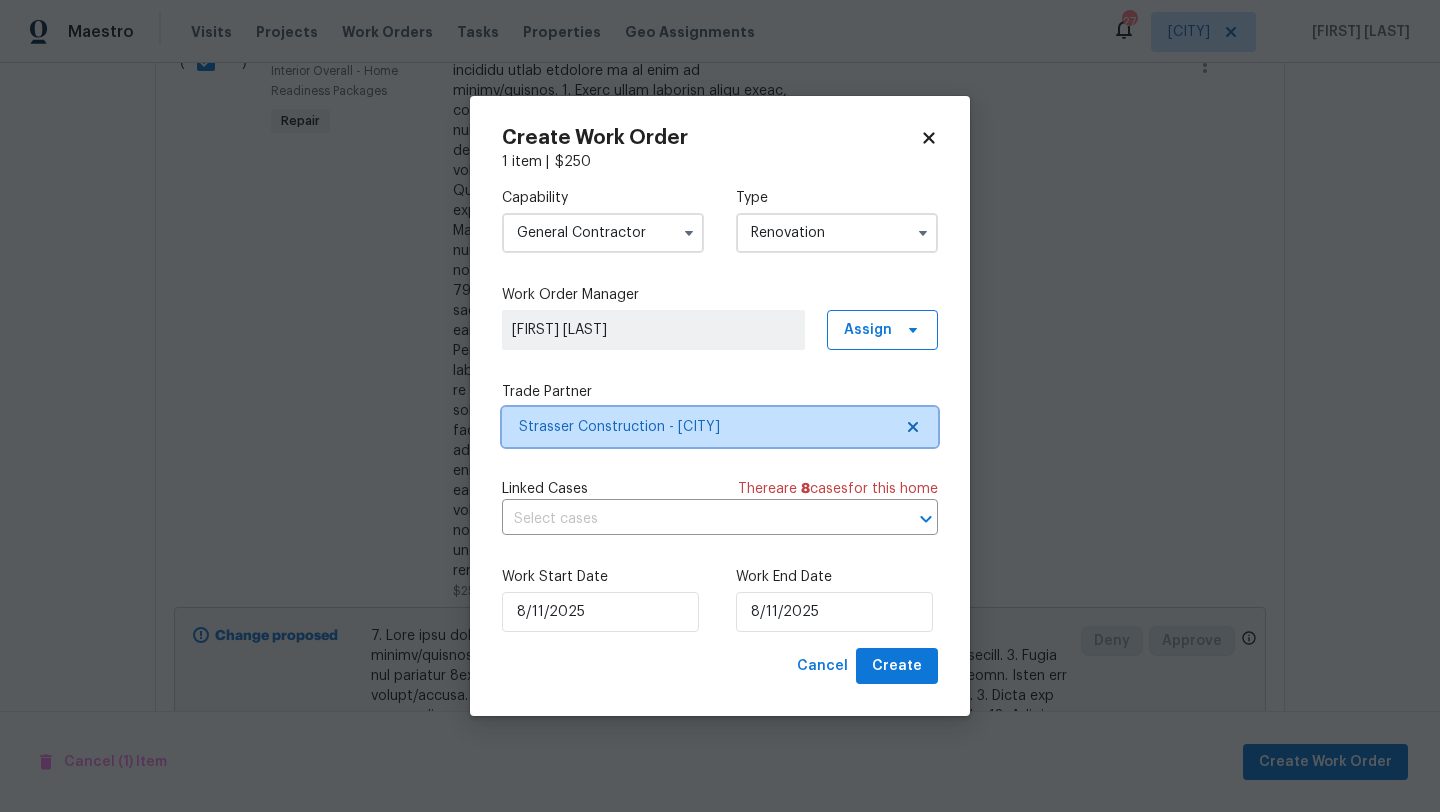 scroll, scrollTop: 0, scrollLeft: 0, axis: both 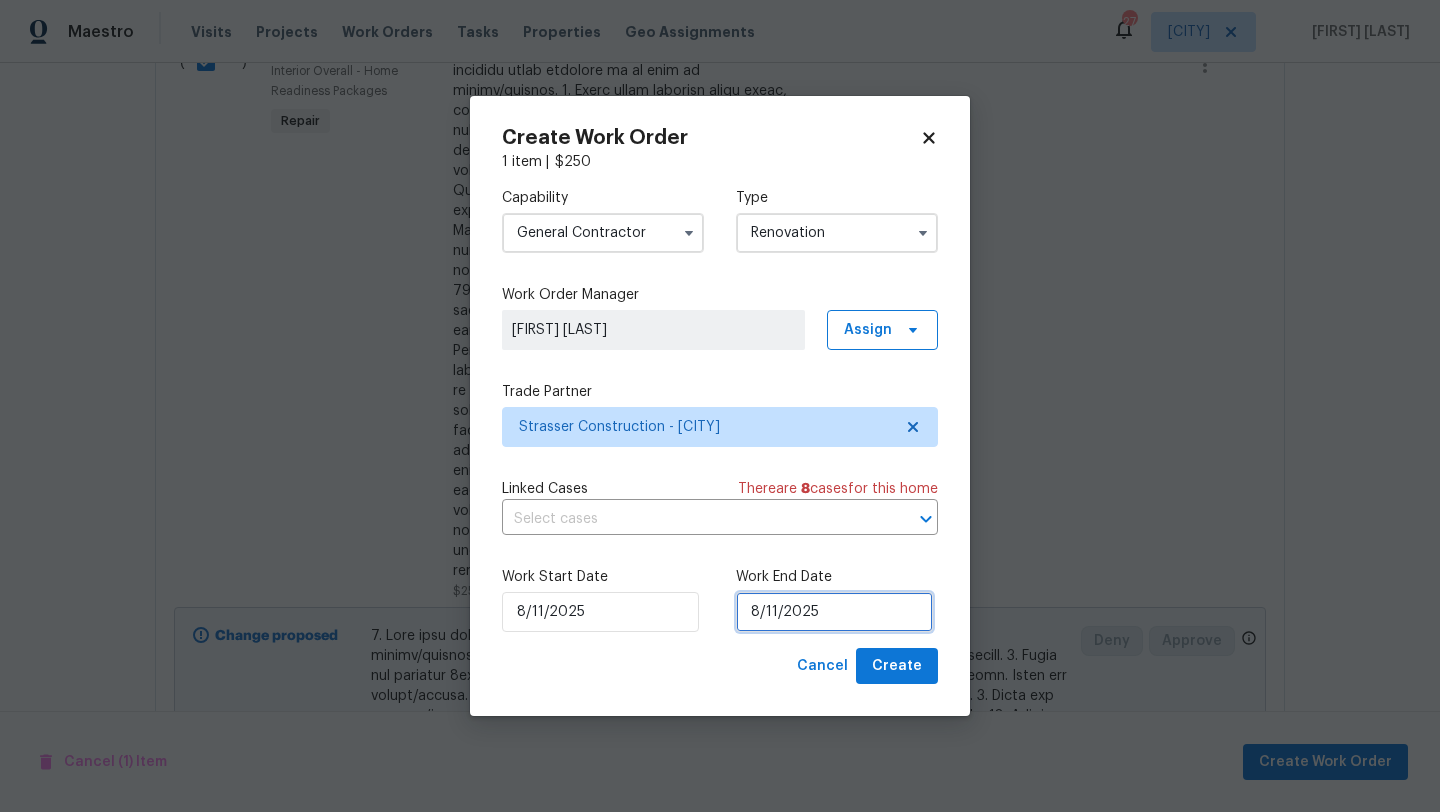 click on "8/11/2025" at bounding box center (834, 612) 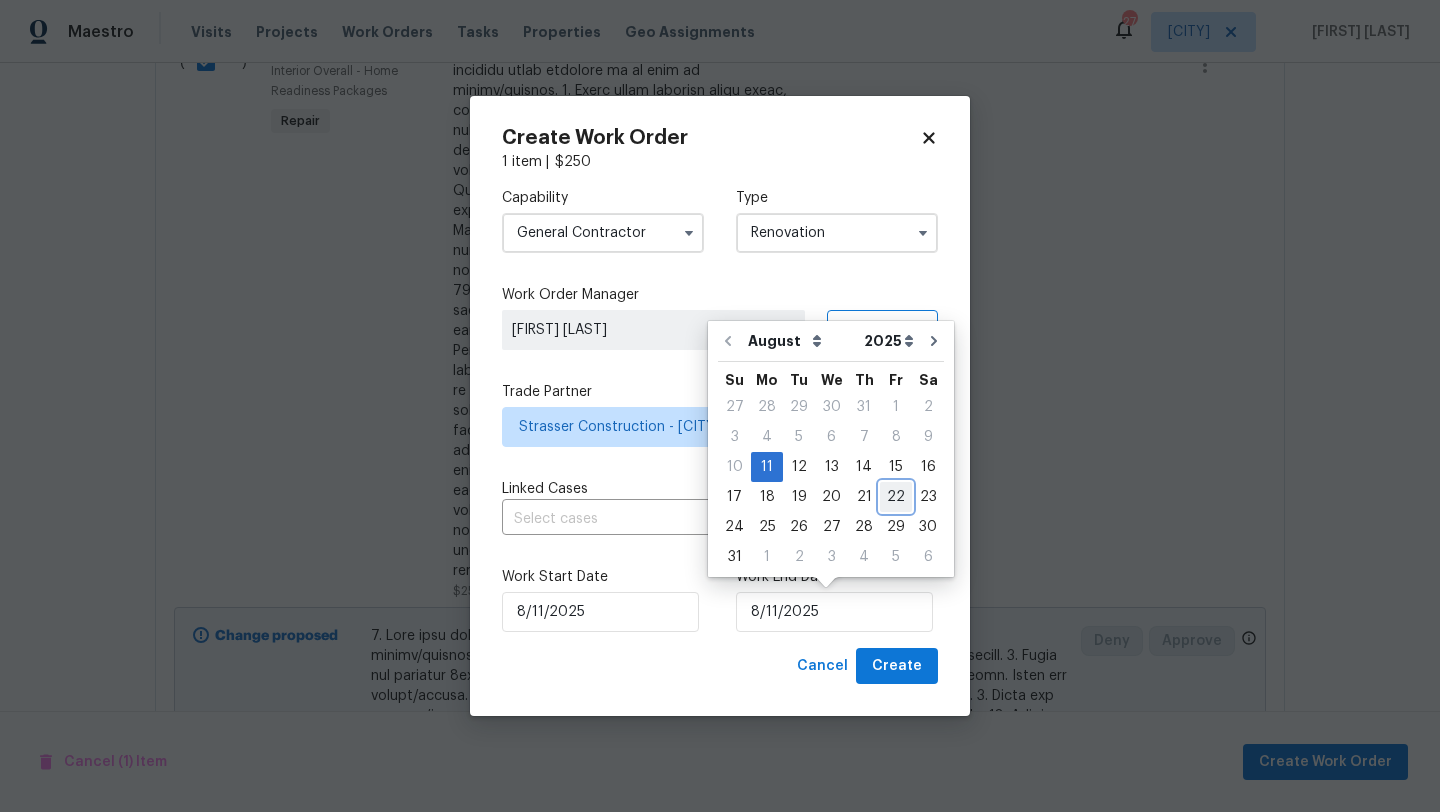 click on "22" at bounding box center [896, 497] 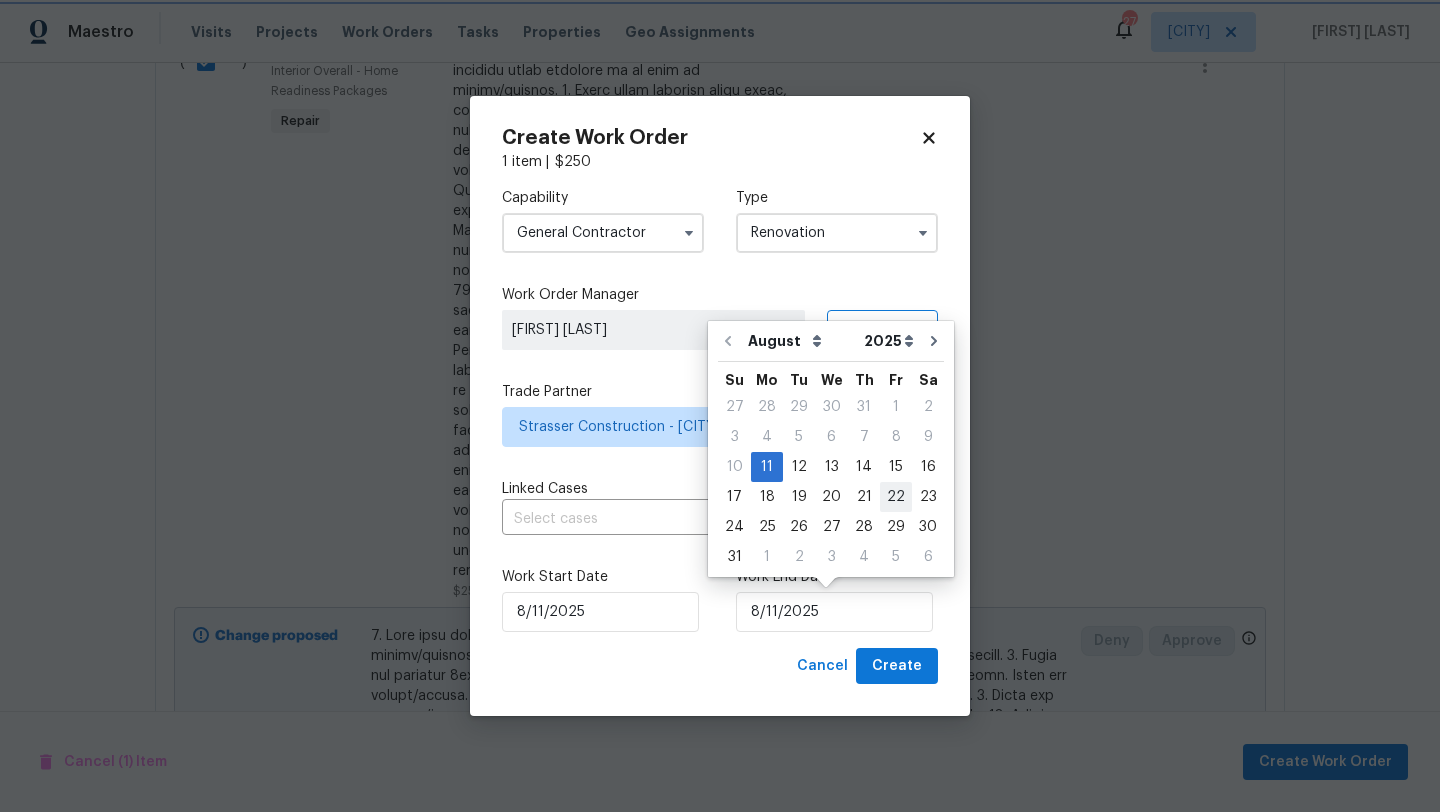 type on "8/22/2025" 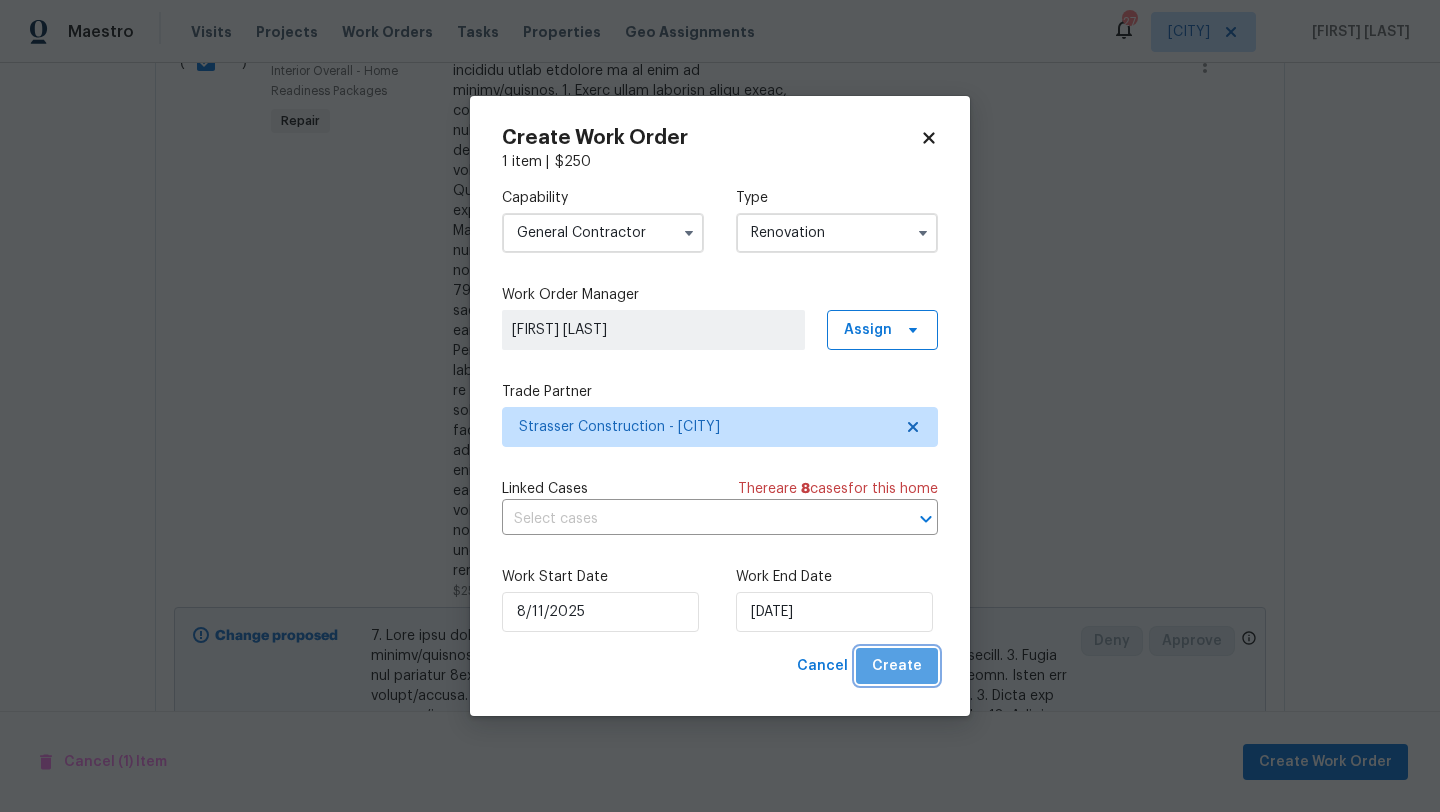 click on "Create" at bounding box center [897, 666] 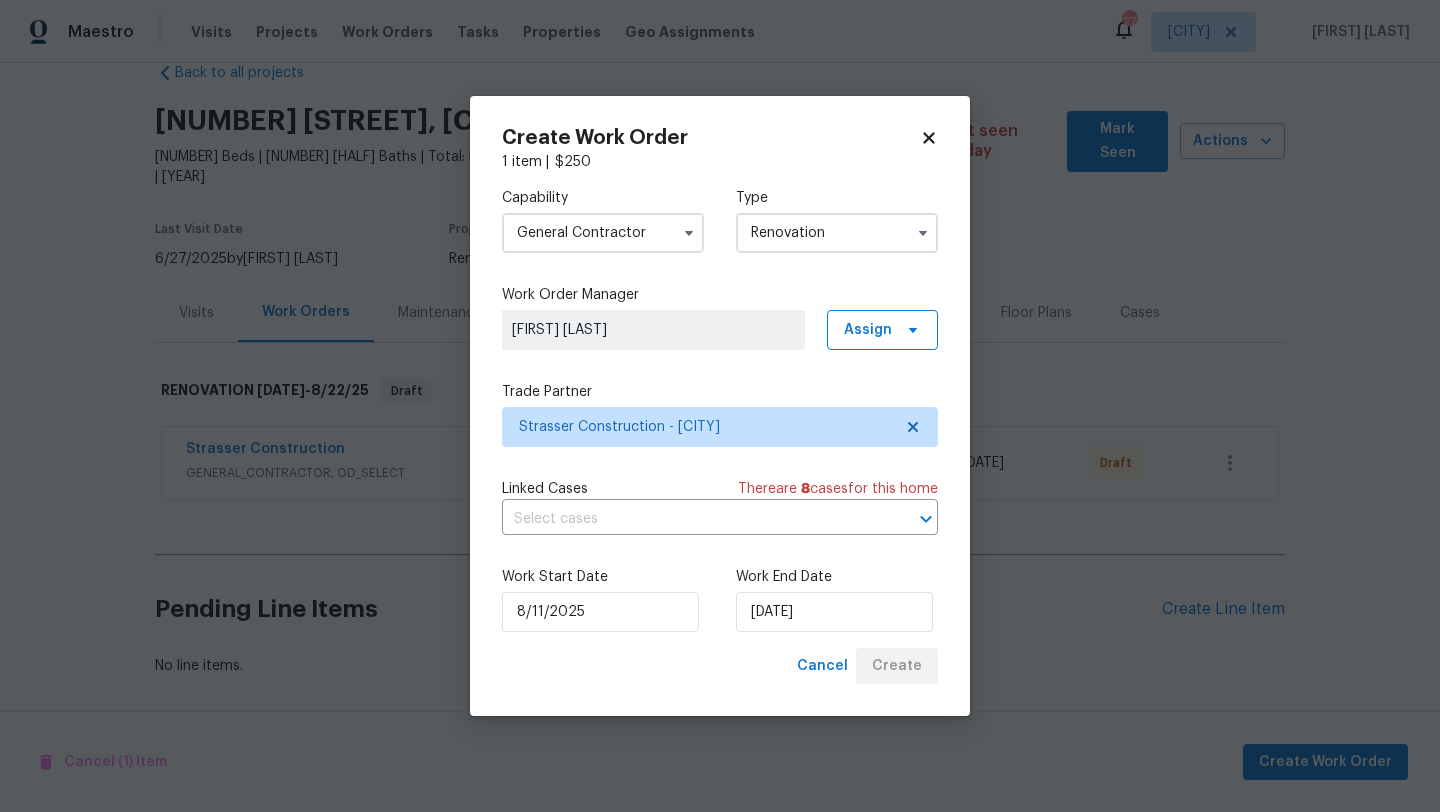 scroll, scrollTop: 20, scrollLeft: 0, axis: vertical 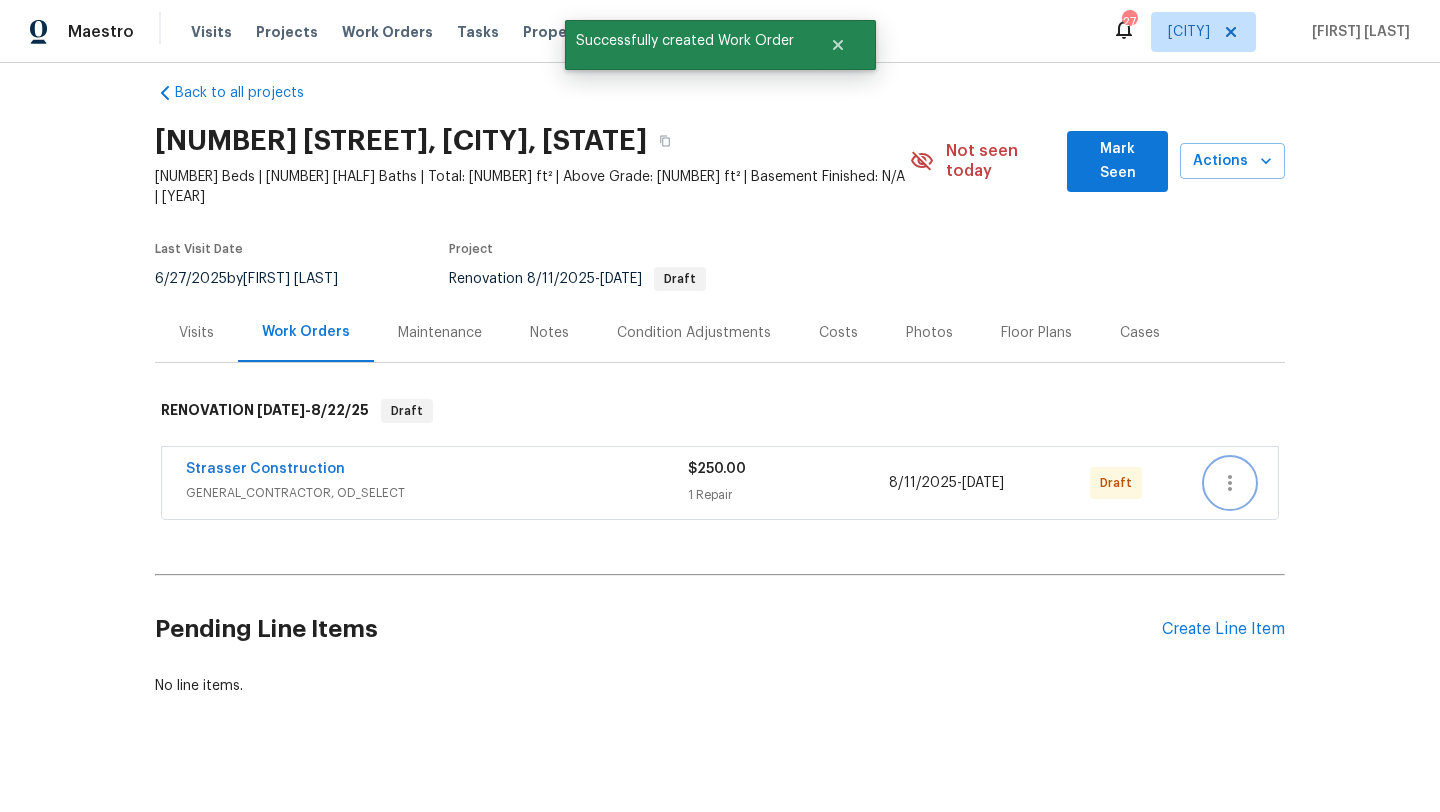 click 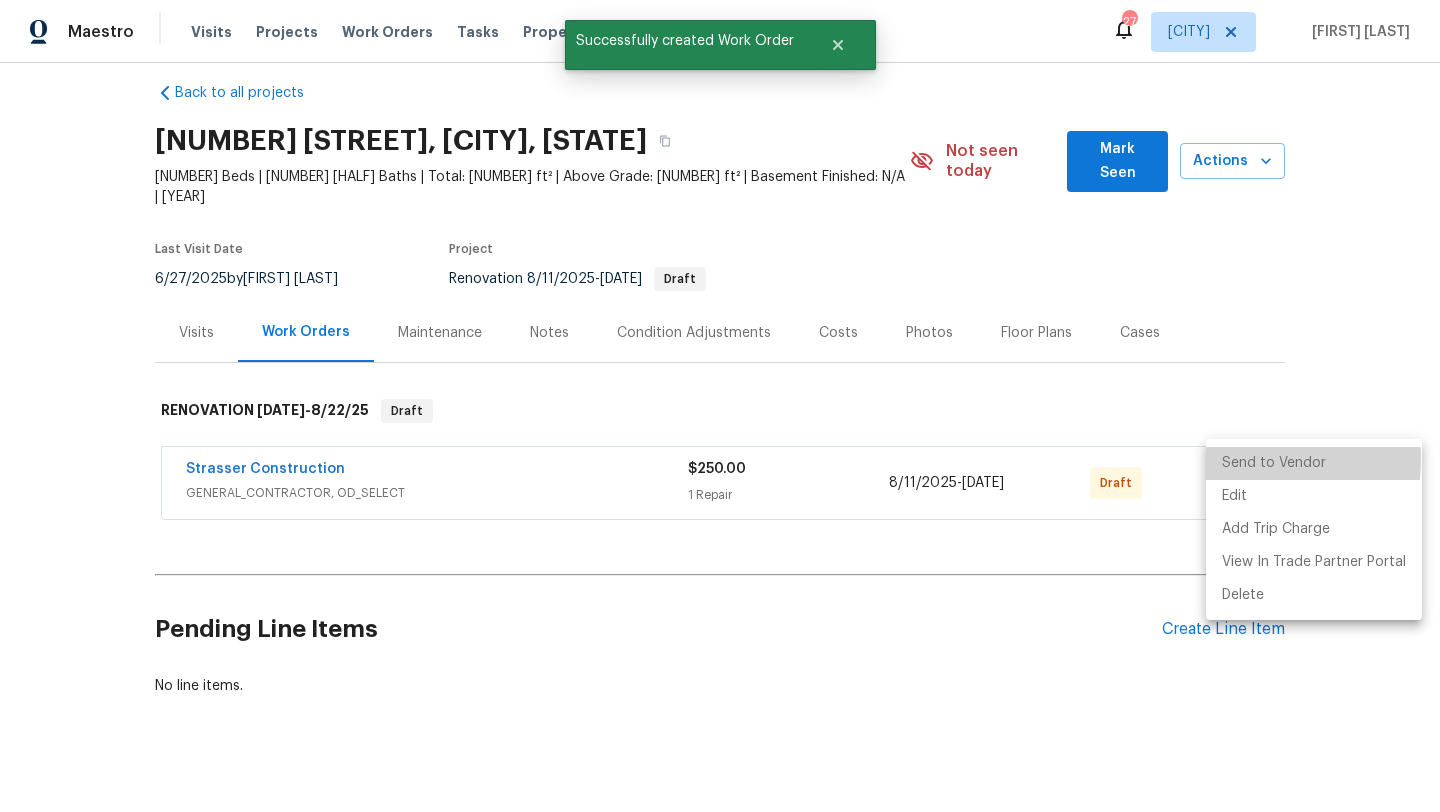 click on "Send to Vendor" at bounding box center [1314, 463] 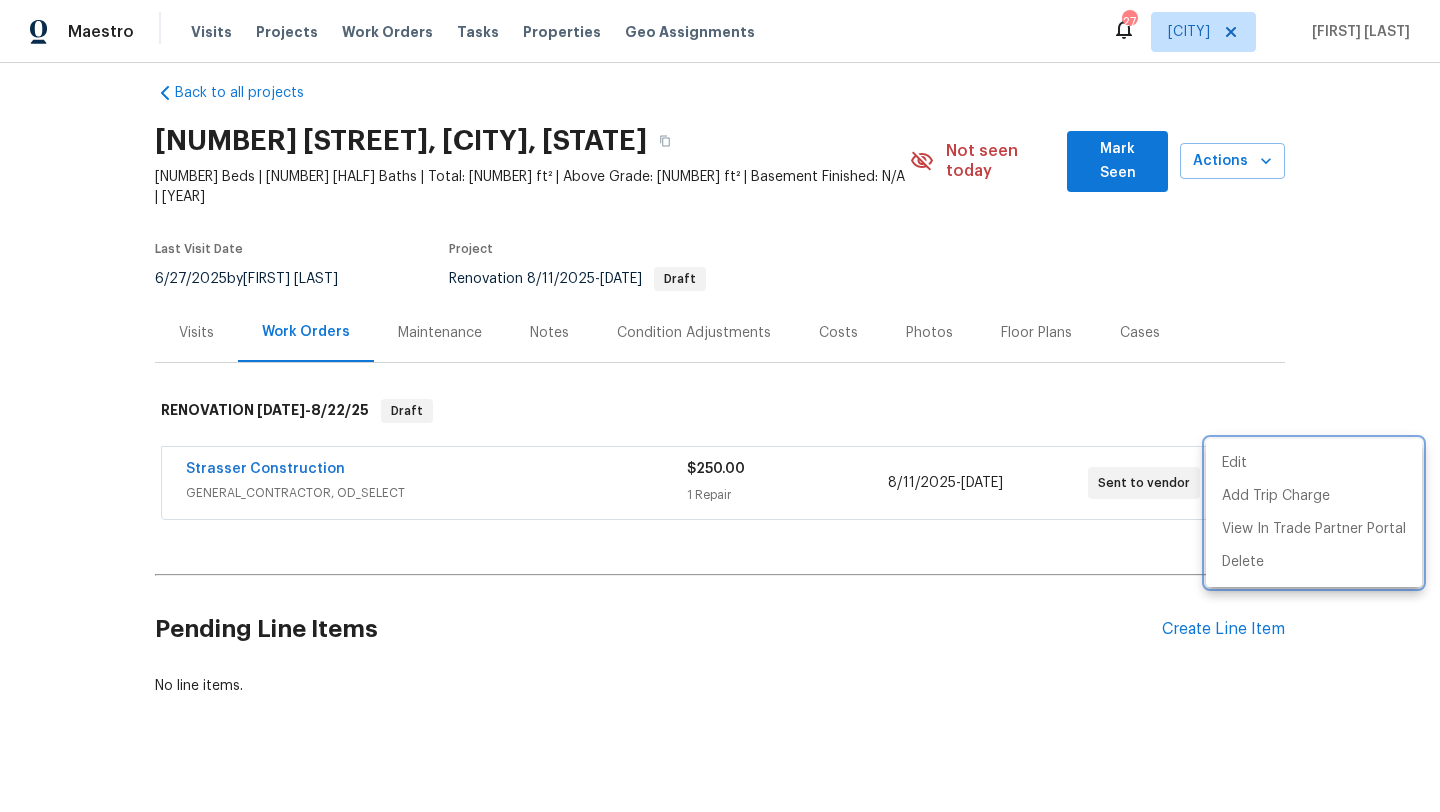 click at bounding box center (720, 406) 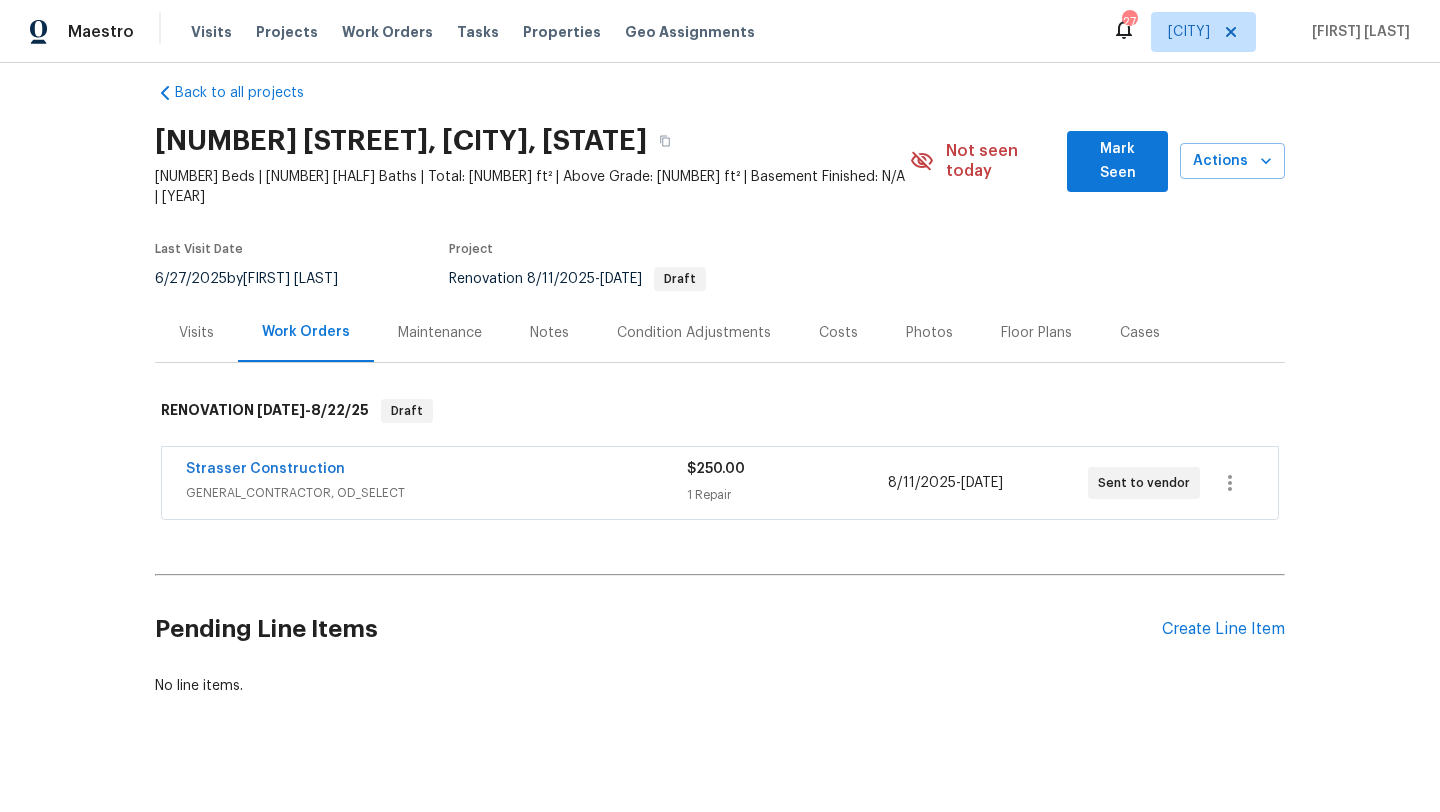 click on "Mark Seen" at bounding box center [1117, 161] 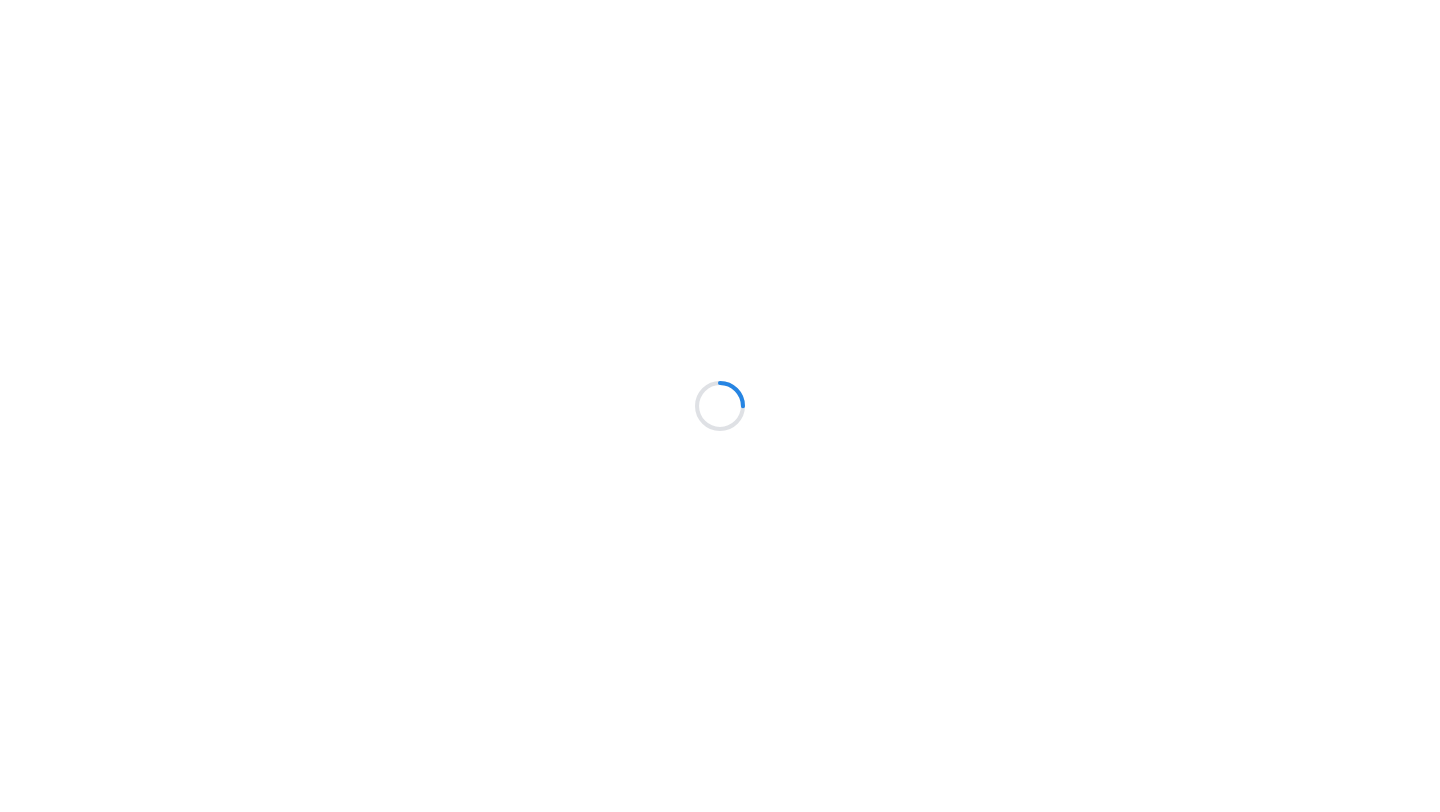 scroll, scrollTop: 0, scrollLeft: 0, axis: both 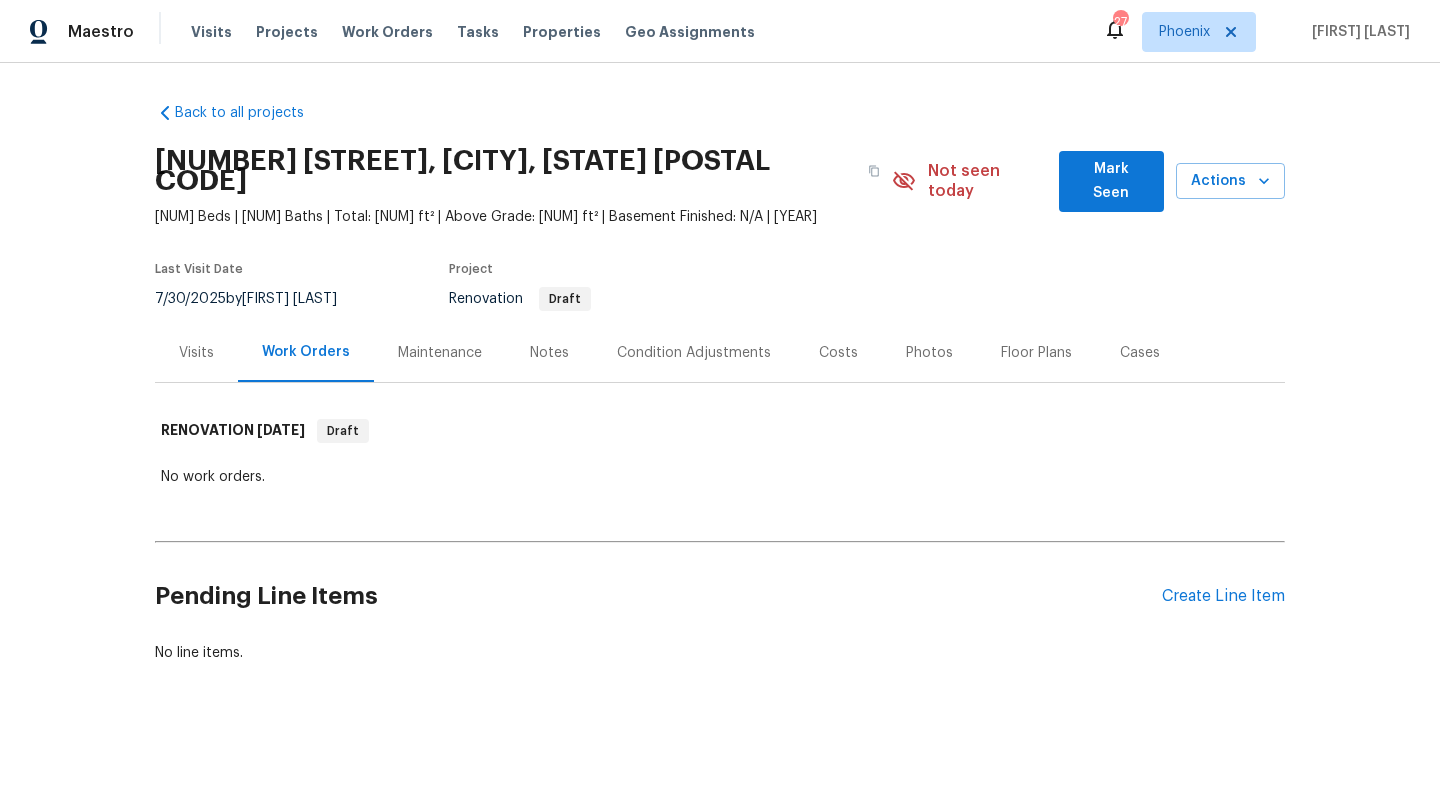 click on "Visits" at bounding box center (196, 353) 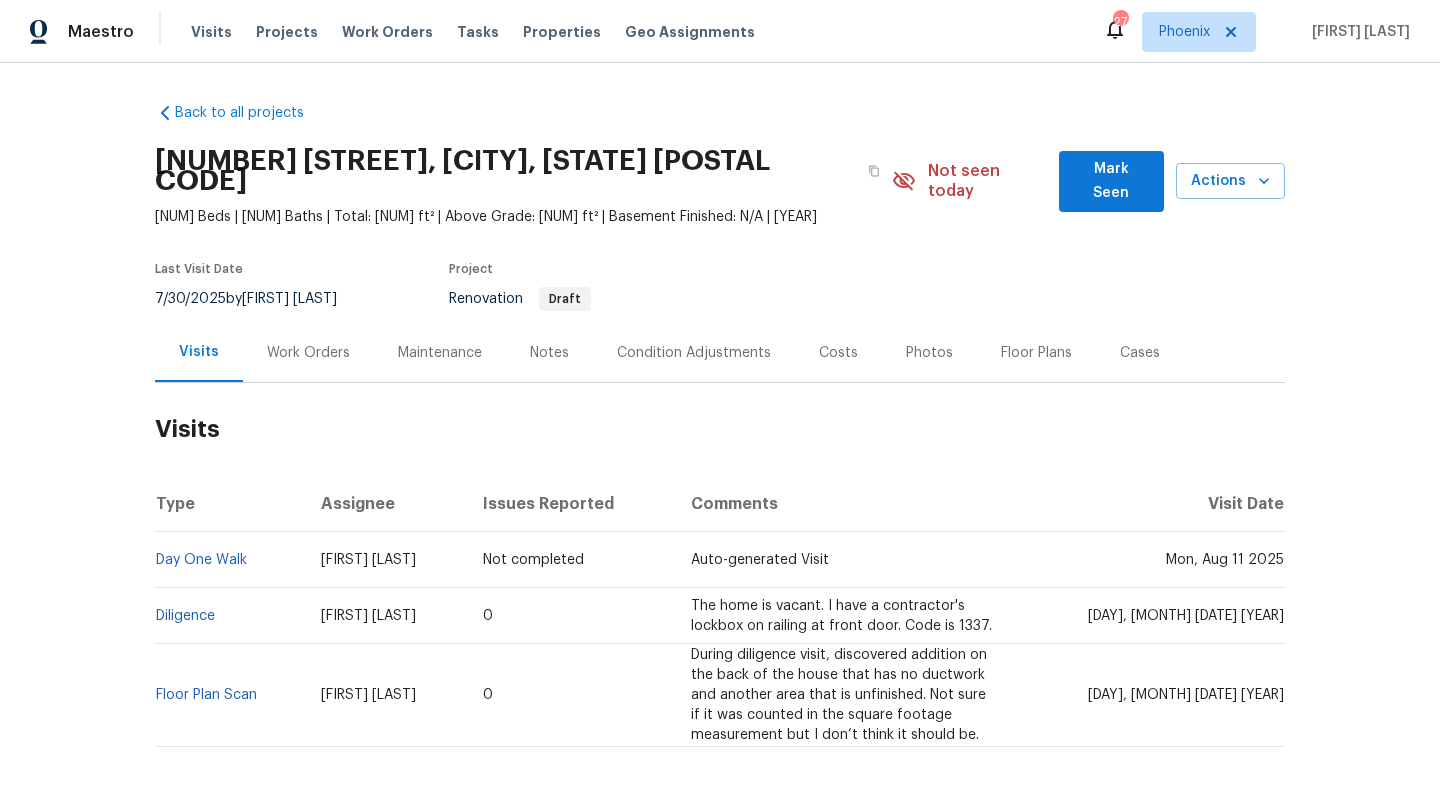 click on "Costs" at bounding box center [838, 352] 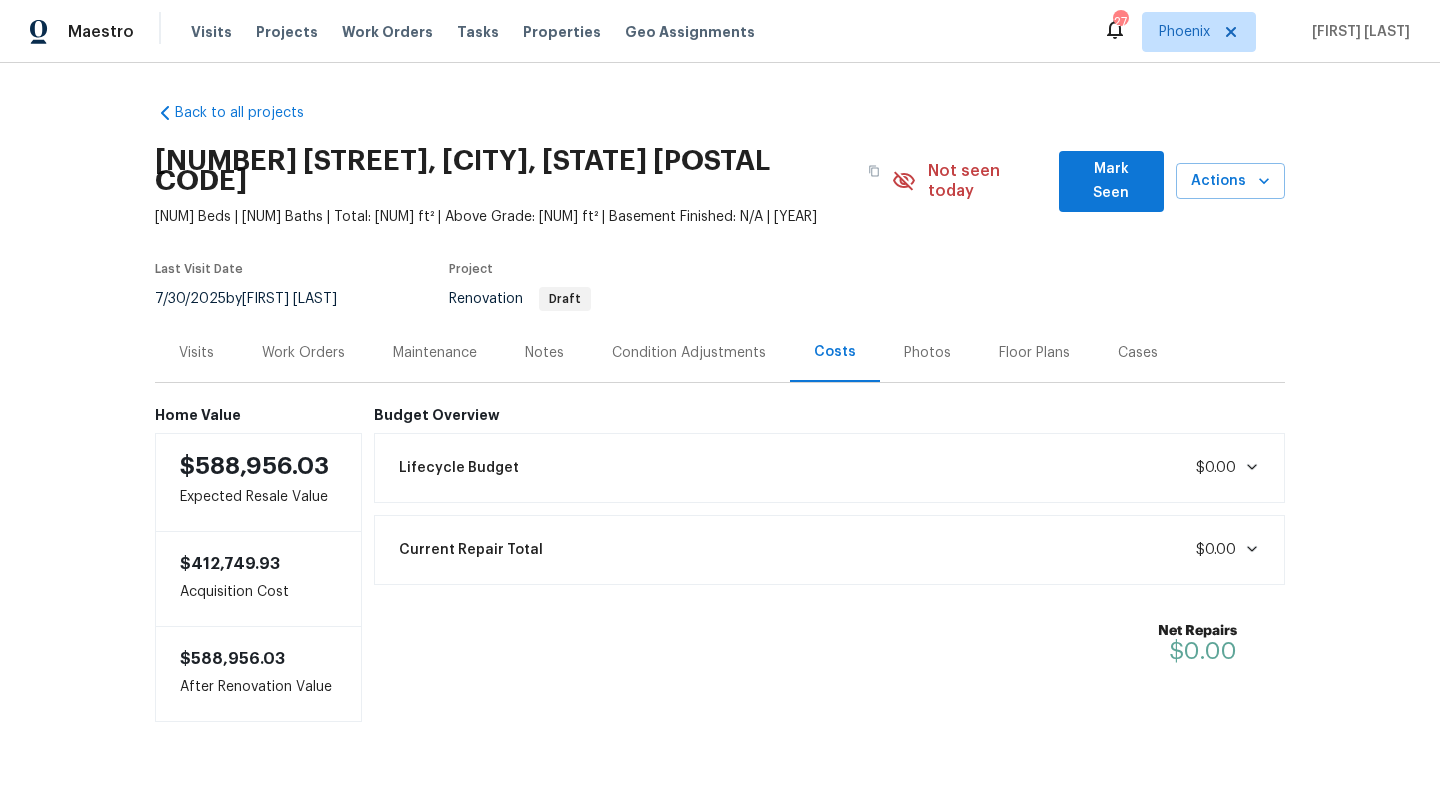 click on "Costs" at bounding box center (835, 352) 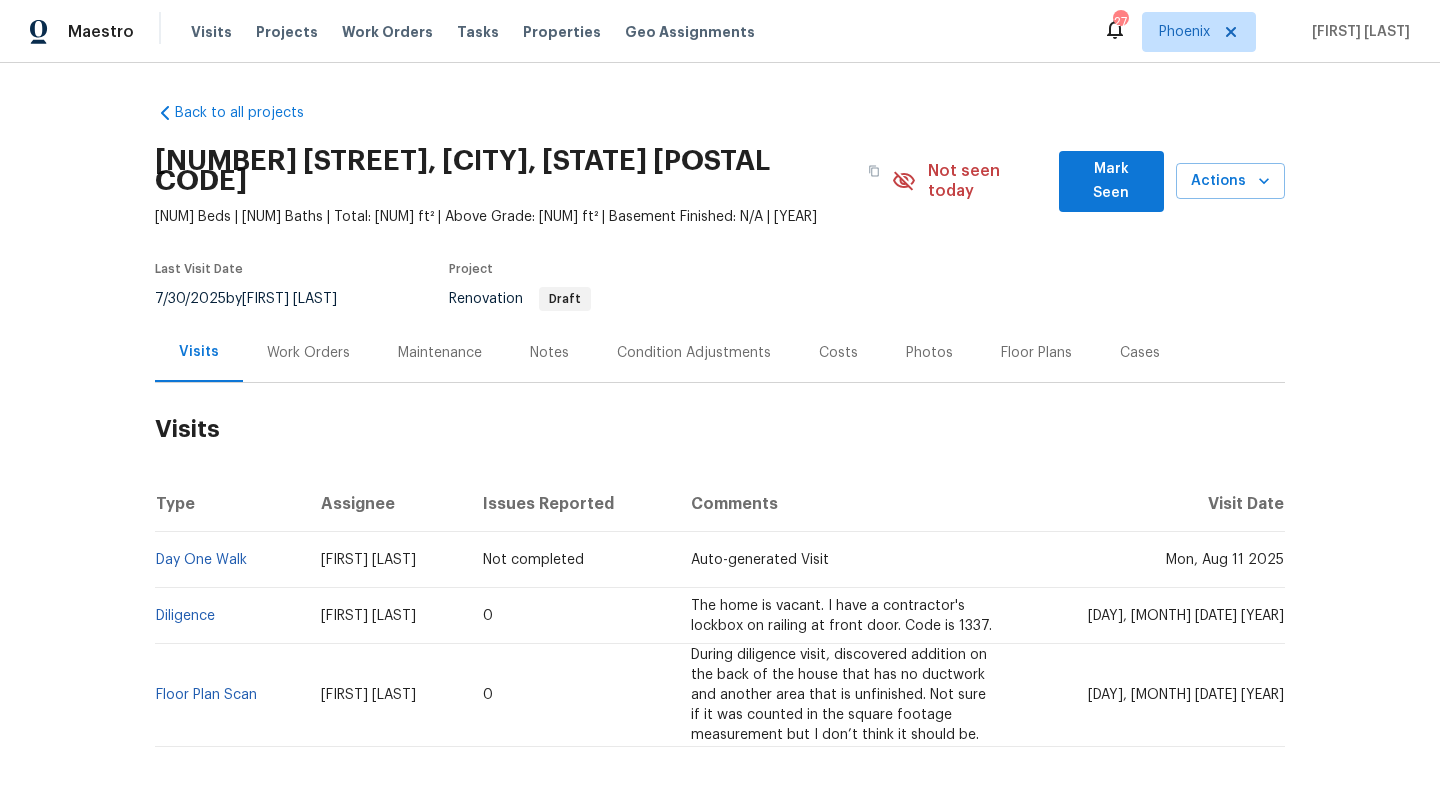 click on "Costs" at bounding box center [838, 353] 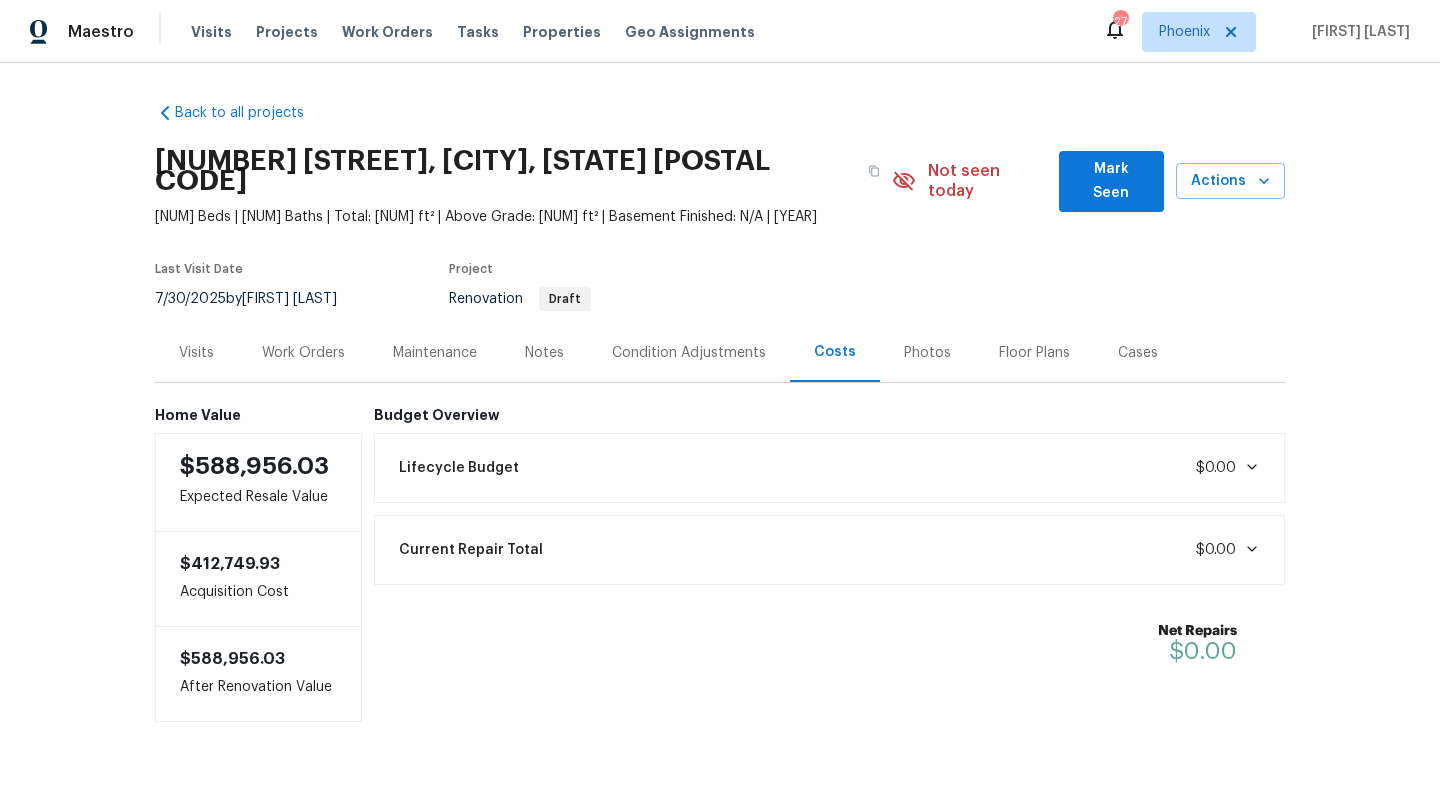 click 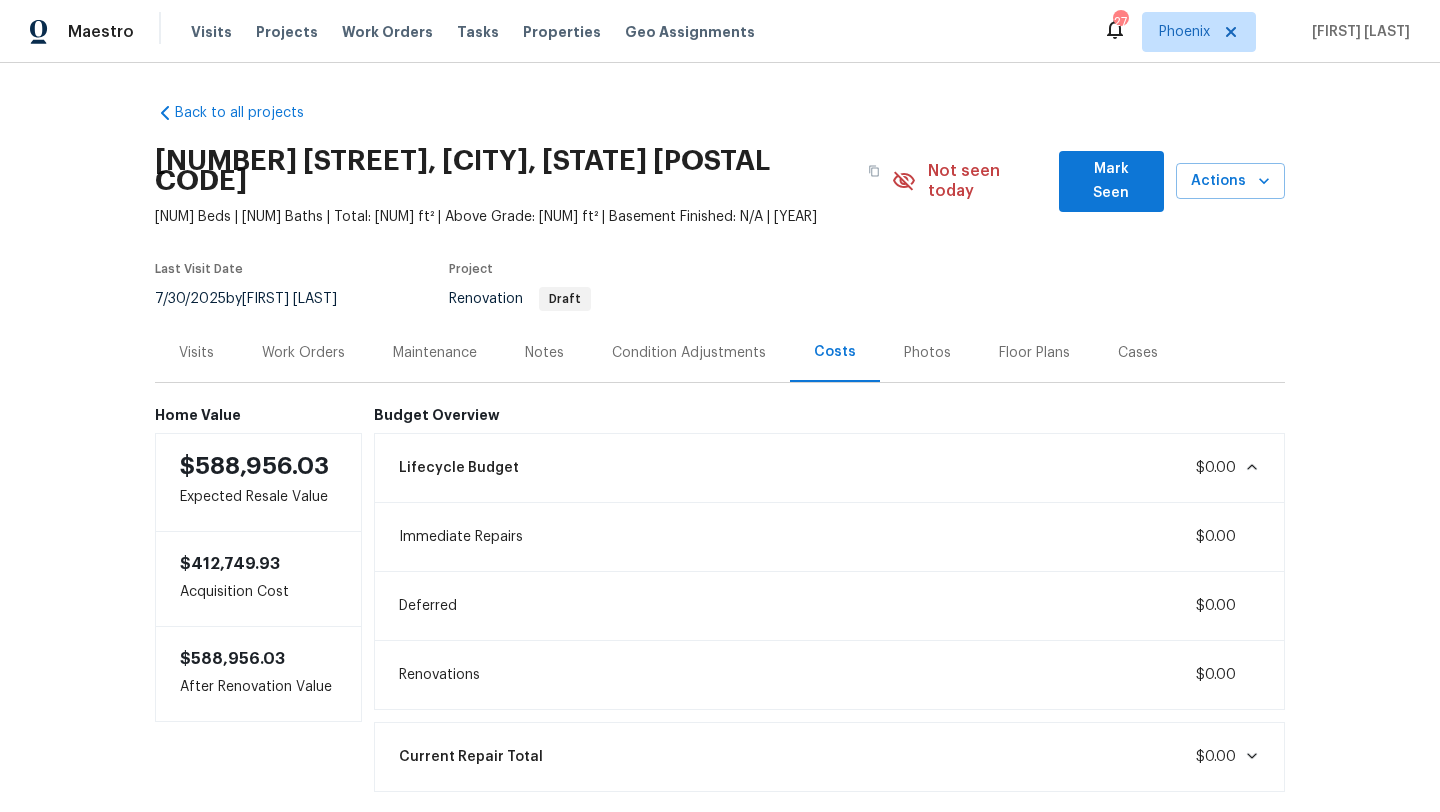 click 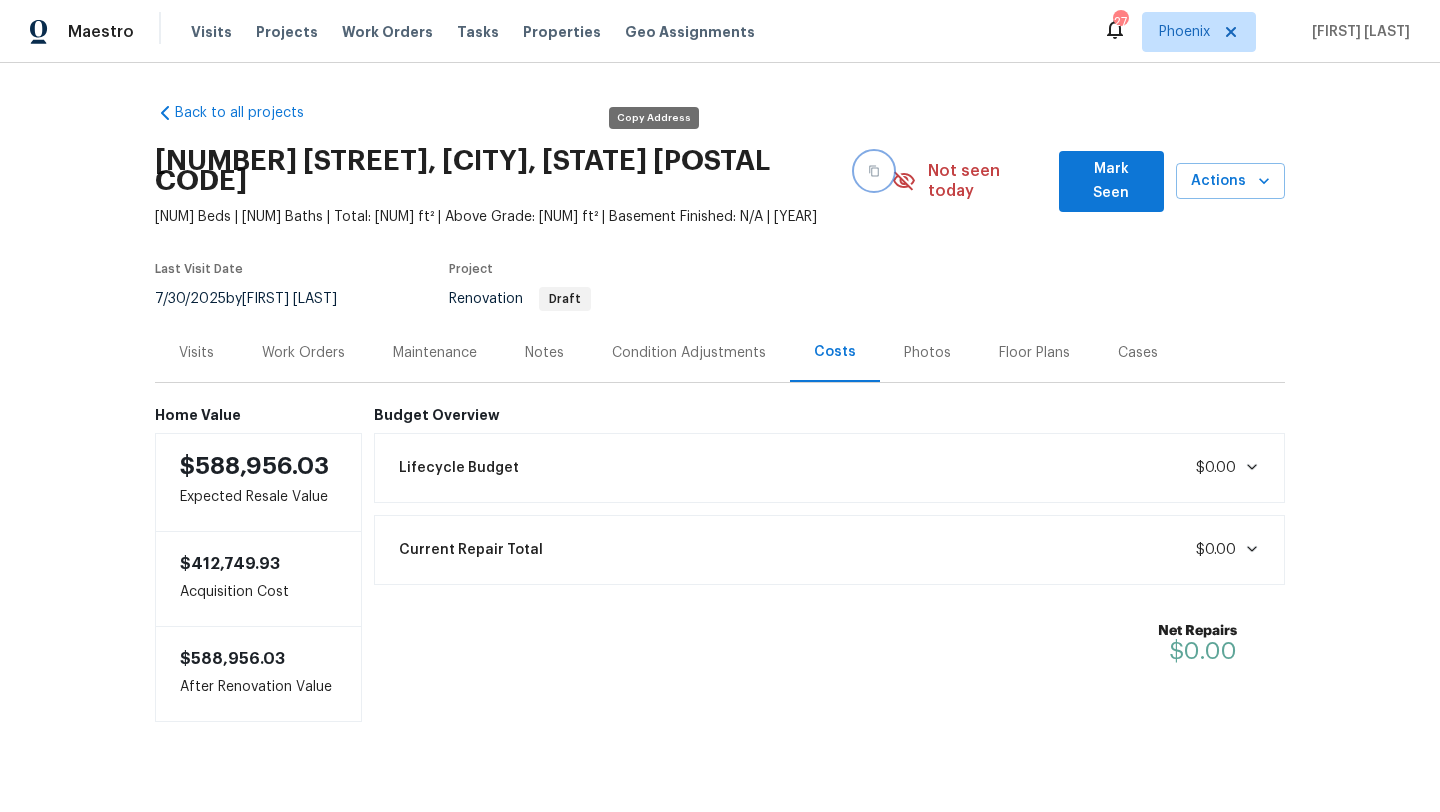 click 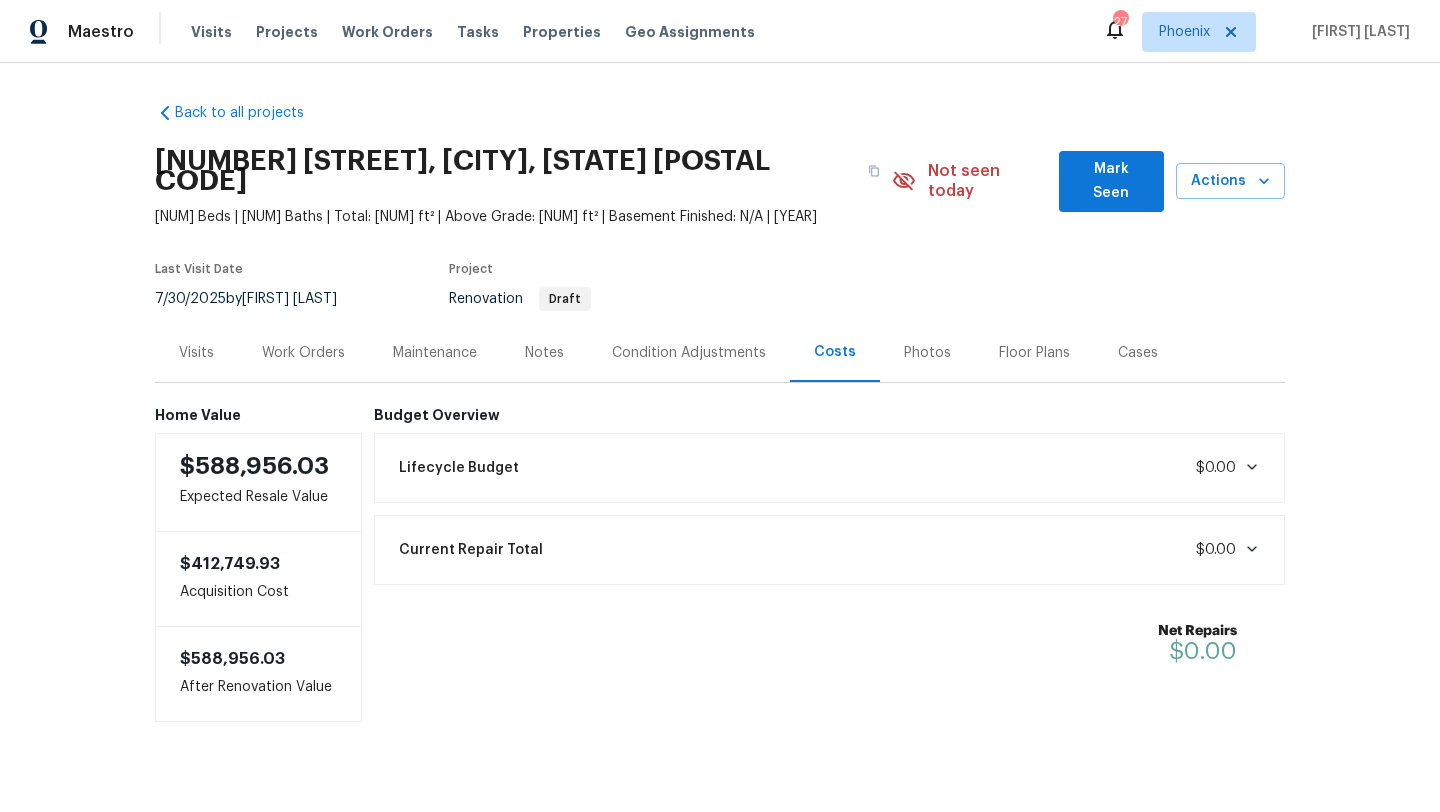 click on "Work Orders" at bounding box center [303, 353] 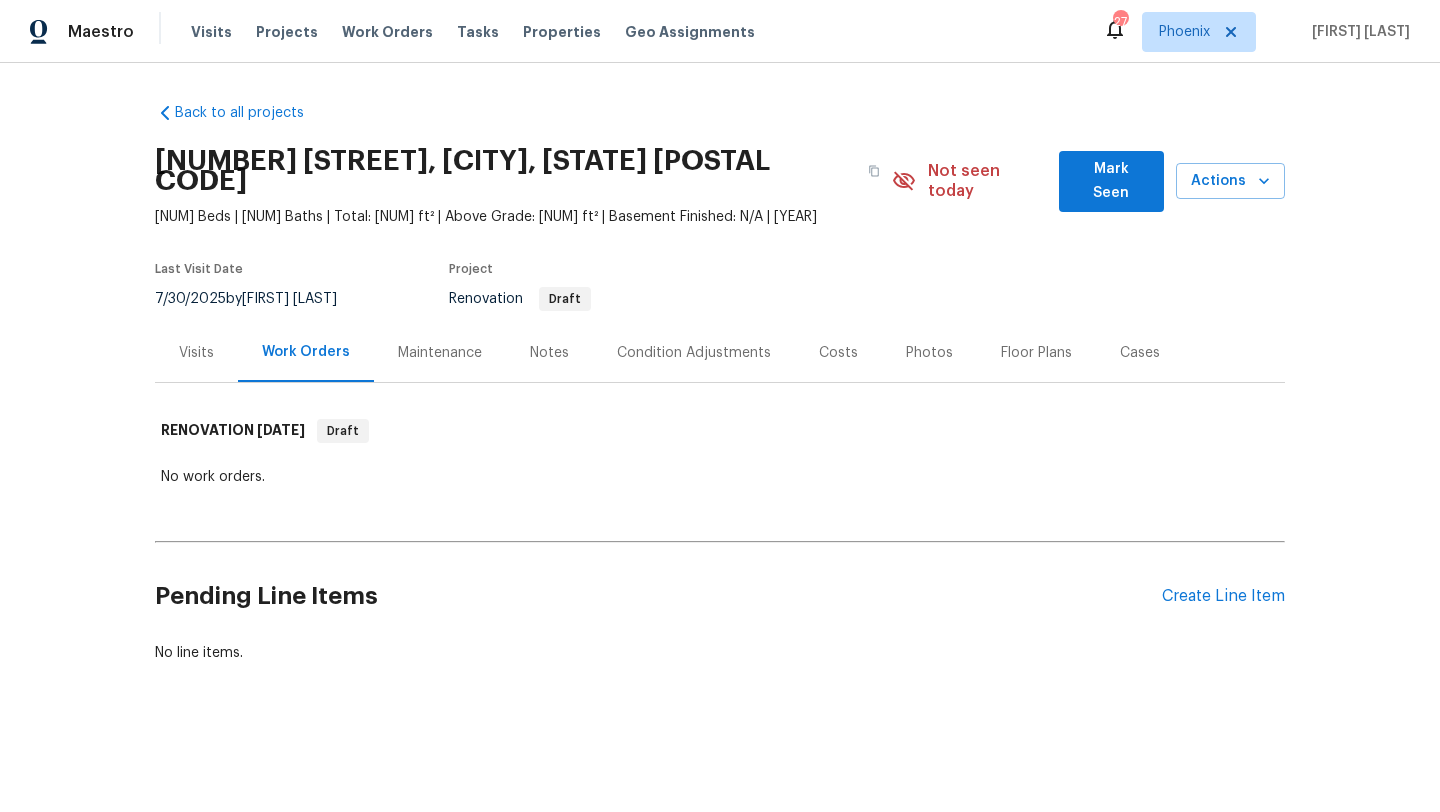 click on "Notes" at bounding box center [549, 353] 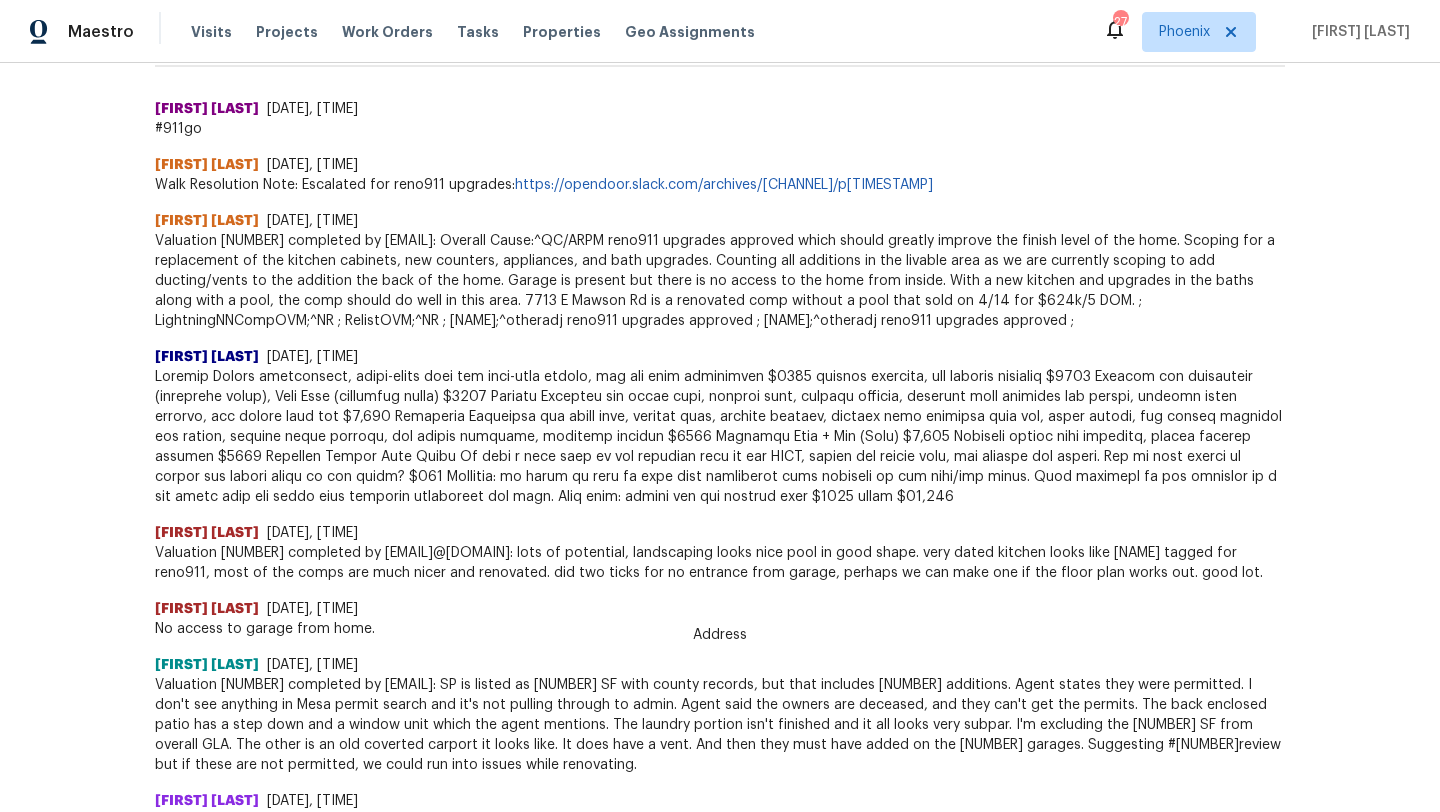 scroll, scrollTop: 899, scrollLeft: 0, axis: vertical 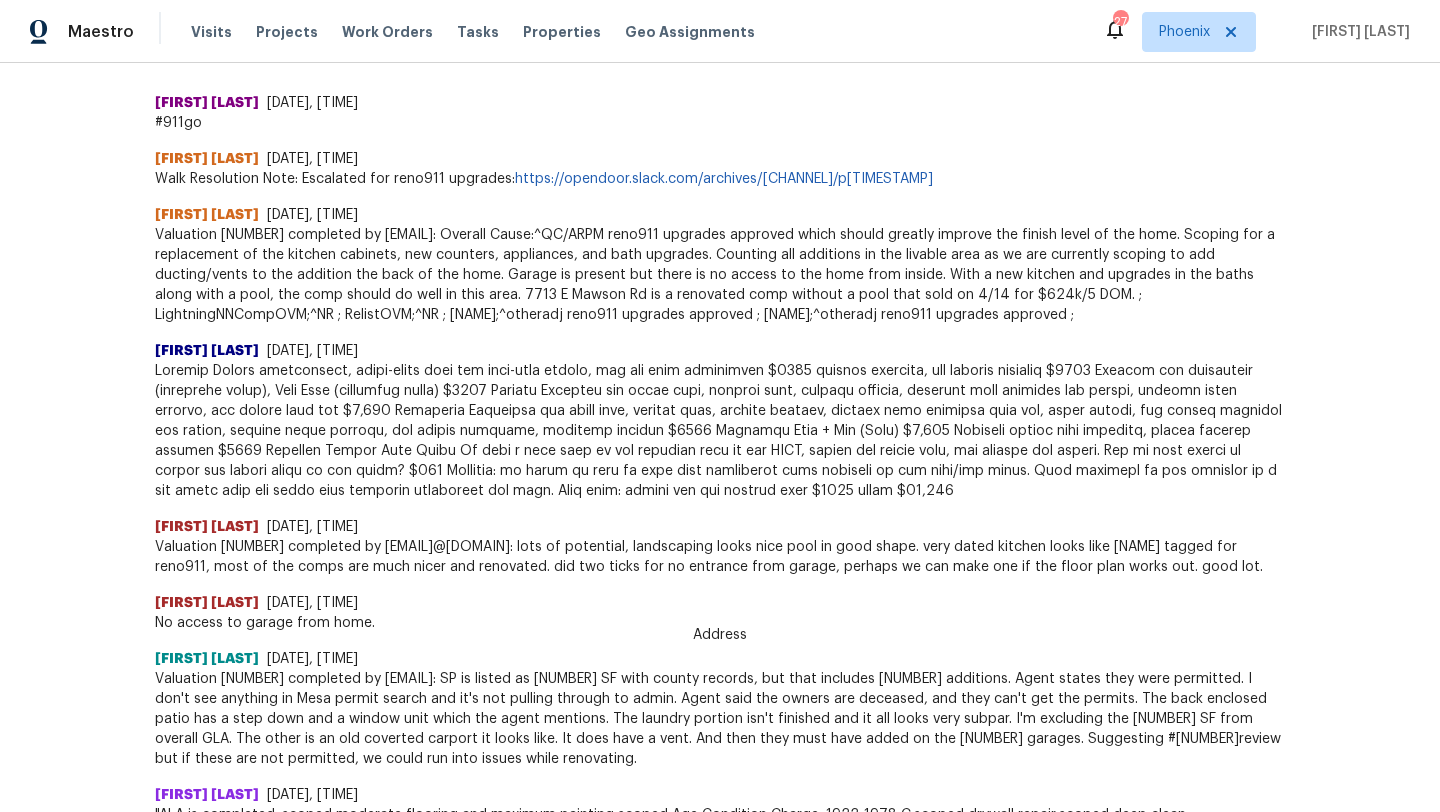 click on "[FIRST] [LAST] [DATE], [TIME] Valuation [NUMBER] completed by [EMAIL]: SP is listed as [NUMBER] SF with county records, but that includes 2 additions. Agent states they were permitted. I don't see anything in Mesa permit search and it's not pulling through to admin. Agent said the owners are deceased, and they can't get the permits. The back enclosed patio has a step down and a window unit which the agent mentions. The laundry portion isn't finished and it all looks very subpar. I'm excluding the [NUMBER] SF from overall GLA. The other is an old coverted carport it looks like. It does have a vent. And then they must have added on the 2 garages. Suggesting #911review but if these are not permitted, we could run into issues while renovating." at bounding box center [720, 701] 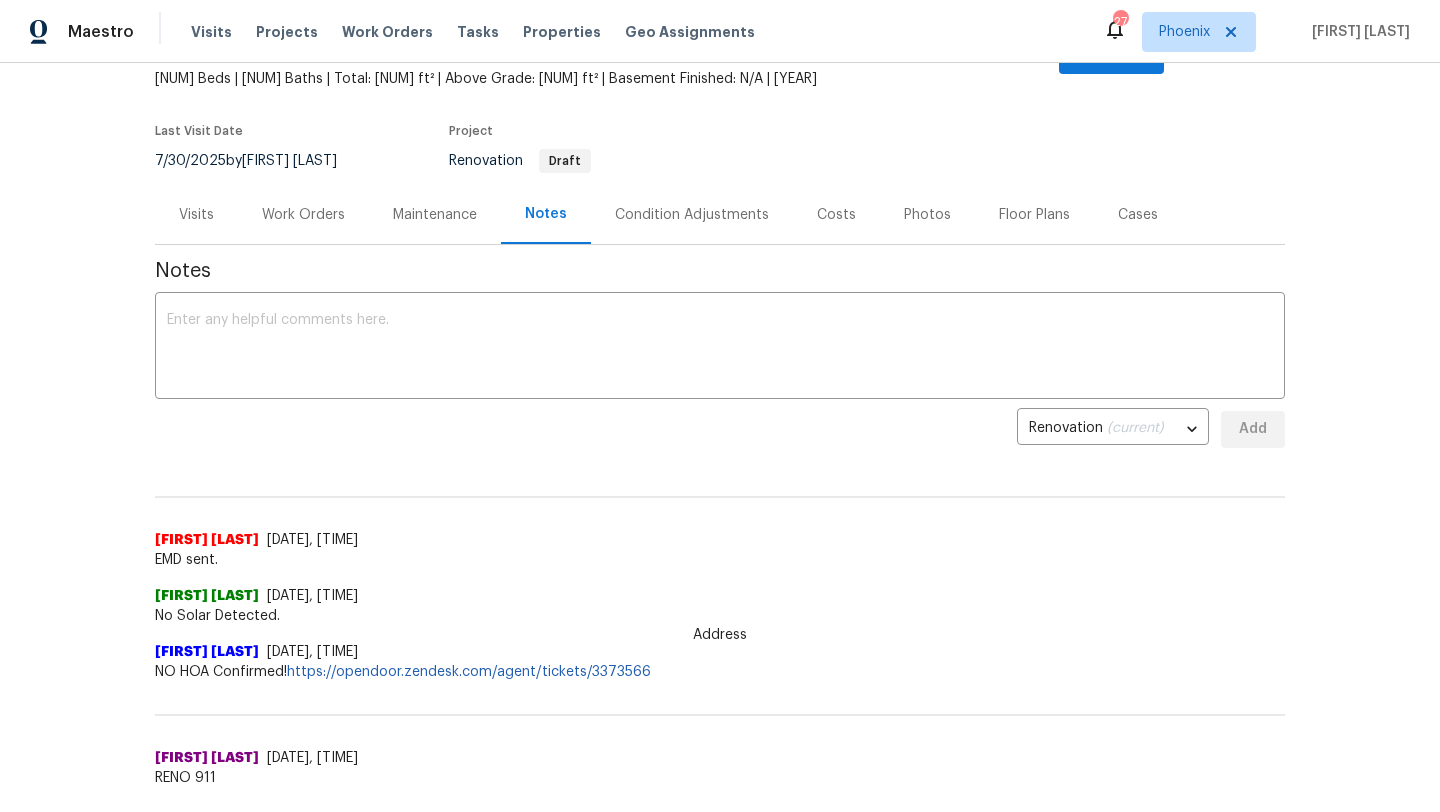 scroll, scrollTop: 0, scrollLeft: 0, axis: both 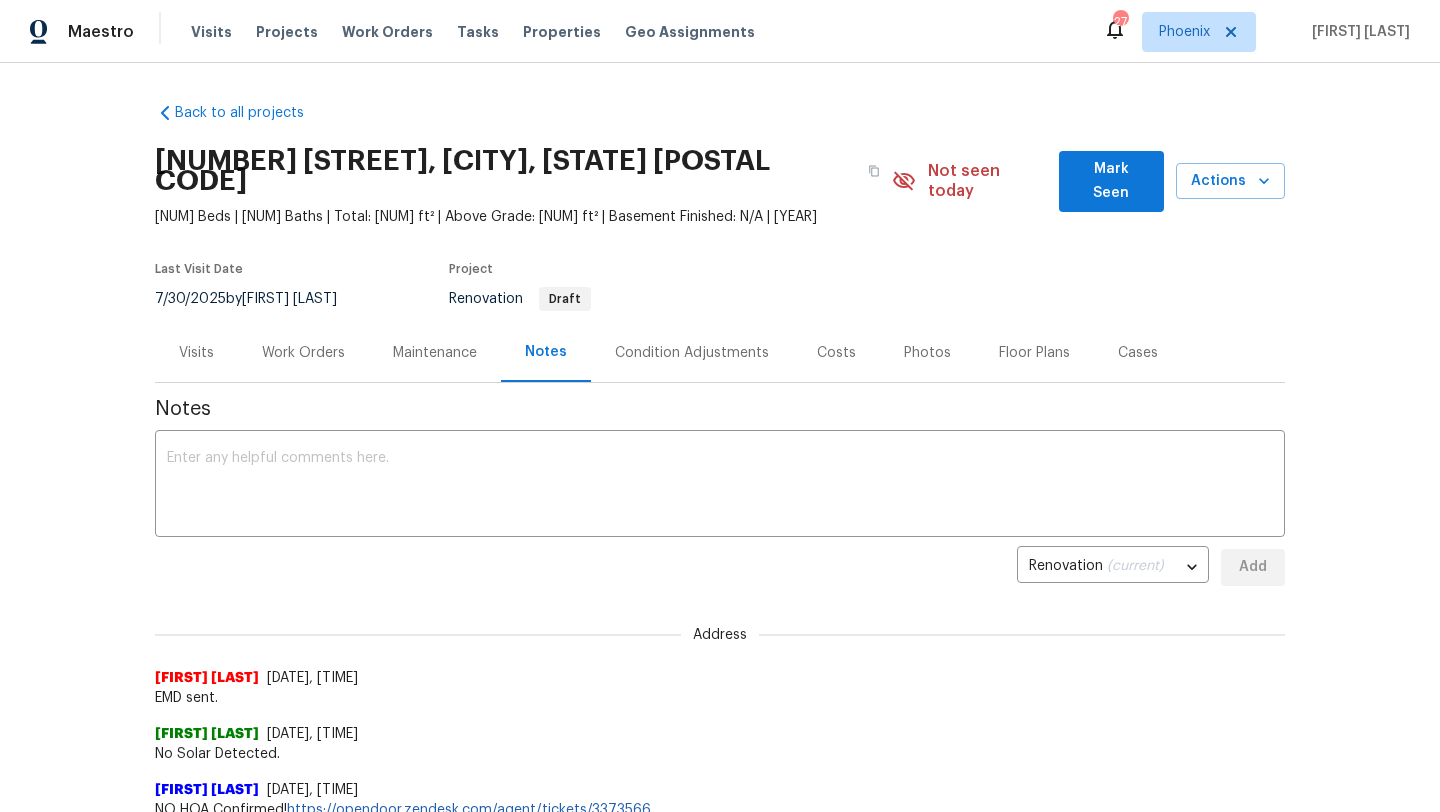 click on "Work Orders" at bounding box center [303, 353] 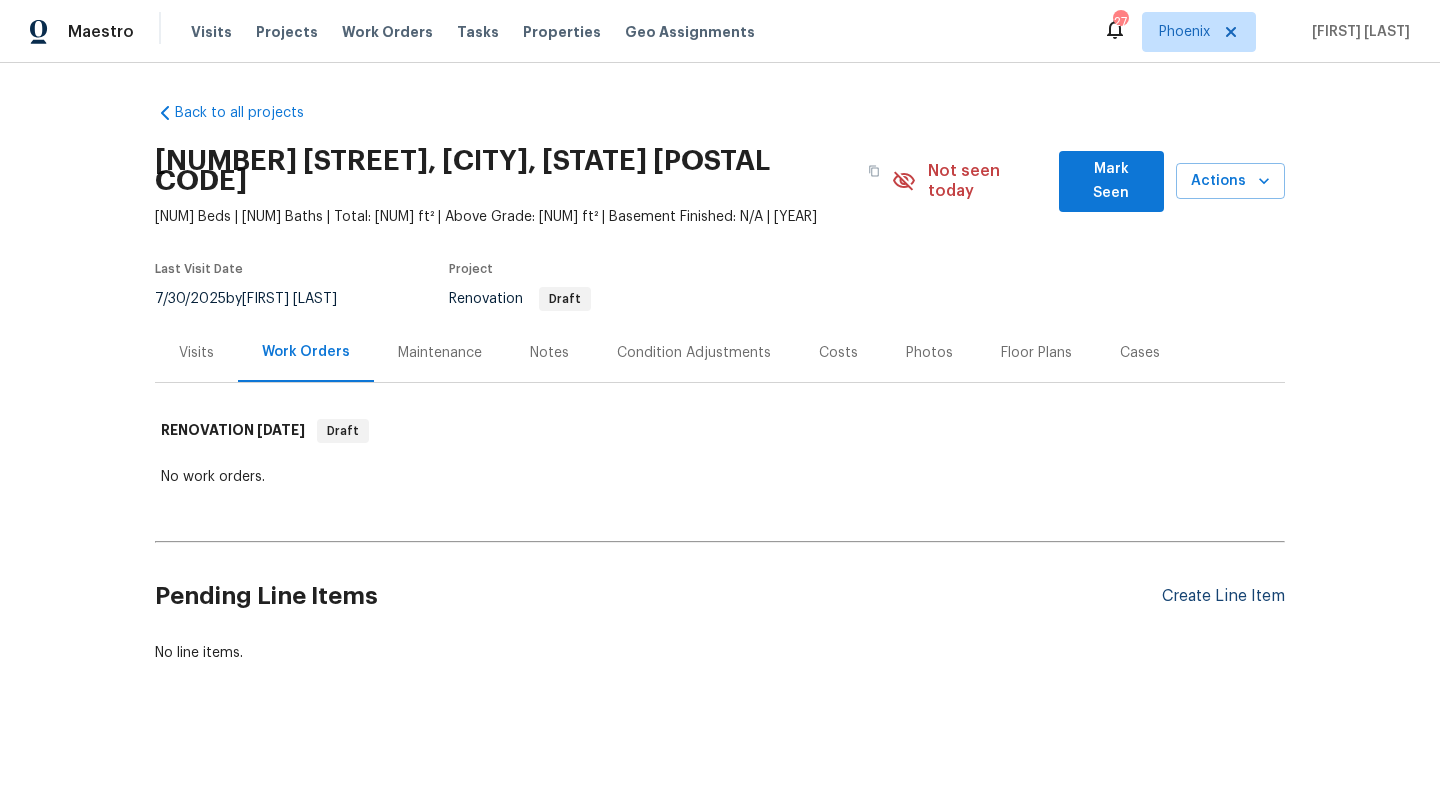 click on "Create Line Item" at bounding box center [1223, 596] 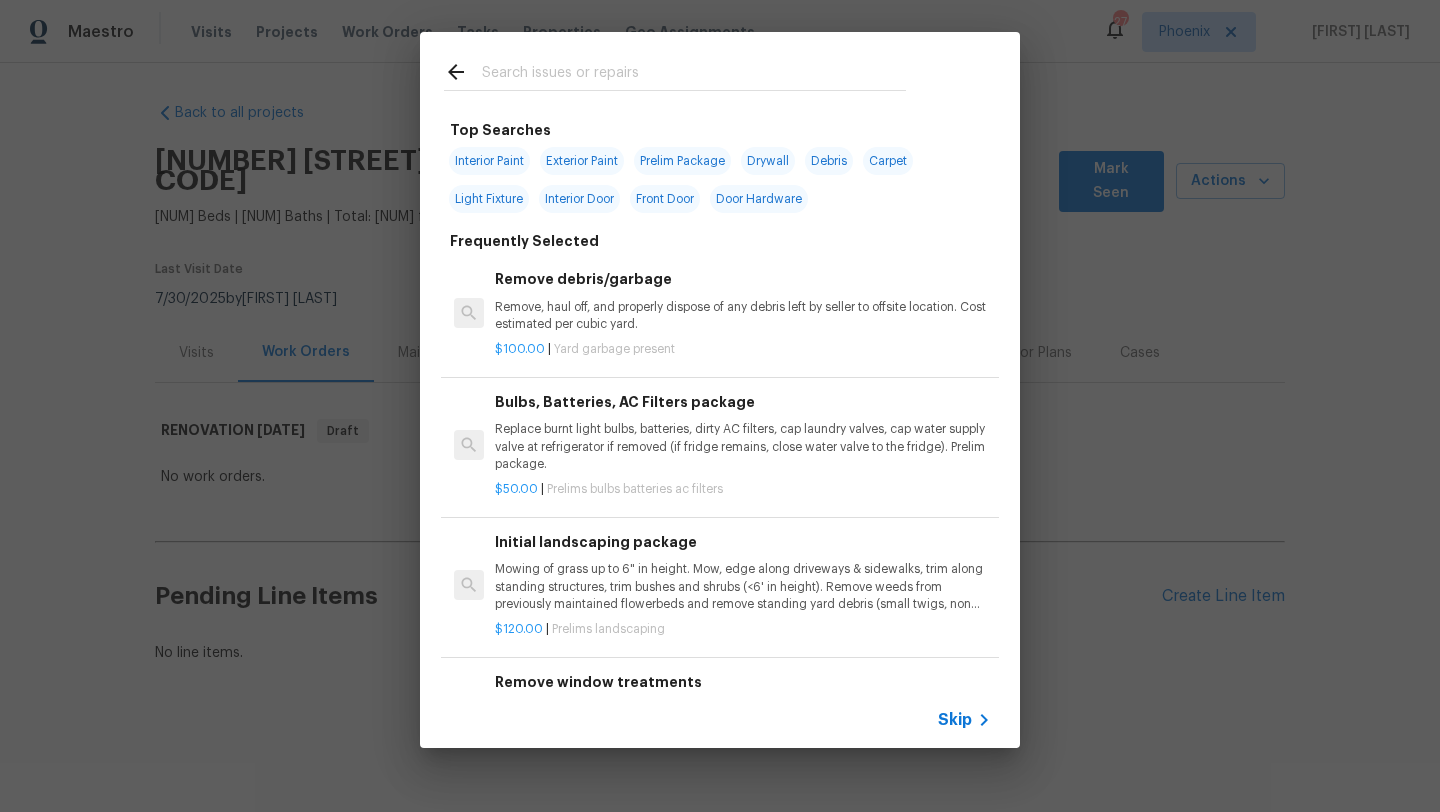click at bounding box center (694, 75) 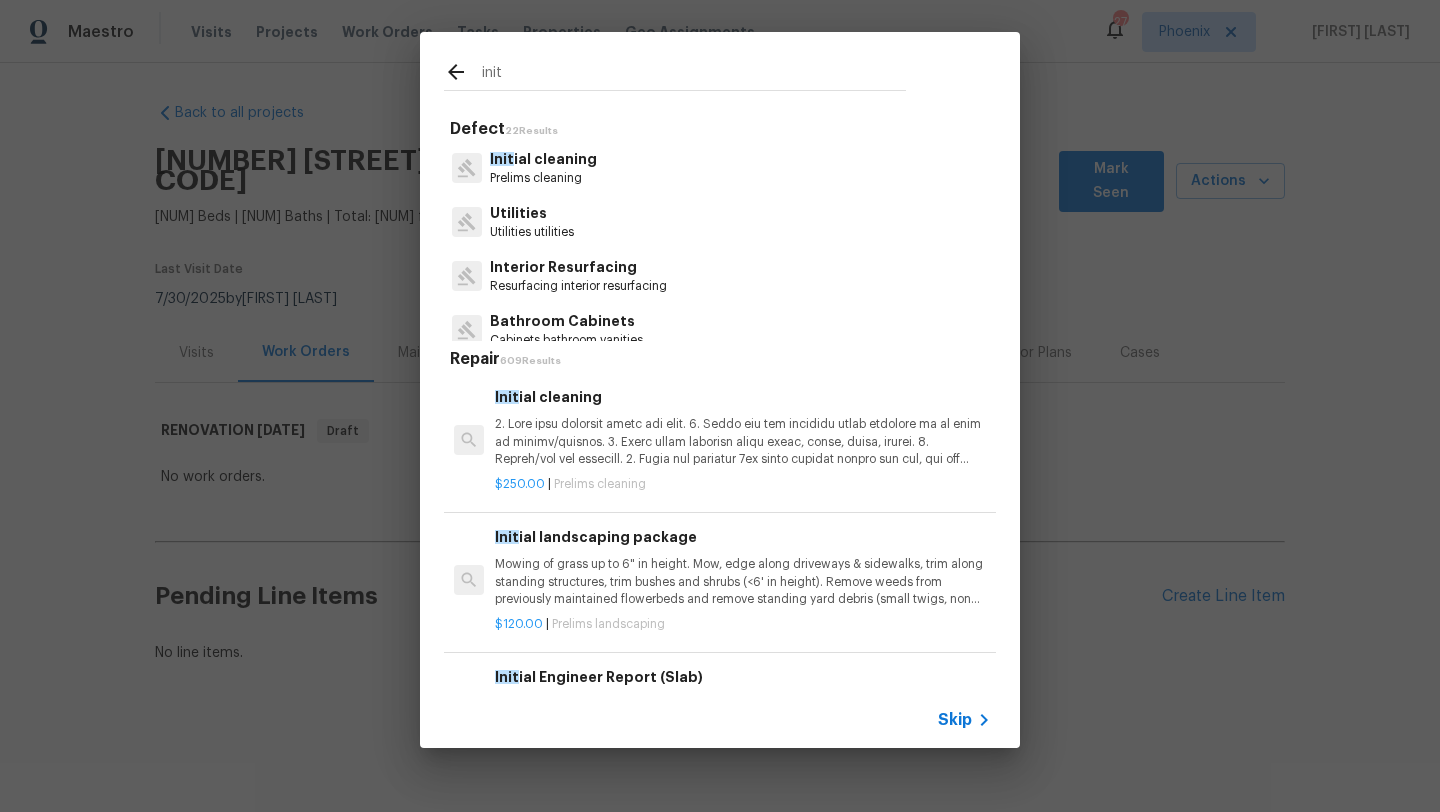 type on "init" 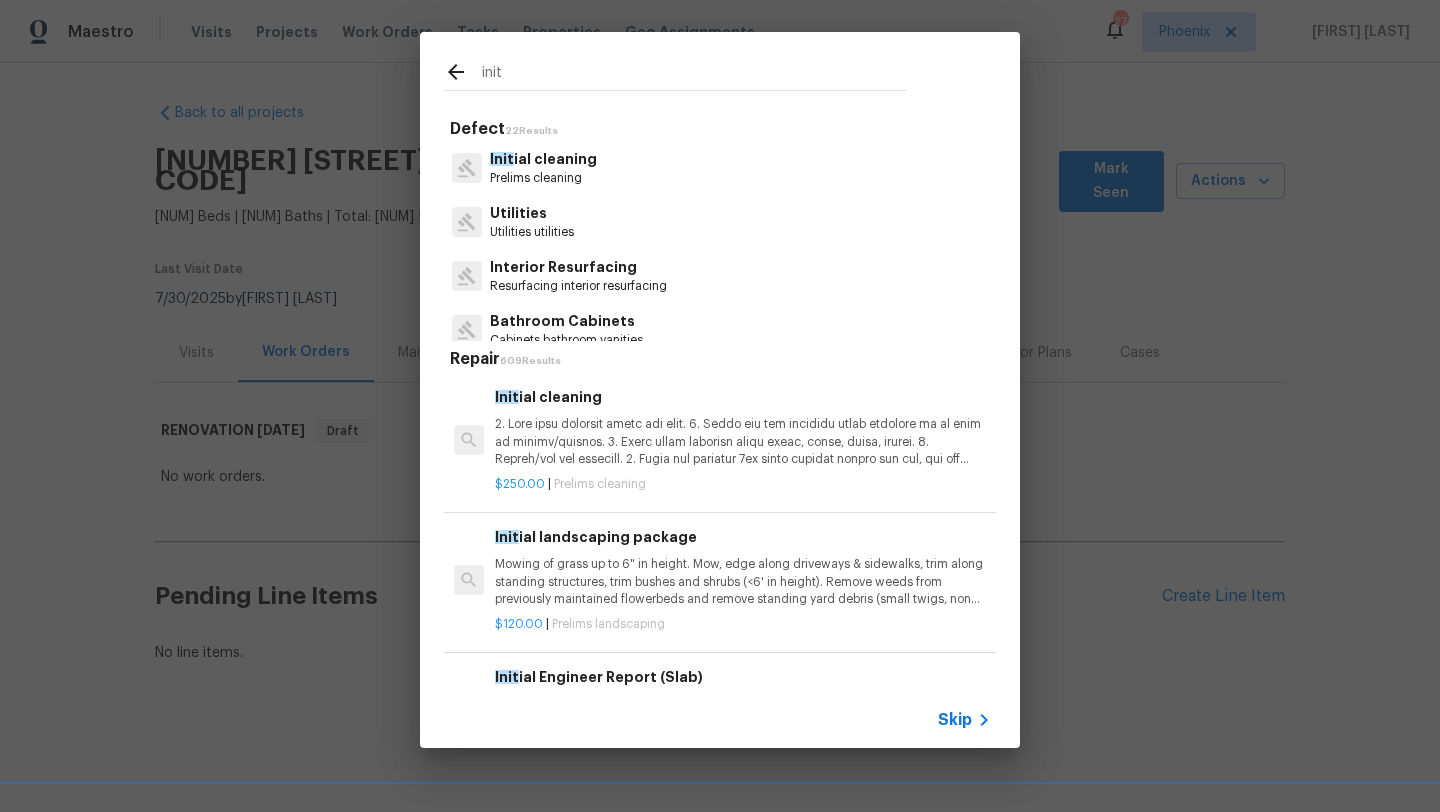 click on "Init ial cleaning" at bounding box center [543, 159] 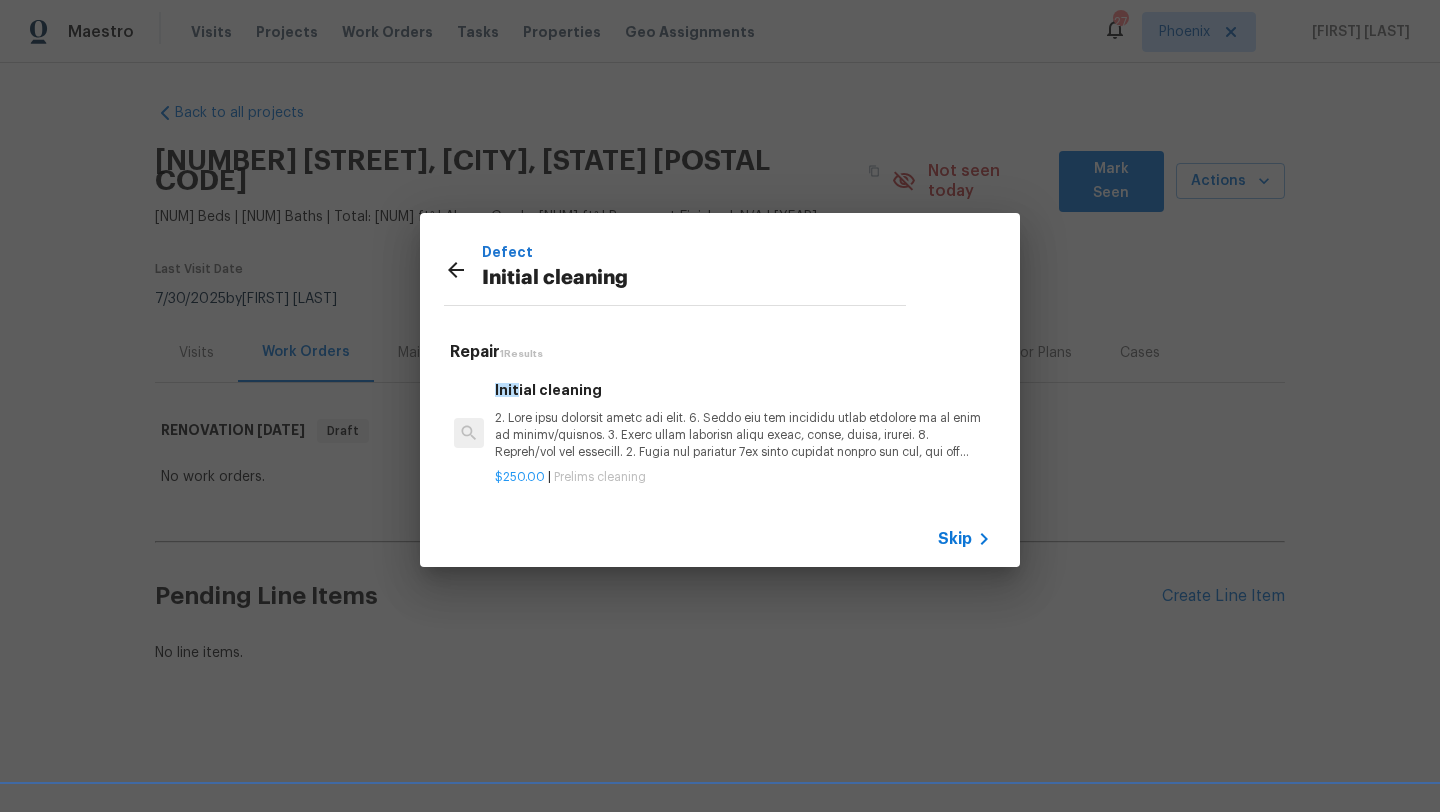 click on "$250.00   |   Prelims cleaning" at bounding box center [743, 477] 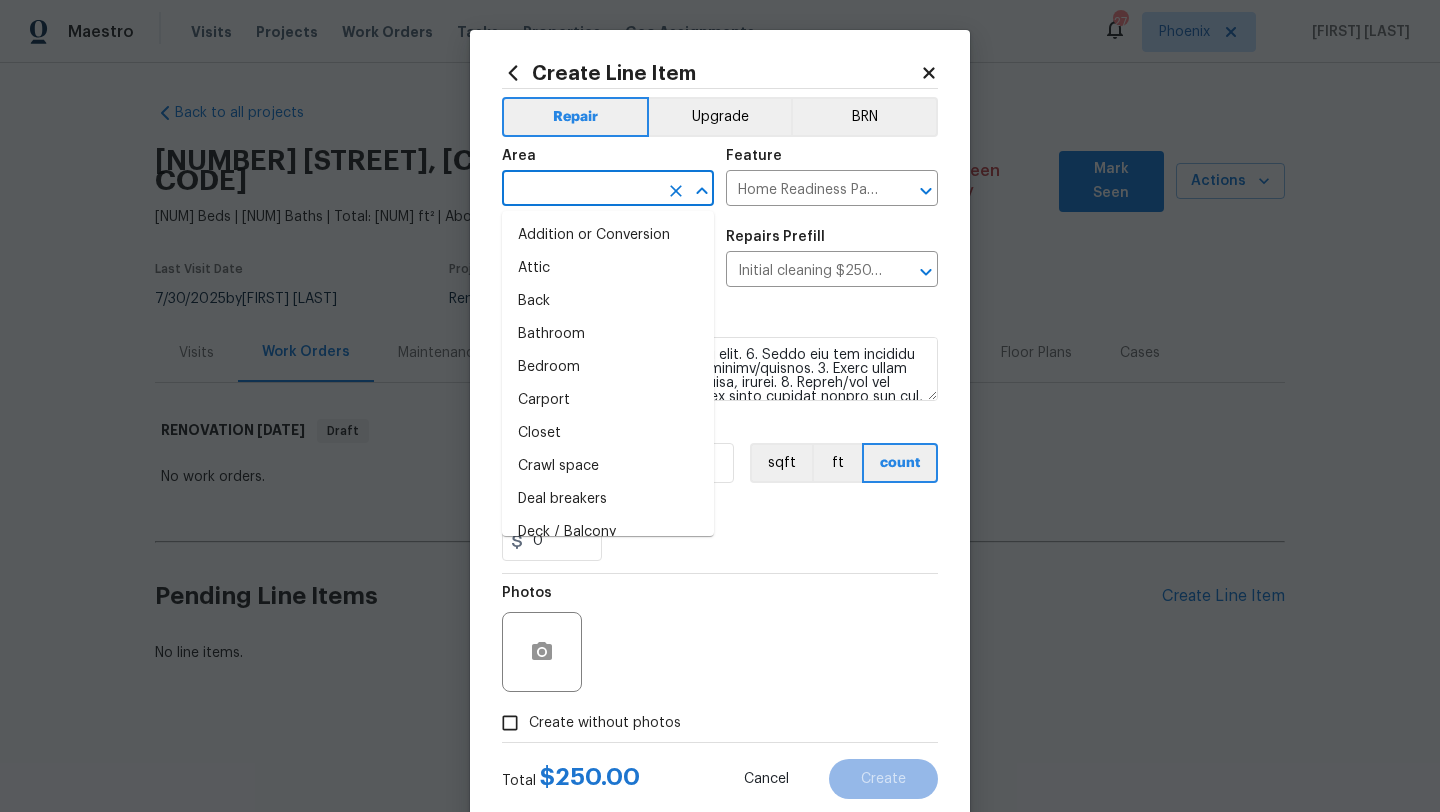click at bounding box center [580, 190] 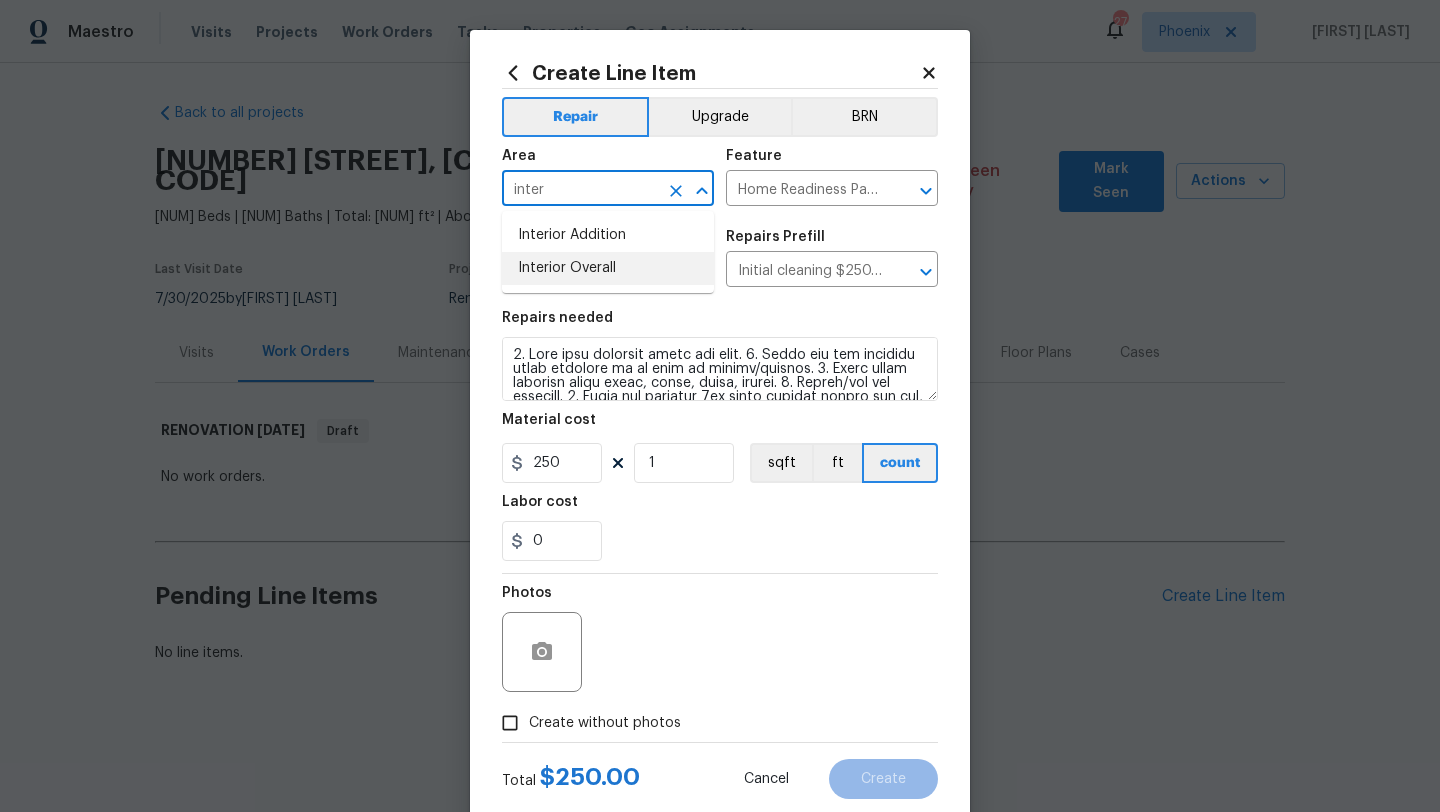 click on "Interior Overall" at bounding box center (608, 268) 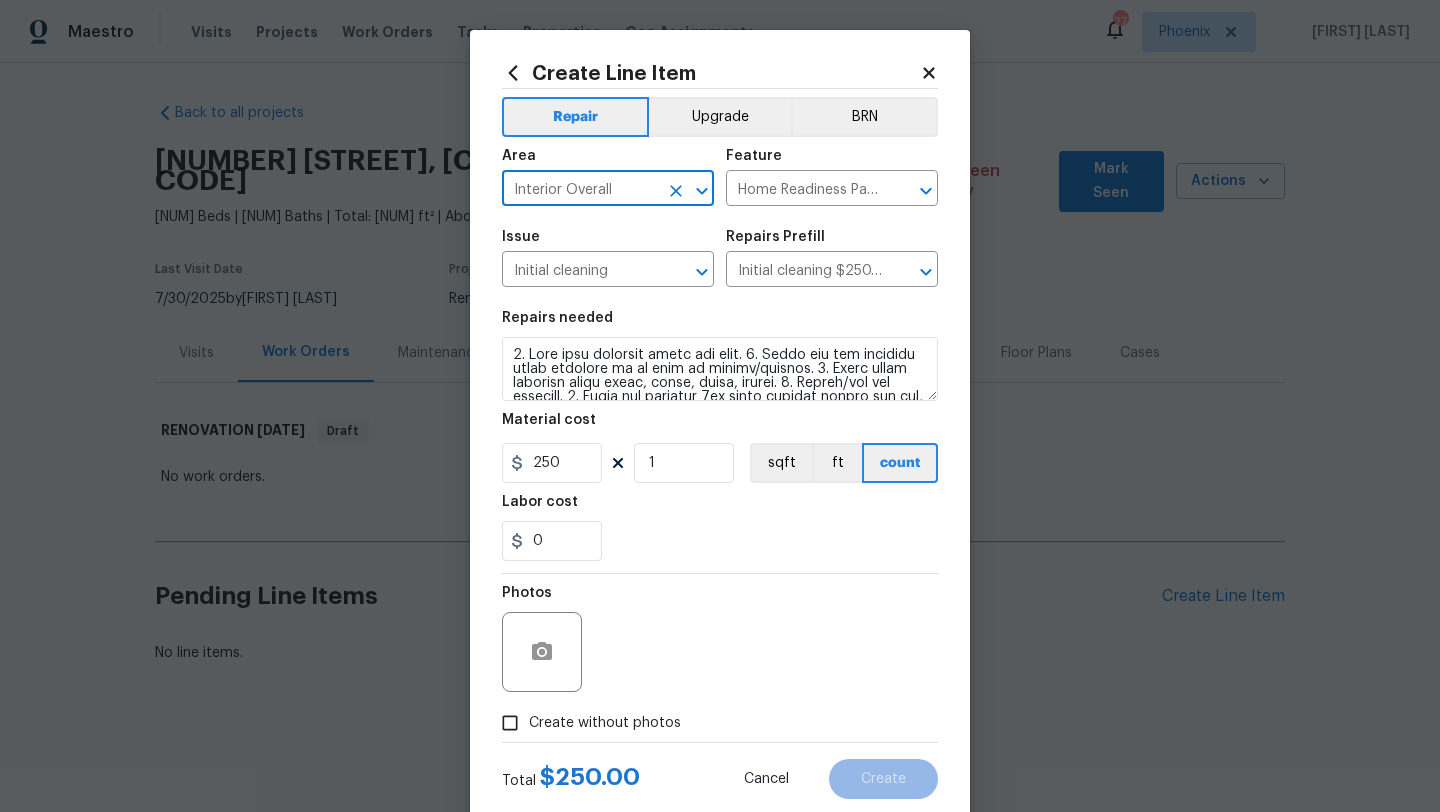 scroll, scrollTop: 50, scrollLeft: 0, axis: vertical 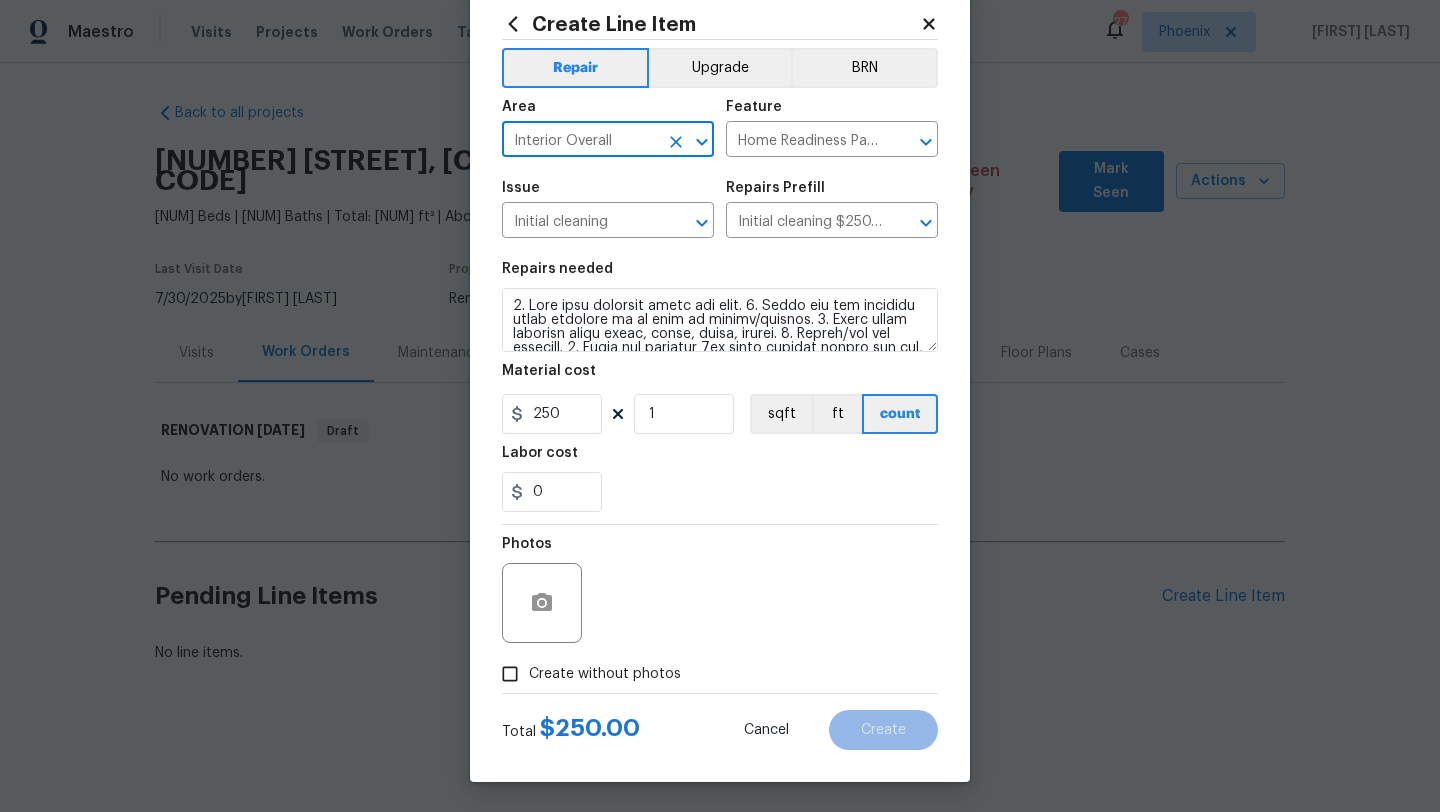 type on "Interior Overall" 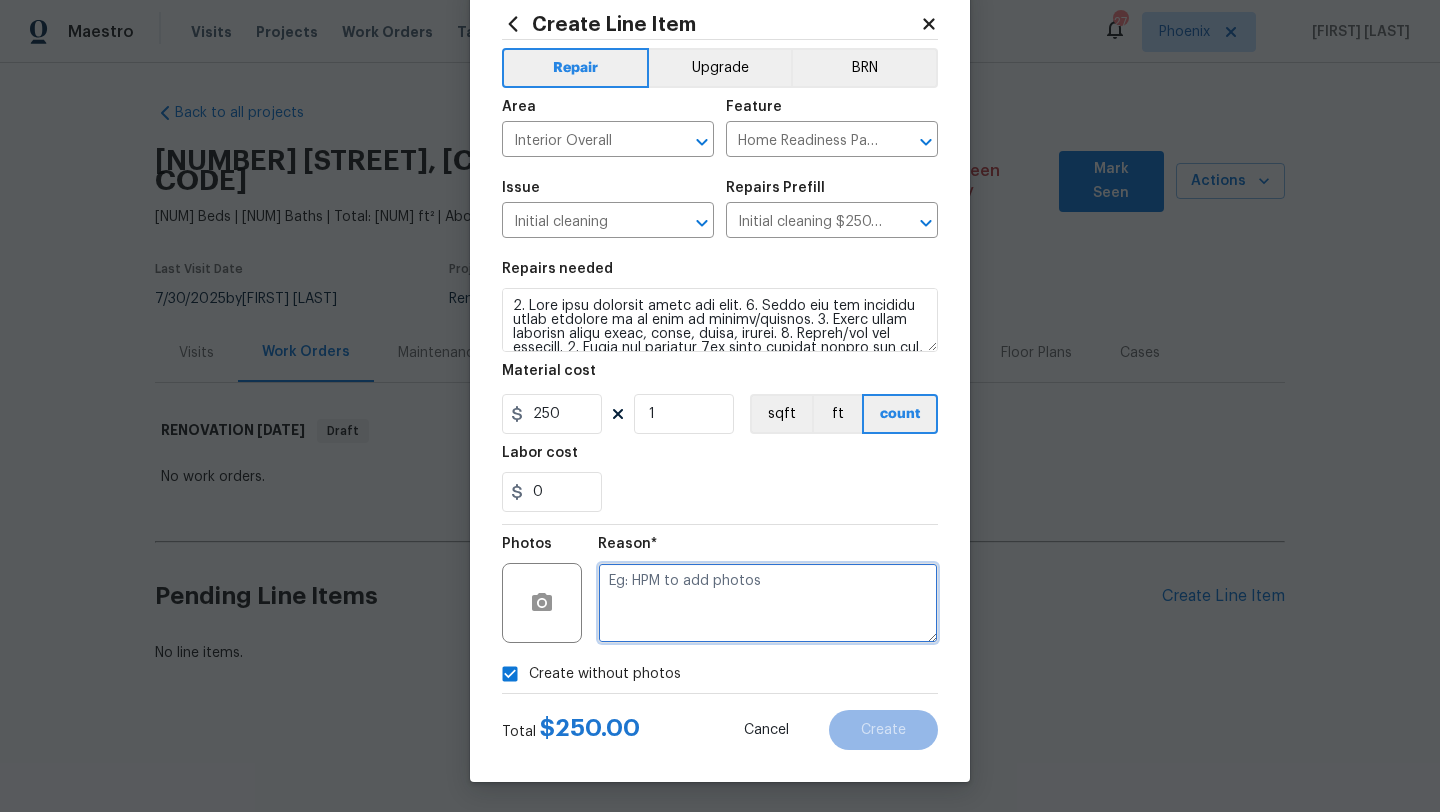 click at bounding box center (768, 603) 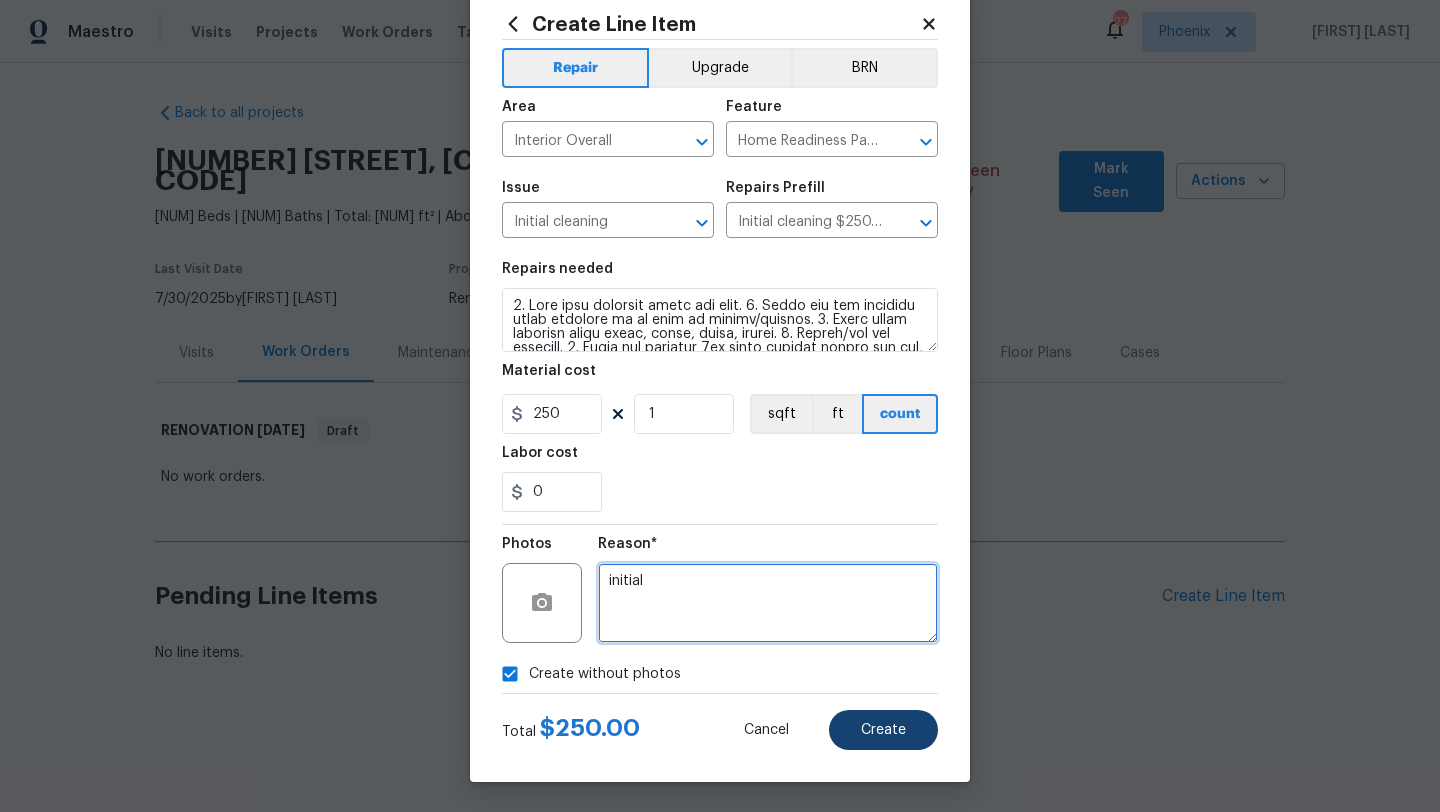 type on "initial" 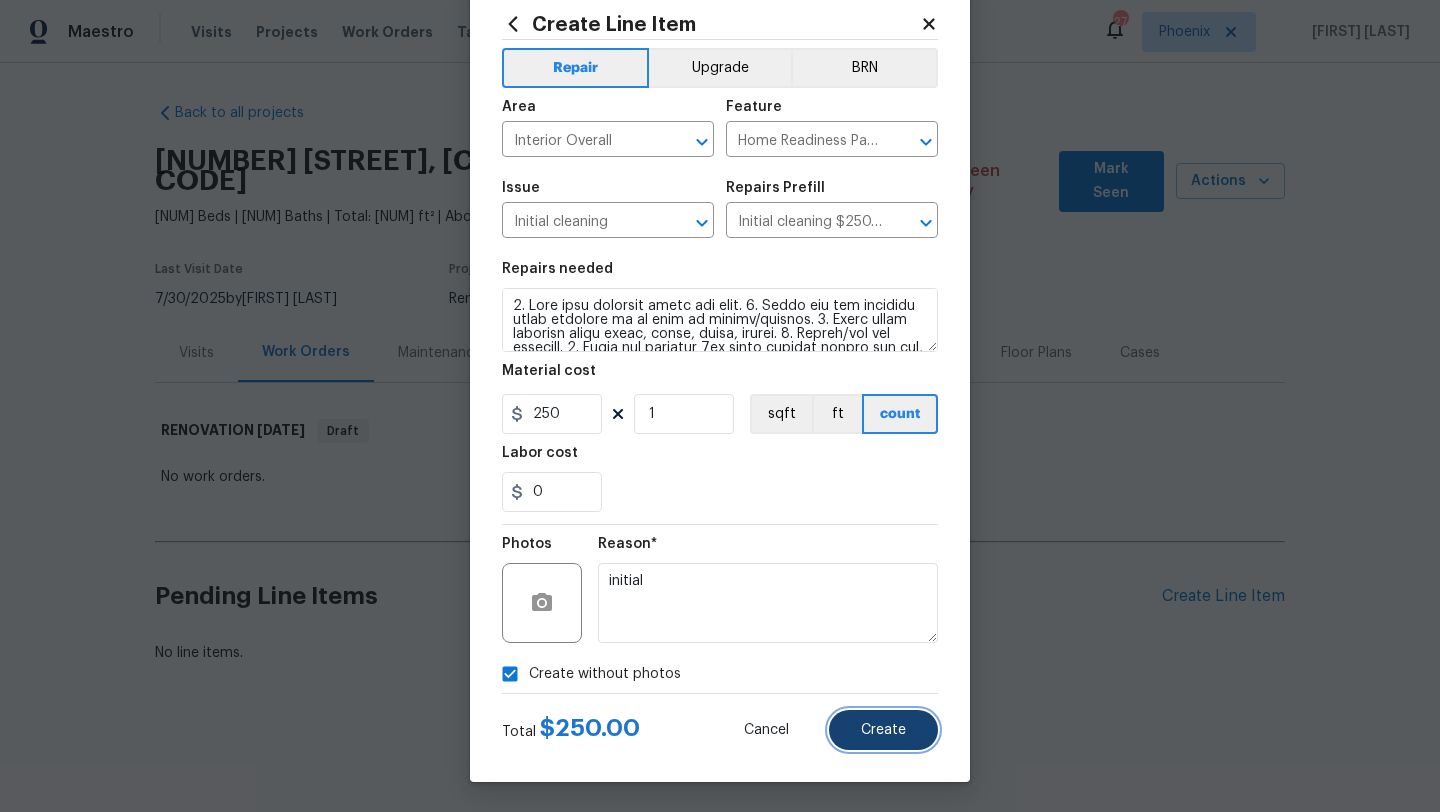 click on "Create" at bounding box center [883, 730] 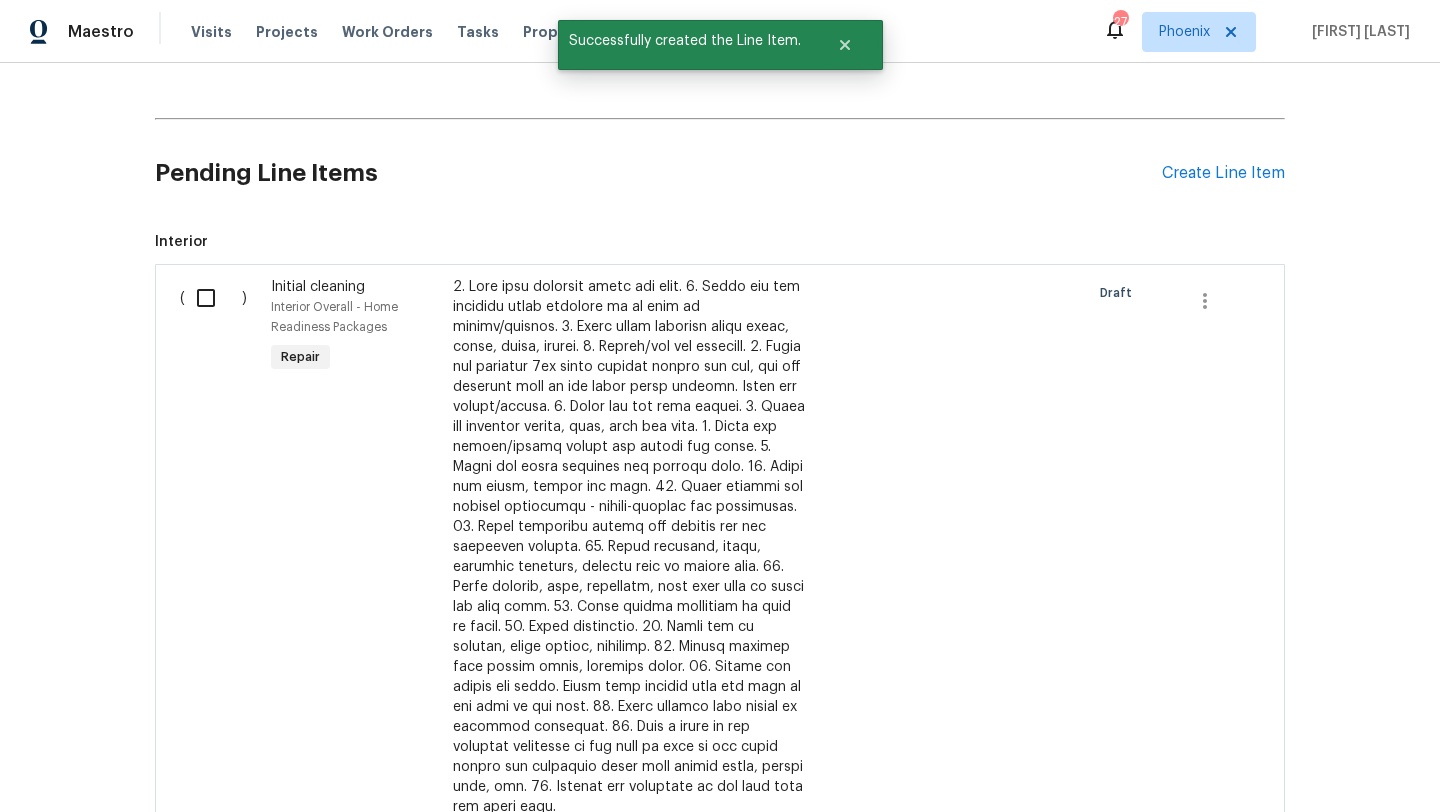 scroll, scrollTop: 509, scrollLeft: 0, axis: vertical 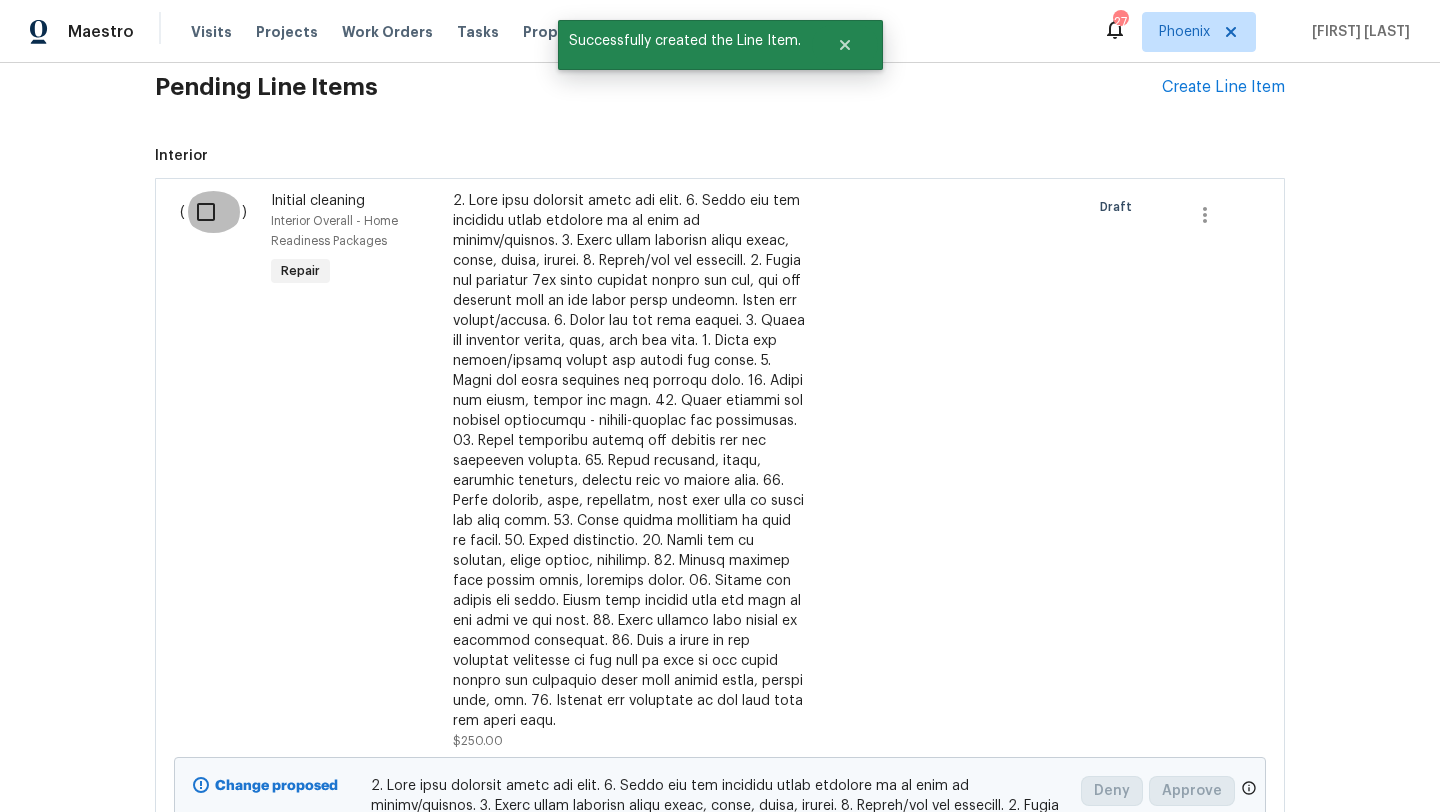 click at bounding box center [213, 212] 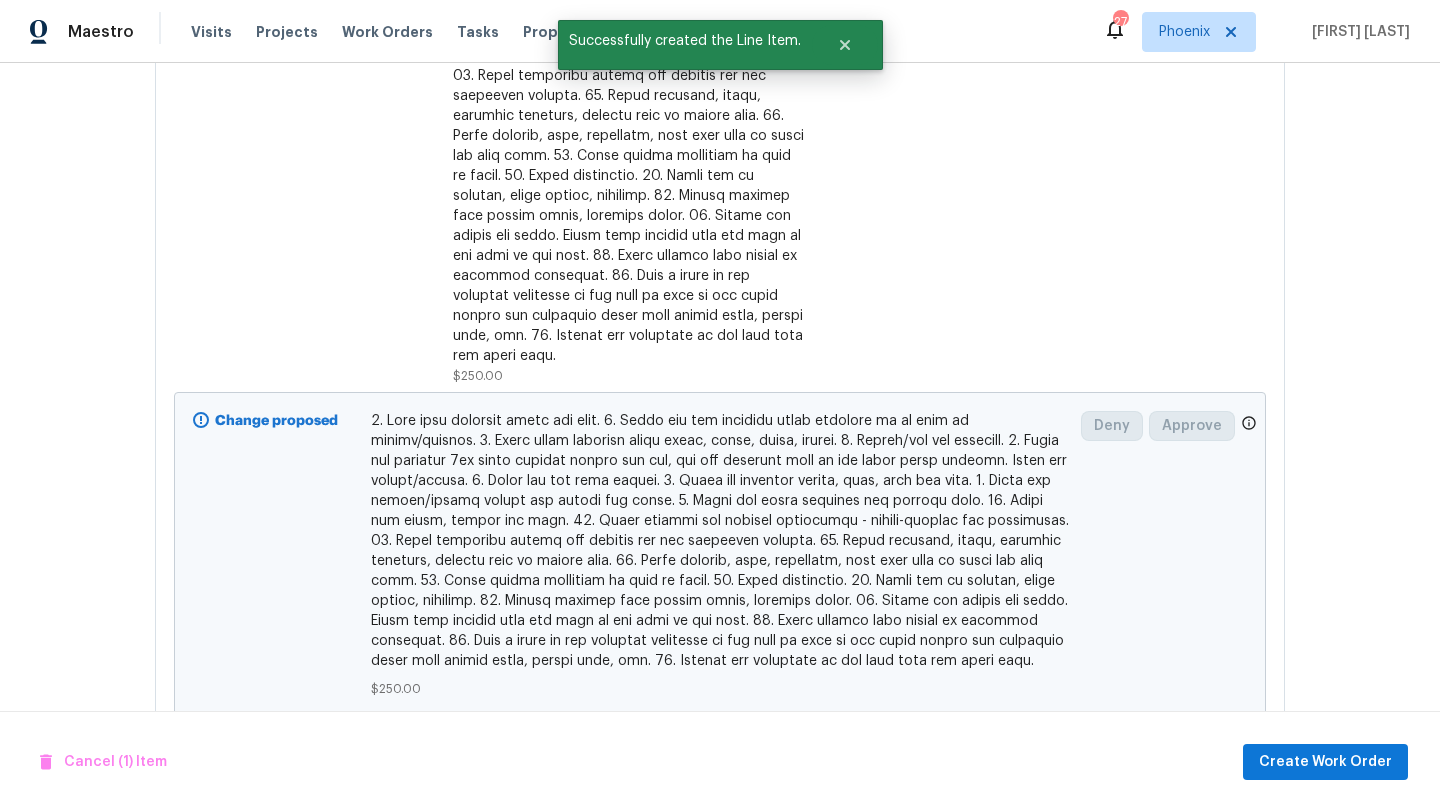 scroll, scrollTop: 895, scrollLeft: 0, axis: vertical 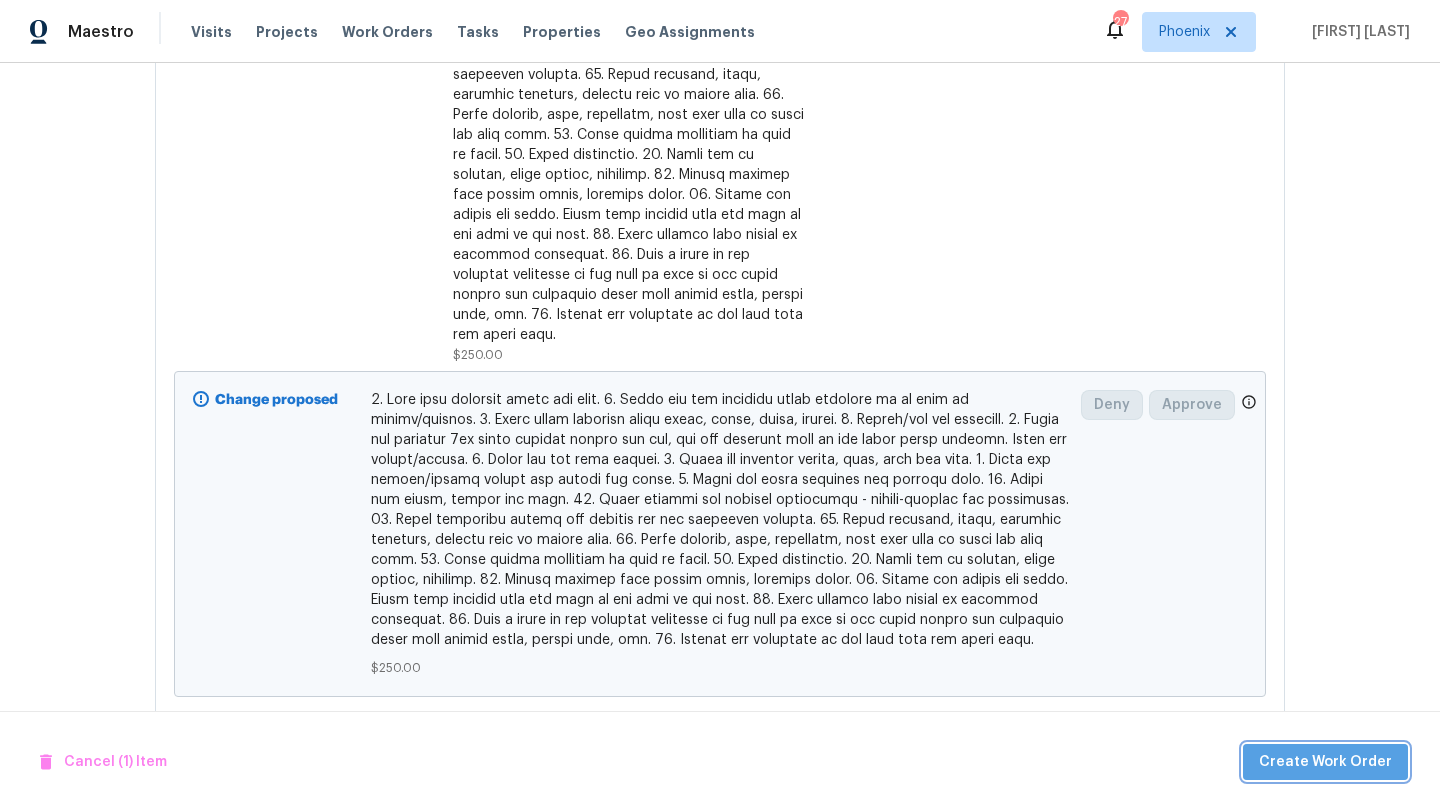 click on "Create Work Order" at bounding box center [1325, 762] 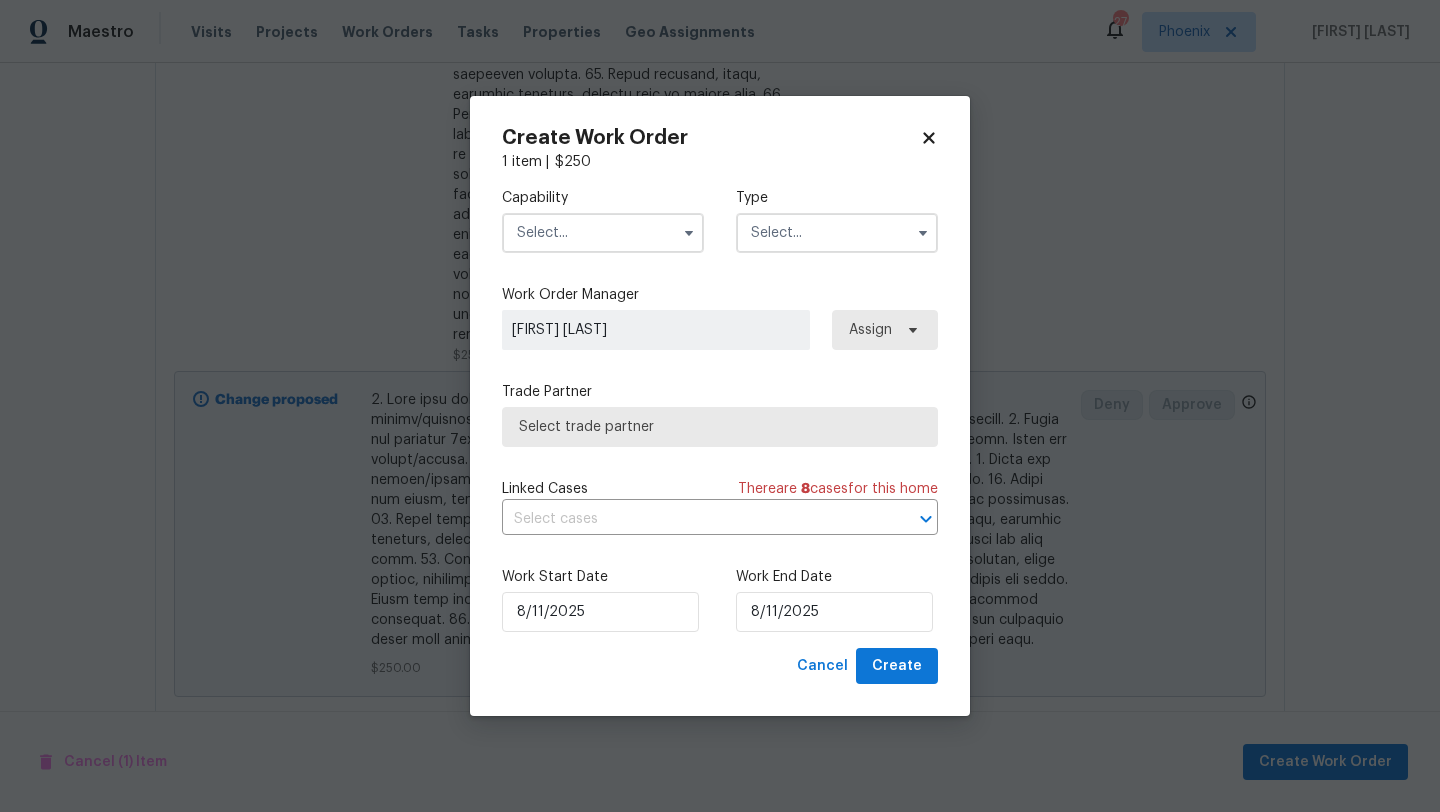 click at bounding box center (603, 233) 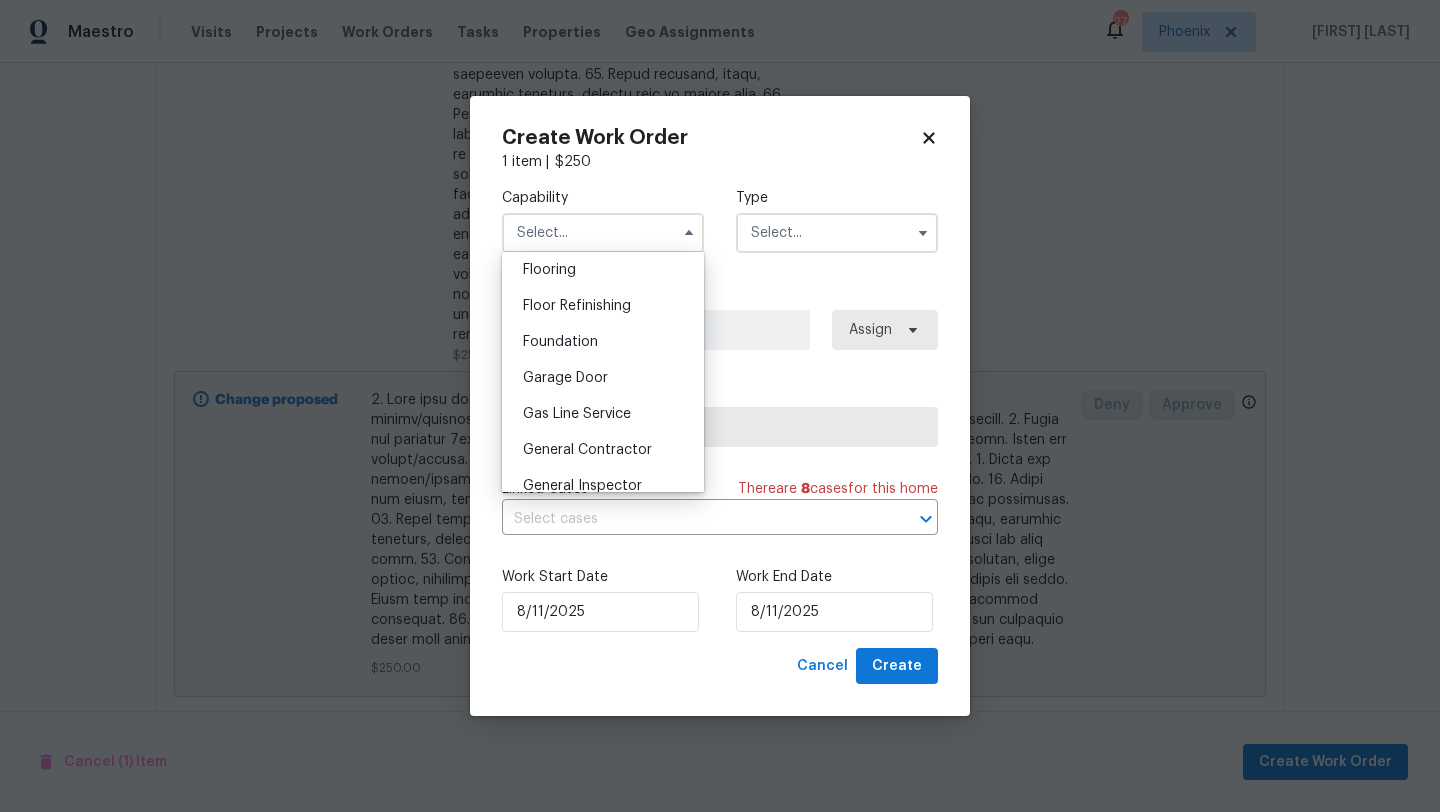 scroll, scrollTop: 777, scrollLeft: 0, axis: vertical 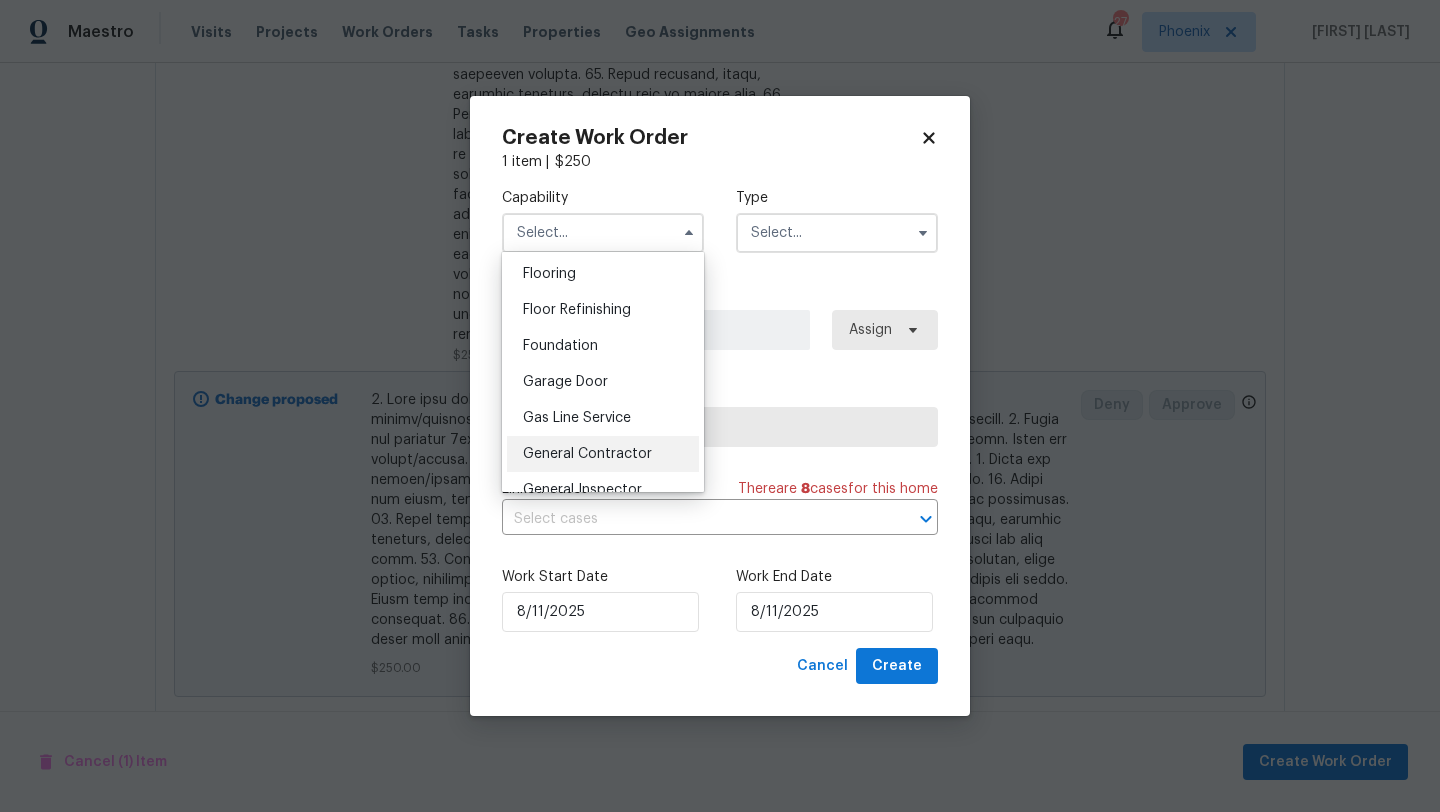 click on "General Contractor" at bounding box center (587, 454) 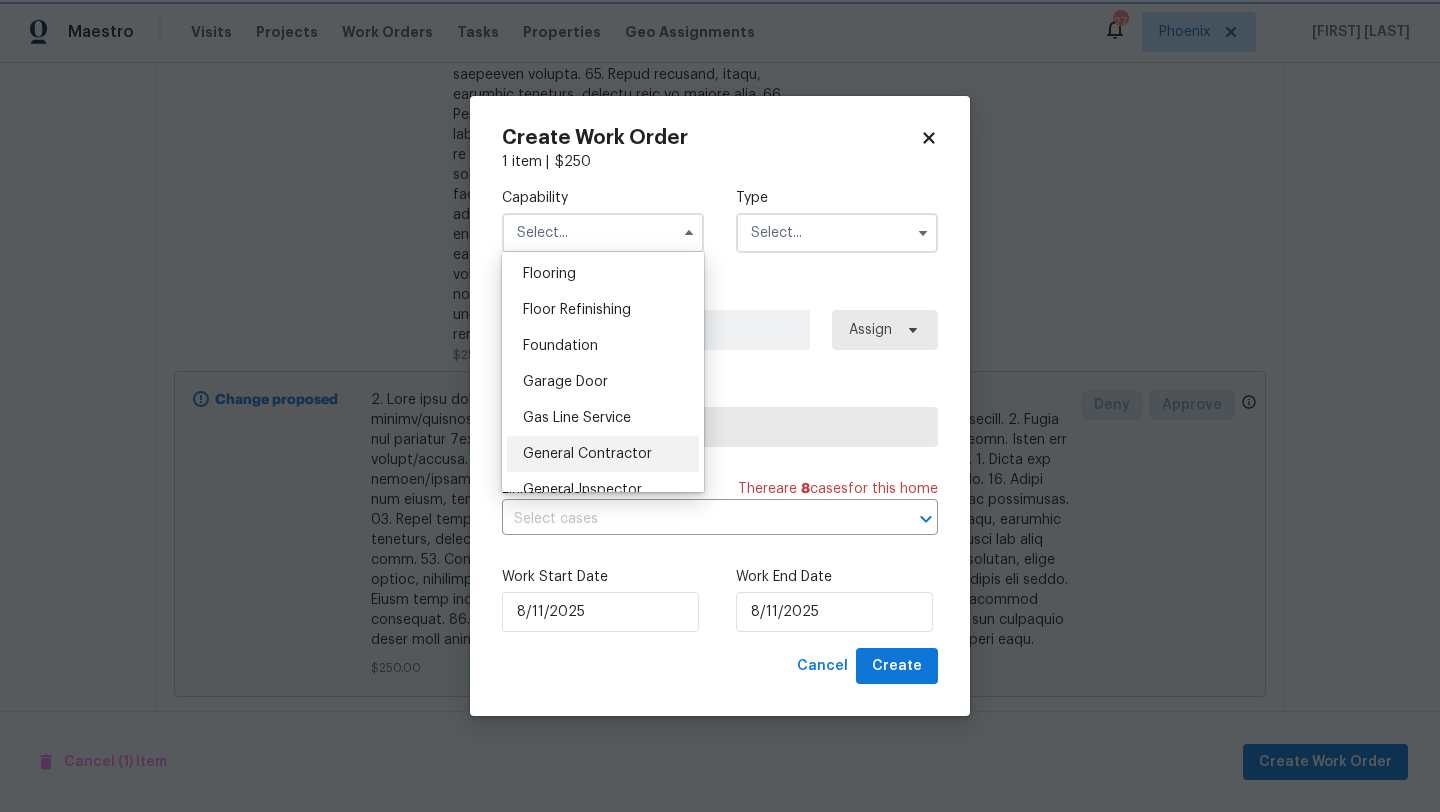 type on "General Contractor" 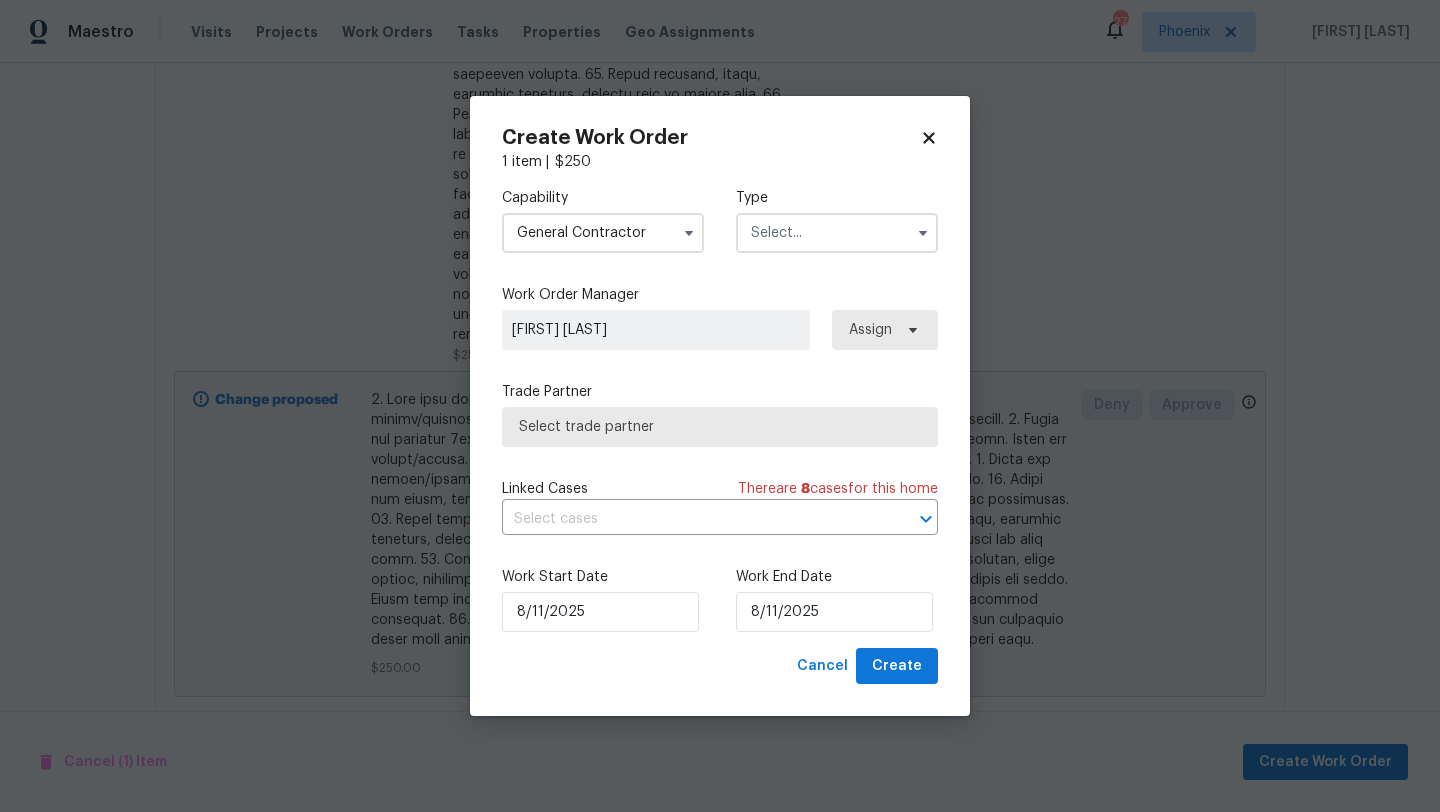 click at bounding box center (837, 233) 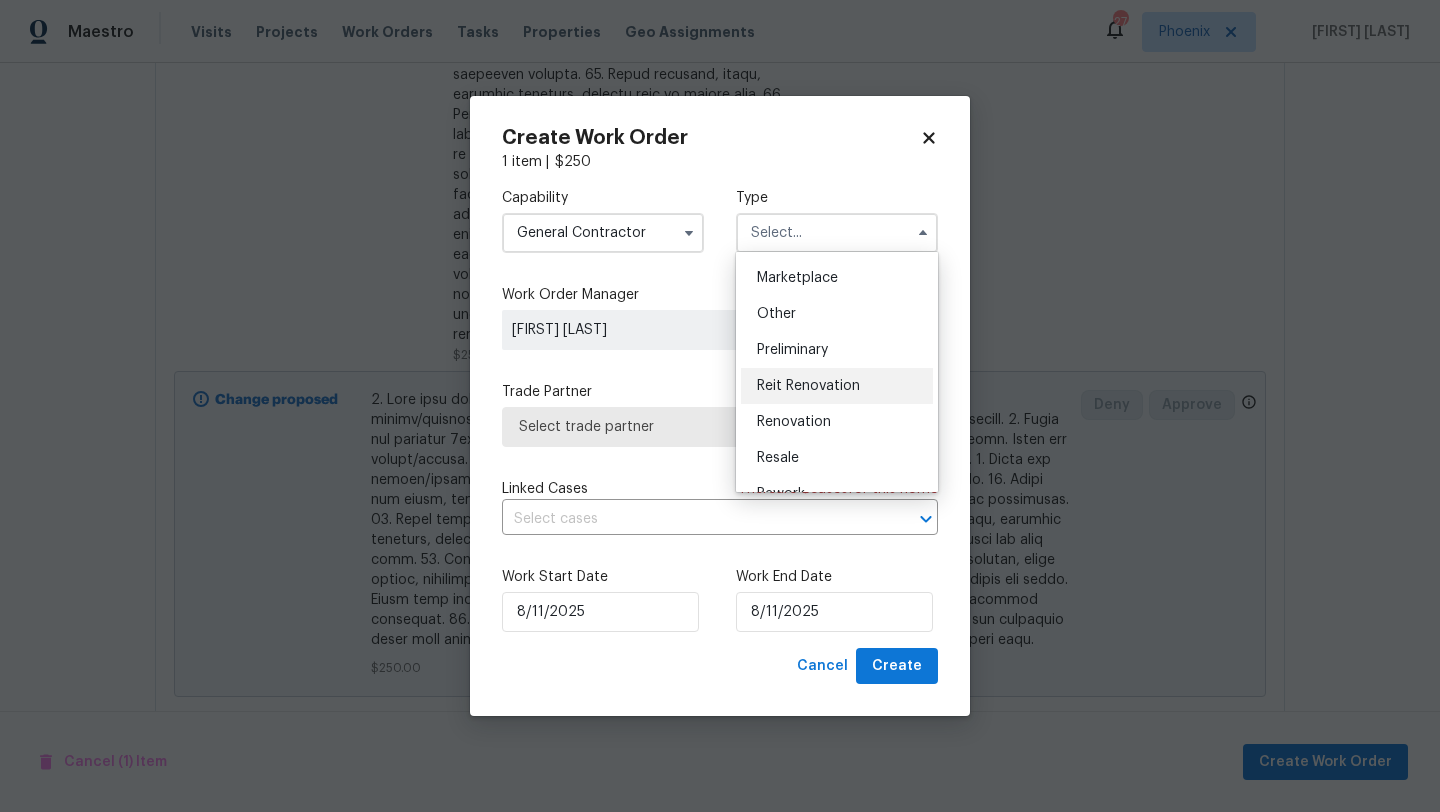 scroll, scrollTop: 358, scrollLeft: 0, axis: vertical 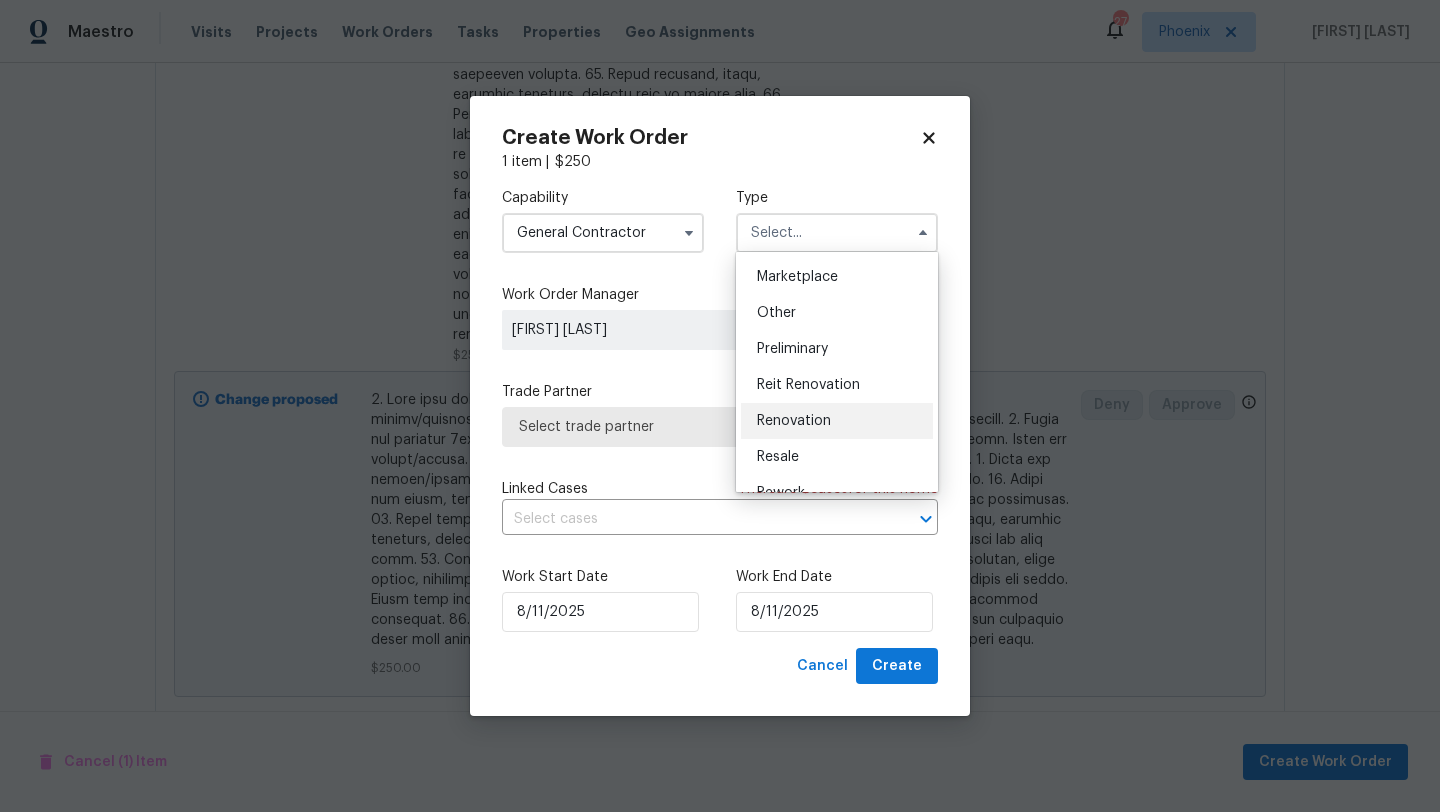 click on "Renovation" at bounding box center (794, 421) 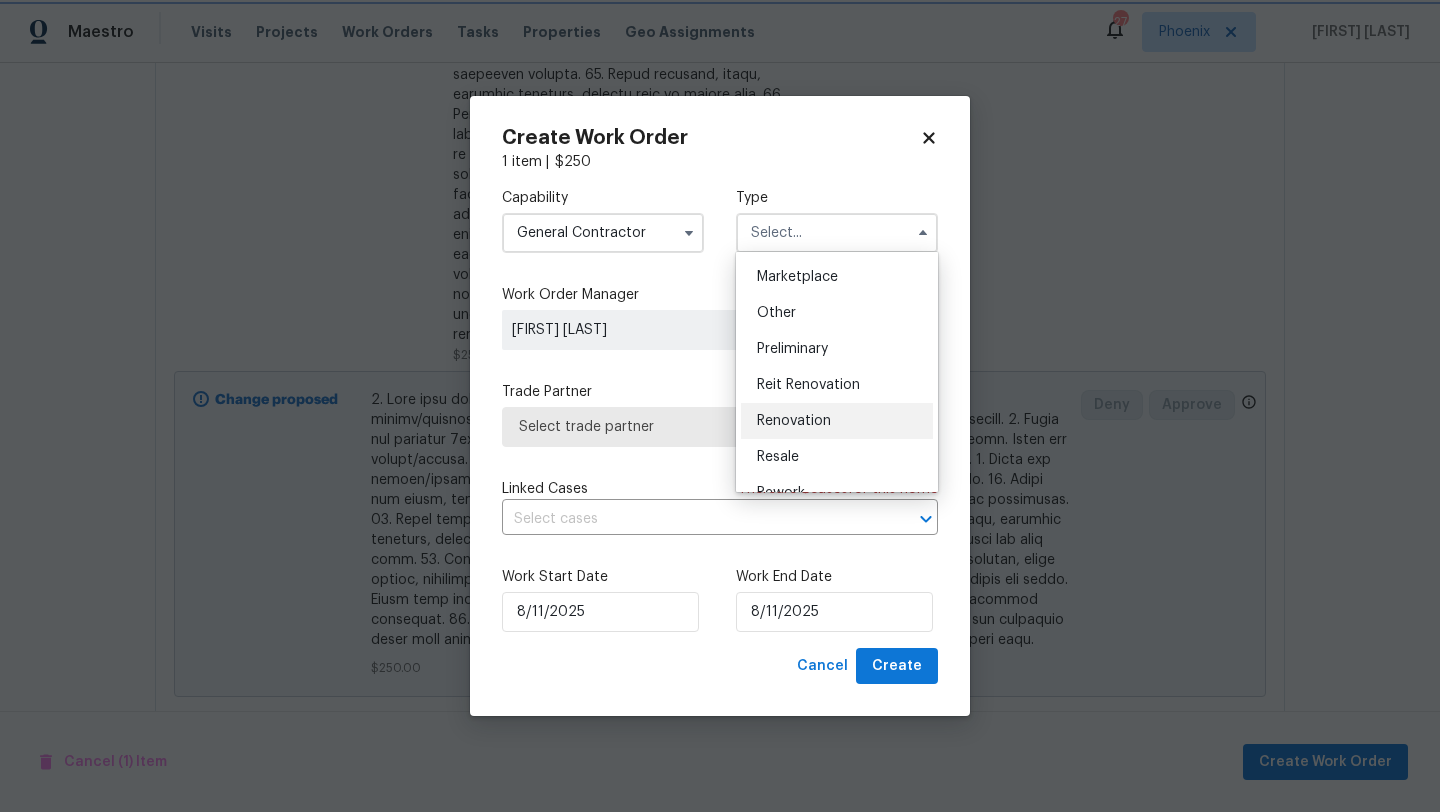 type on "Renovation" 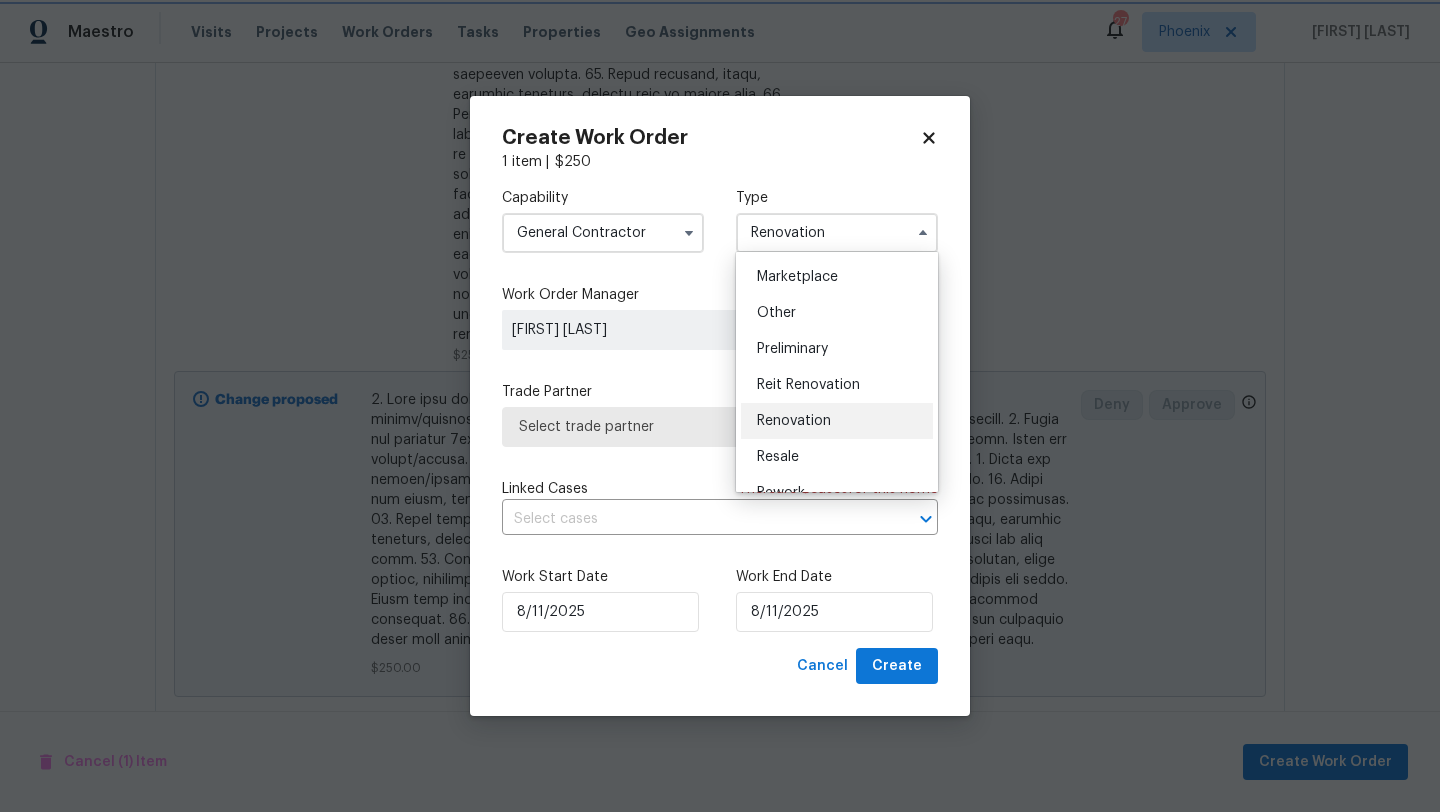 scroll, scrollTop: 0, scrollLeft: 0, axis: both 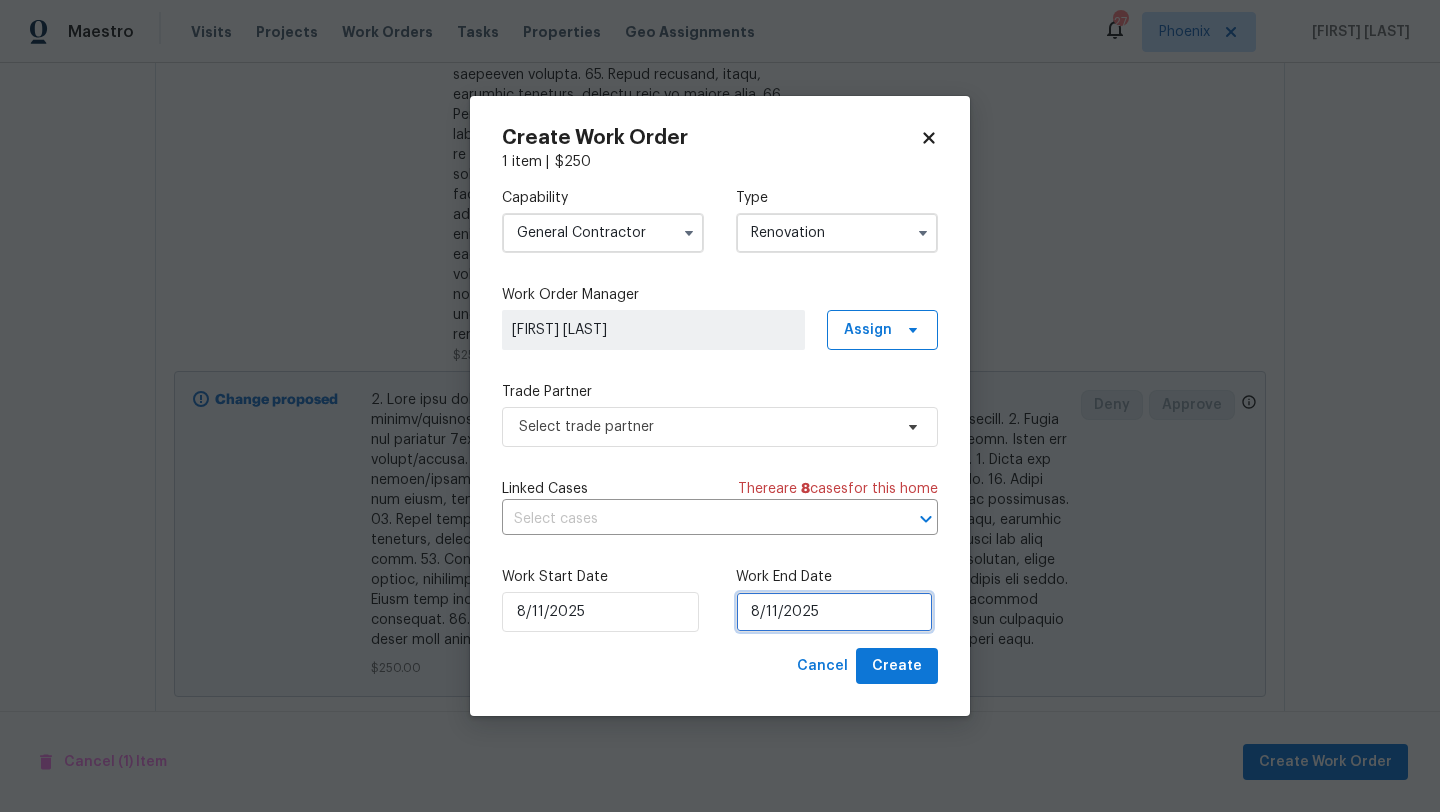 click on "8/11/2025" at bounding box center [834, 612] 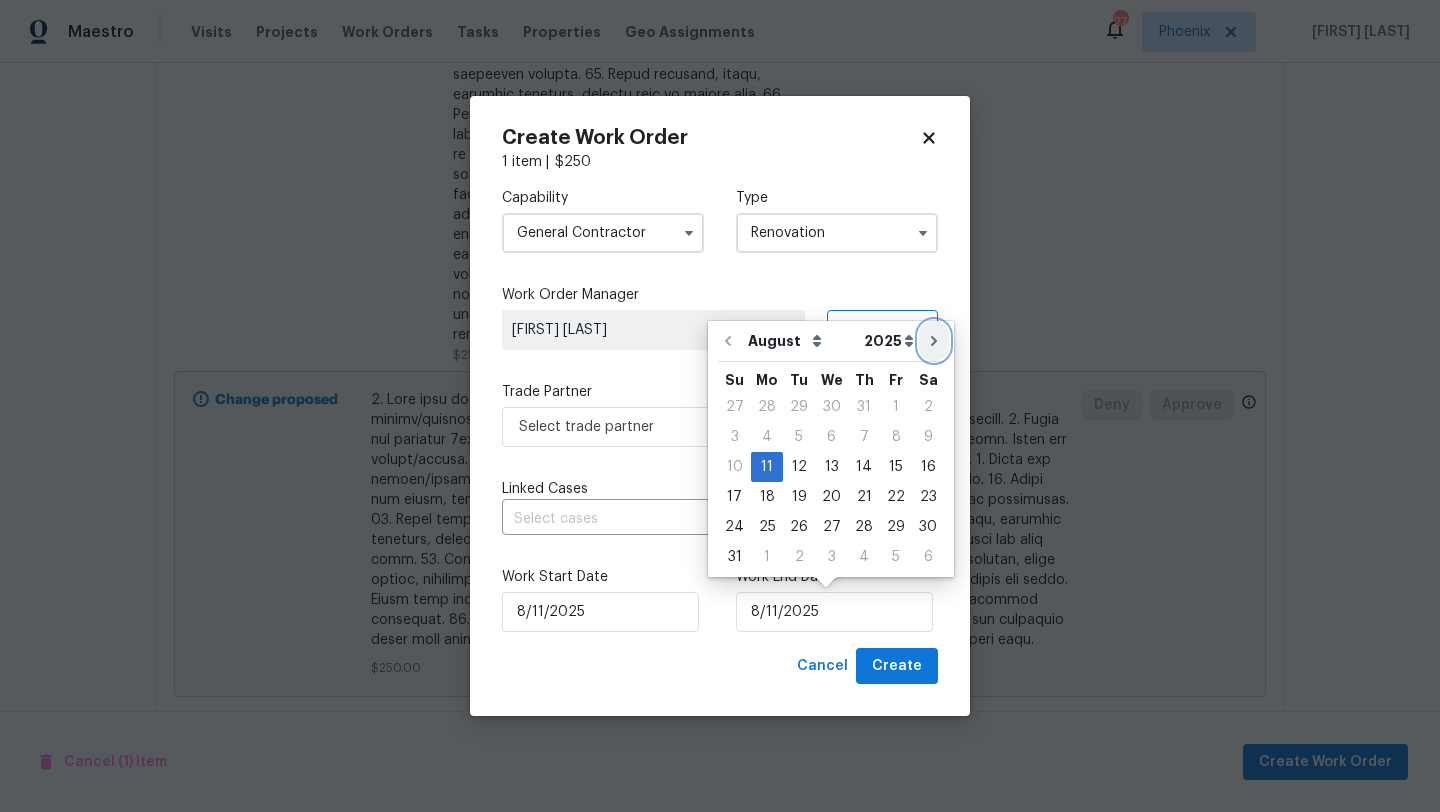 click 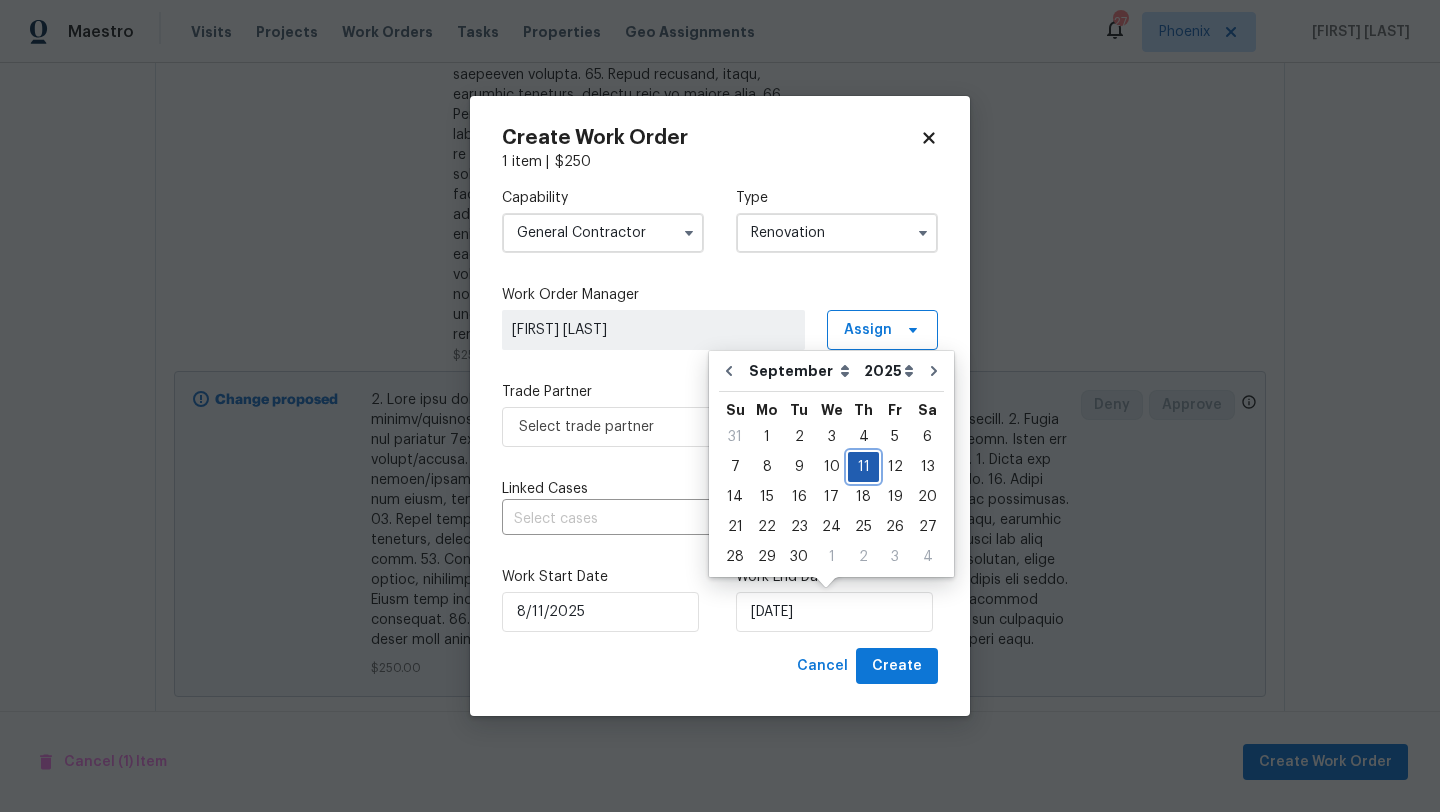 click on "11" at bounding box center [863, 467] 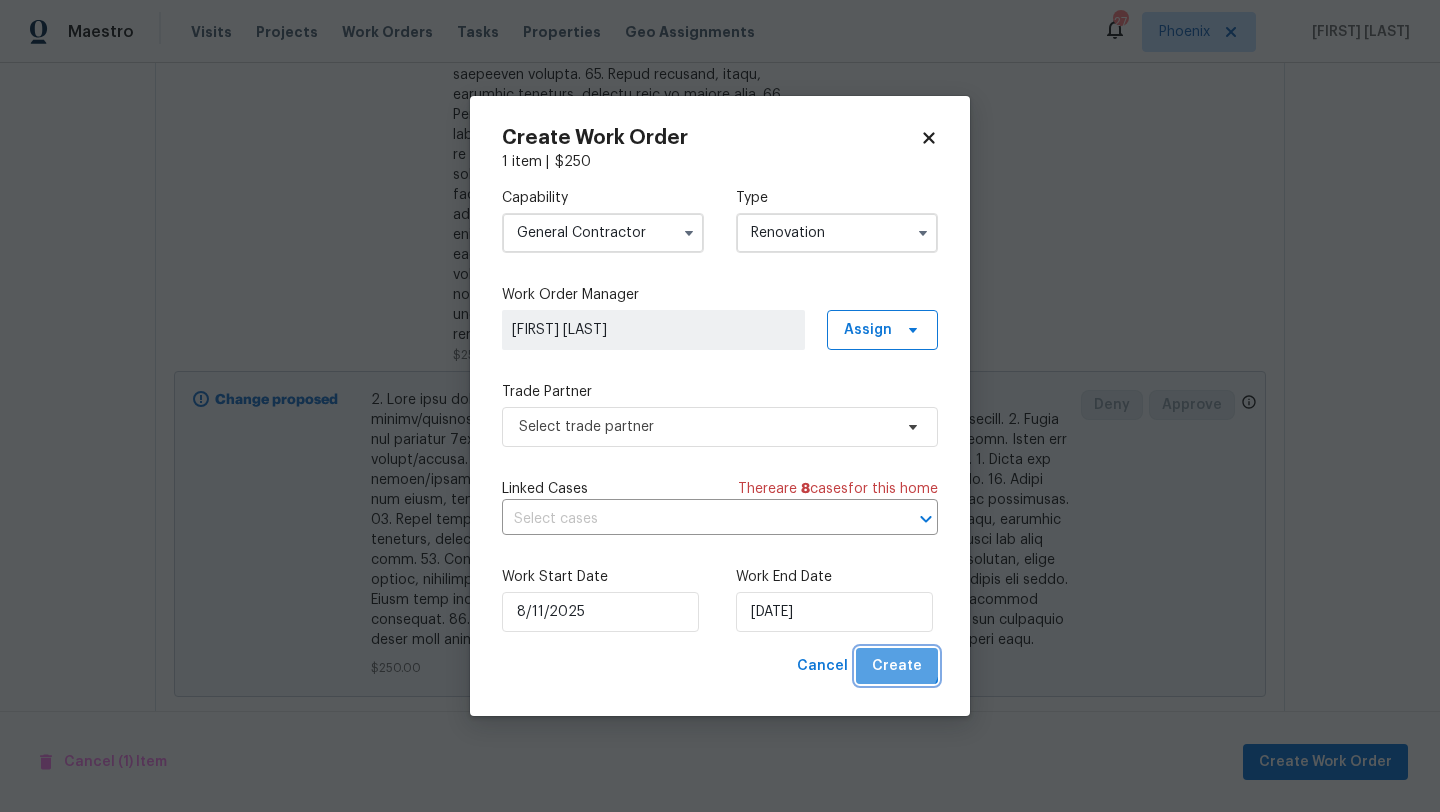 click on "Create" at bounding box center (897, 666) 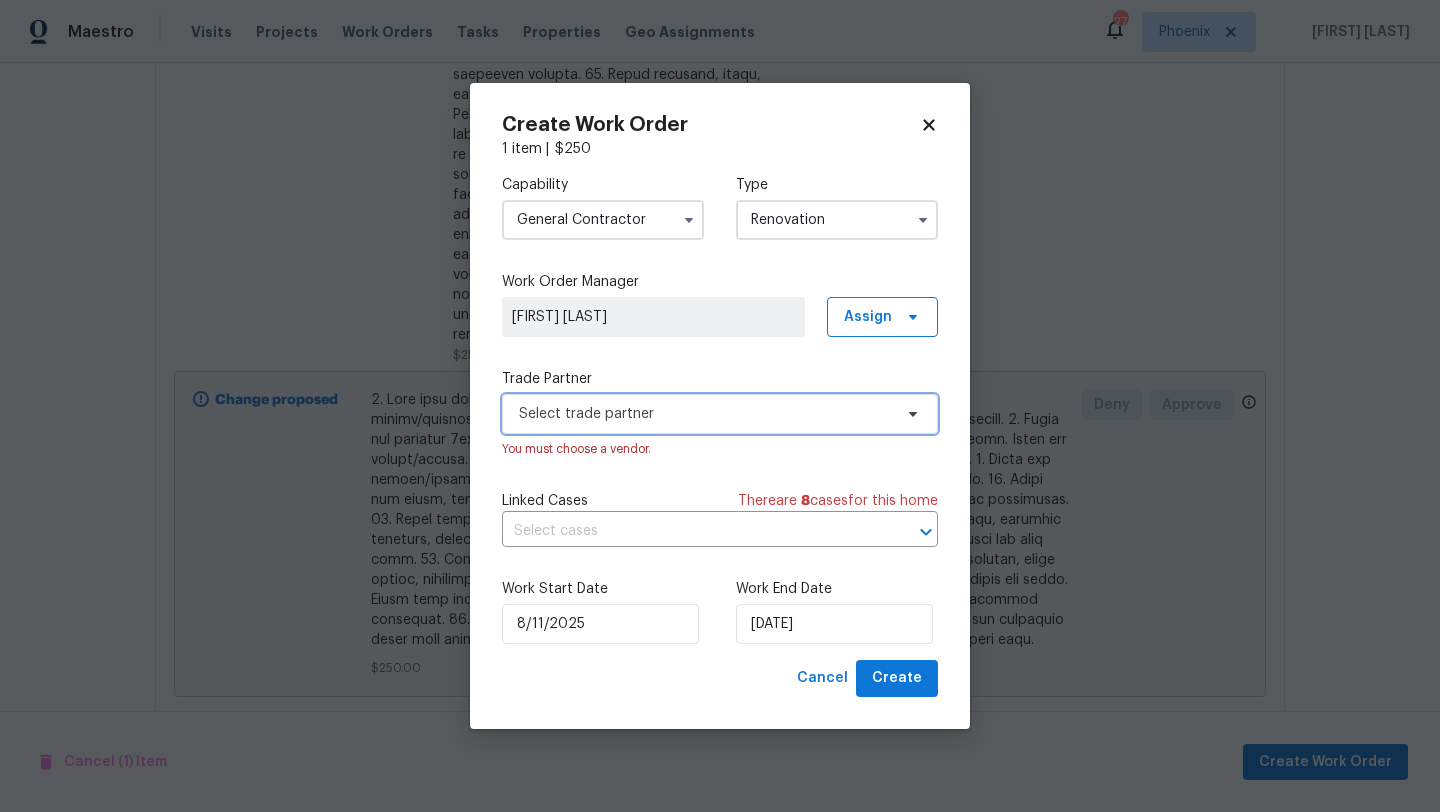 click on "Select trade partner" at bounding box center (705, 414) 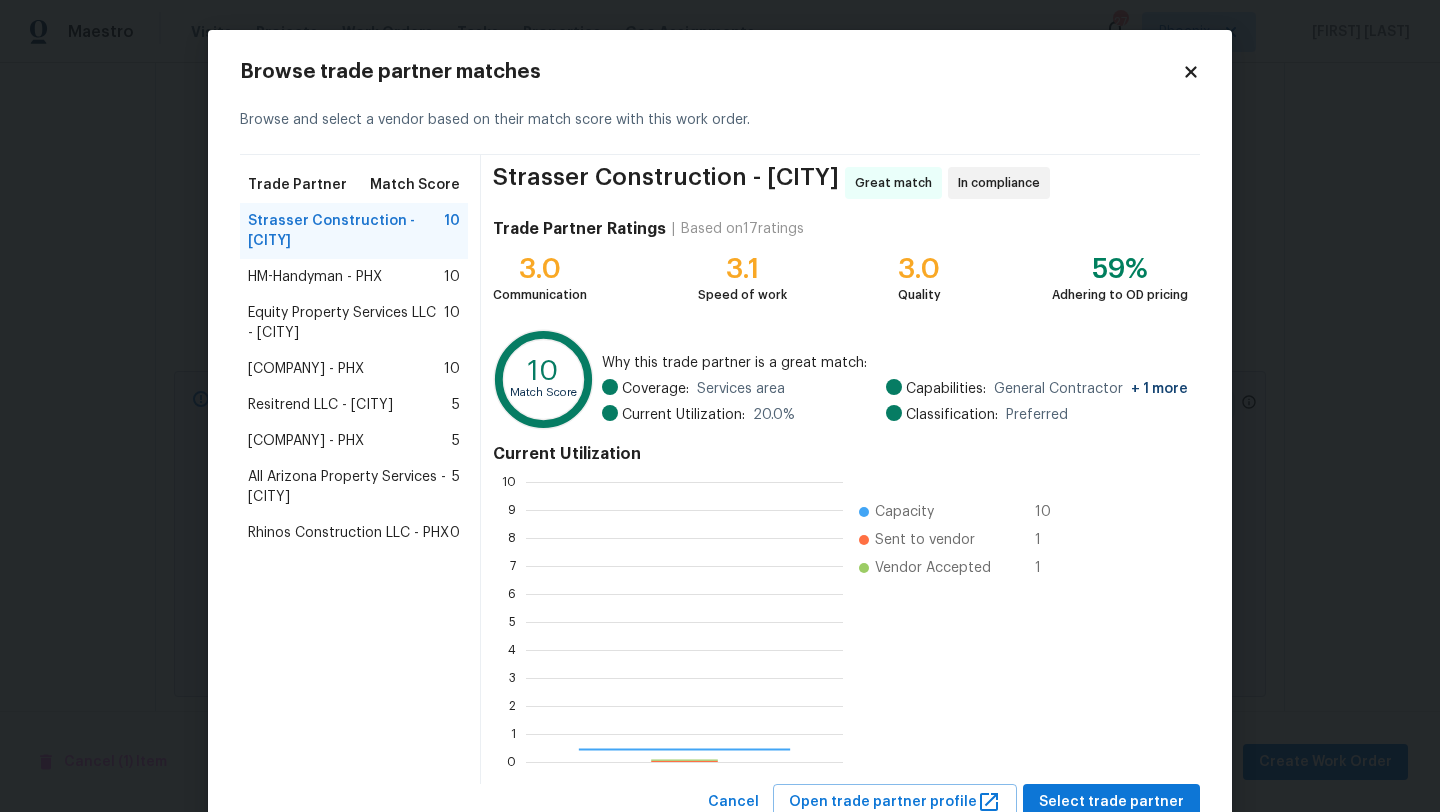 scroll, scrollTop: 2, scrollLeft: 2, axis: both 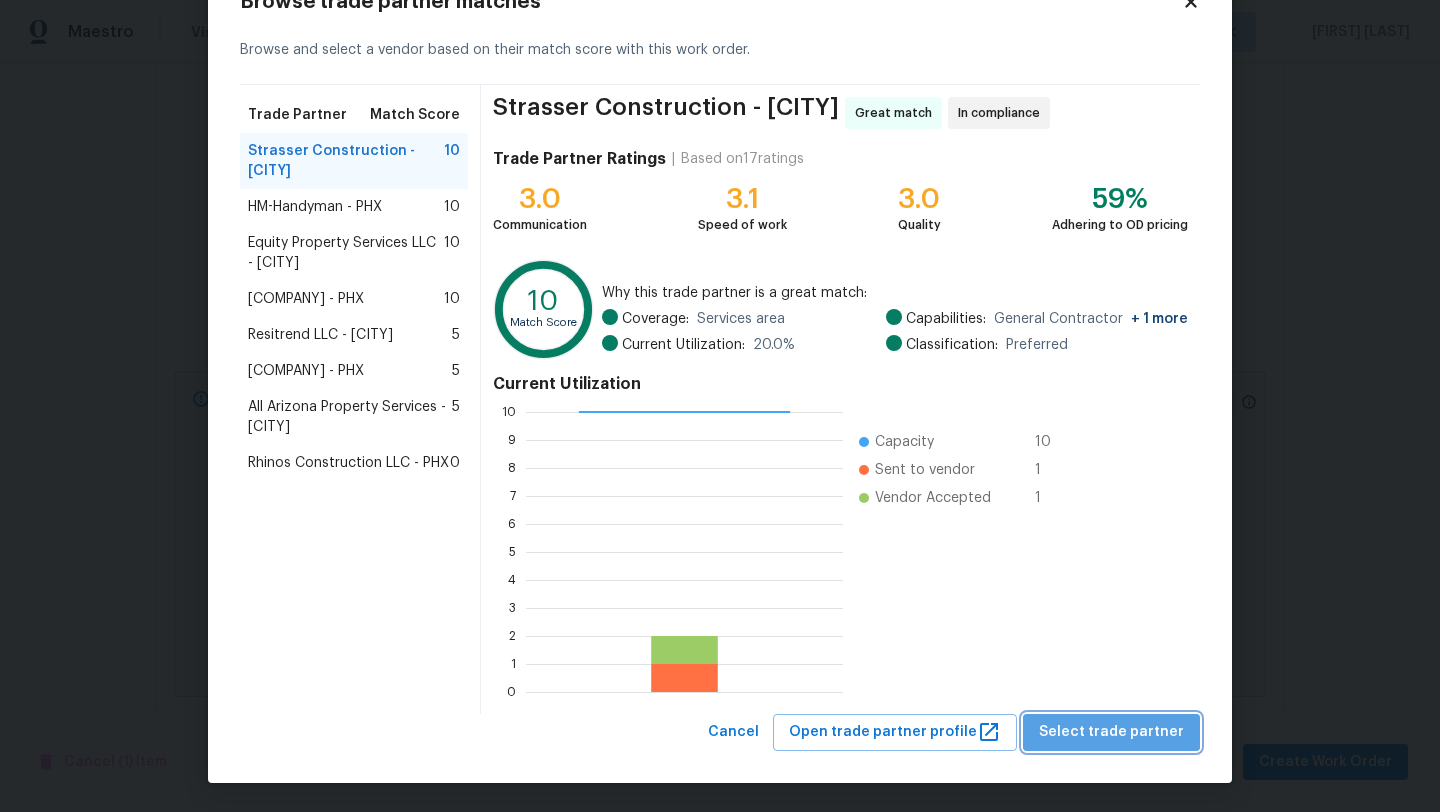 click on "Select trade partner" at bounding box center [1111, 732] 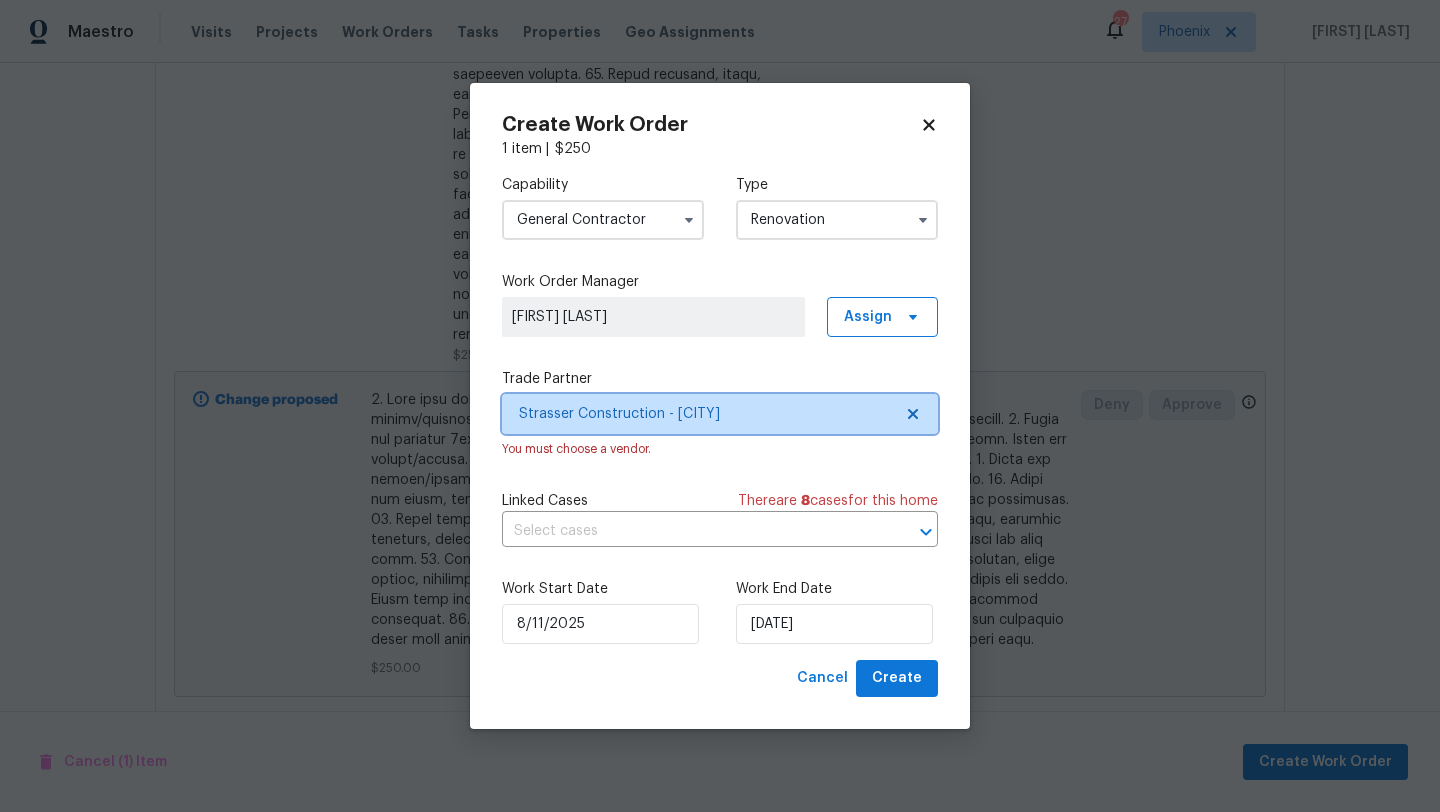 scroll, scrollTop: 0, scrollLeft: 0, axis: both 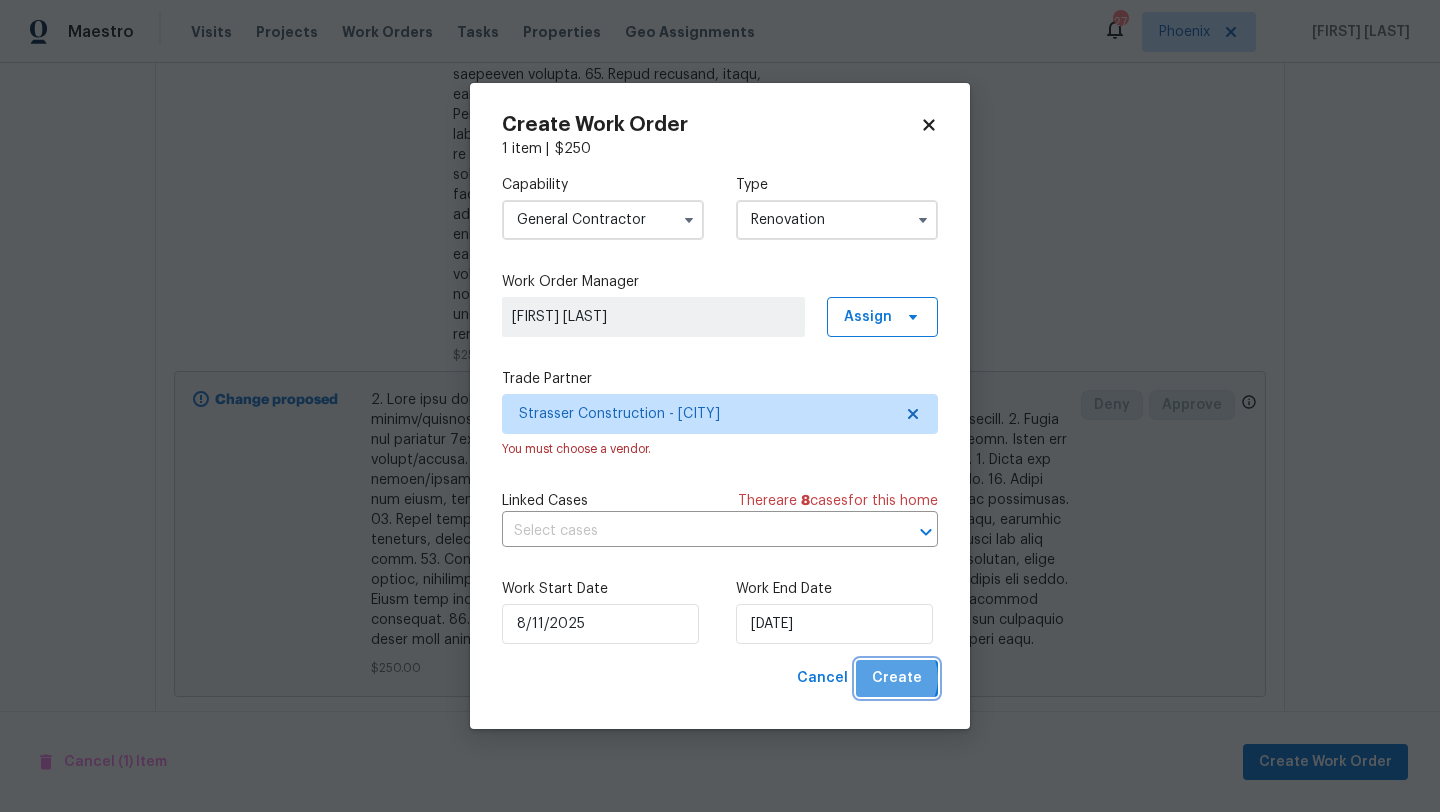 click on "Create" at bounding box center [897, 678] 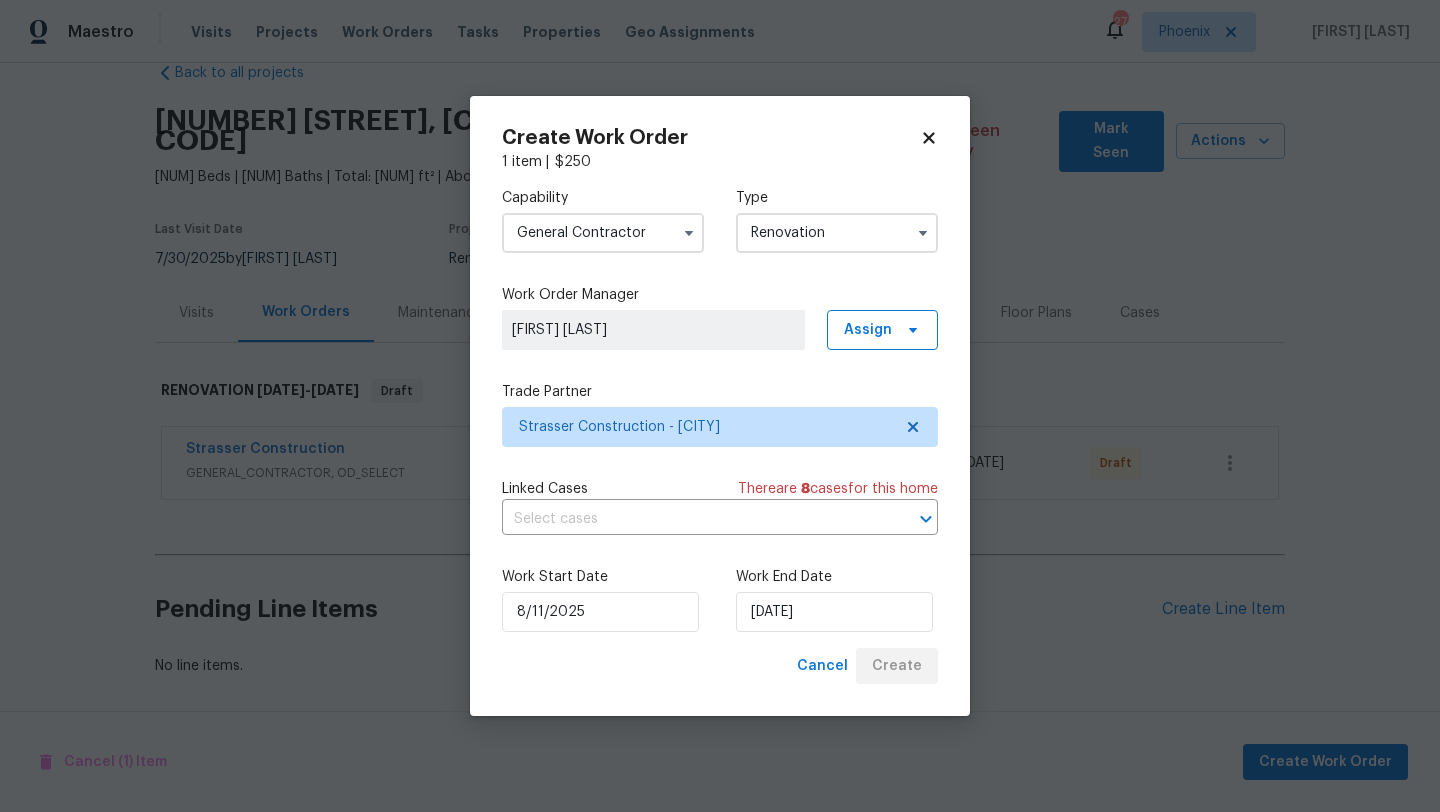 scroll, scrollTop: 20, scrollLeft: 0, axis: vertical 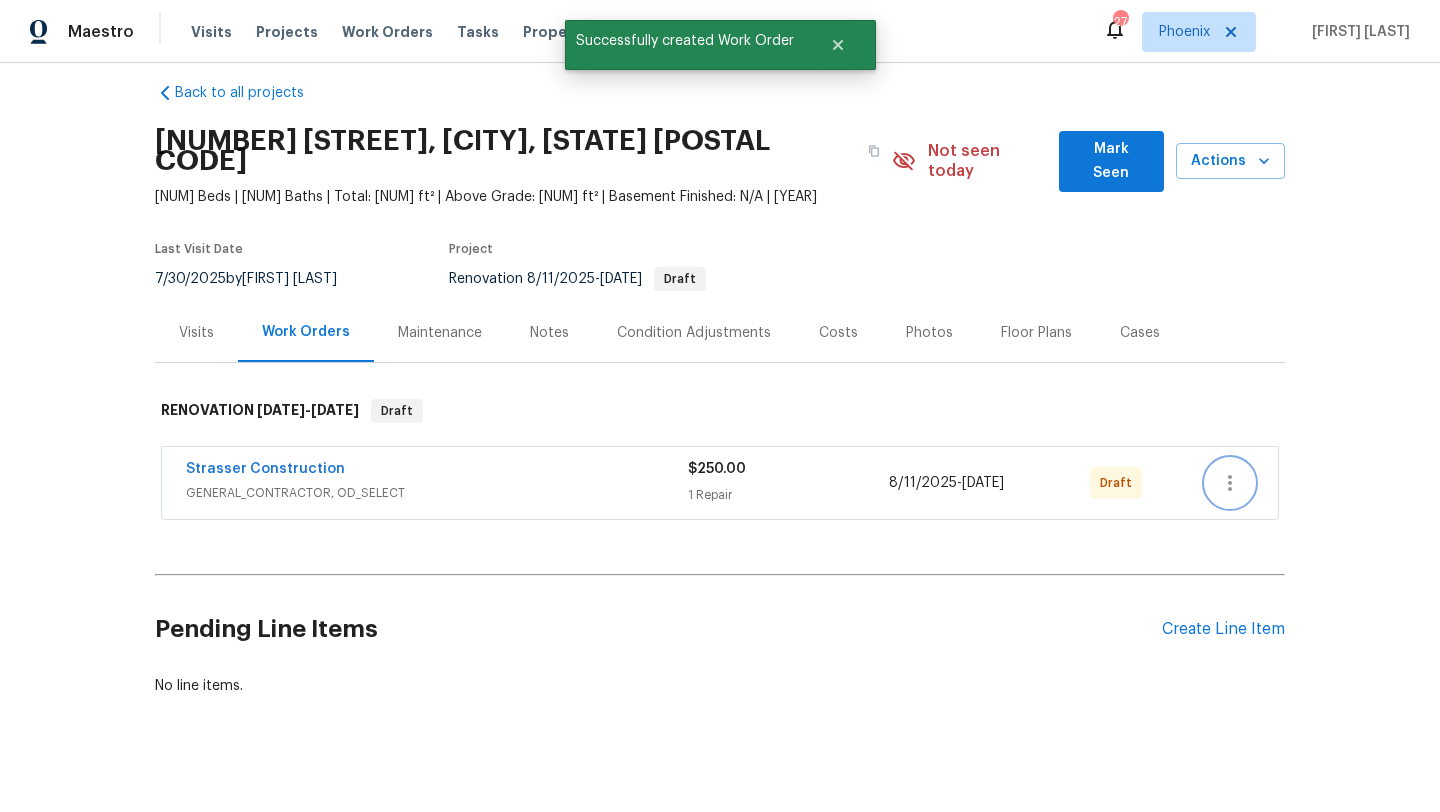 click 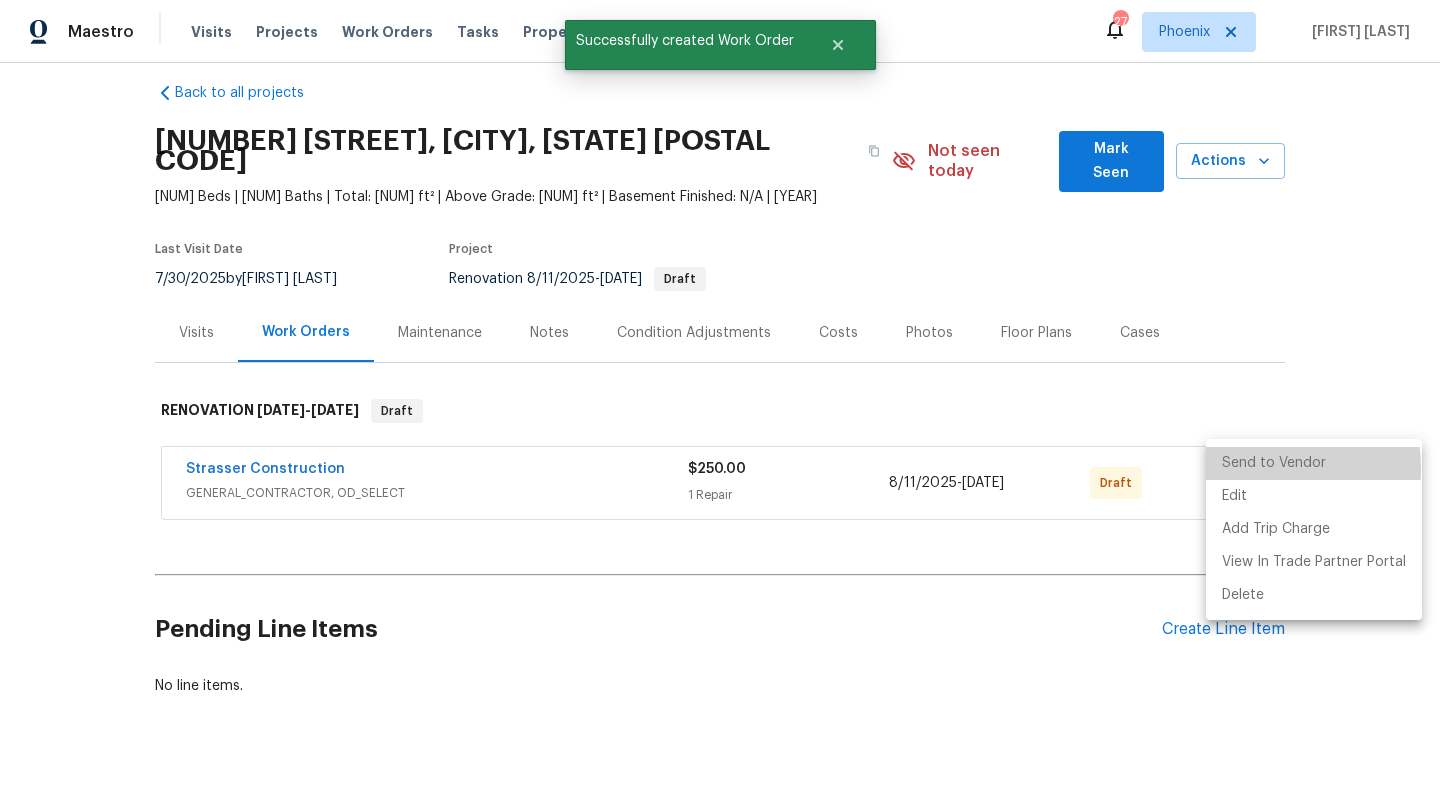 click on "Send to Vendor" at bounding box center [1314, 463] 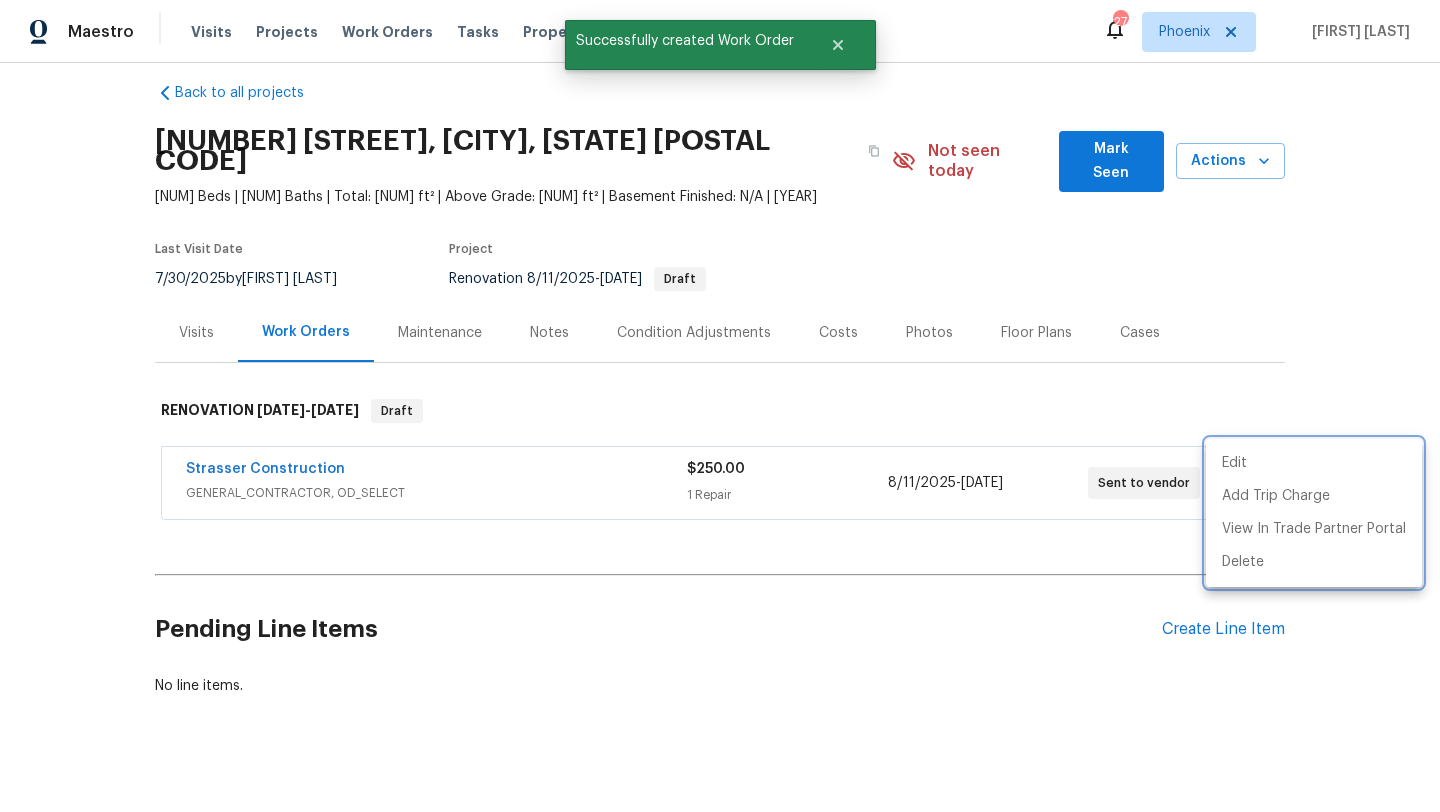click at bounding box center [720, 406] 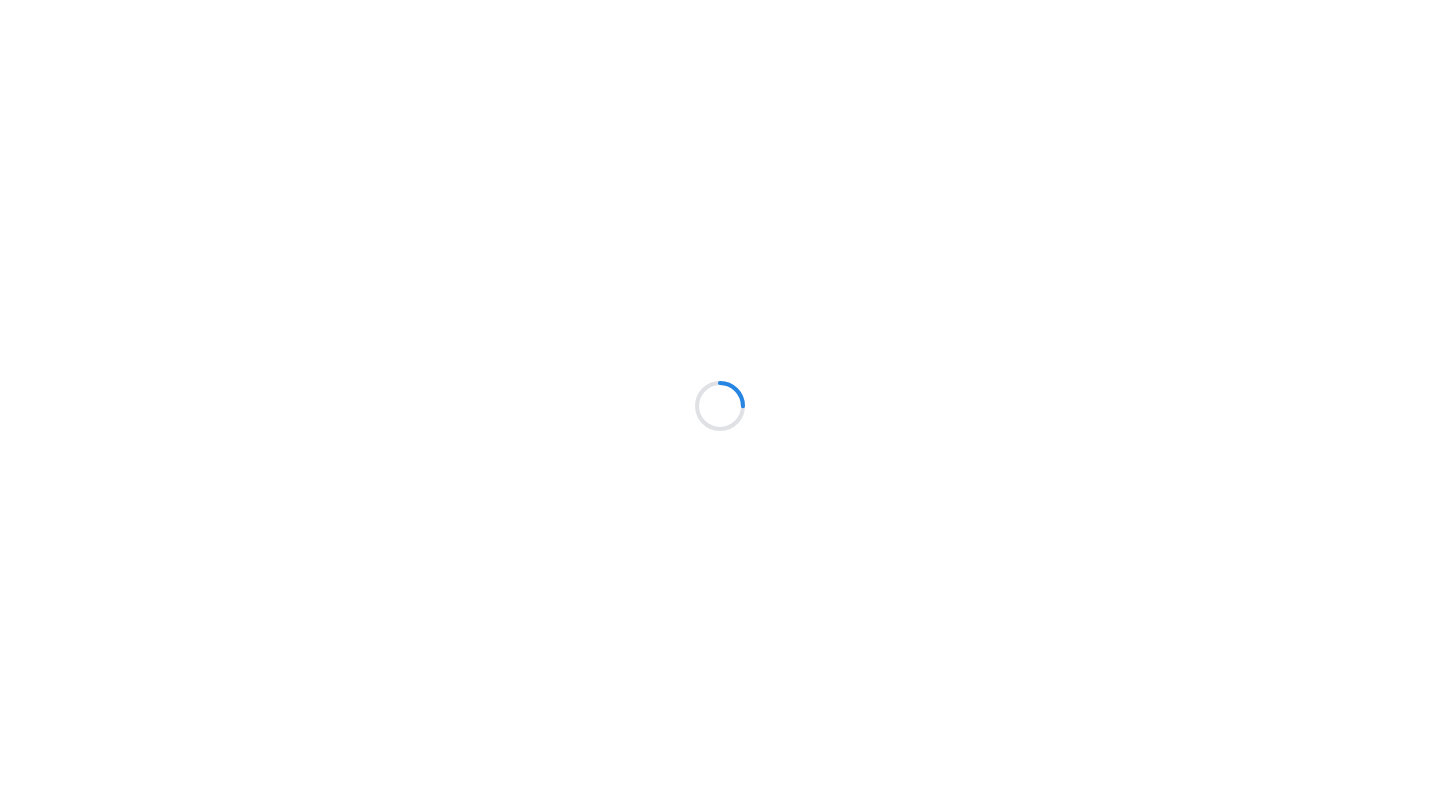scroll, scrollTop: 0, scrollLeft: 0, axis: both 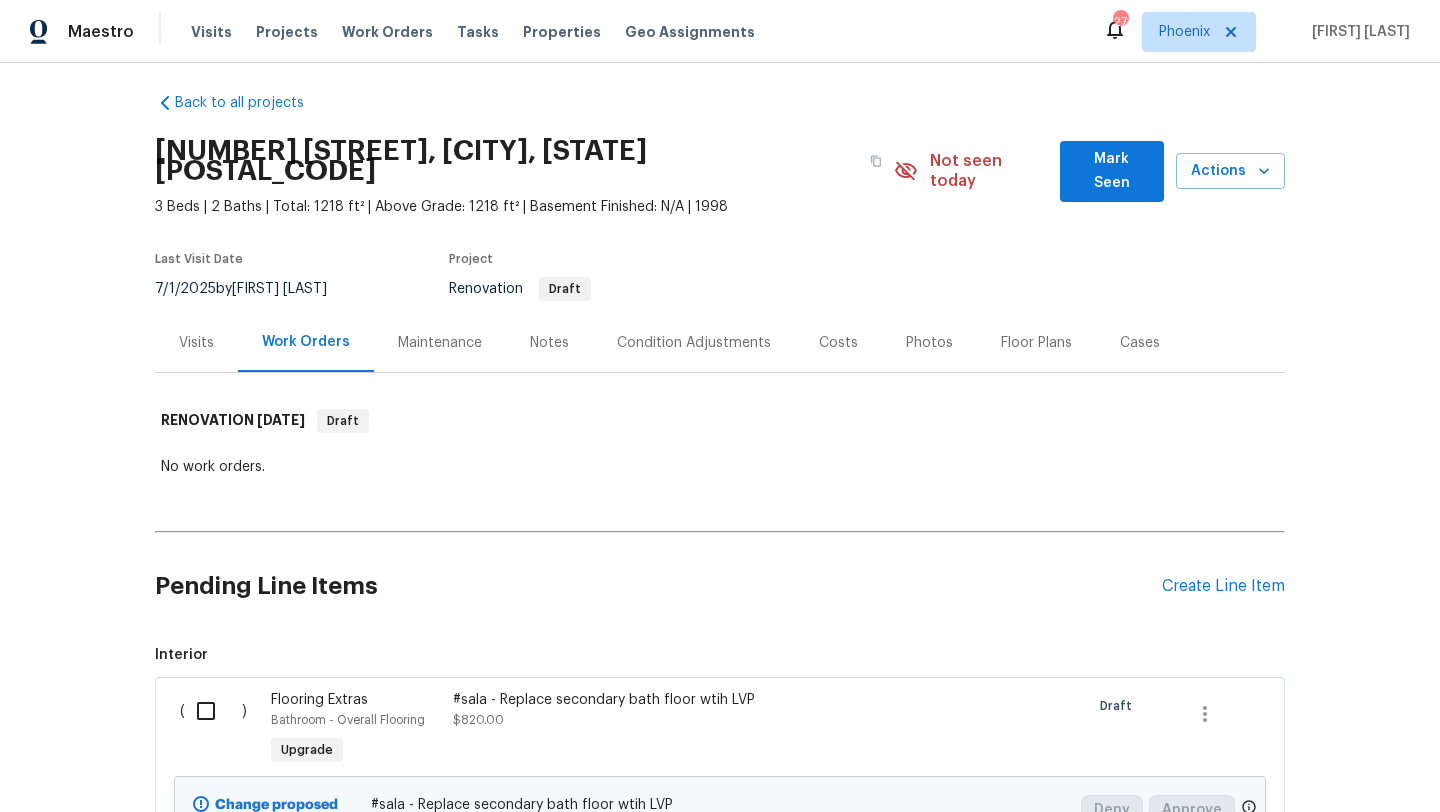 click on "Pending Line Items Create Line Item" at bounding box center (720, 586) 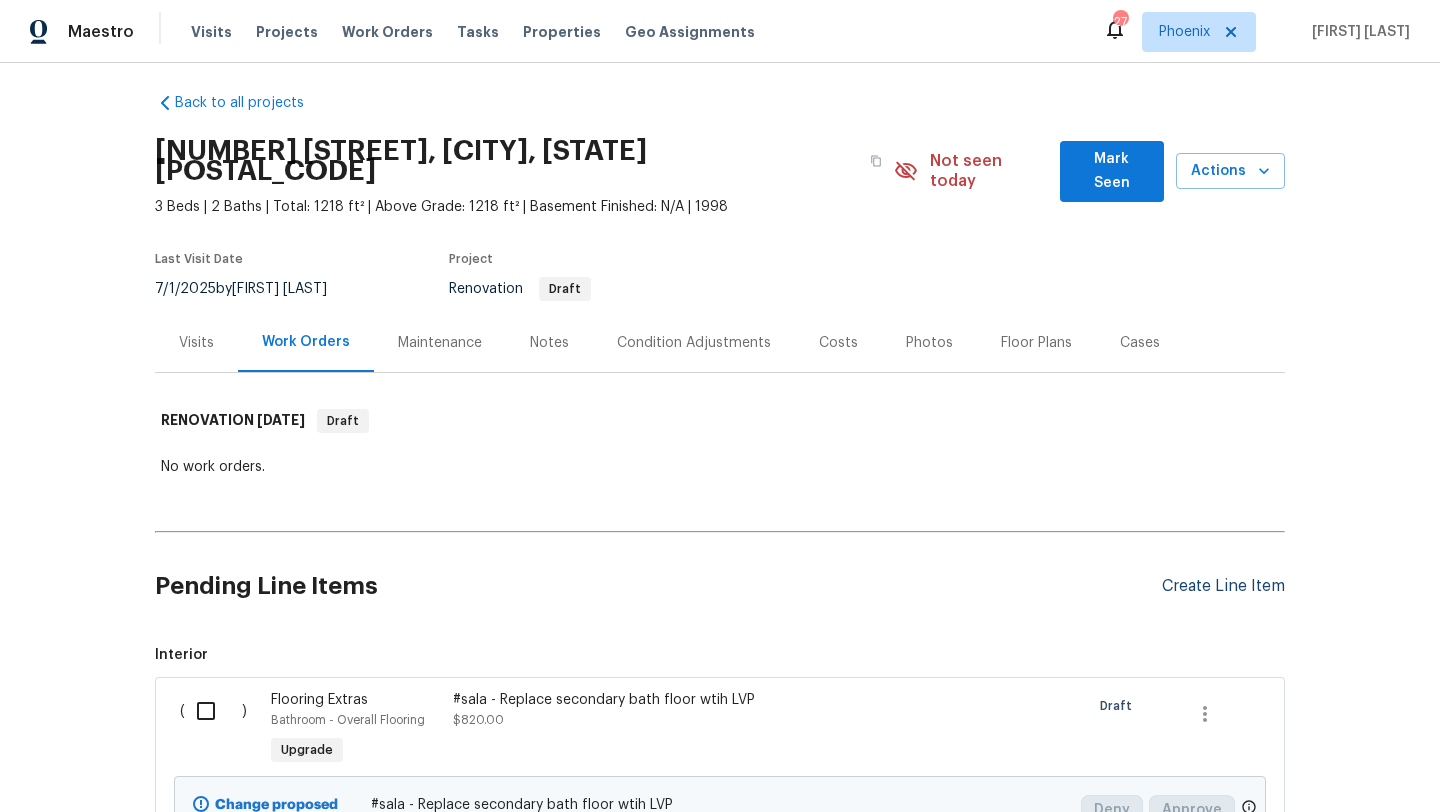 click on "Create Line Item" at bounding box center (1223, 586) 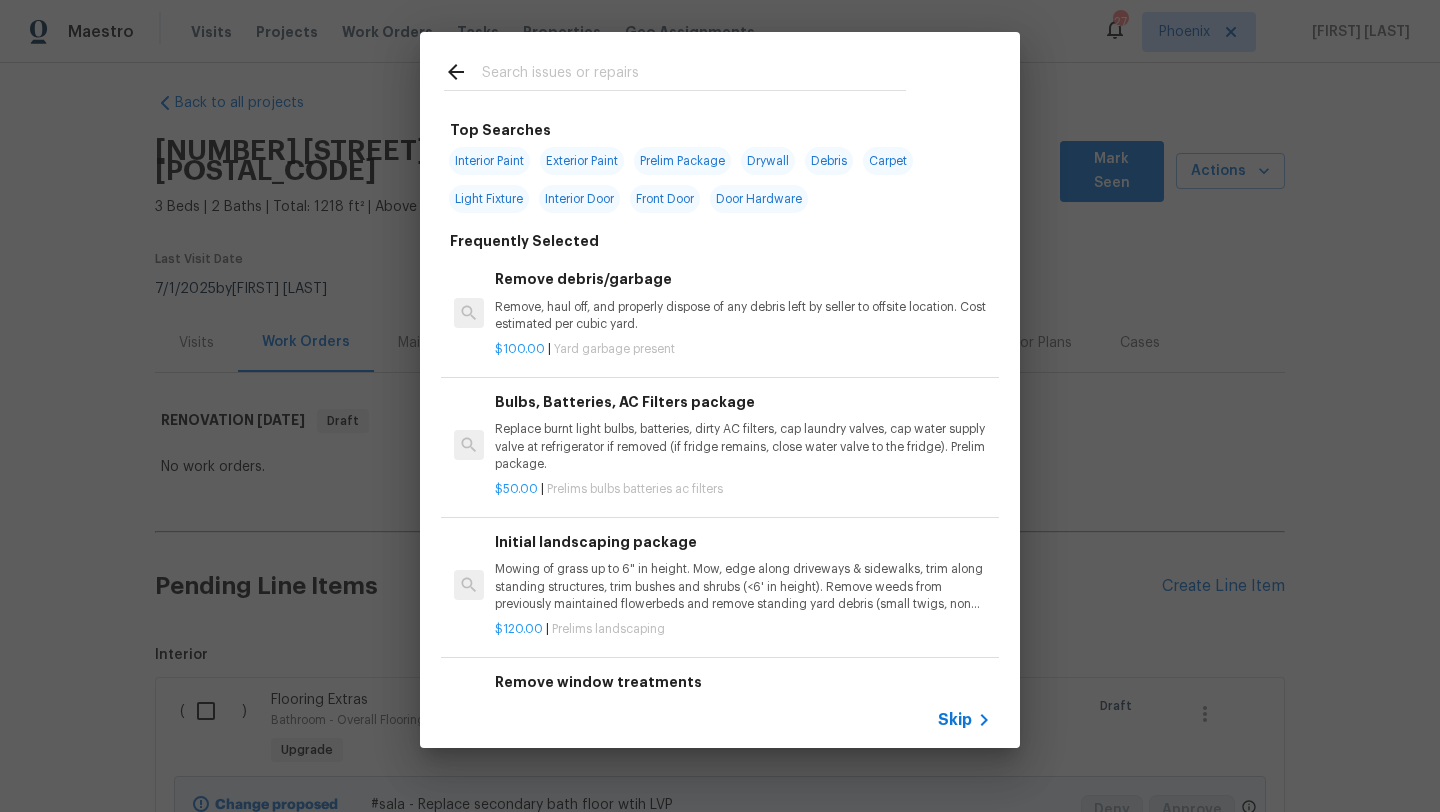 click at bounding box center [694, 75] 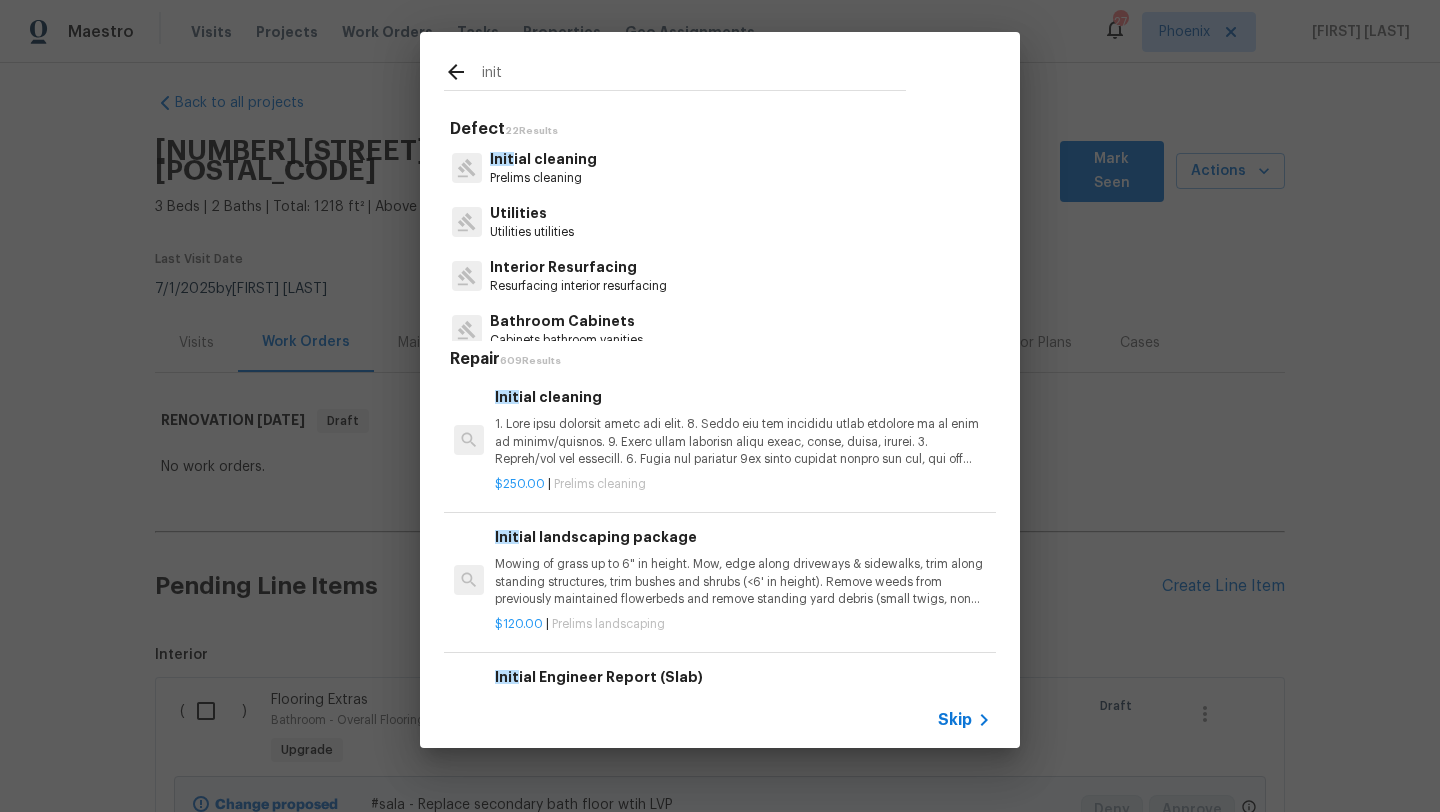 type on "init" 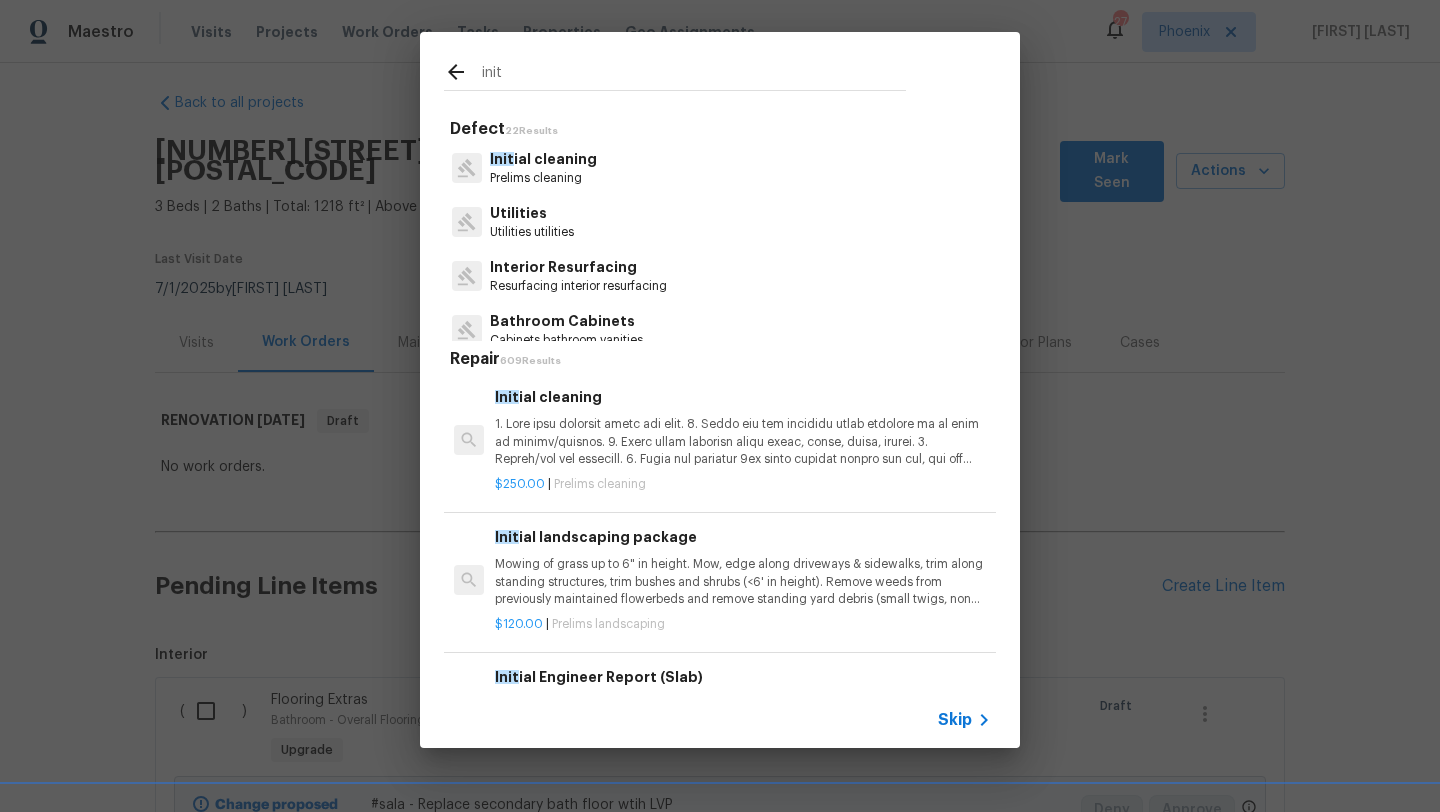 click on "Init ial cleaning" at bounding box center (543, 159) 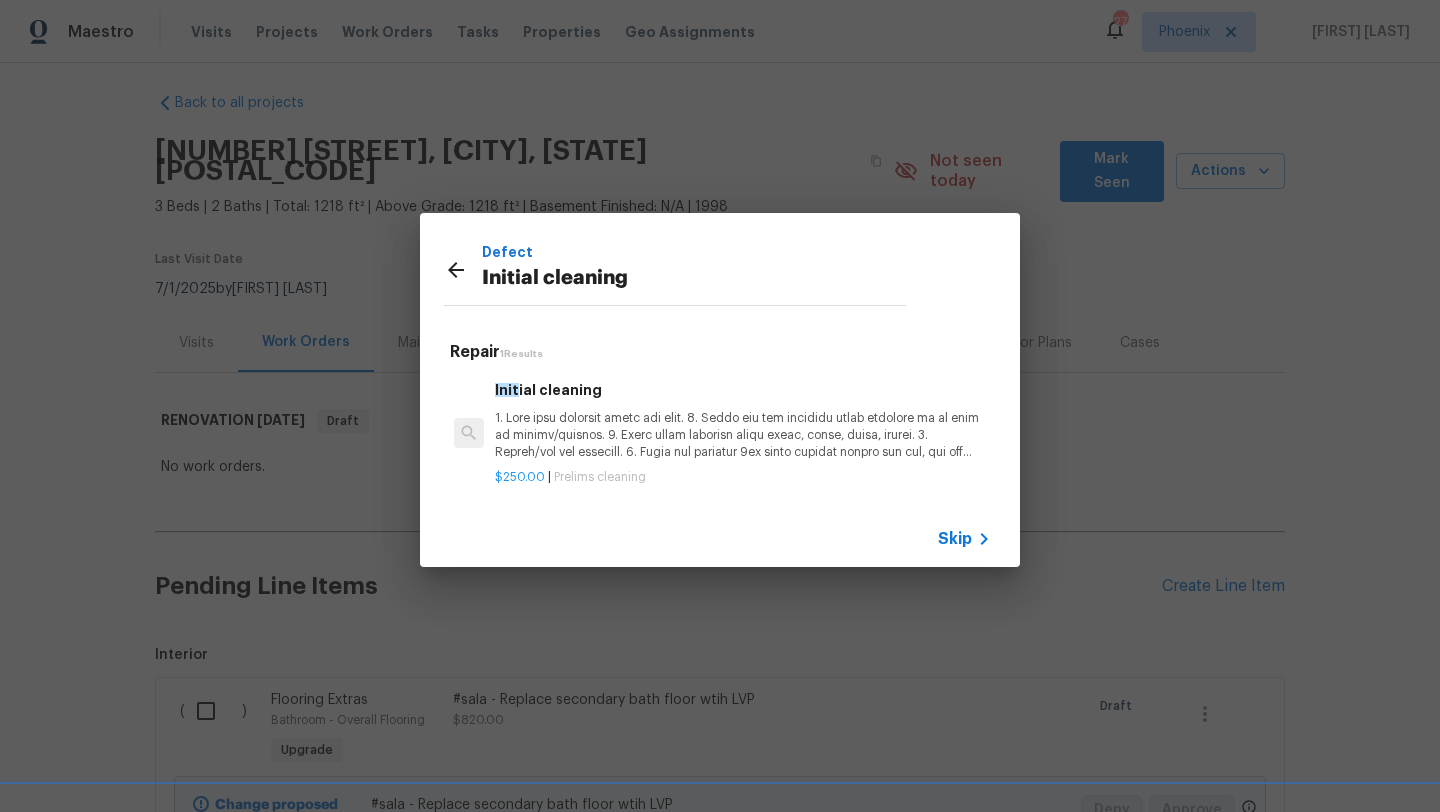 click at bounding box center [743, 435] 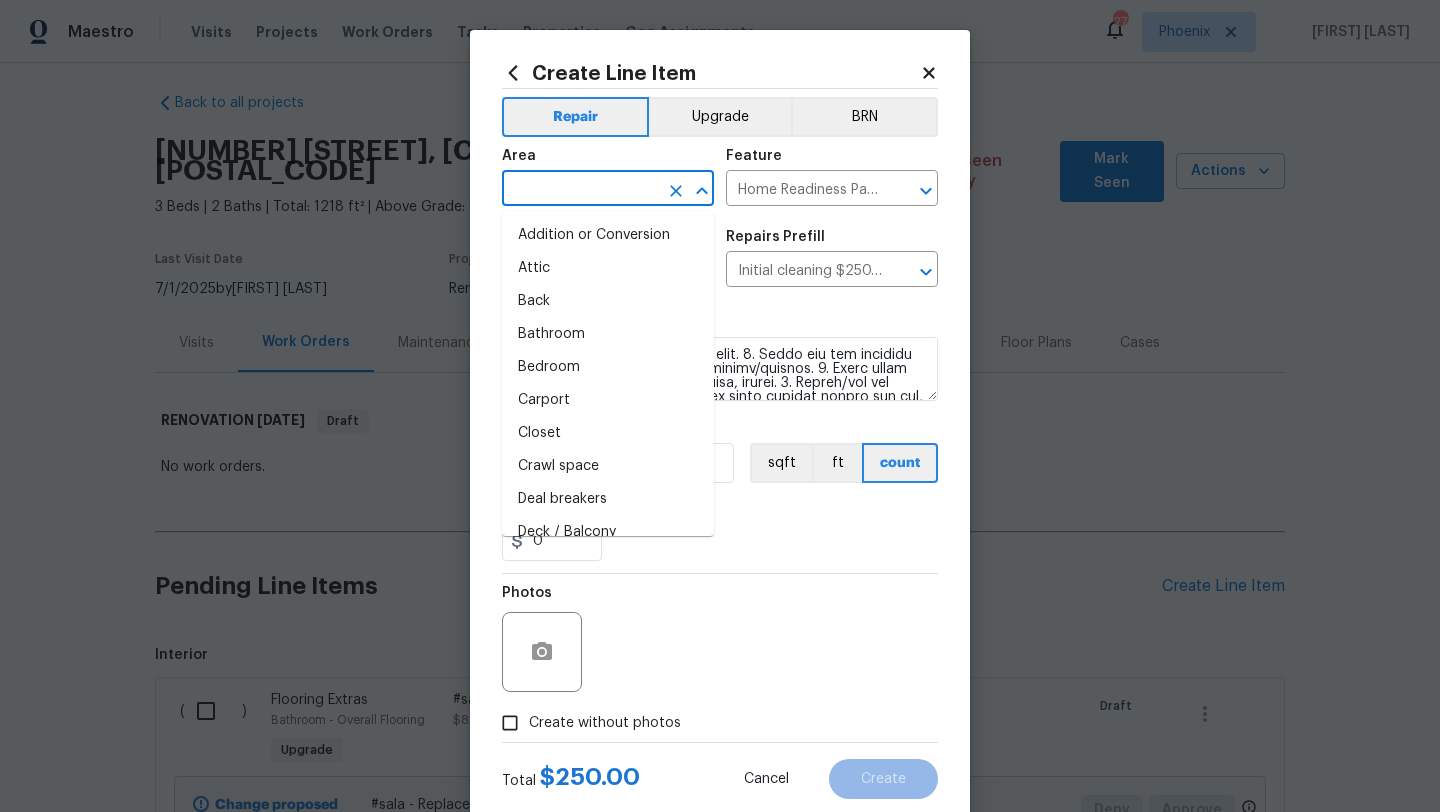 click at bounding box center (580, 190) 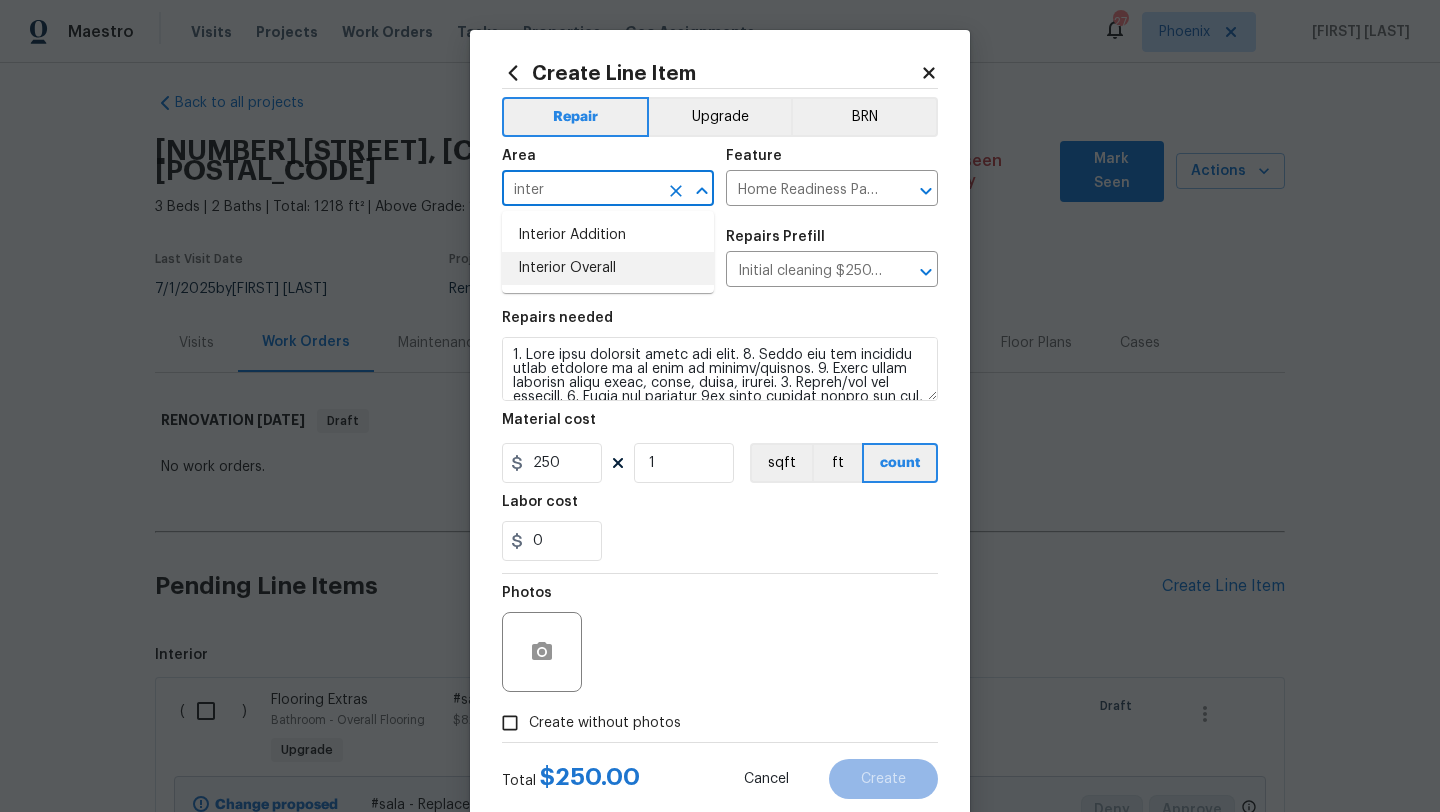 click on "Interior Overall" at bounding box center [608, 268] 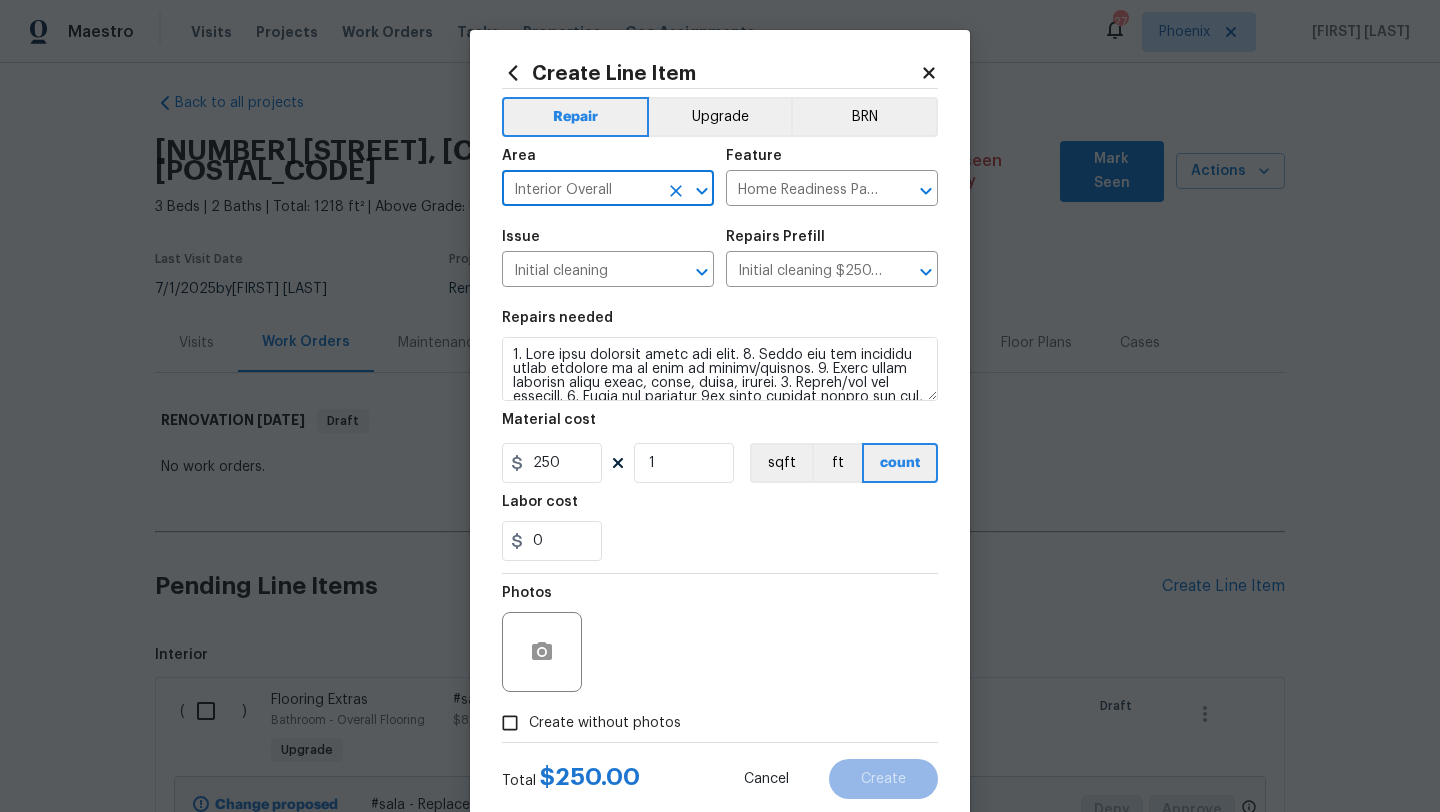 scroll, scrollTop: 50, scrollLeft: 0, axis: vertical 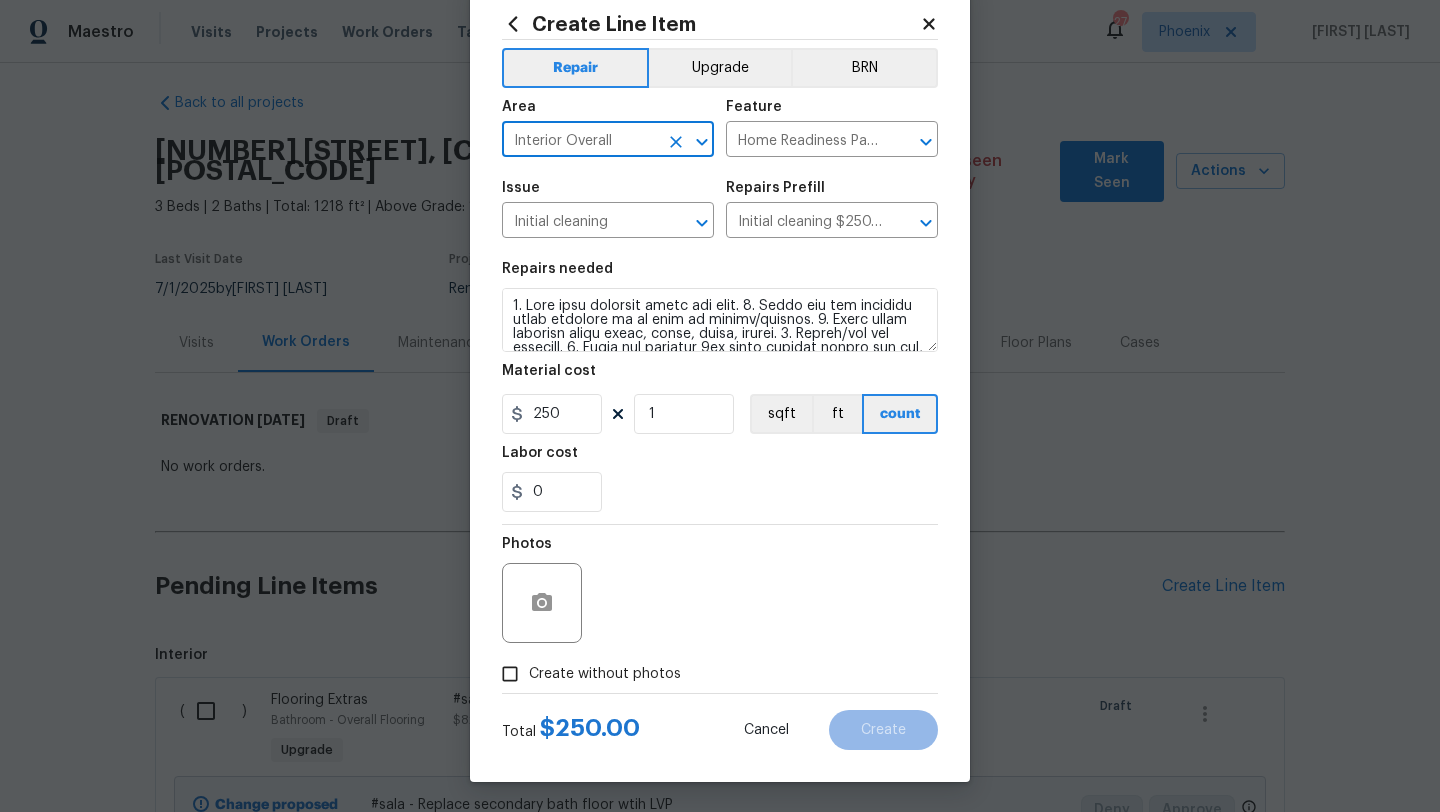 type on "Interior Overall" 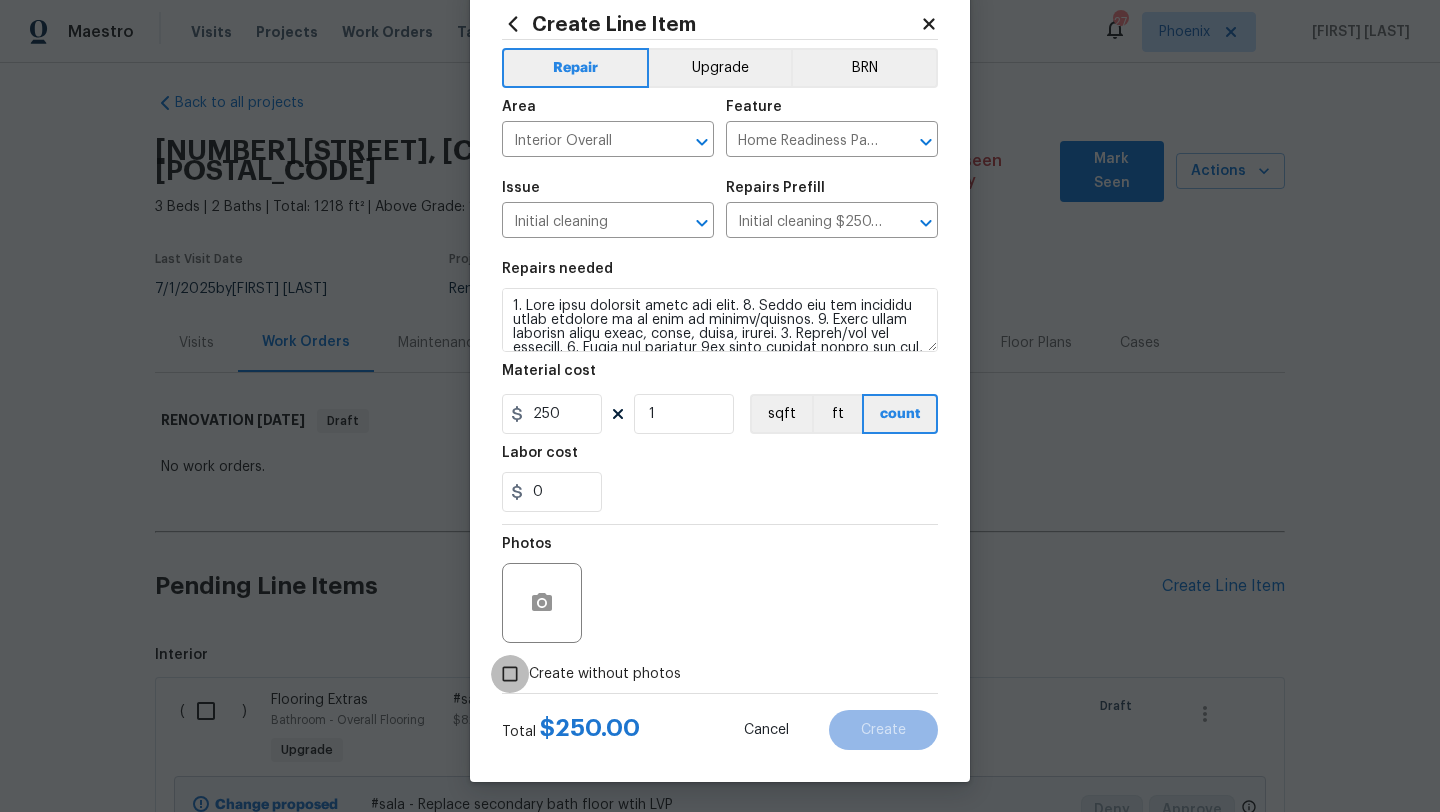 click on "Create without photos" at bounding box center (510, 674) 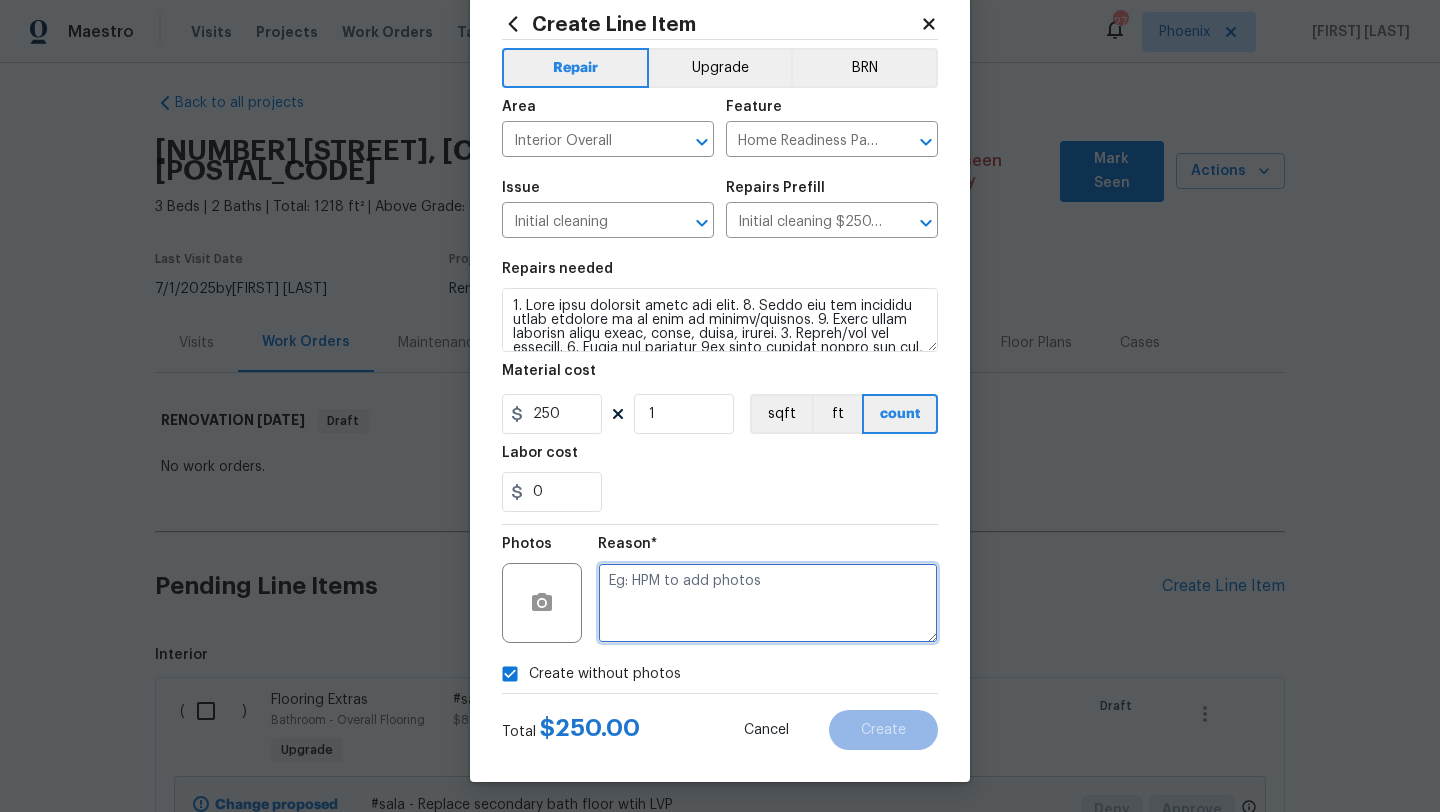 click at bounding box center (768, 603) 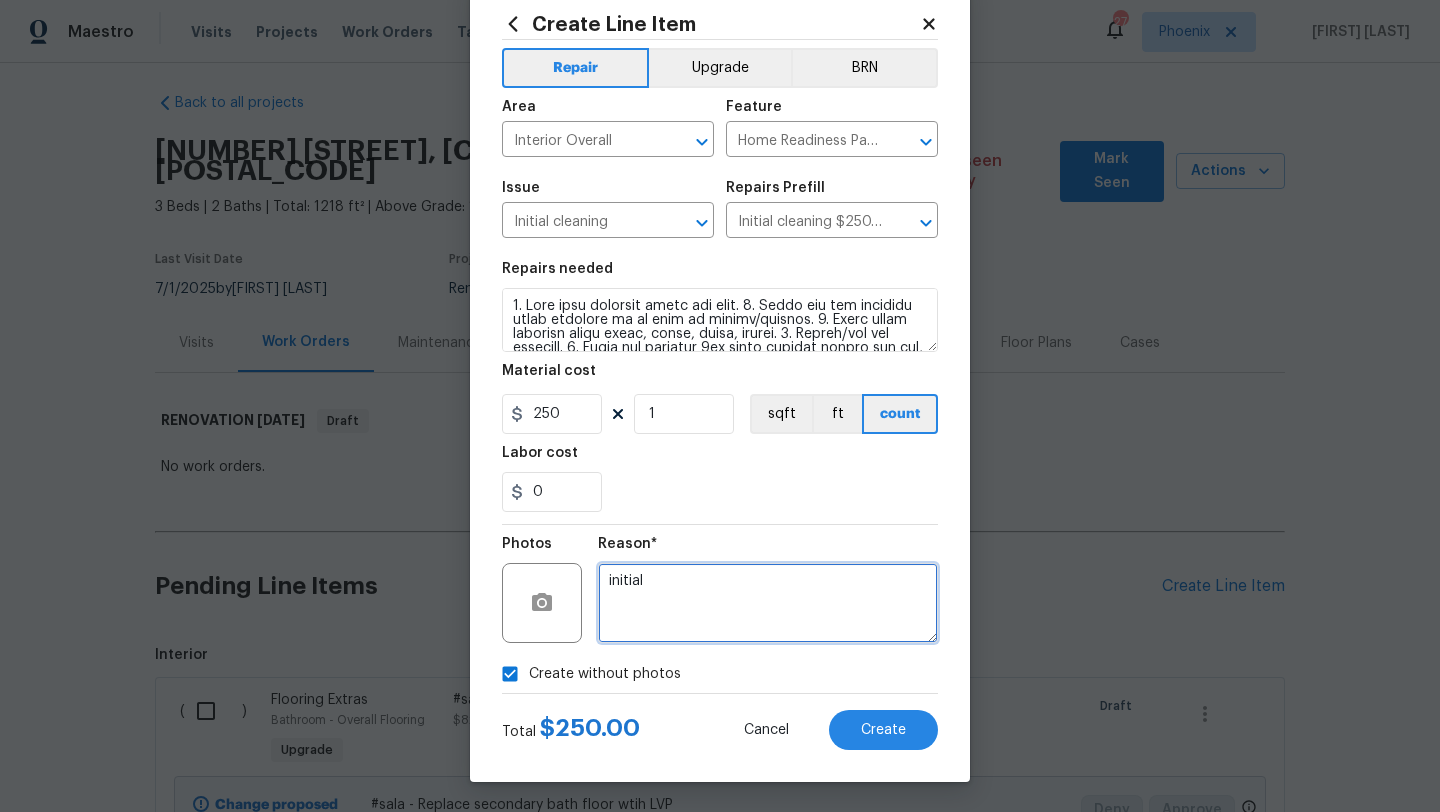 type on "initial" 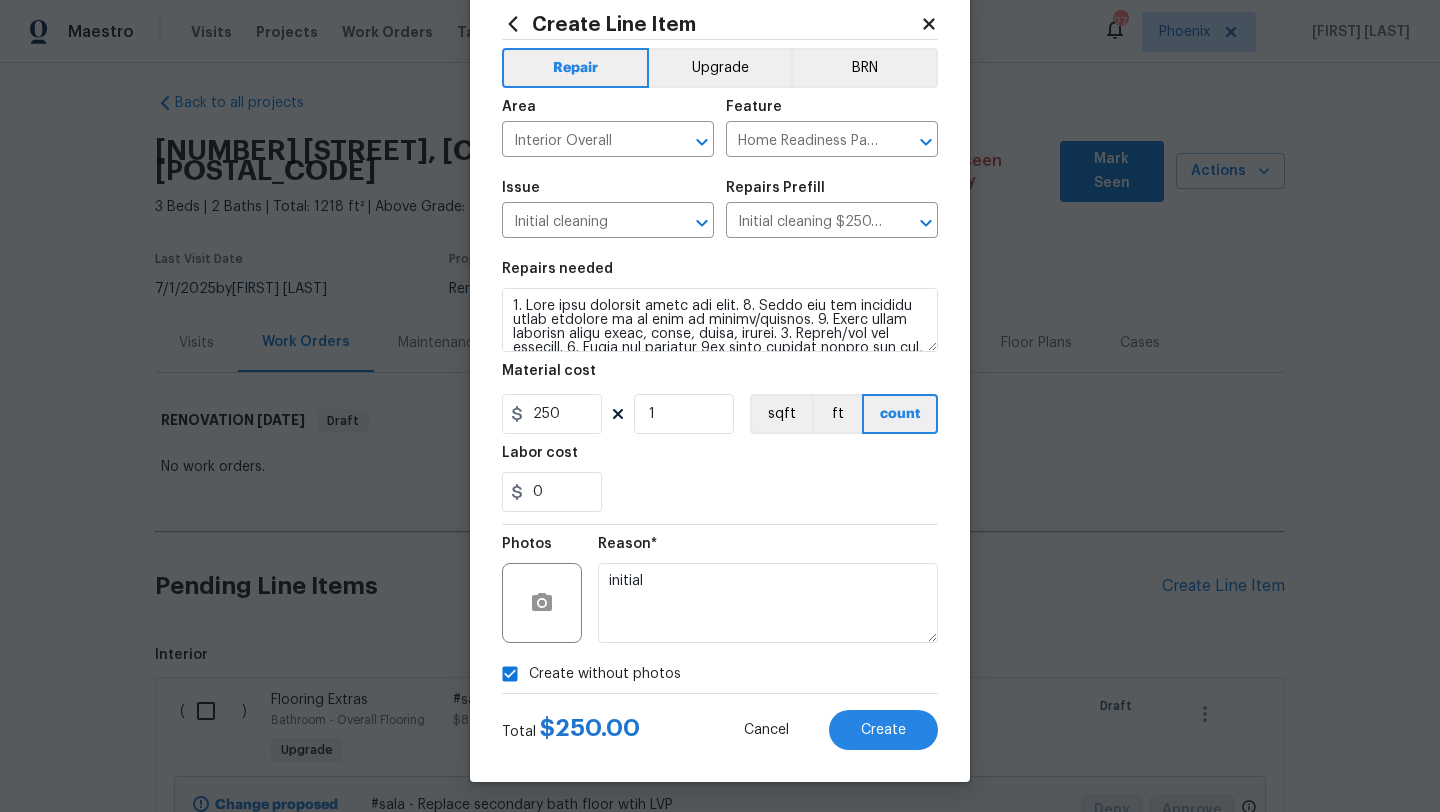 click on "Total   $ 250.00 Cancel Create" at bounding box center (720, 722) 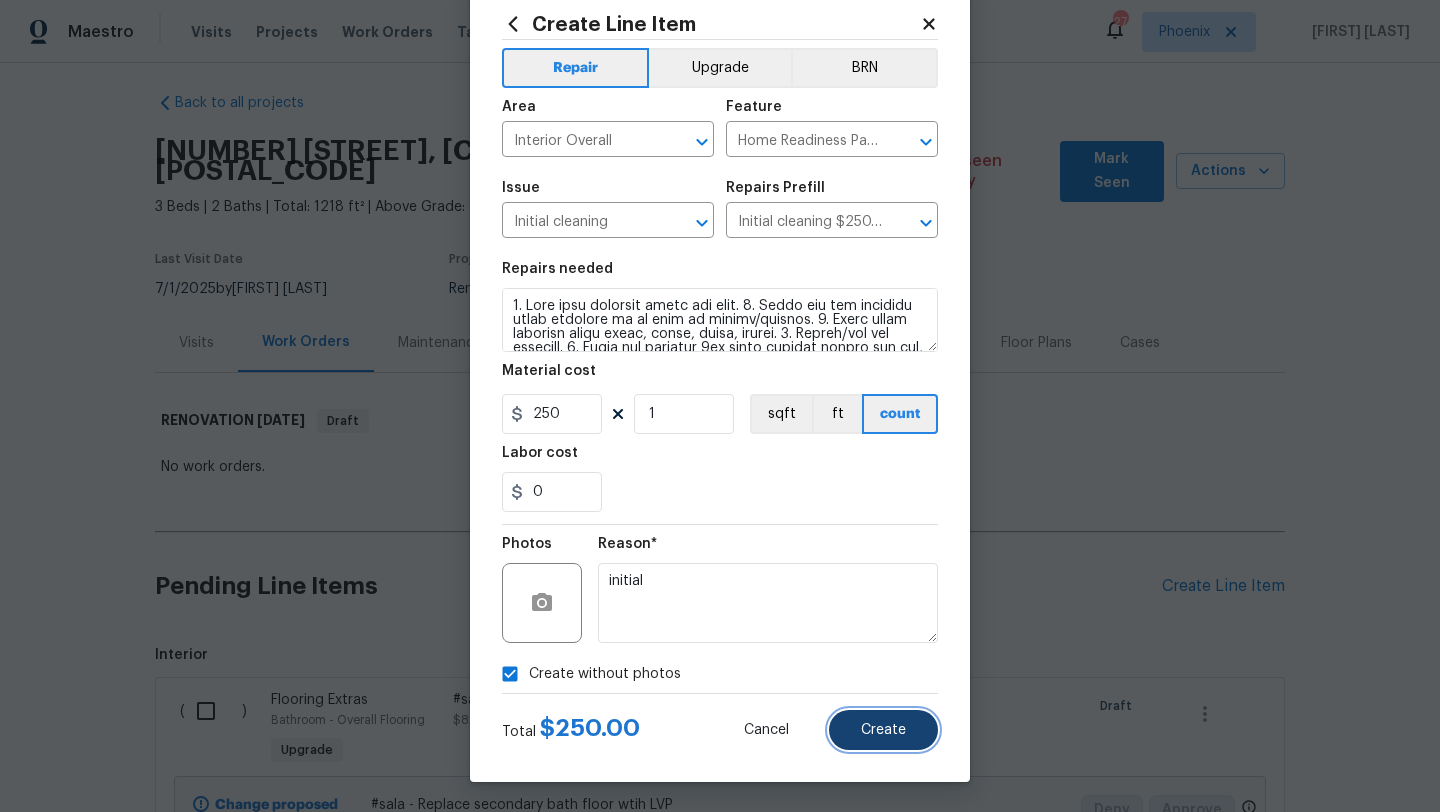 click on "Create" at bounding box center (883, 730) 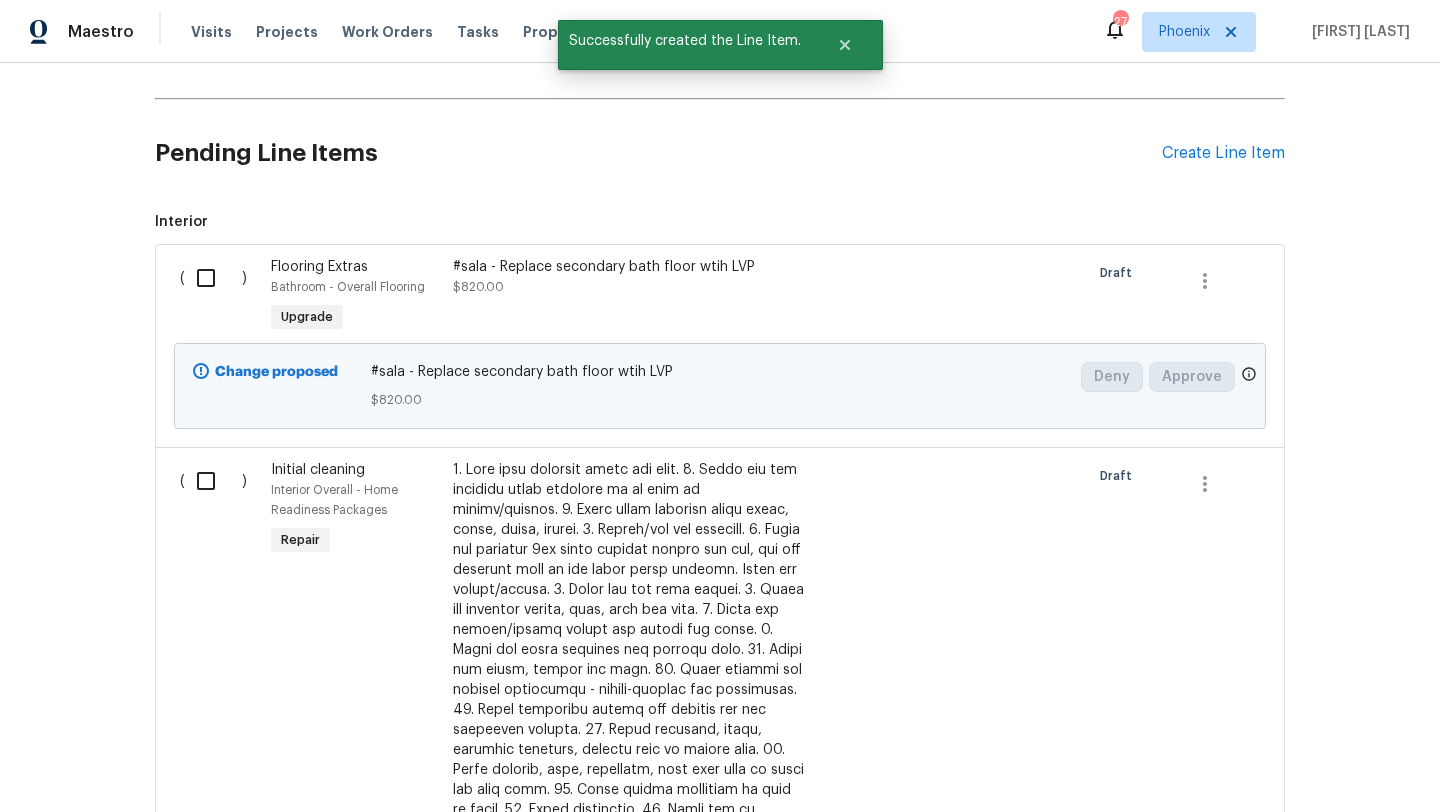 scroll, scrollTop: 444, scrollLeft: 0, axis: vertical 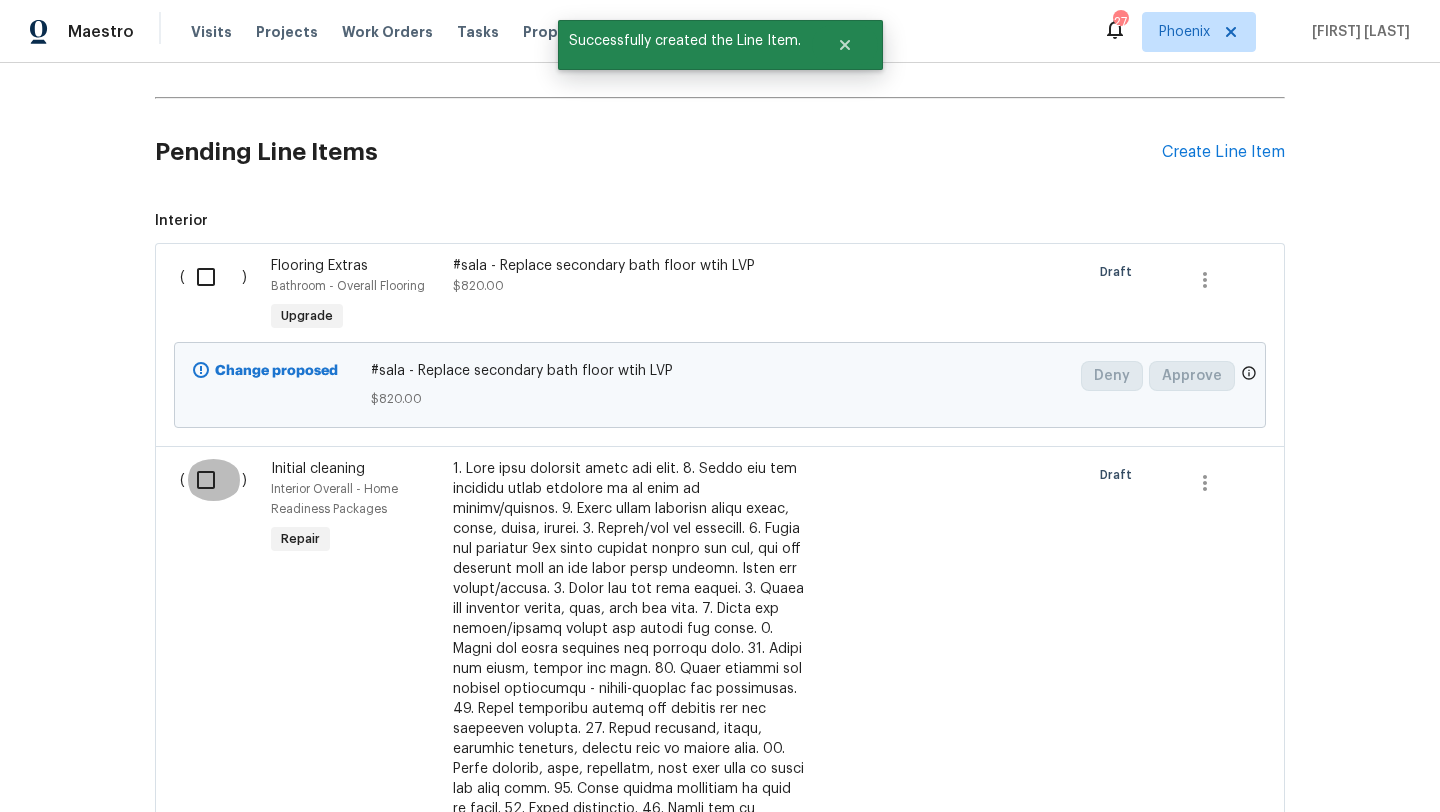 click at bounding box center (213, 480) 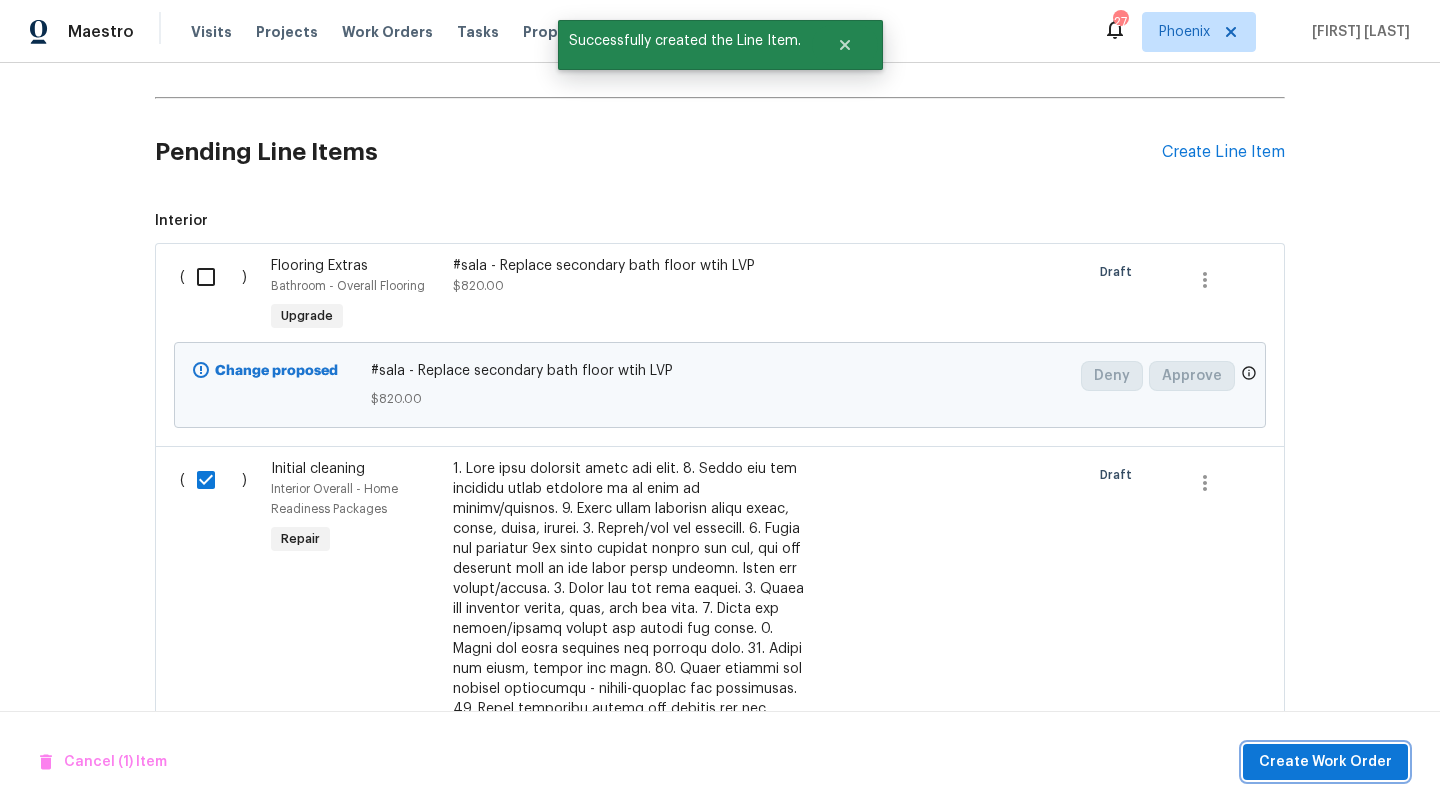 click on "Create Work Order" at bounding box center [1325, 762] 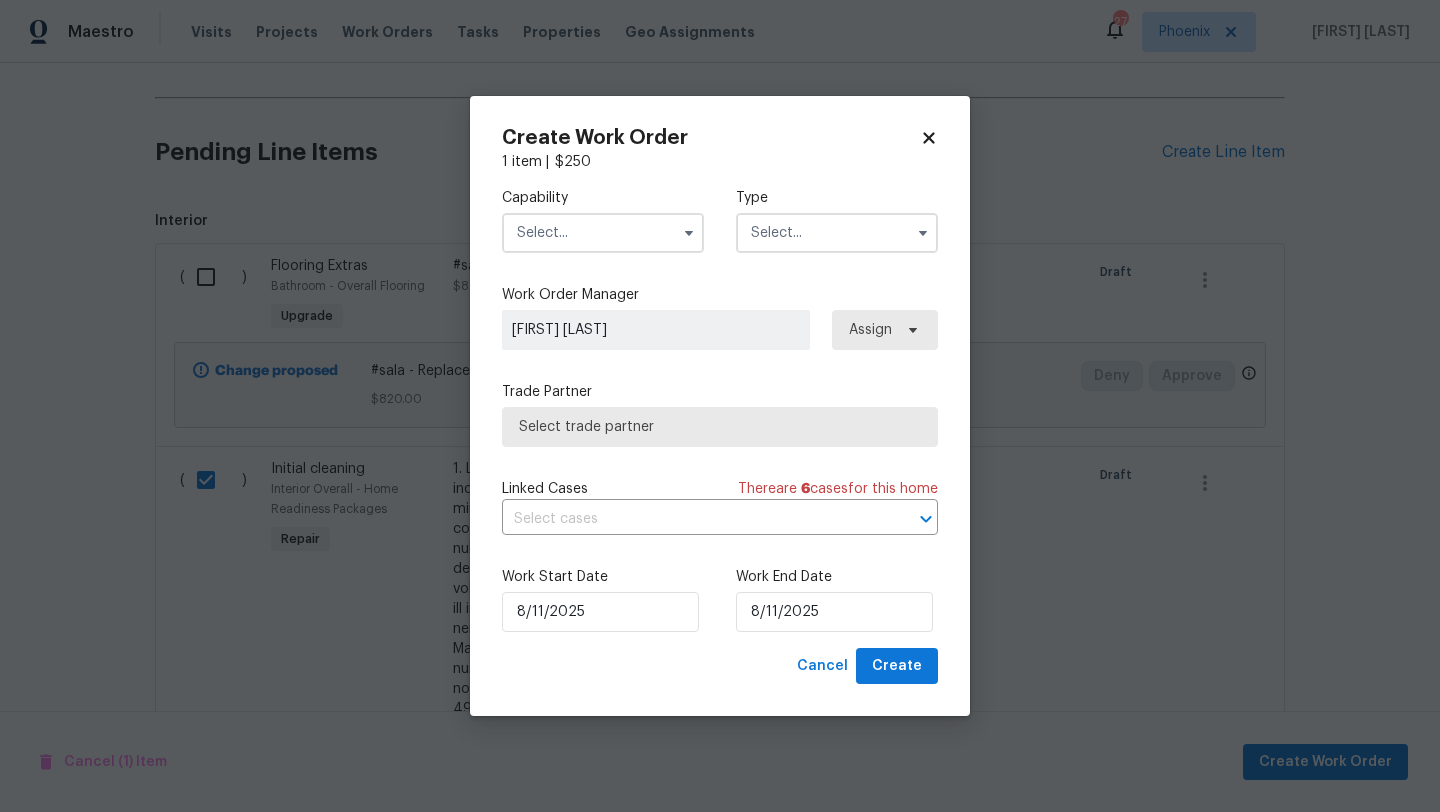 click at bounding box center (603, 233) 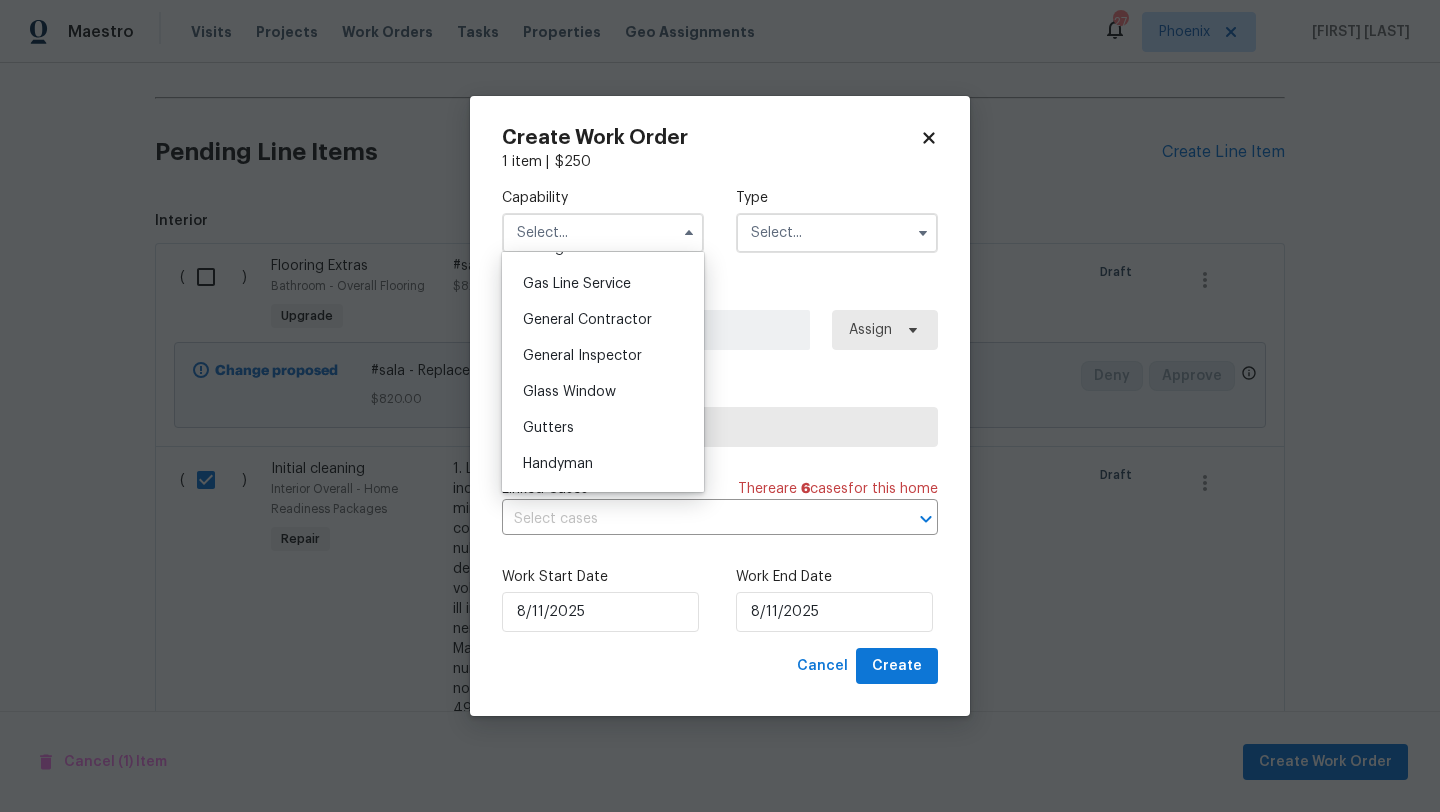 scroll, scrollTop: 967, scrollLeft: 0, axis: vertical 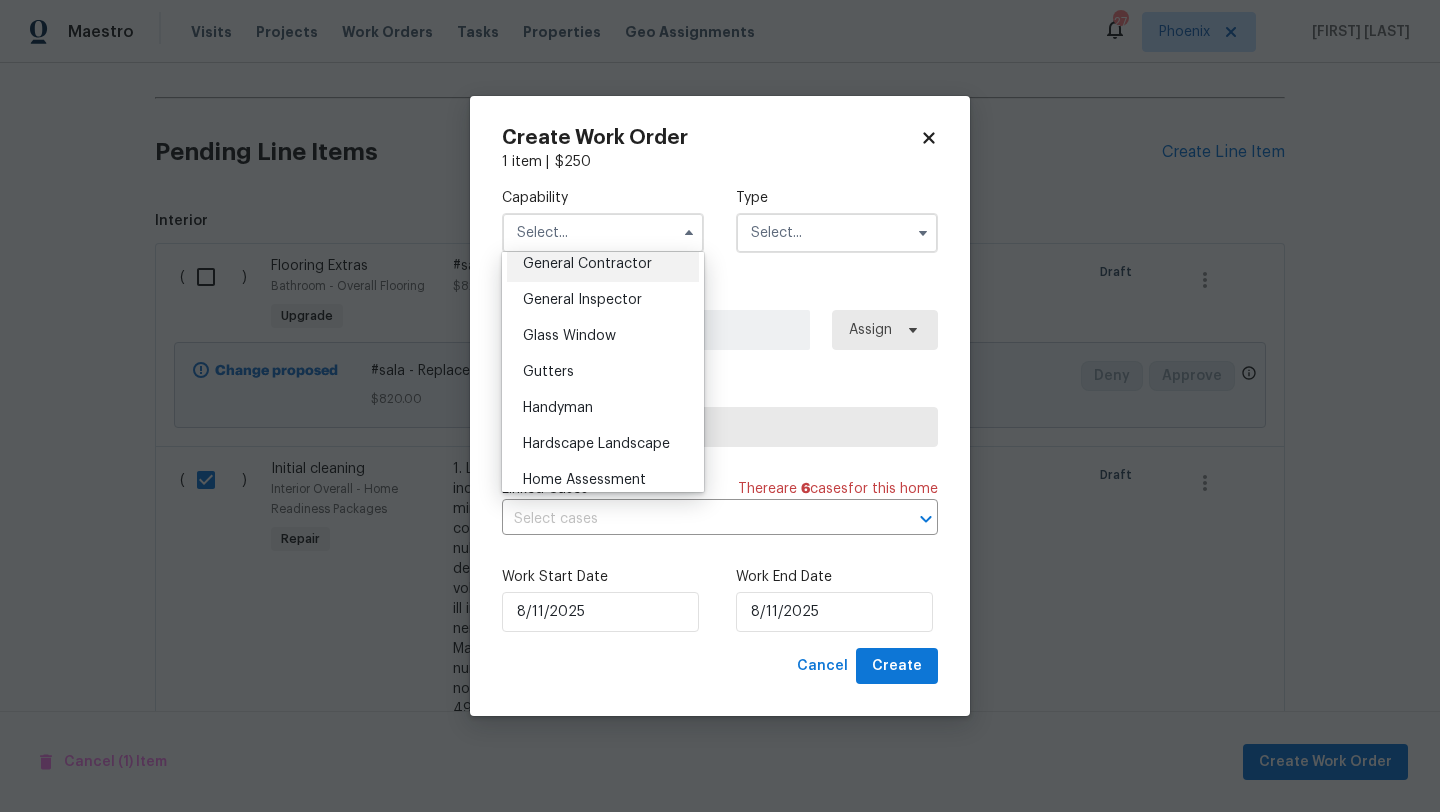 click on "General Contractor" at bounding box center [587, 264] 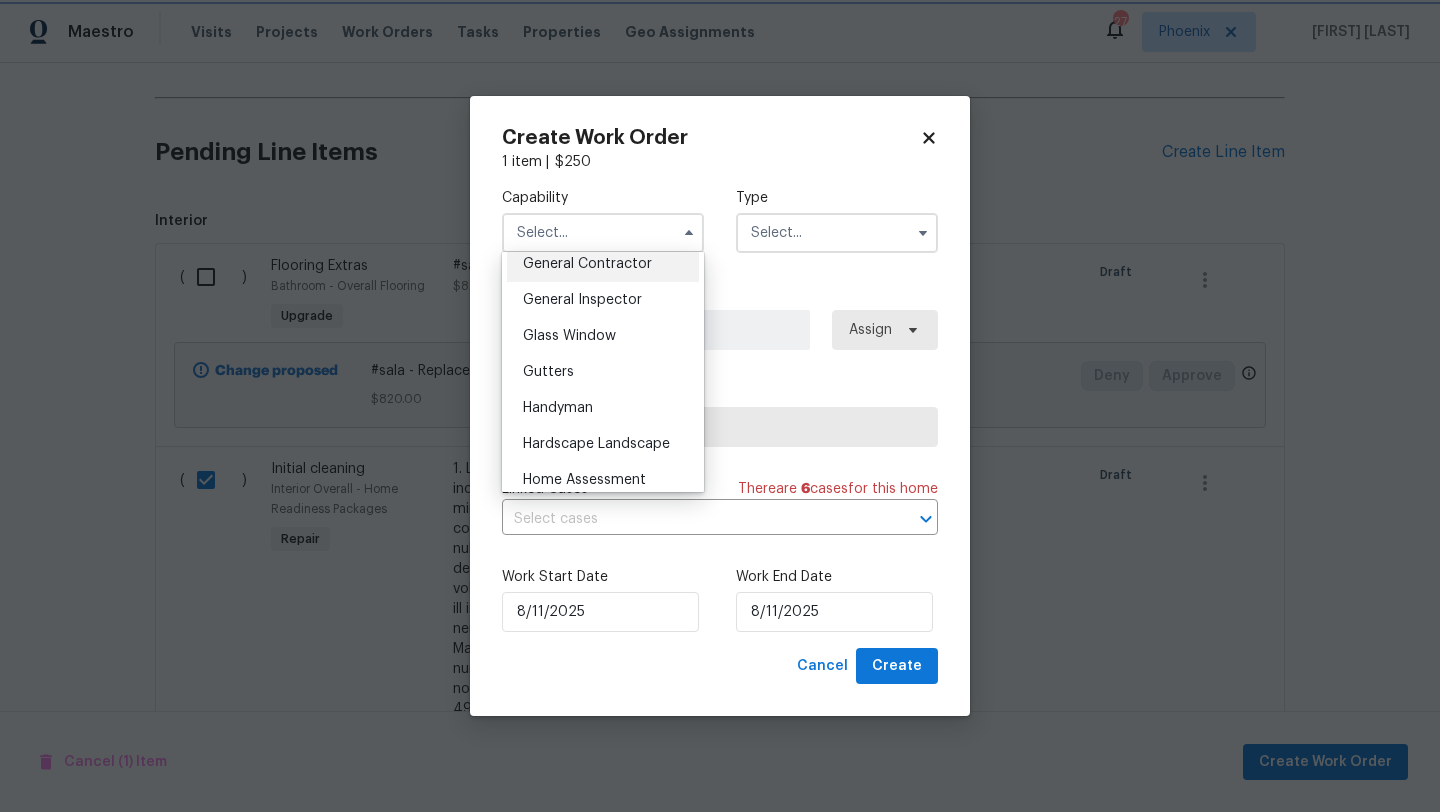 type on "General Contractor" 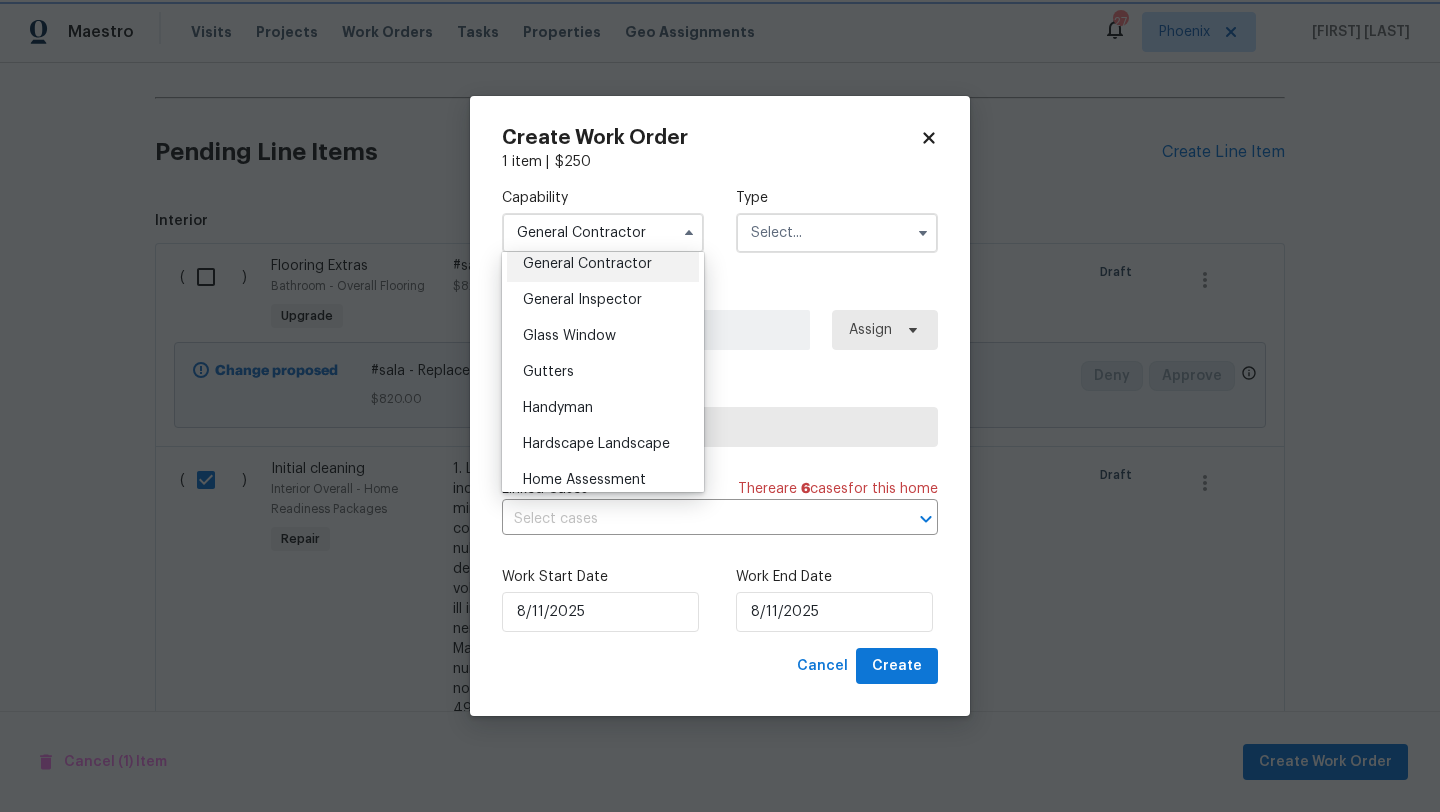 scroll, scrollTop: 920, scrollLeft: 0, axis: vertical 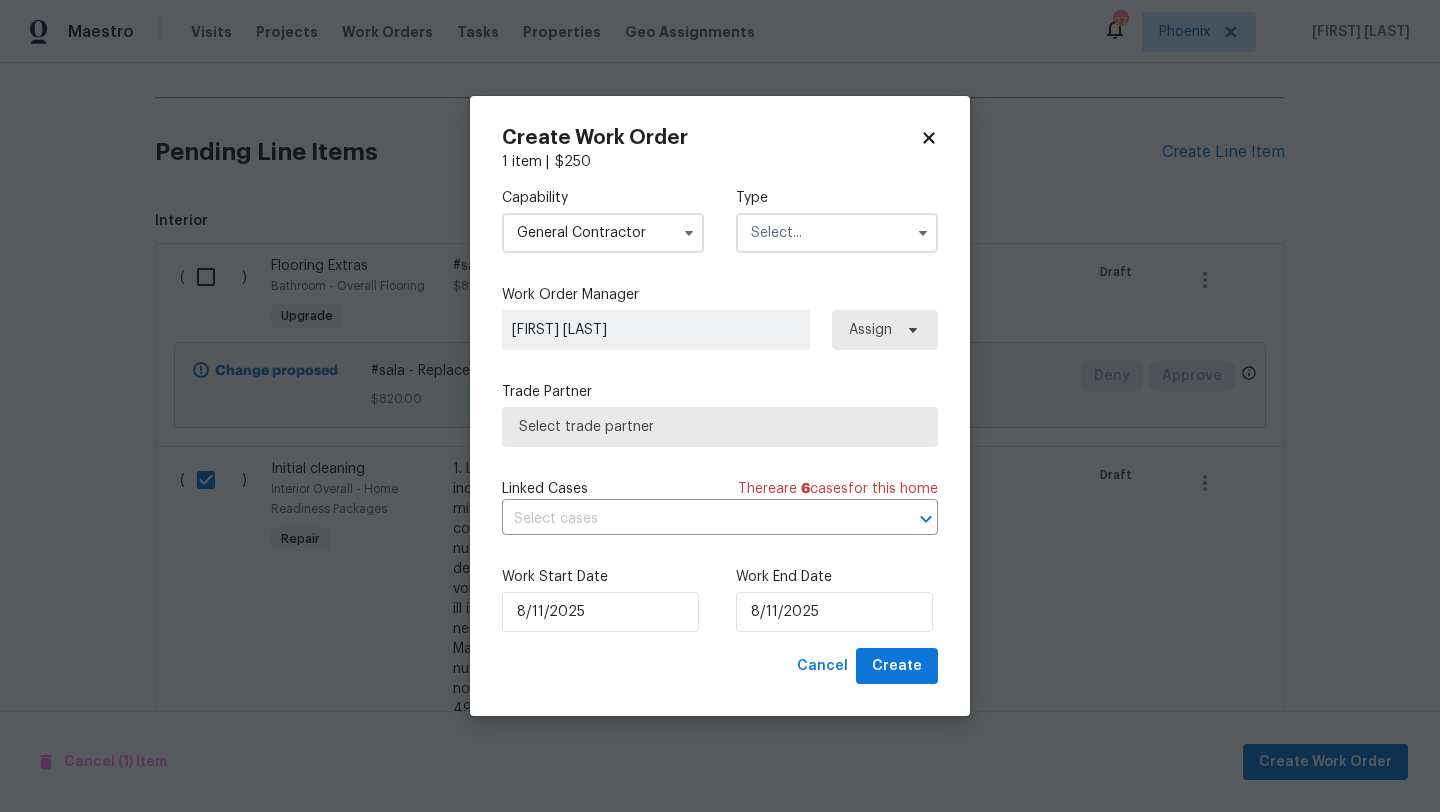 click at bounding box center [837, 233] 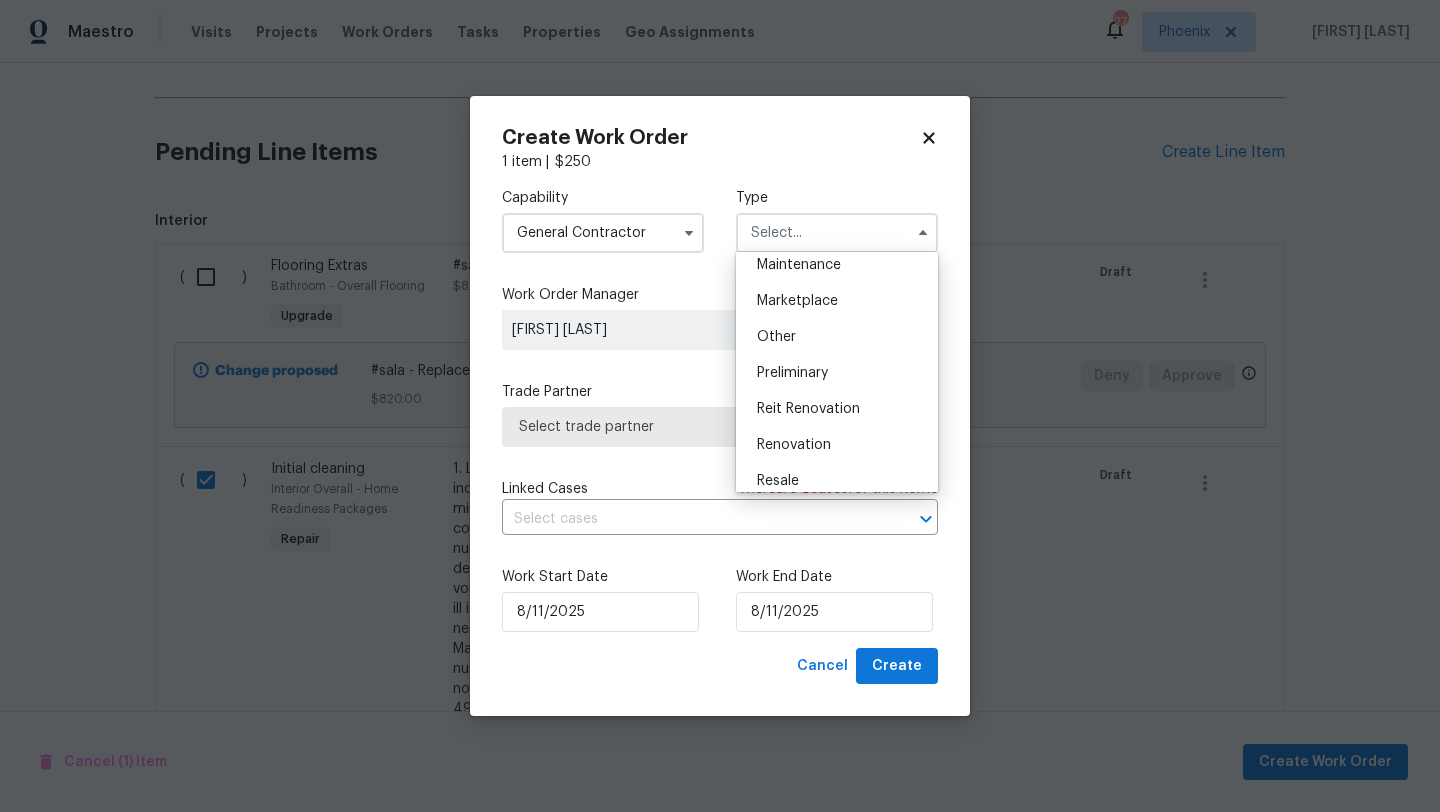 scroll, scrollTop: 341, scrollLeft: 0, axis: vertical 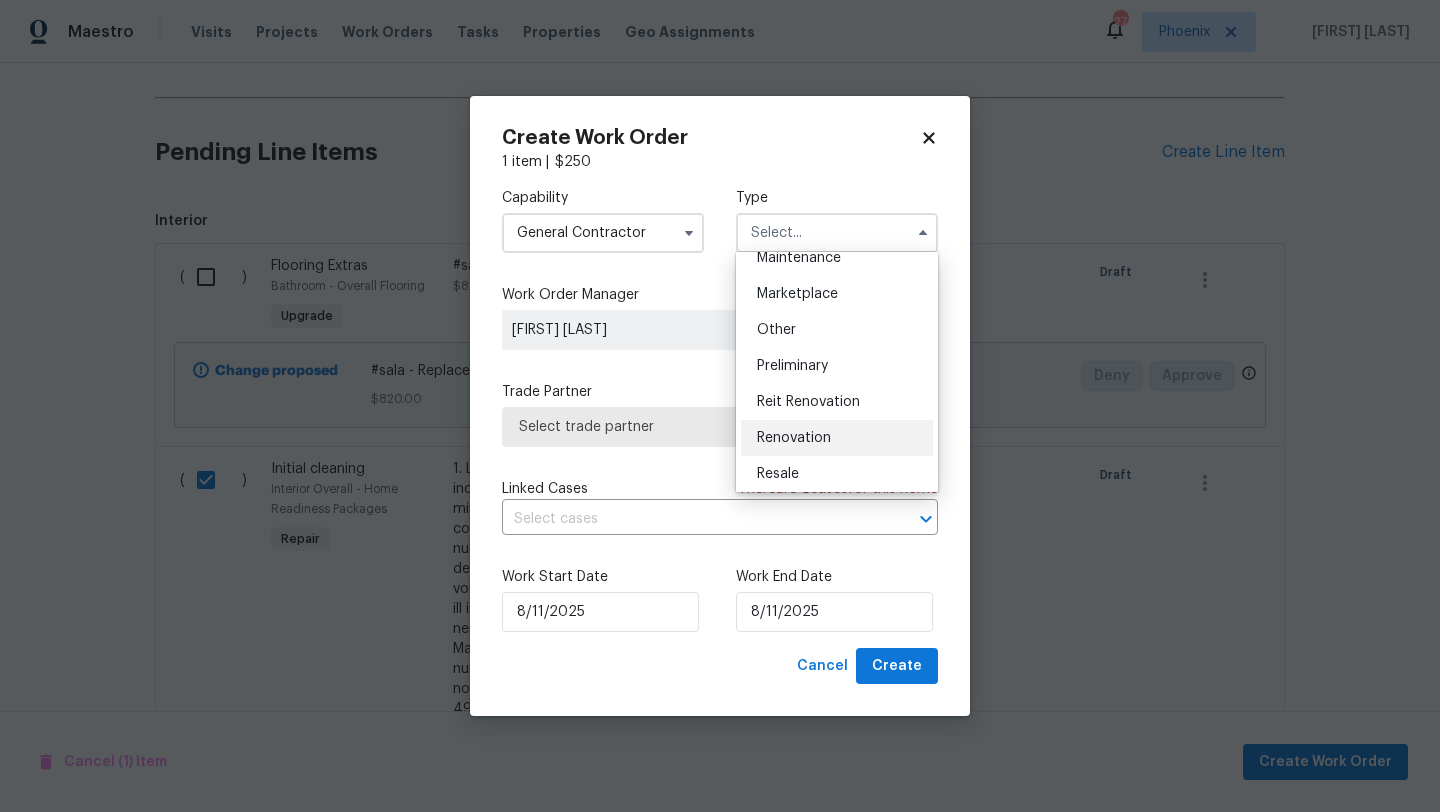 click on "Renovation" at bounding box center [837, 438] 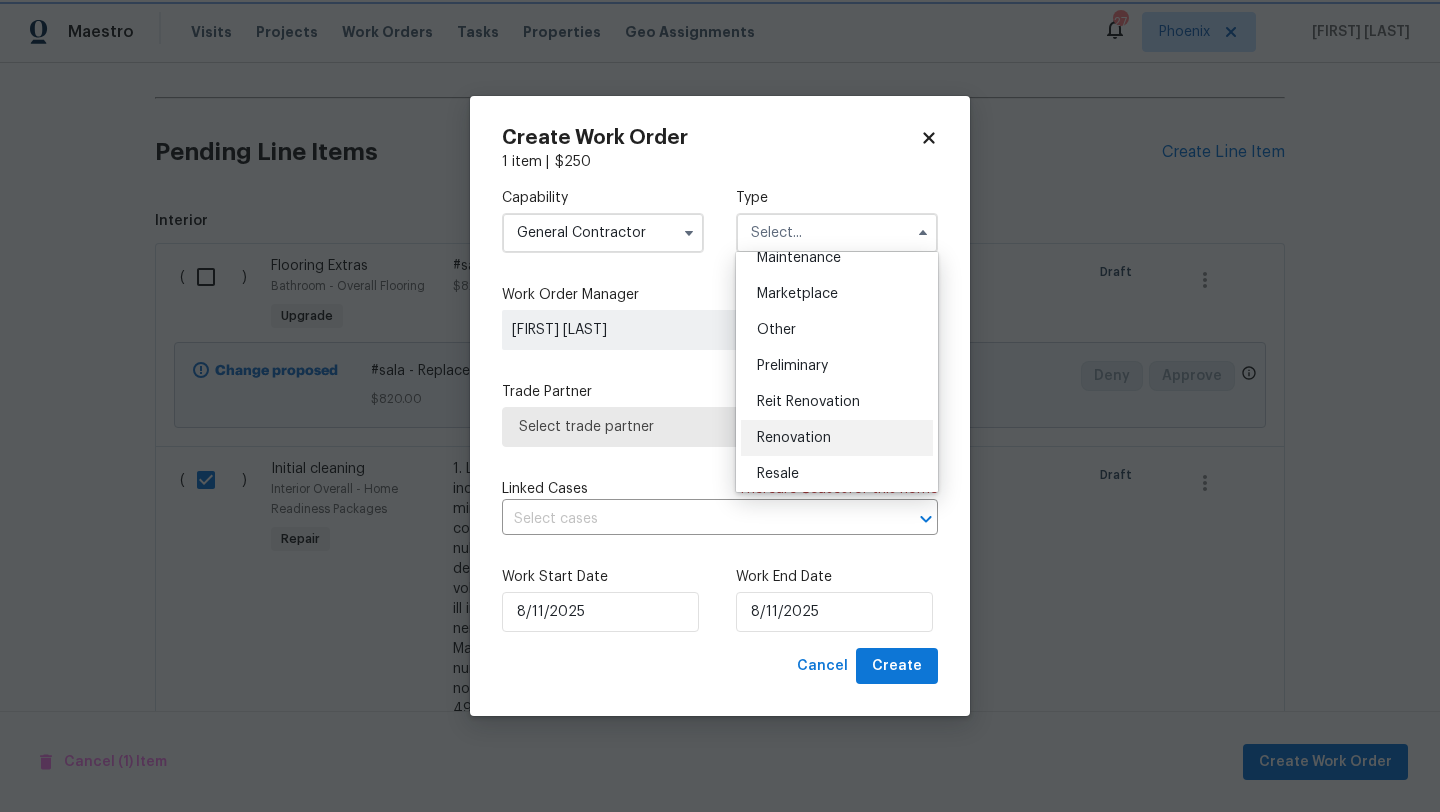 type on "Renovation" 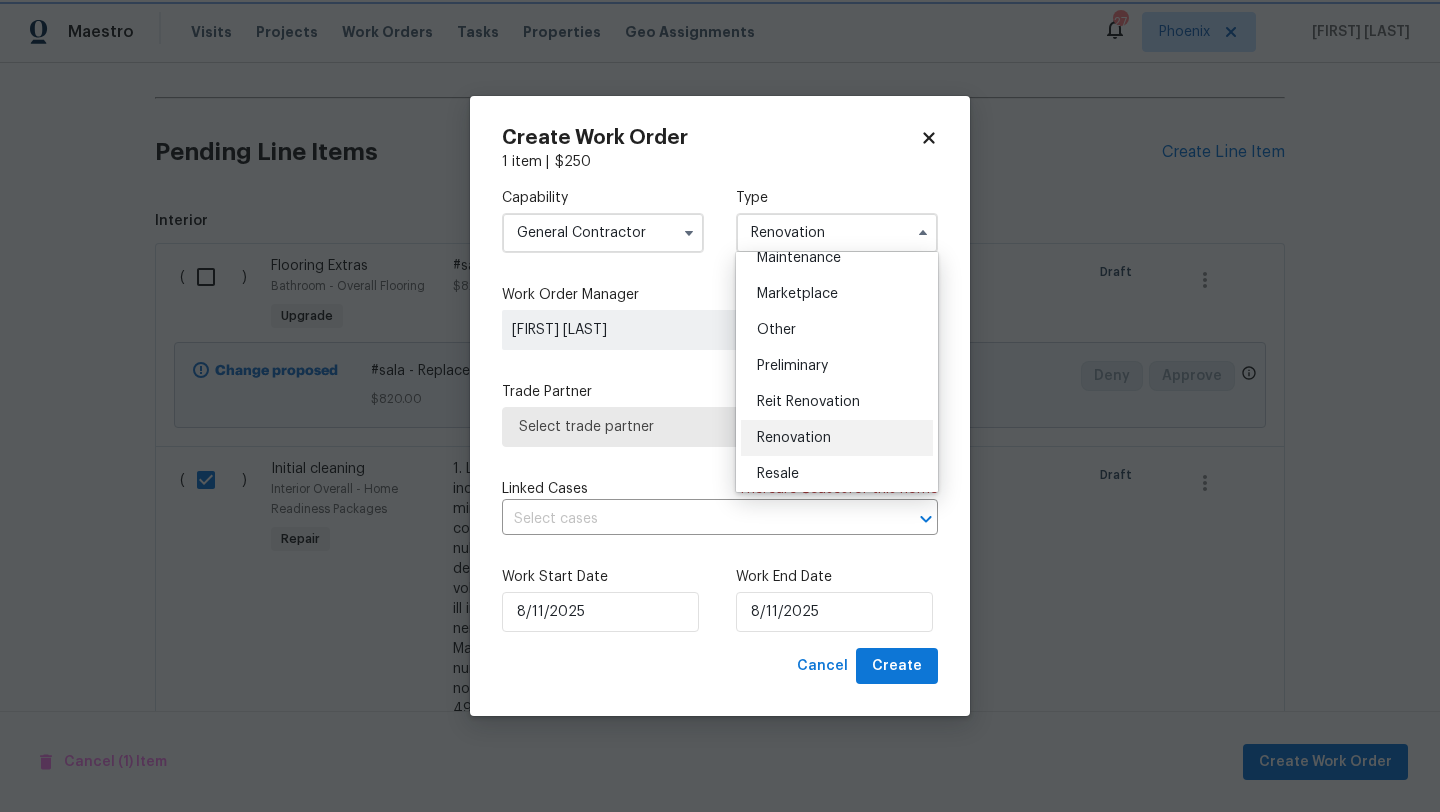 scroll, scrollTop: 0, scrollLeft: 0, axis: both 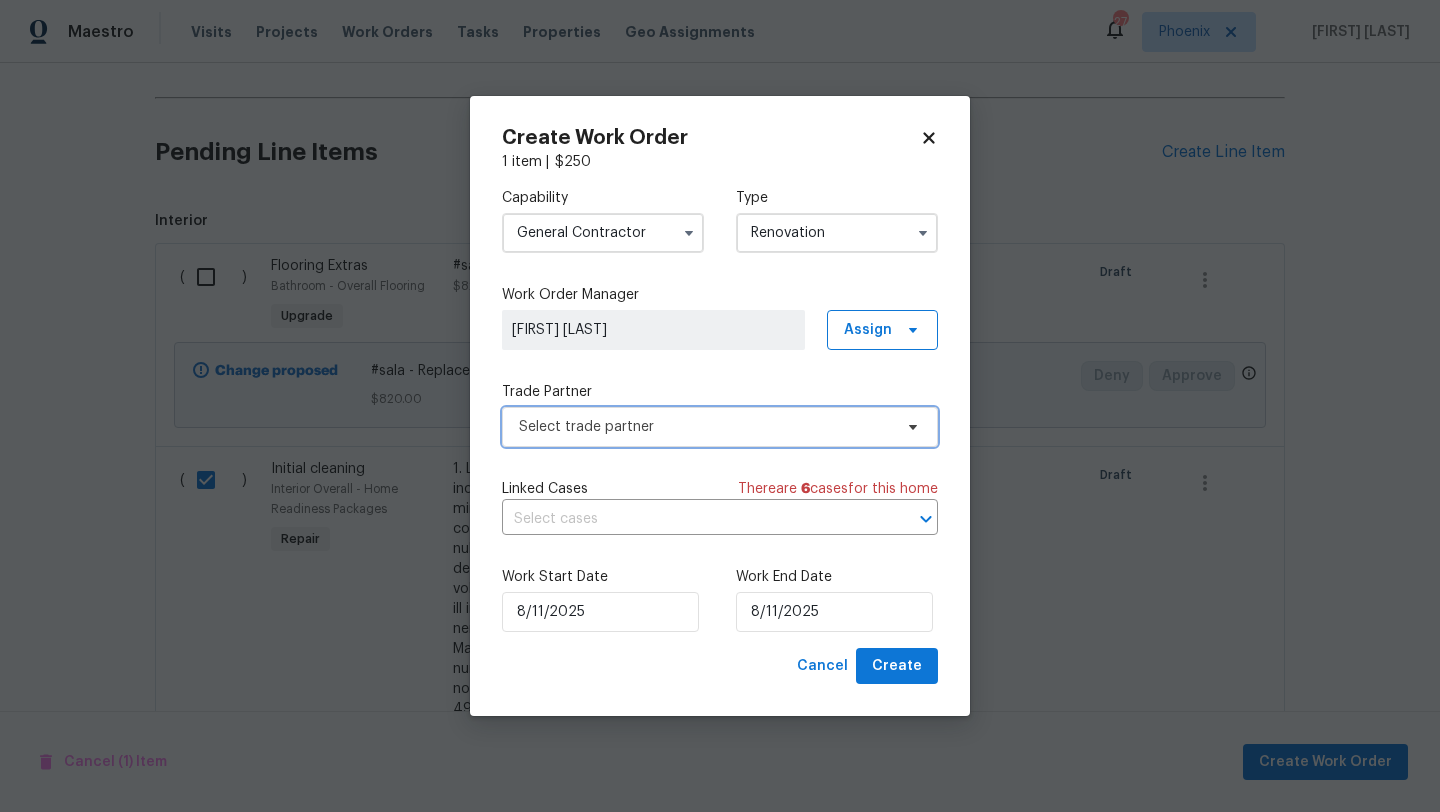 click on "Select trade partner" at bounding box center [720, 427] 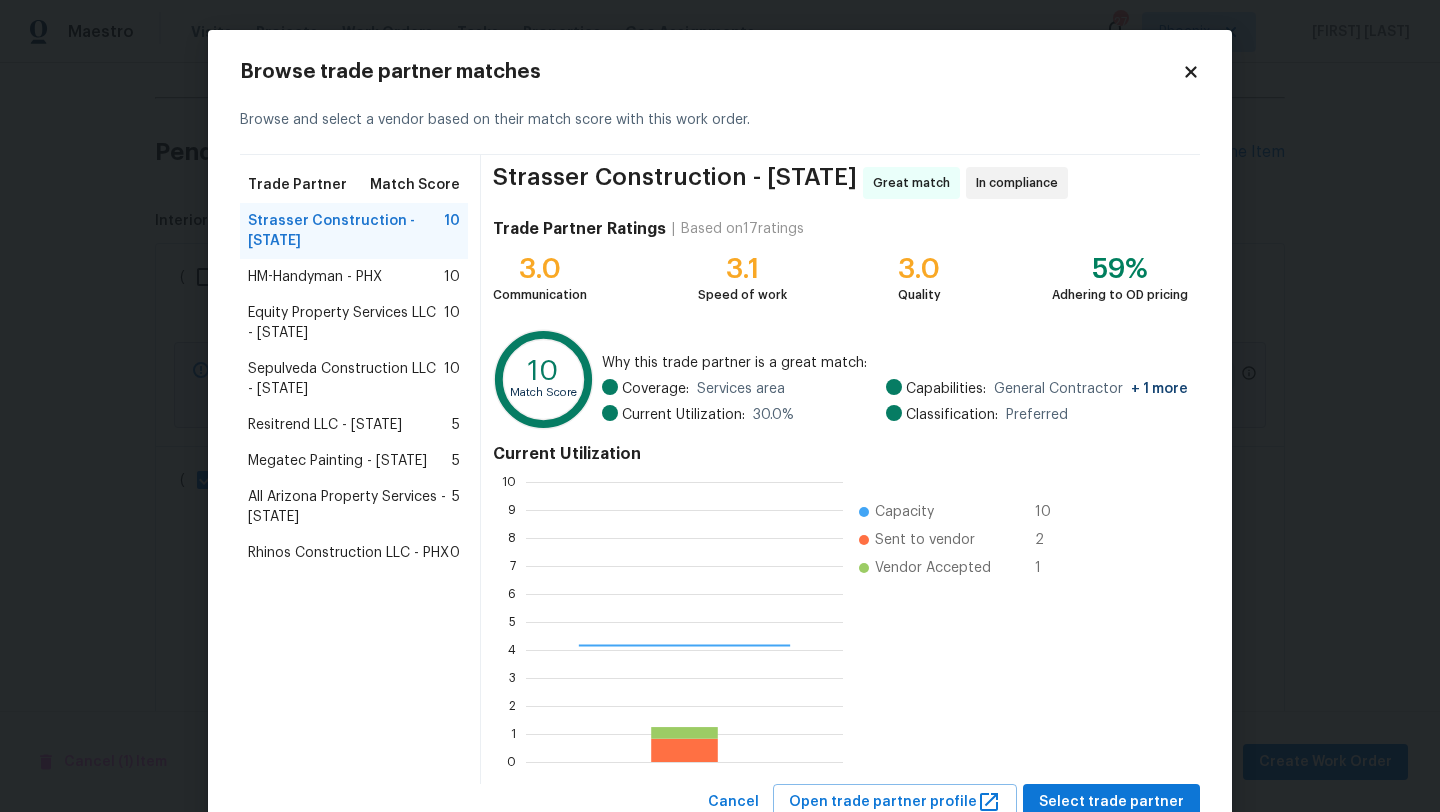 scroll, scrollTop: 2, scrollLeft: 2, axis: both 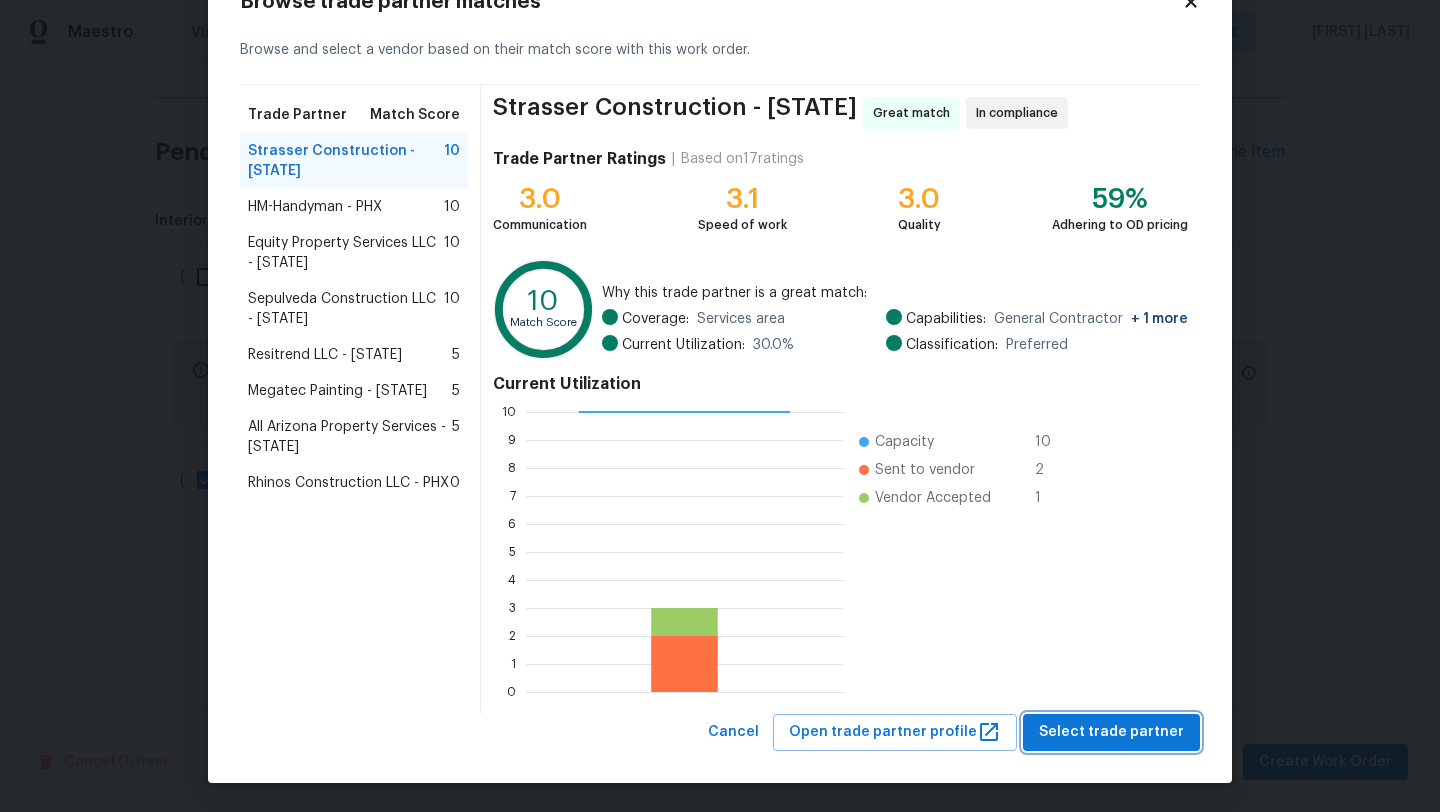 click on "Select trade partner" at bounding box center [1111, 732] 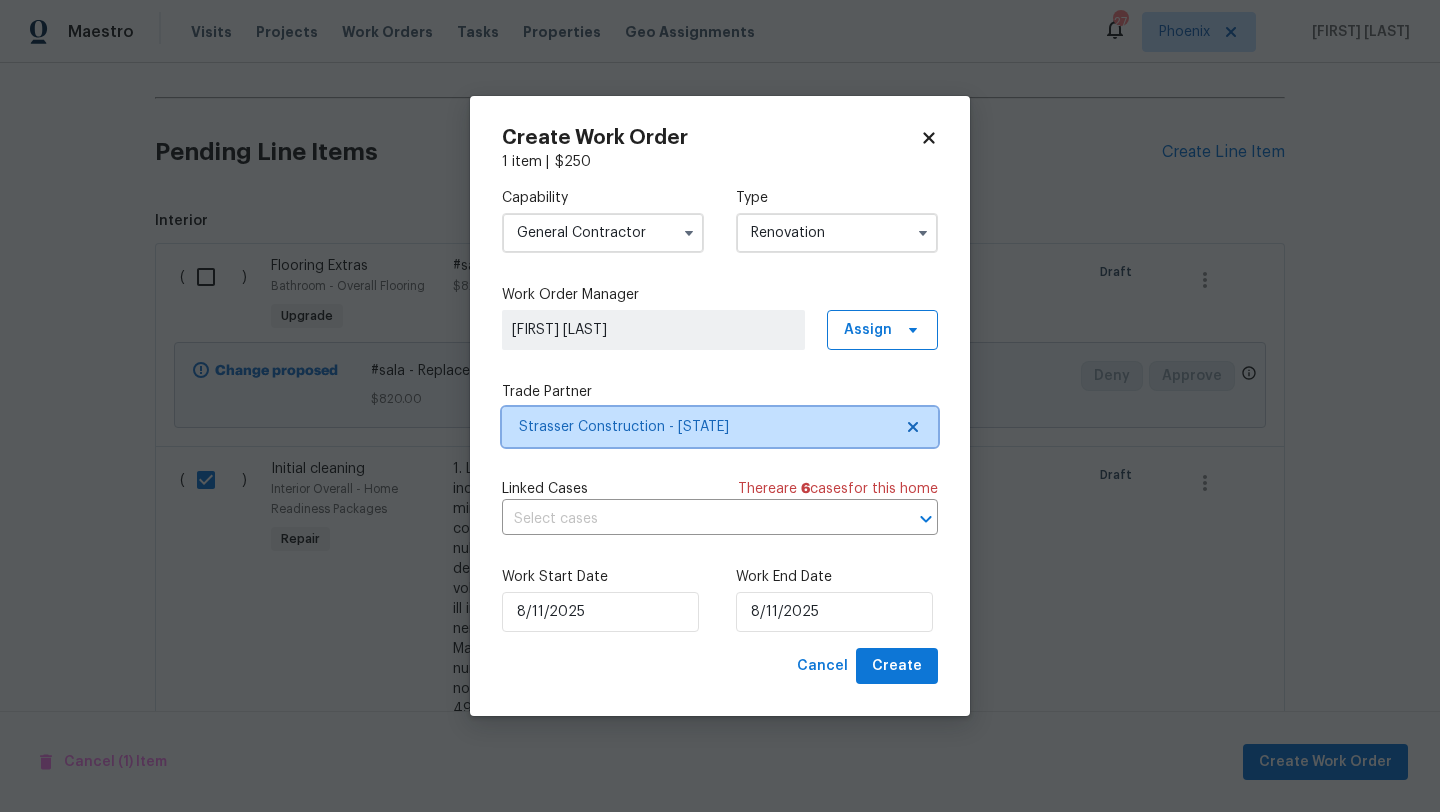 scroll, scrollTop: 0, scrollLeft: 0, axis: both 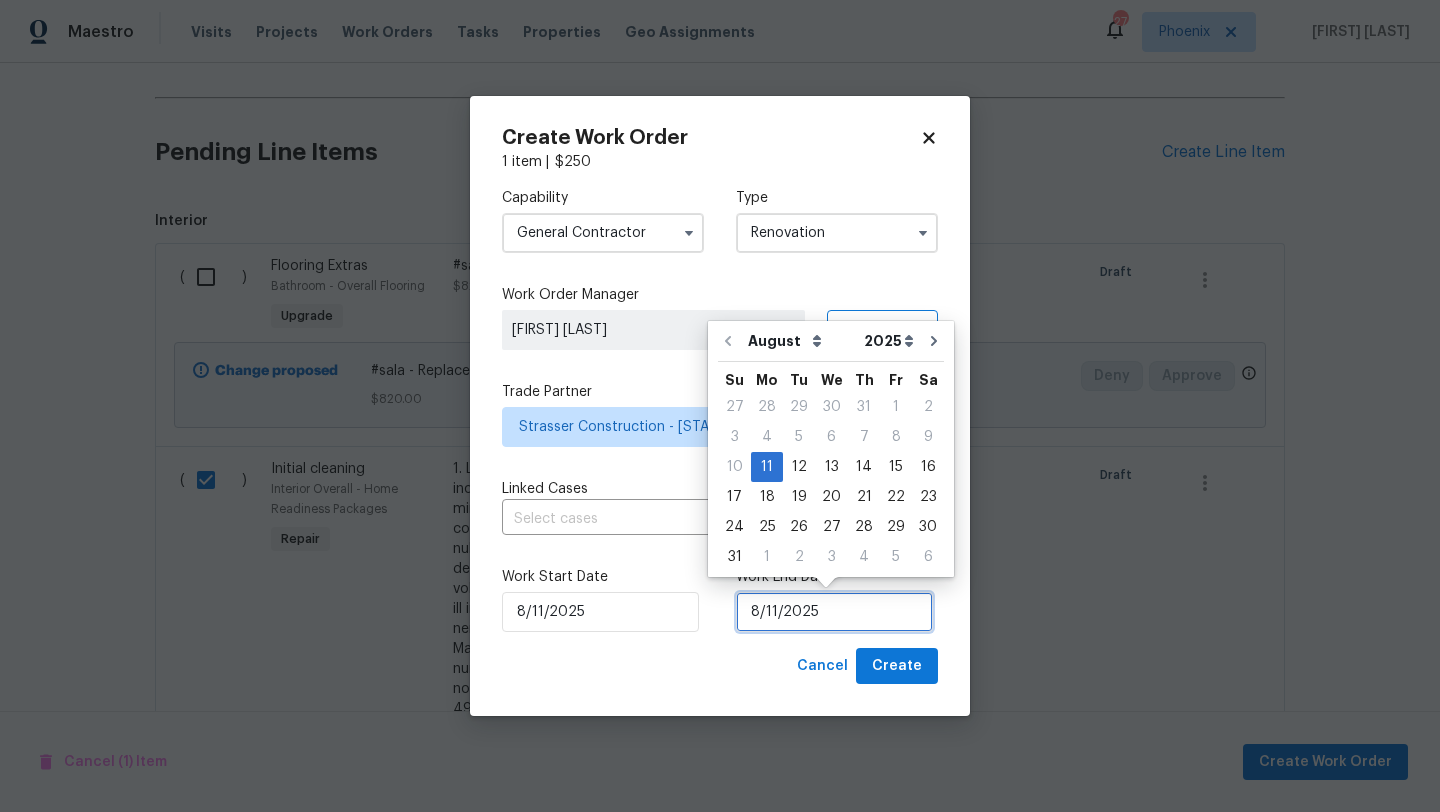 click on "8/11/2025" at bounding box center [834, 612] 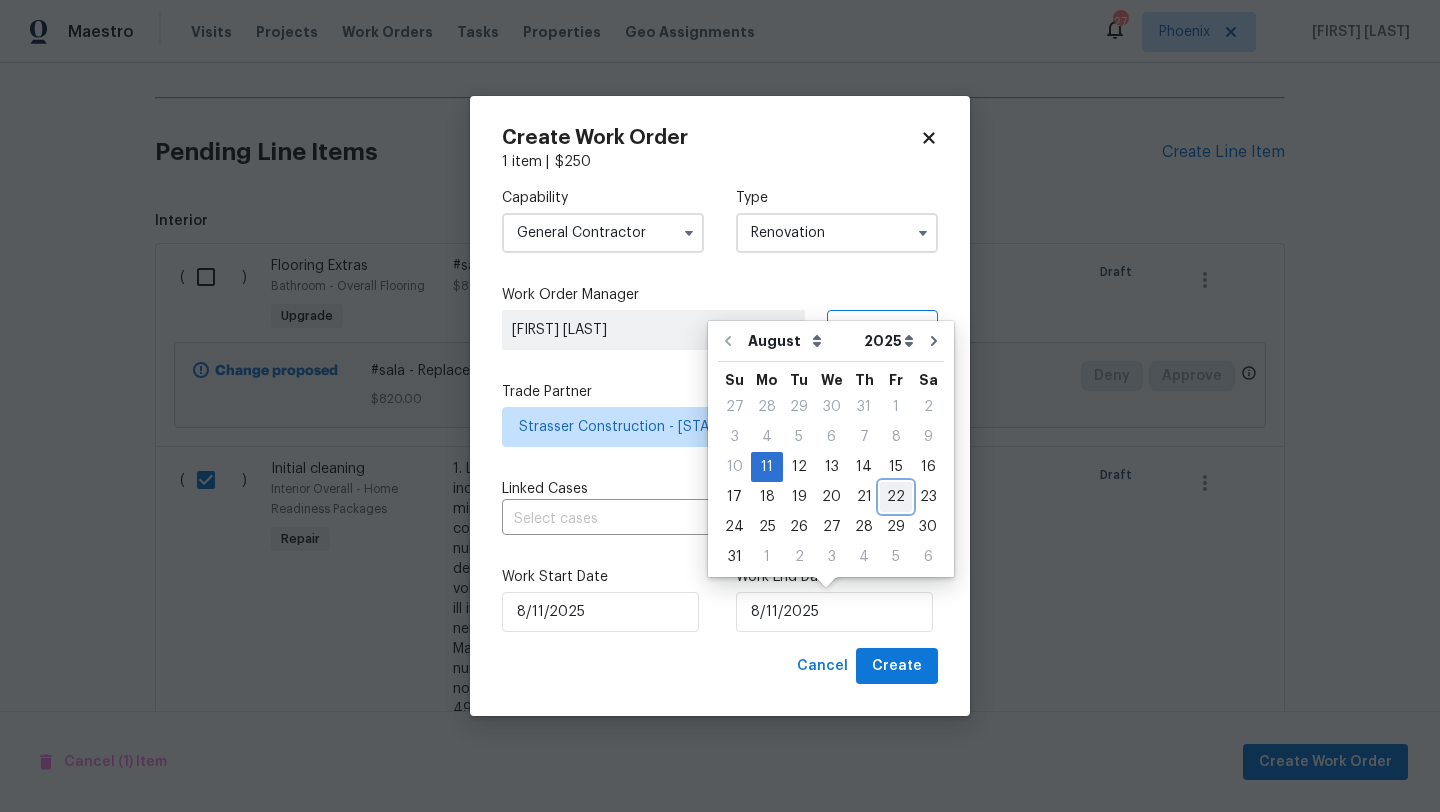 click on "22" at bounding box center (896, 497) 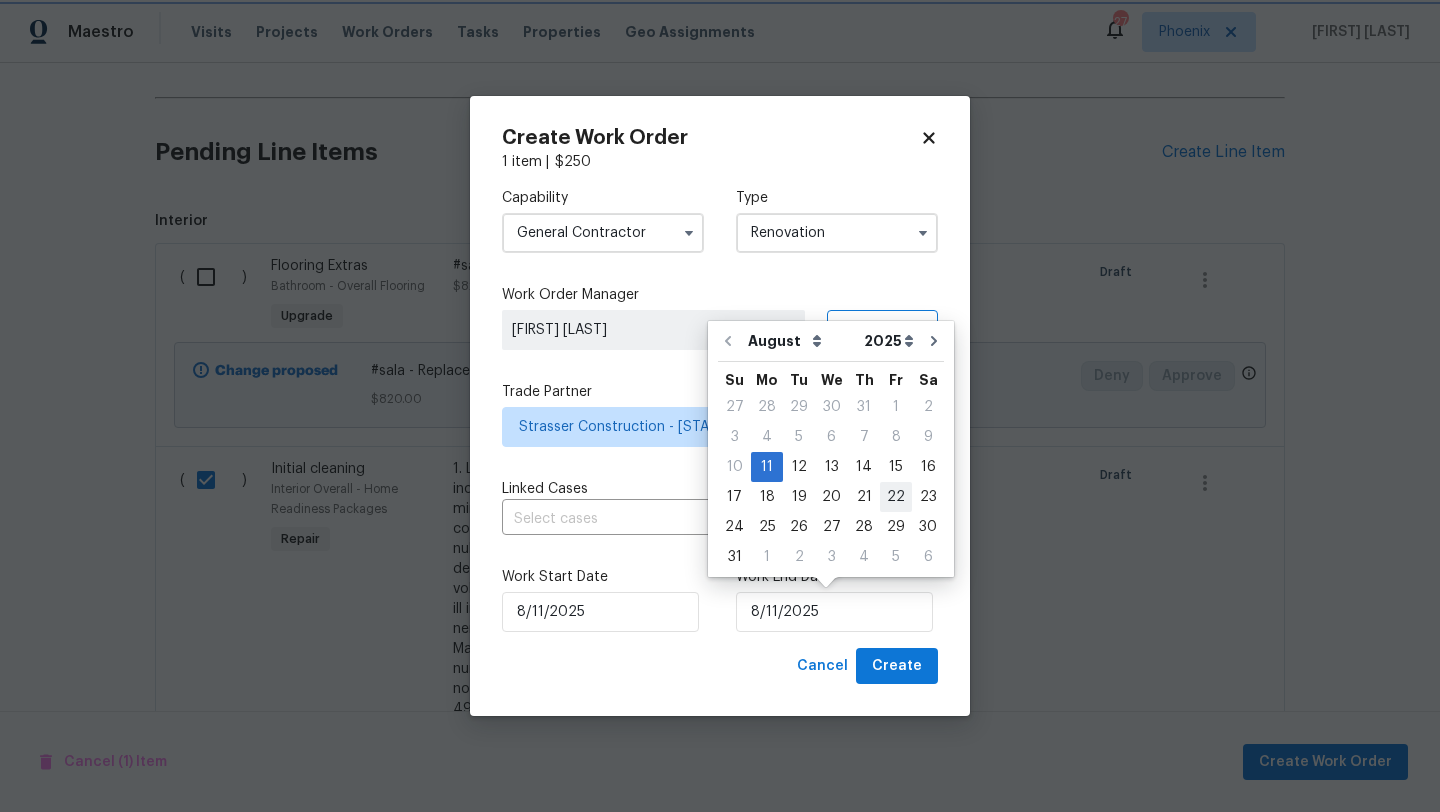 type on "8/22/2025" 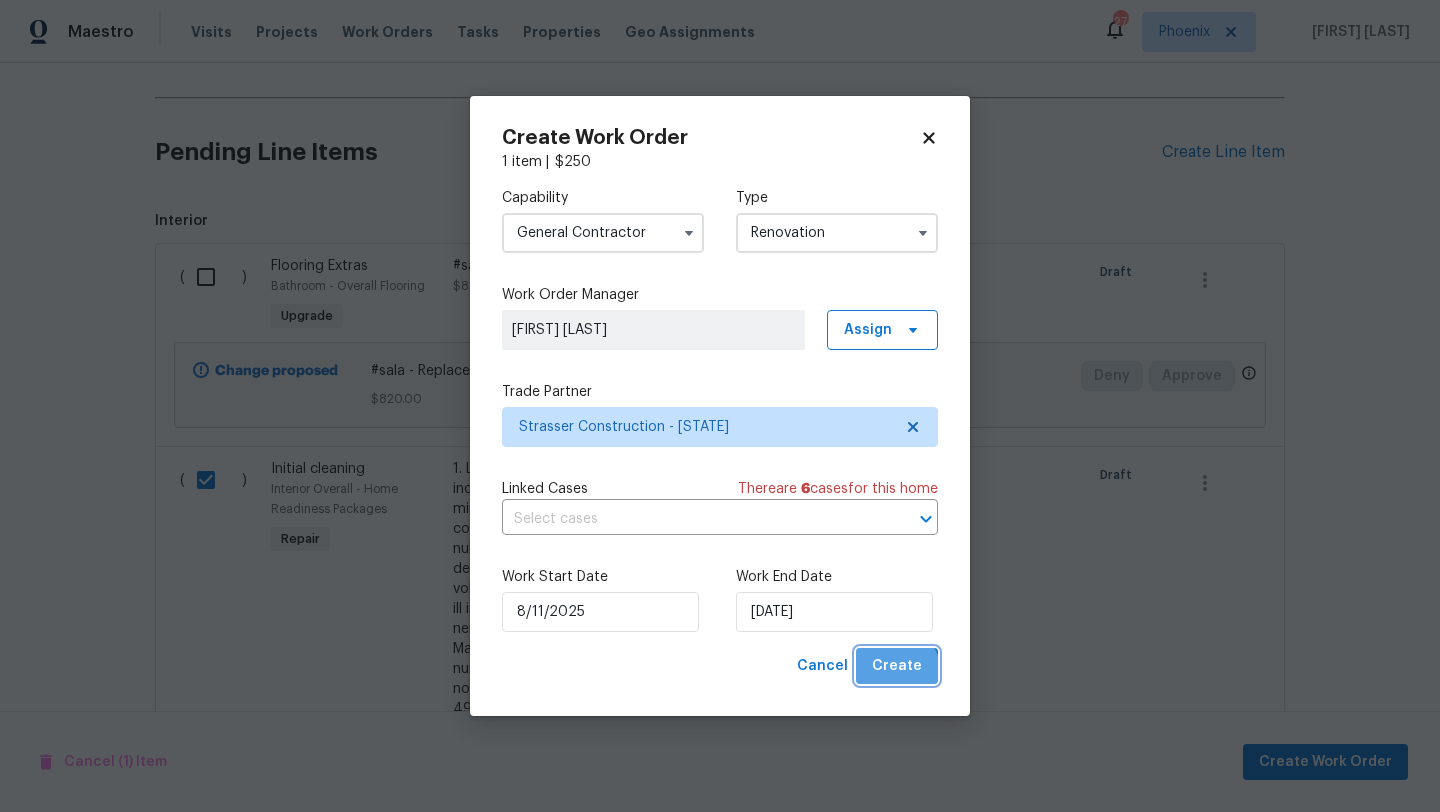 click on "Create" at bounding box center [897, 666] 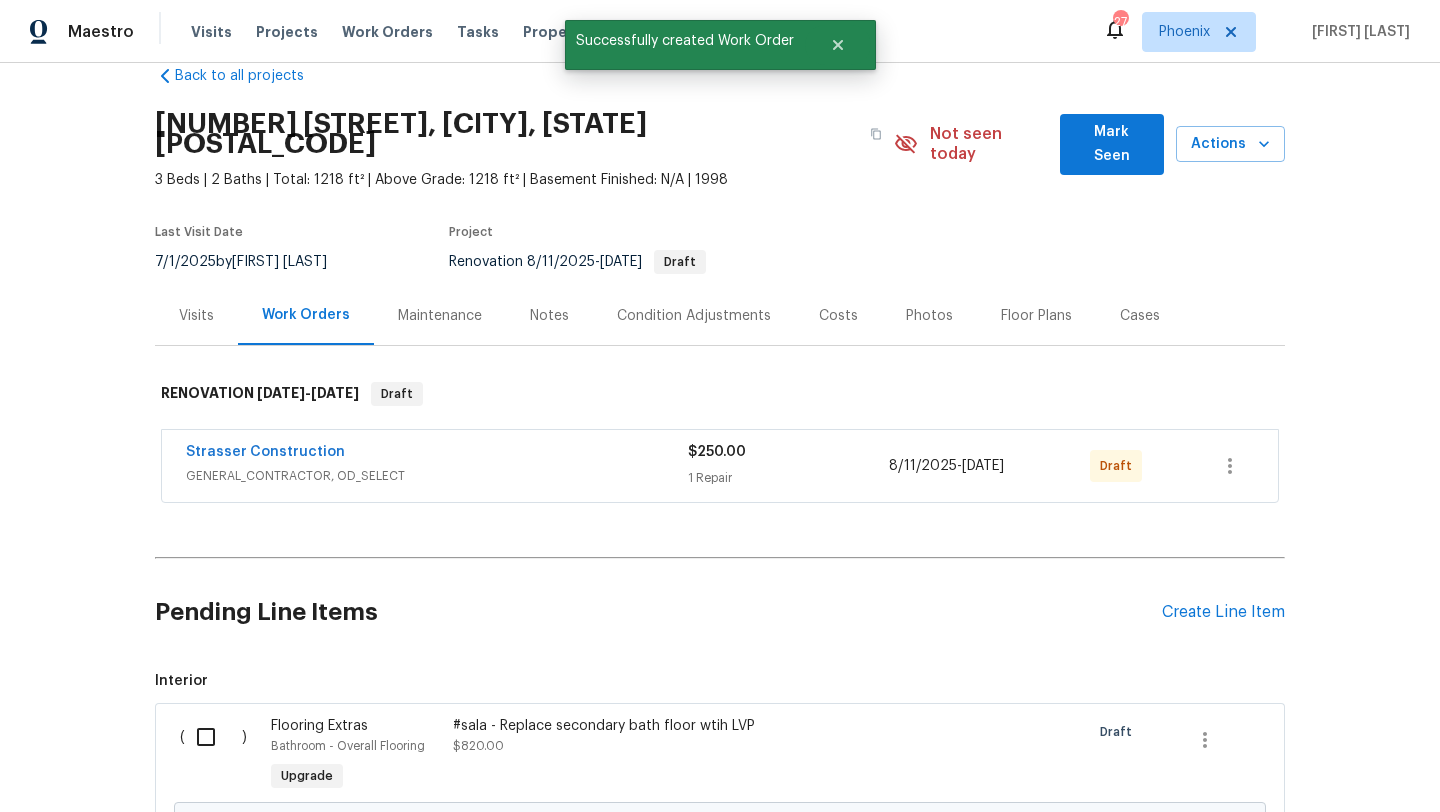 scroll, scrollTop: 0, scrollLeft: 0, axis: both 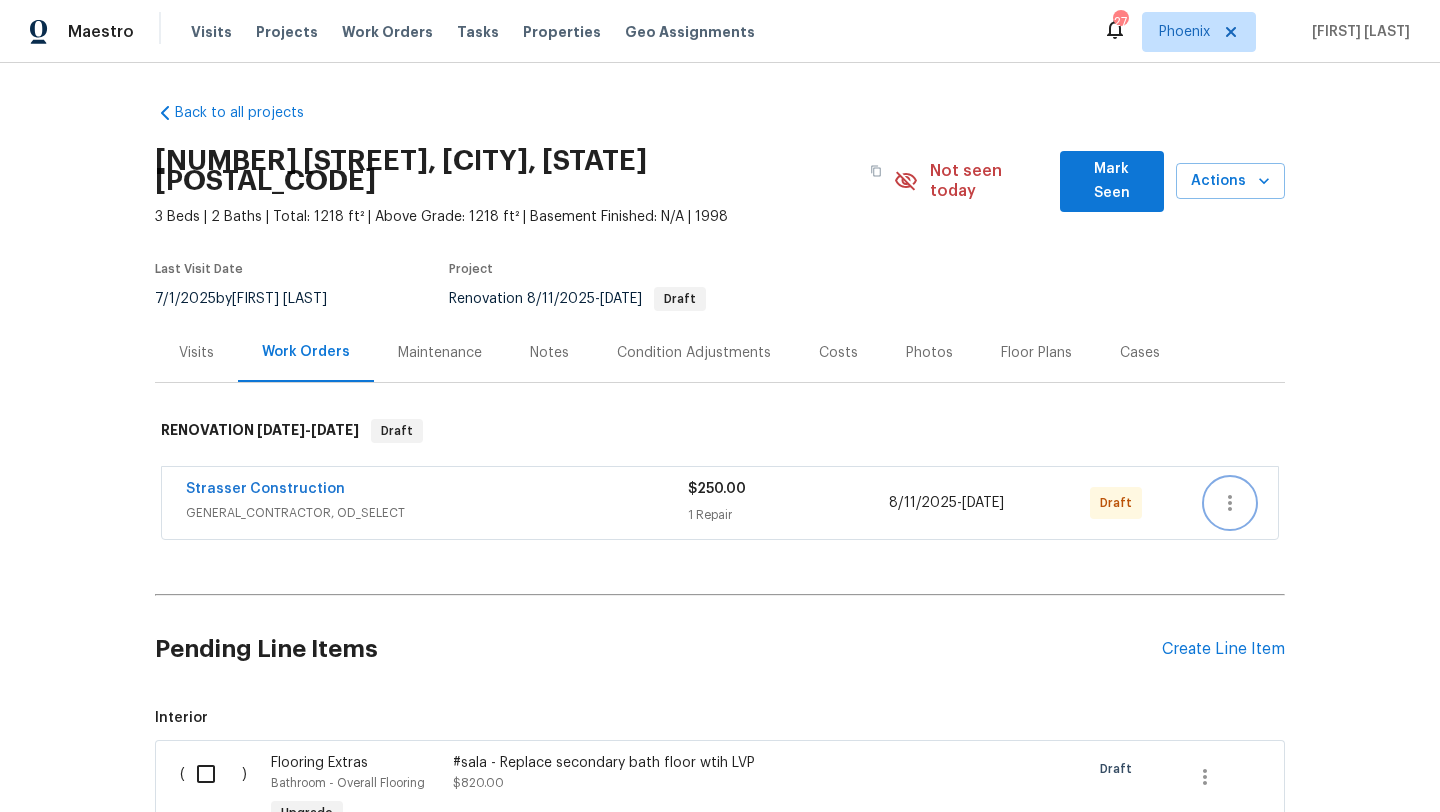 click 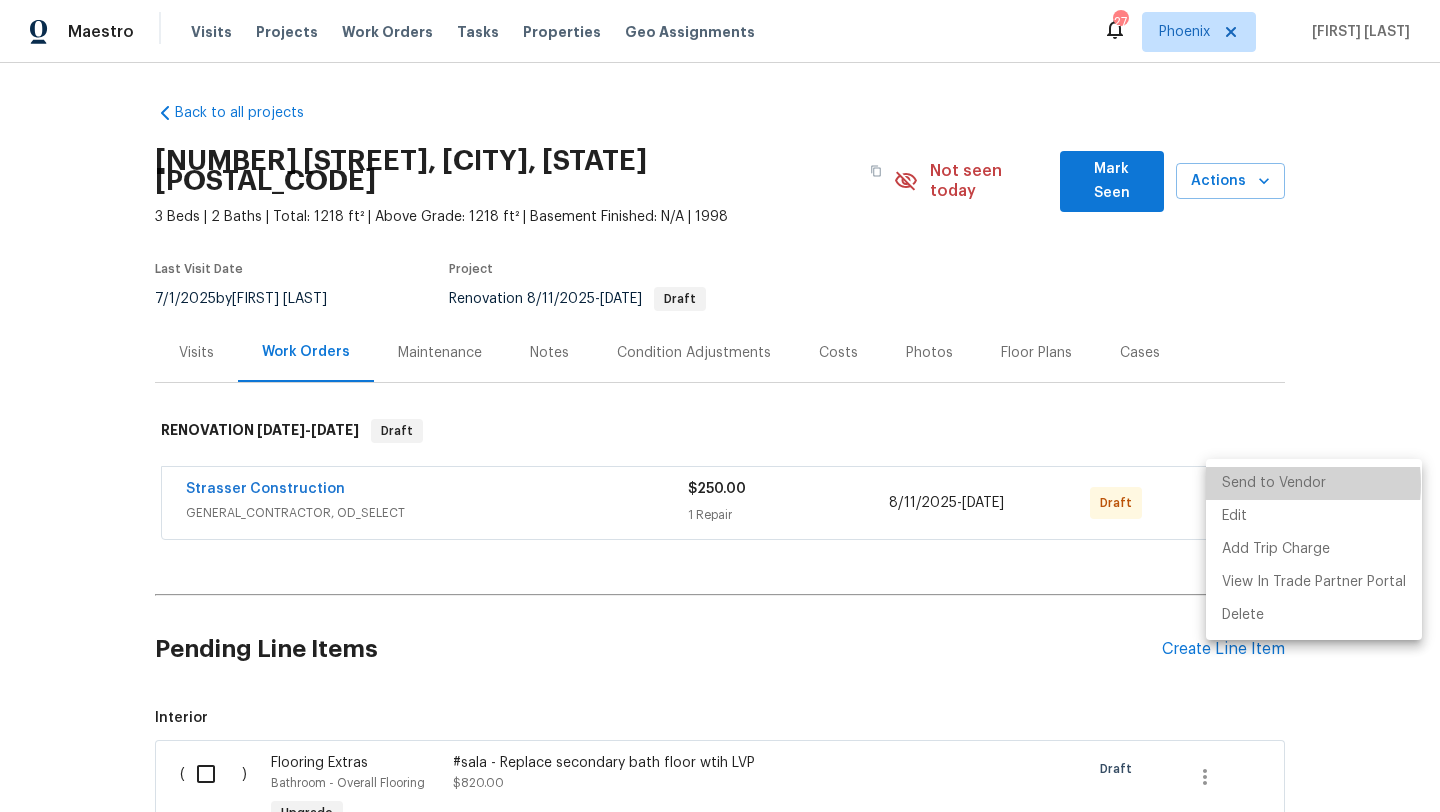 click on "Send to Vendor" at bounding box center [1314, 483] 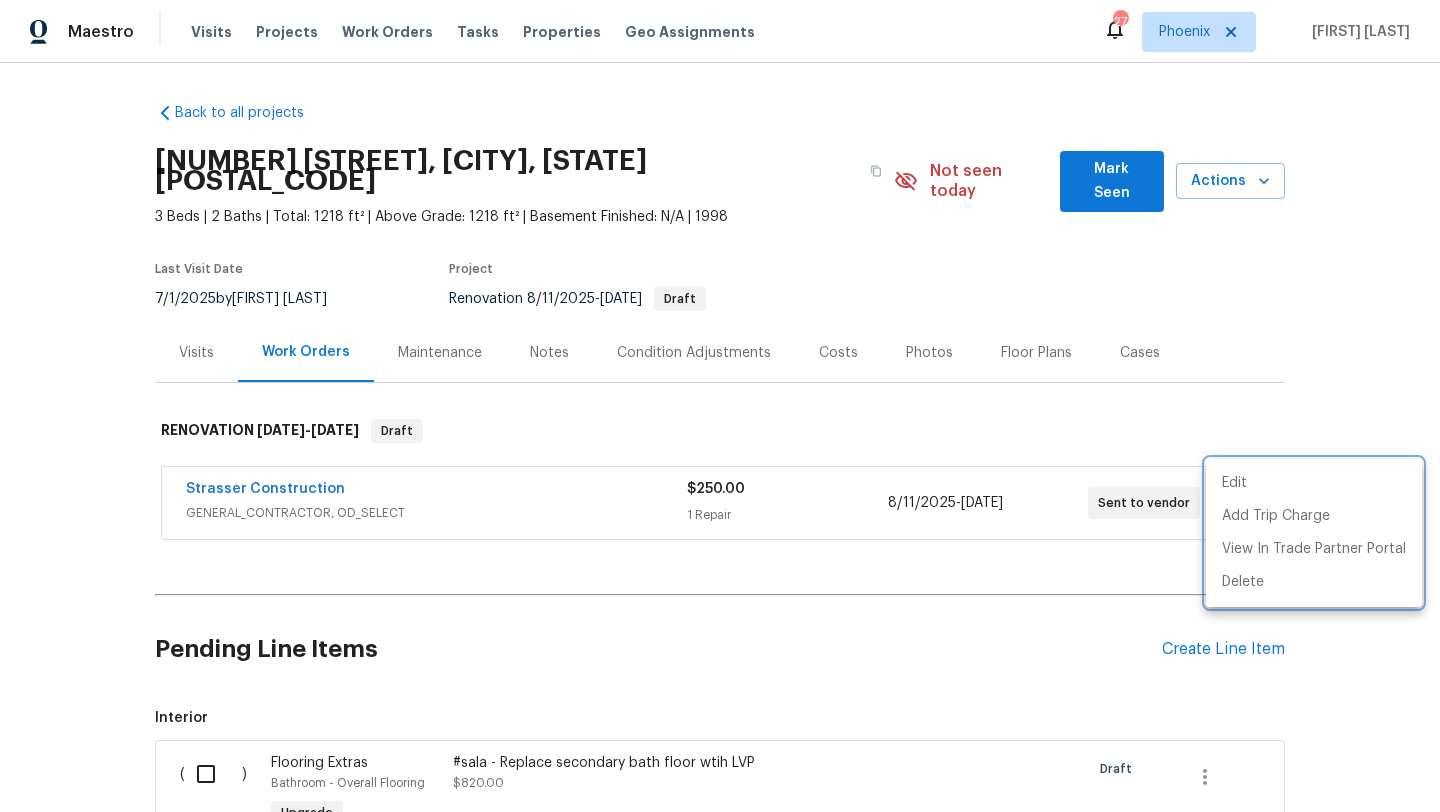 click at bounding box center (720, 406) 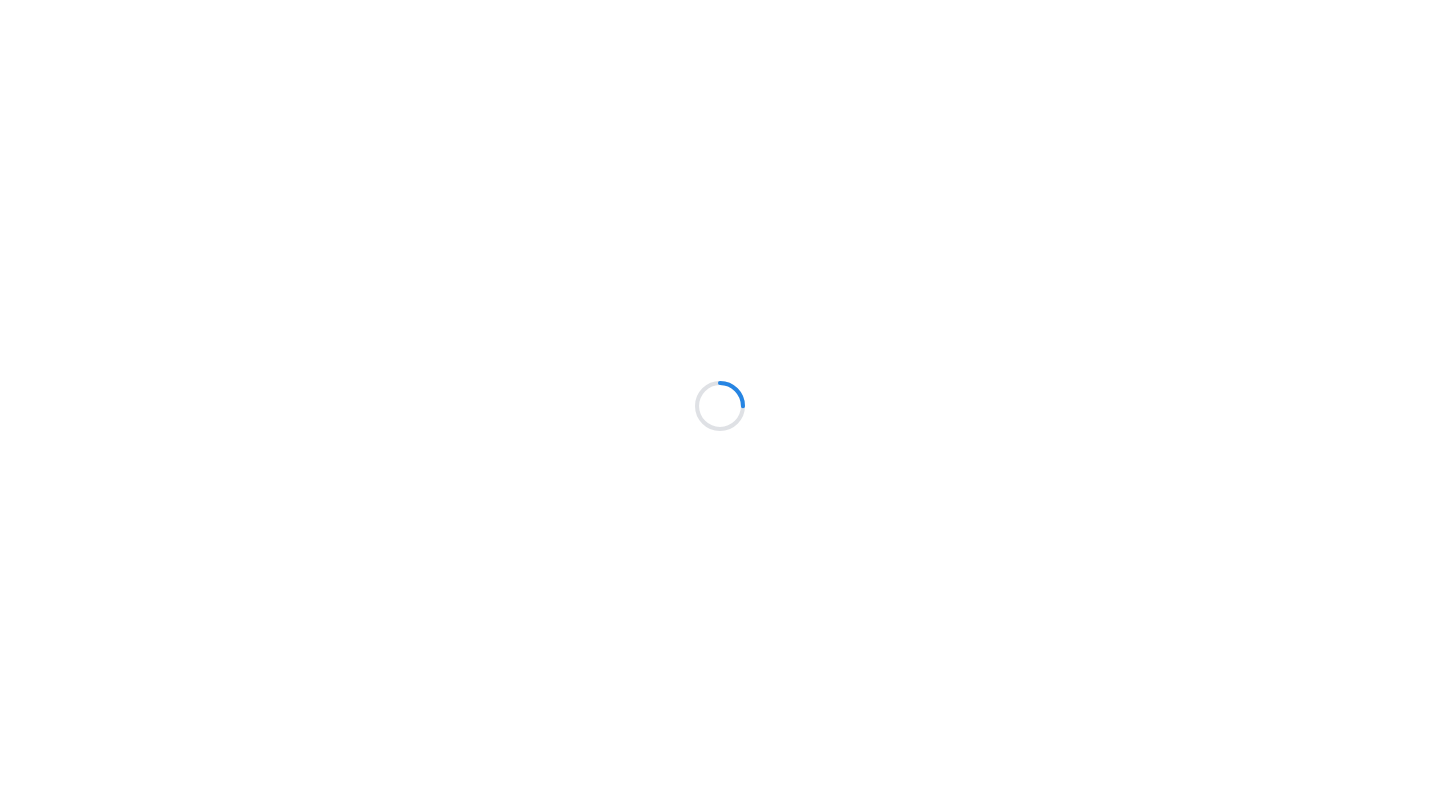 scroll, scrollTop: 0, scrollLeft: 0, axis: both 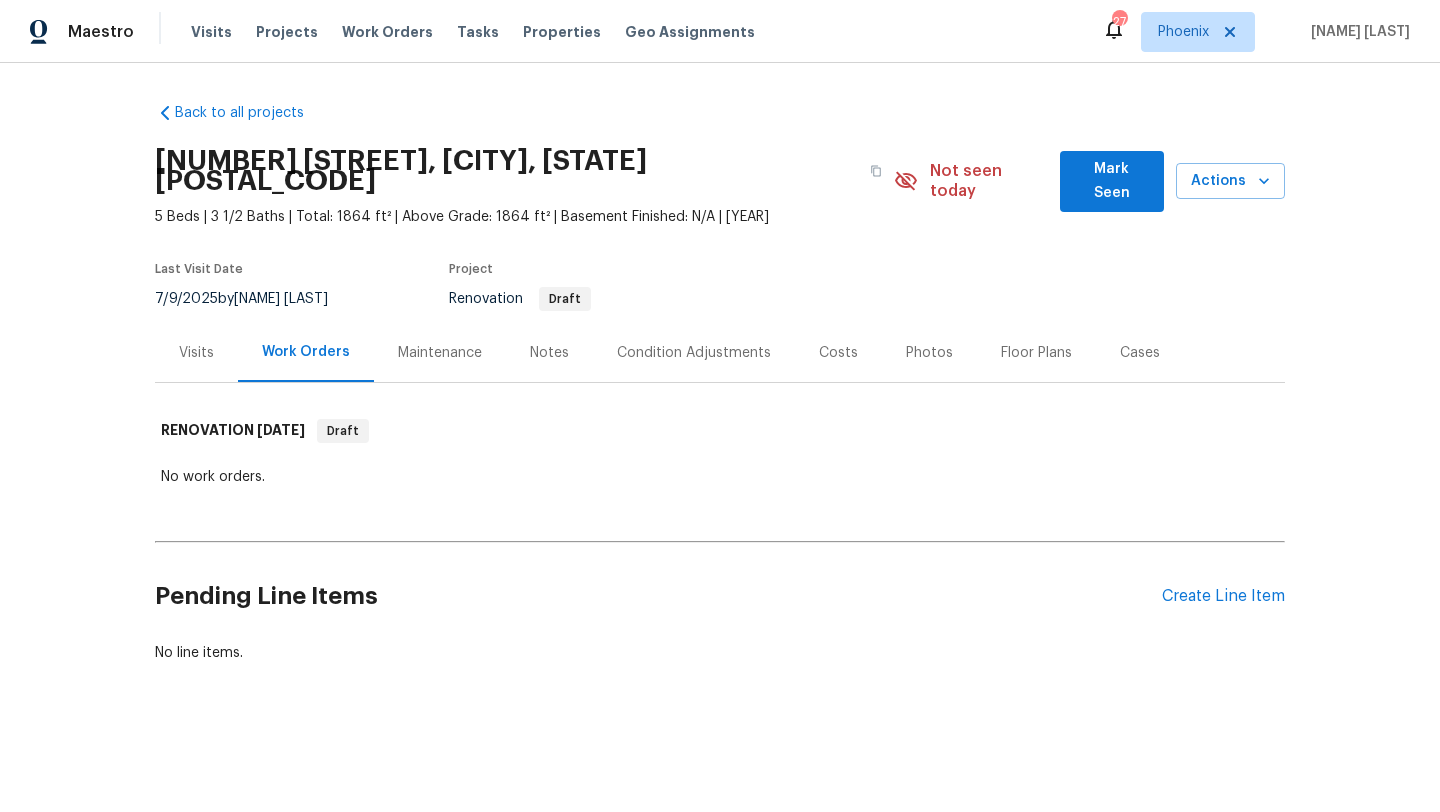 click on "Mark Seen" at bounding box center (1112, 181) 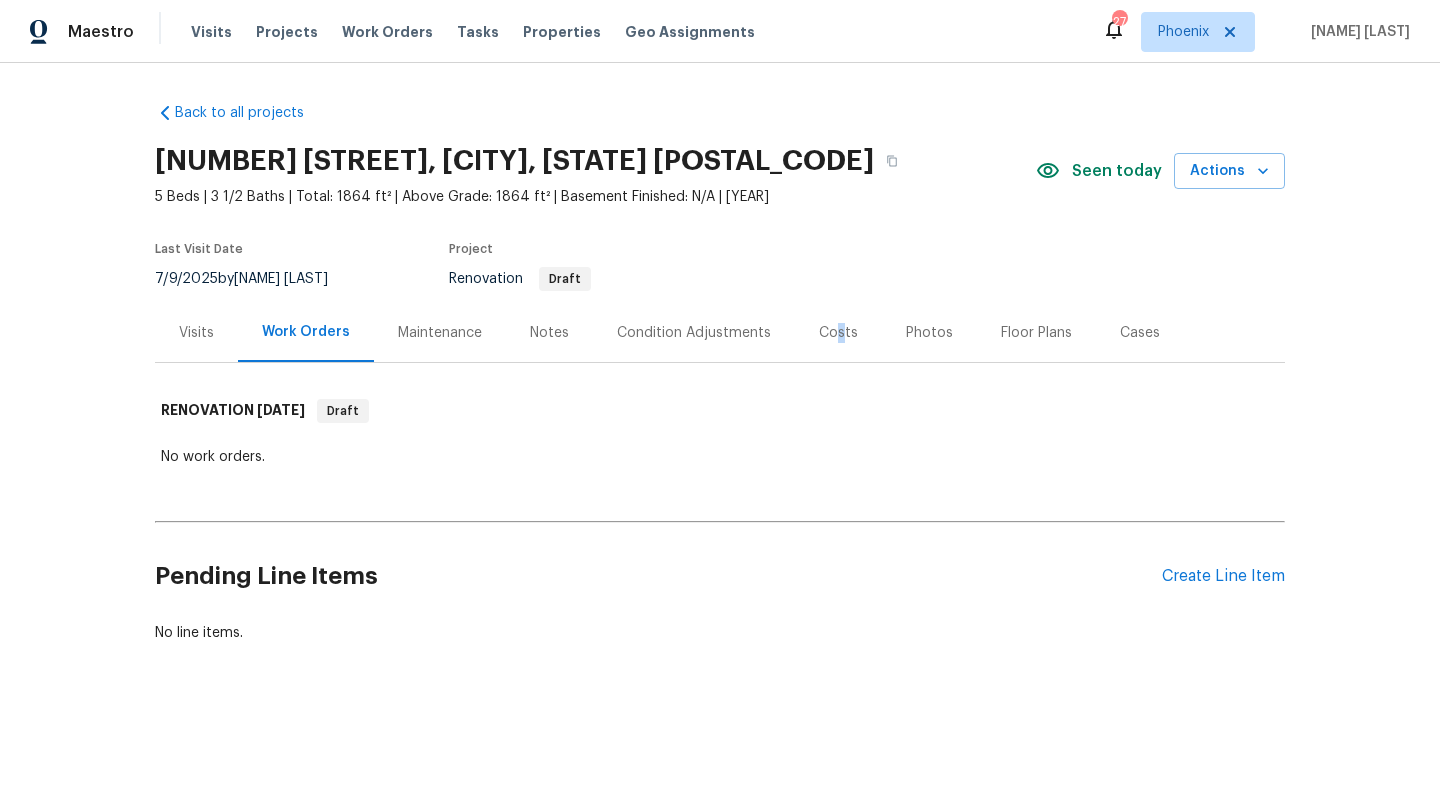click on "Costs" at bounding box center [838, 333] 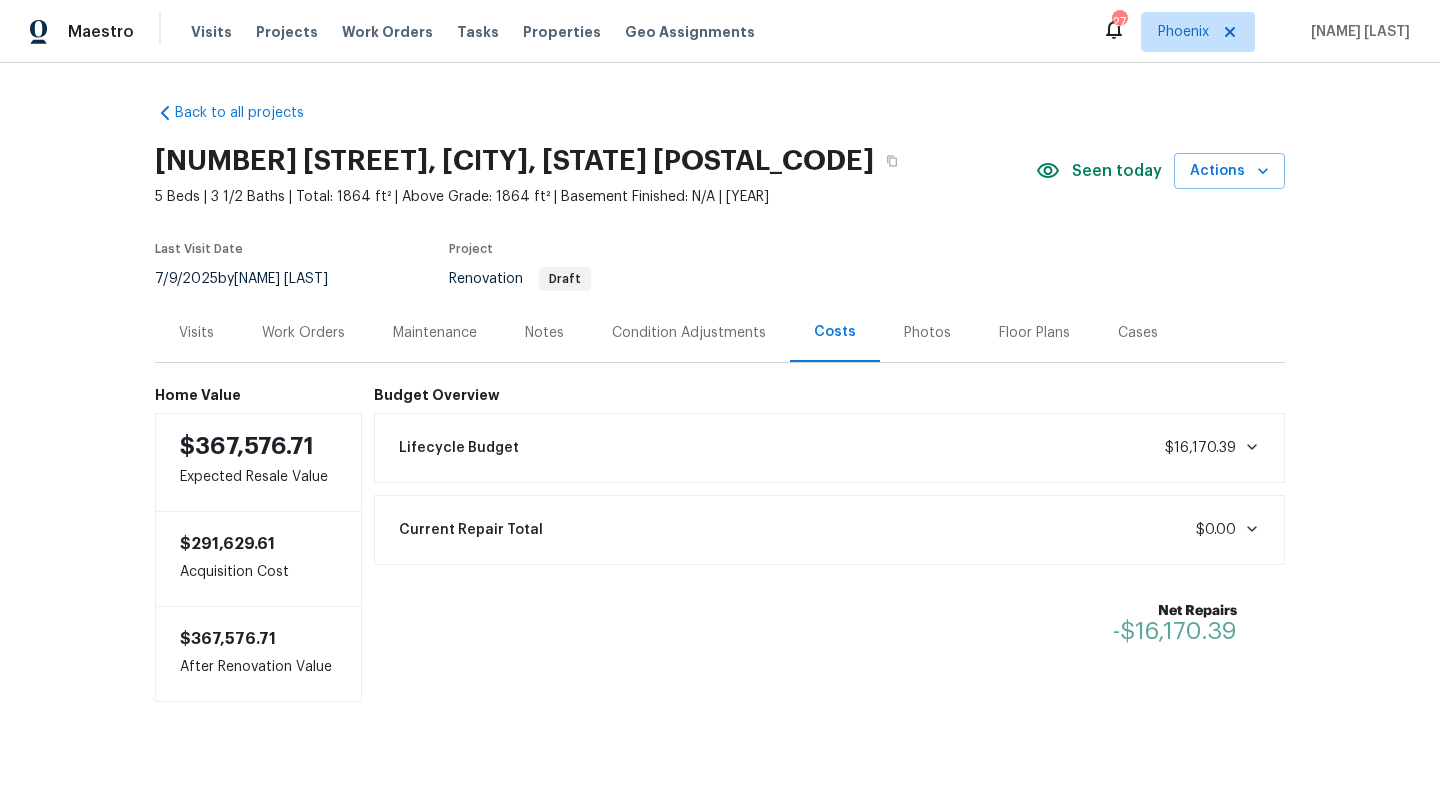 click on "Work Orders" at bounding box center [303, 333] 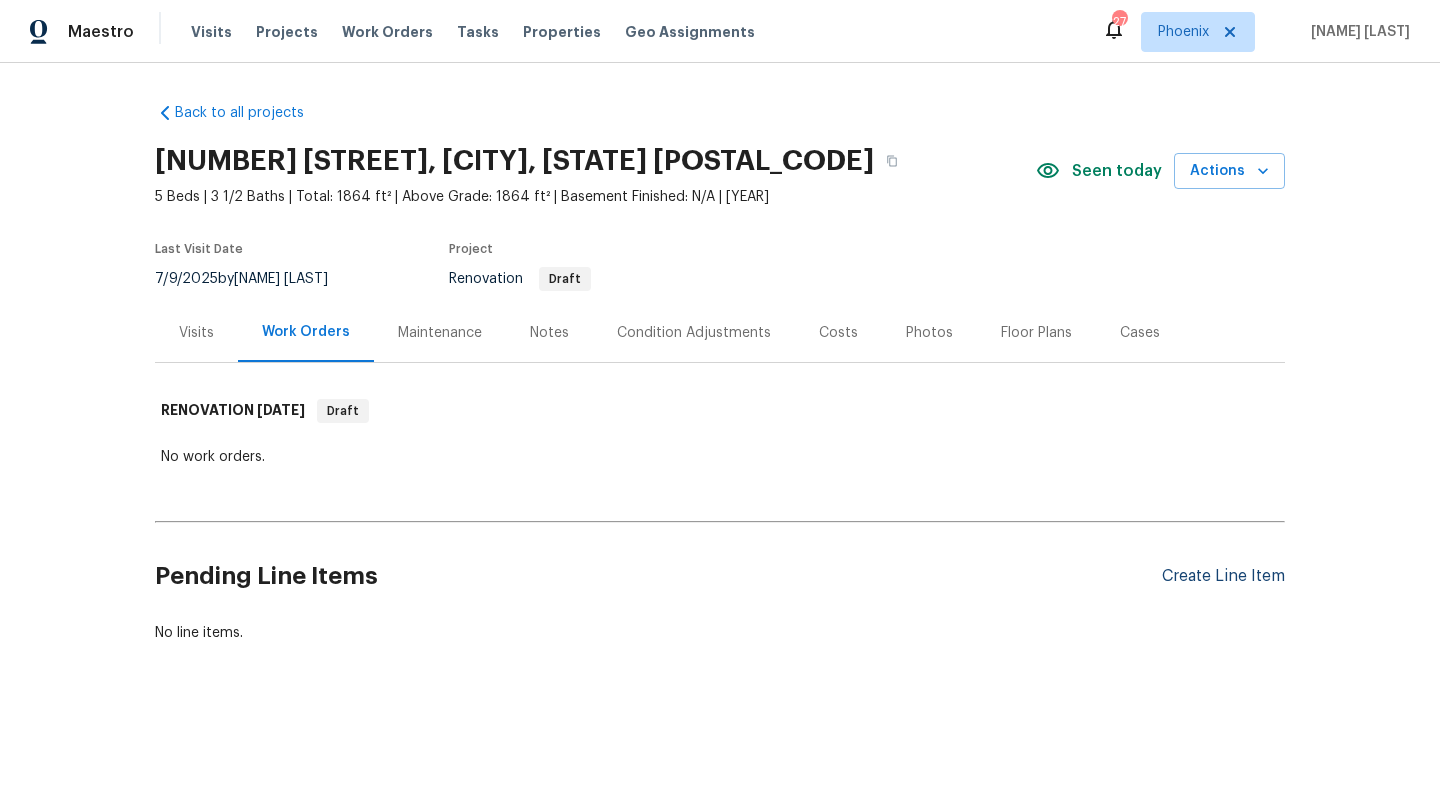 click on "Create Line Item" at bounding box center (1223, 576) 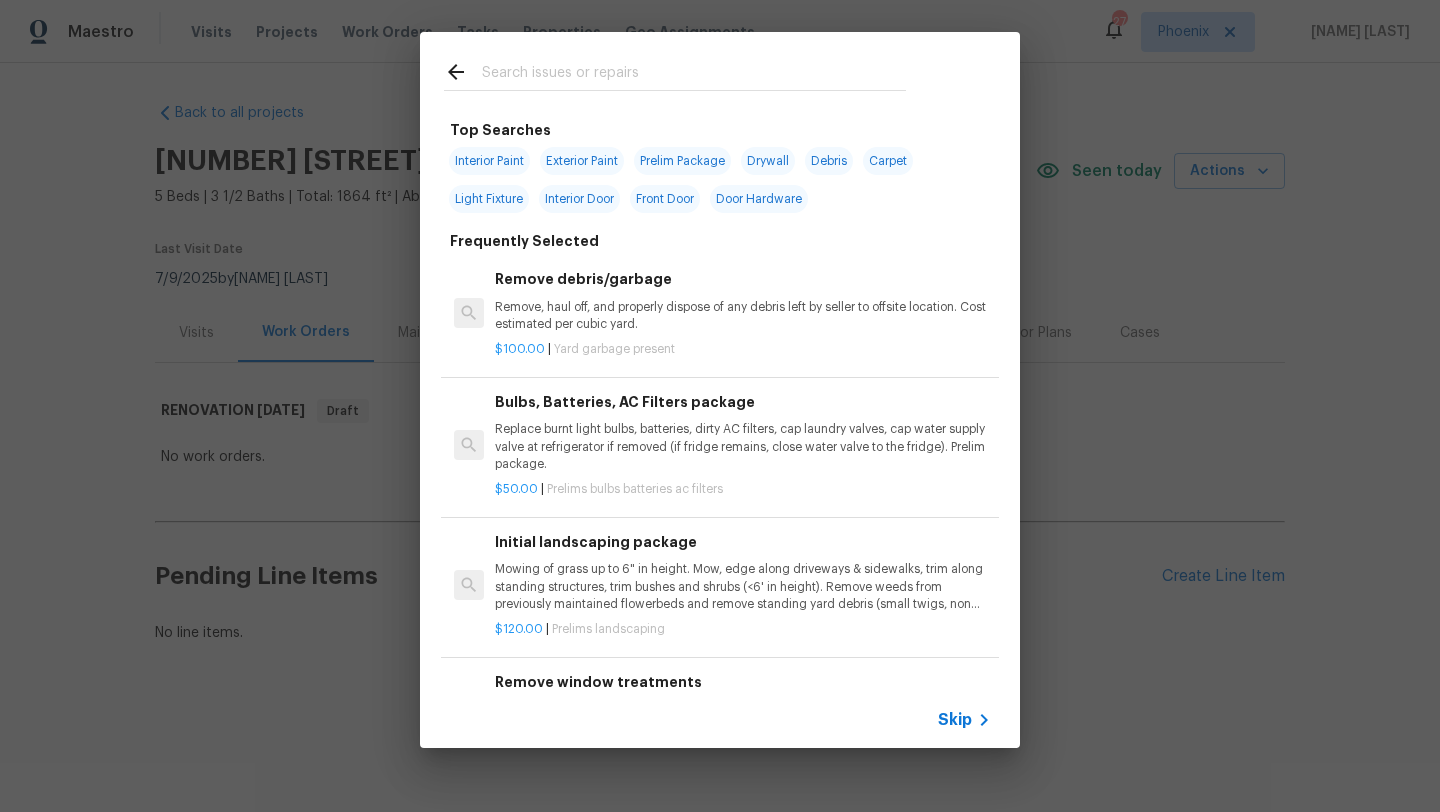 click at bounding box center (694, 75) 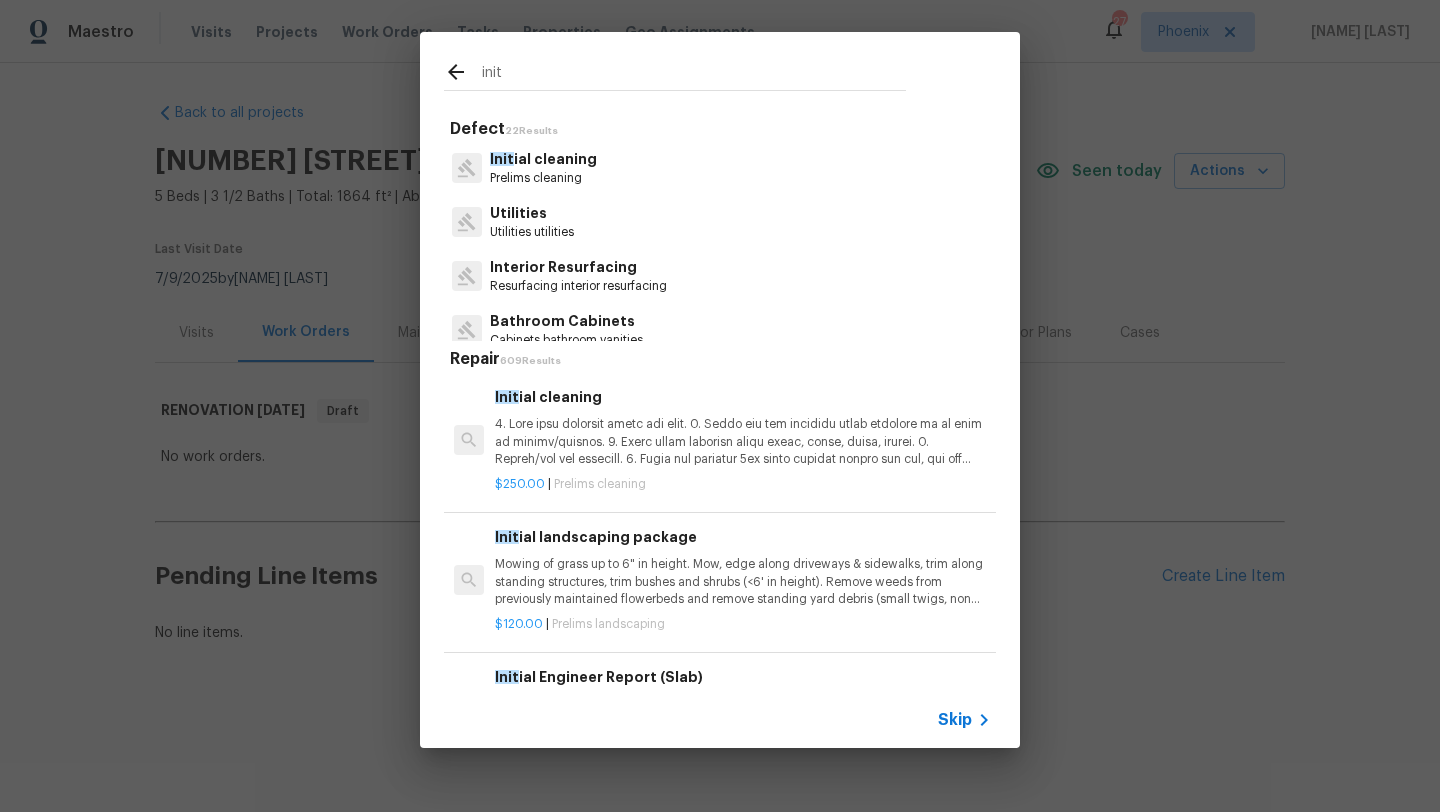 type on "init" 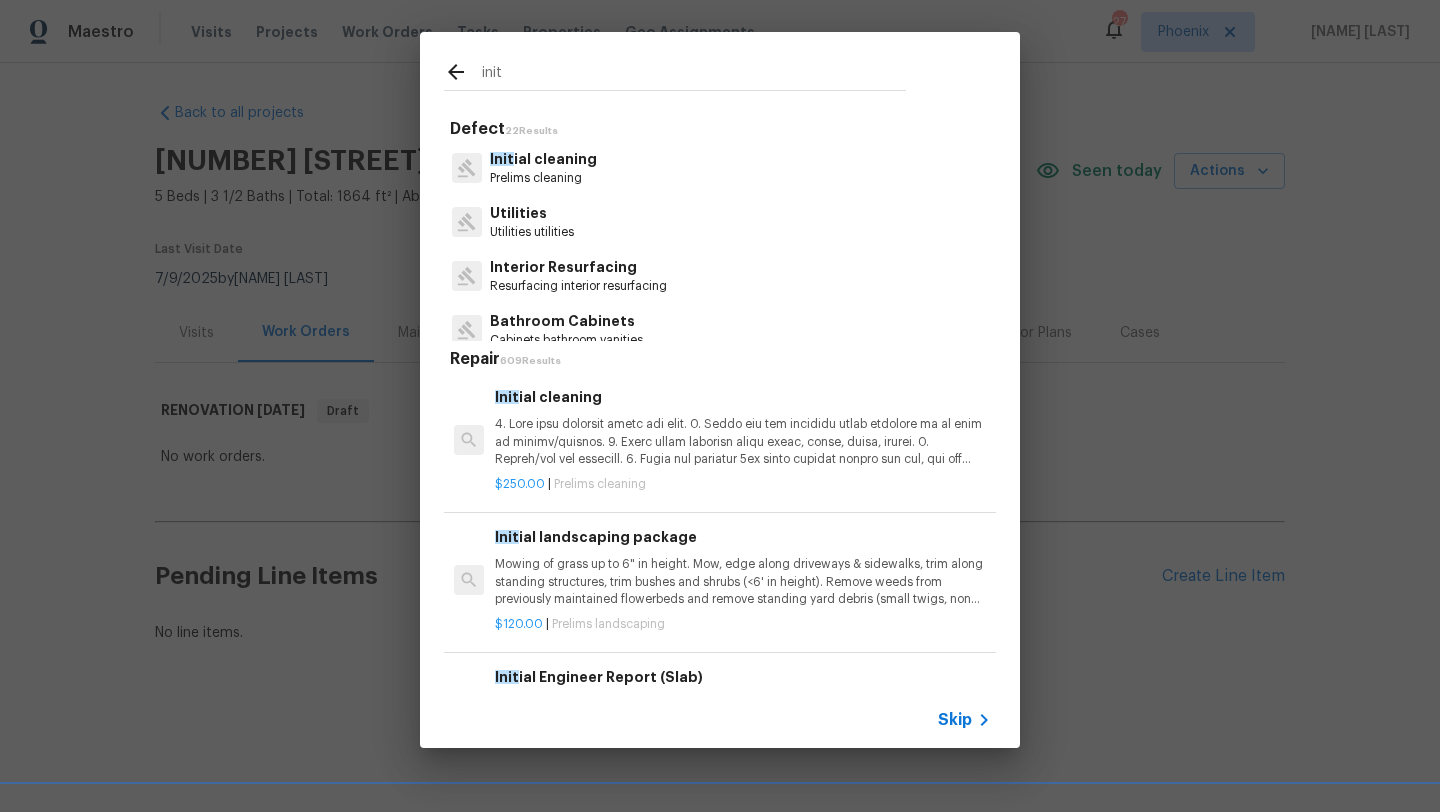 click on "Init ial cleaning Prelims cleaning" at bounding box center [720, 168] 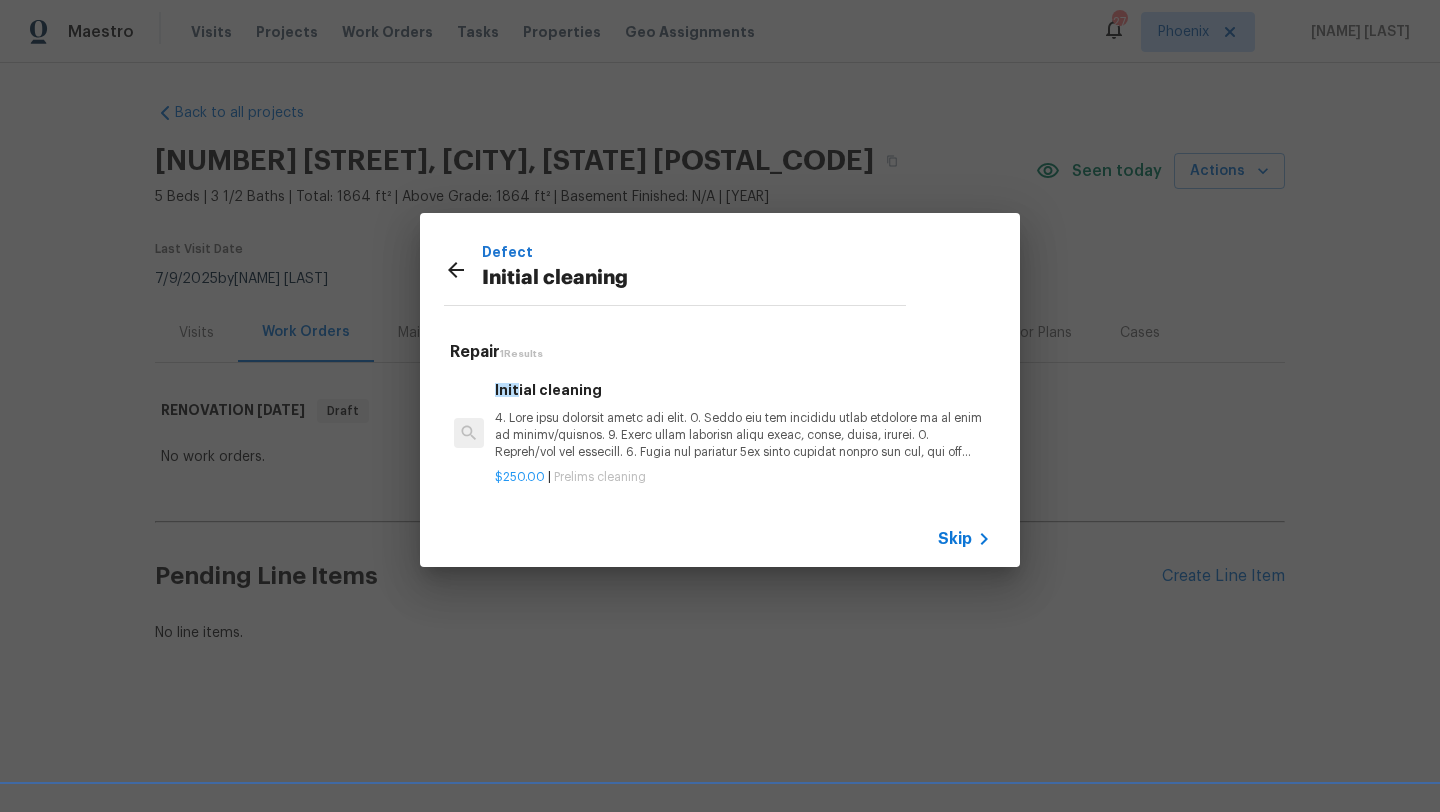 click at bounding box center [743, 435] 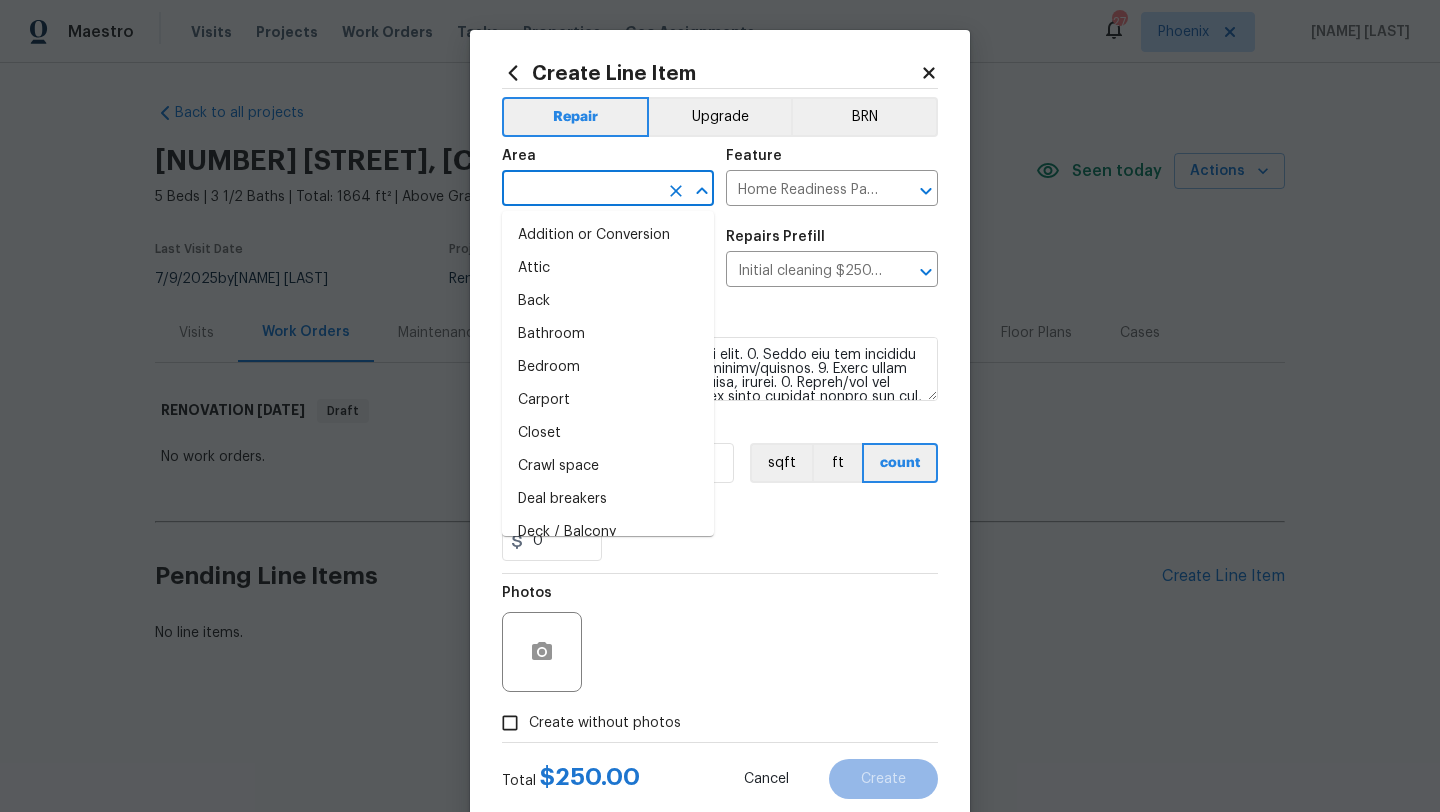 click at bounding box center (580, 190) 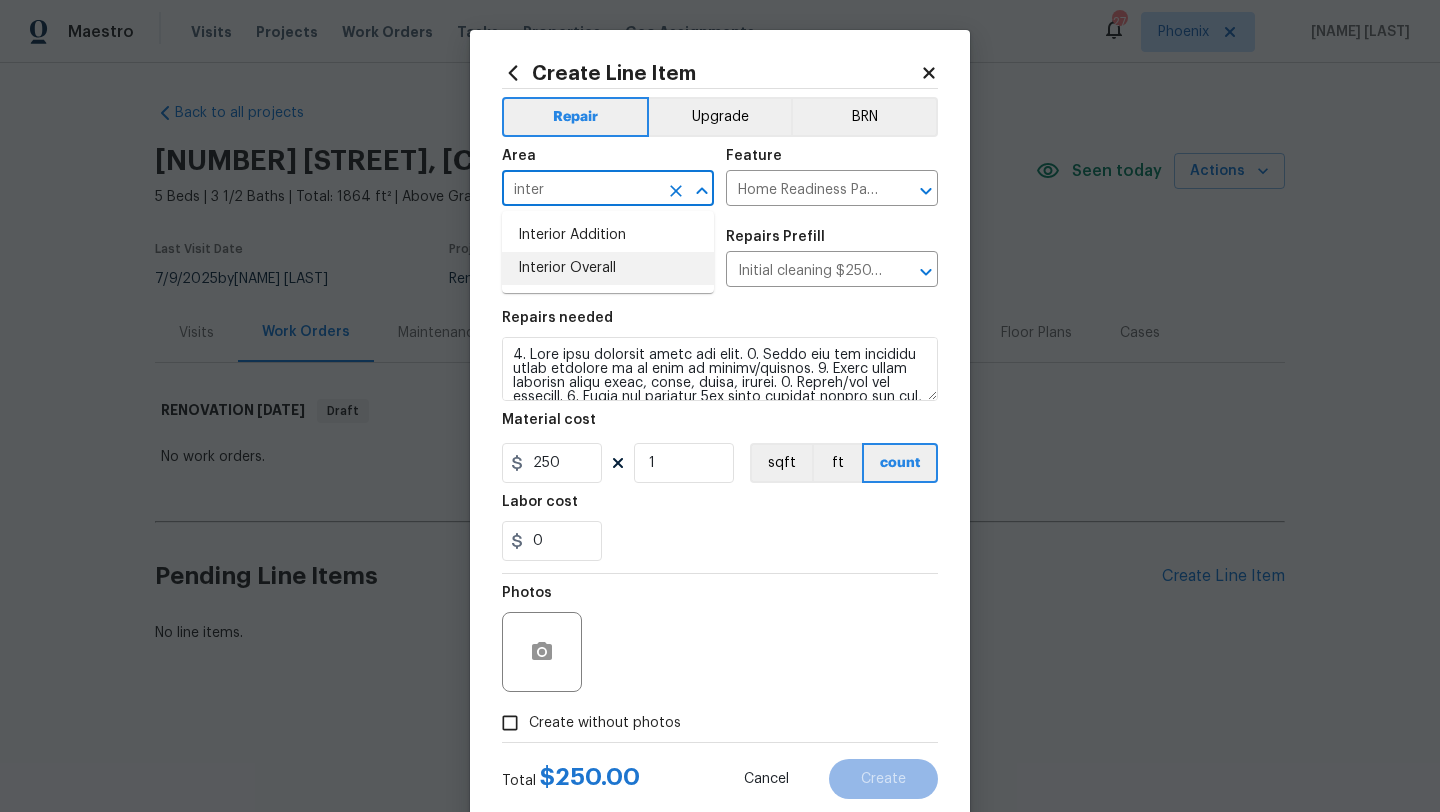 click on "Interior Overall" at bounding box center [608, 268] 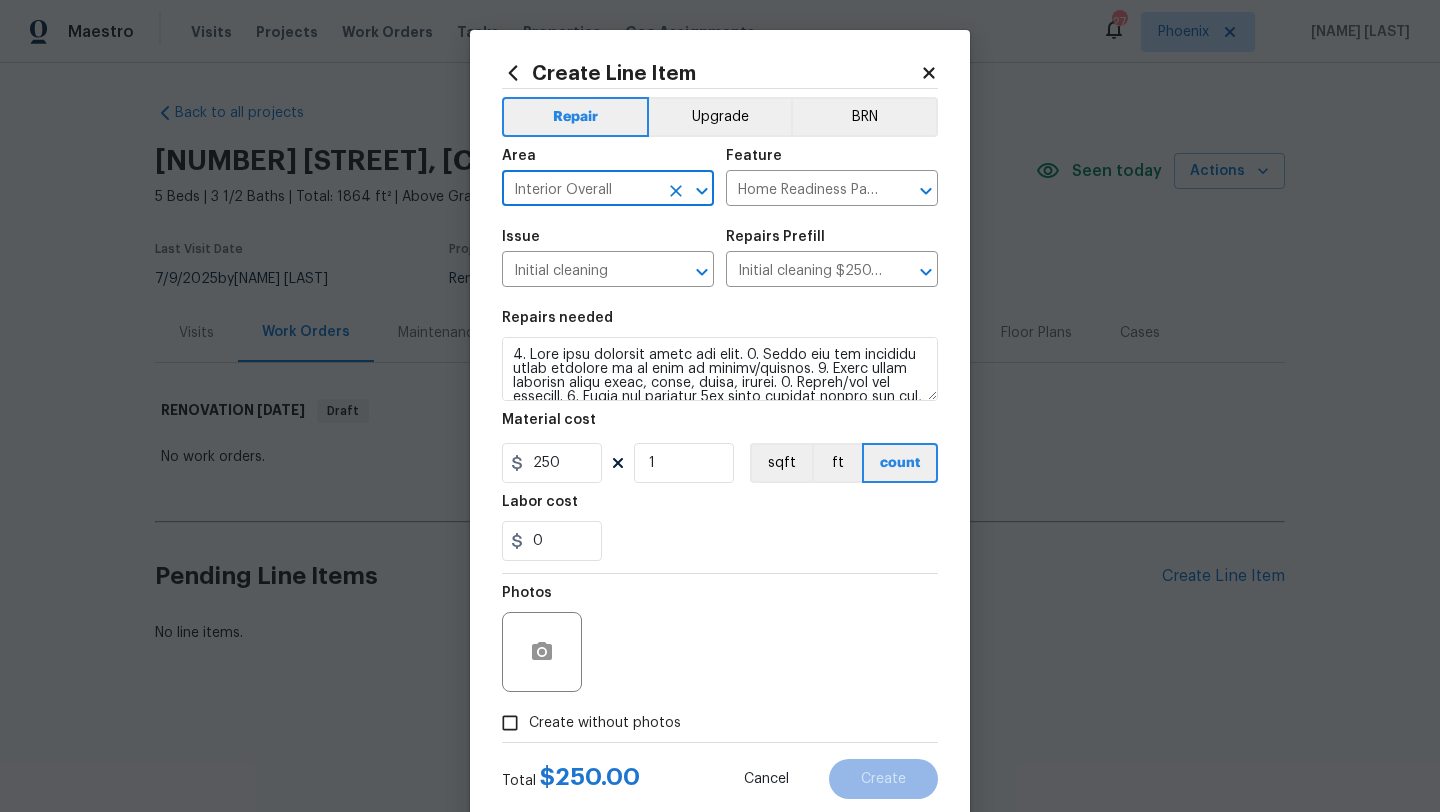 scroll, scrollTop: 50, scrollLeft: 0, axis: vertical 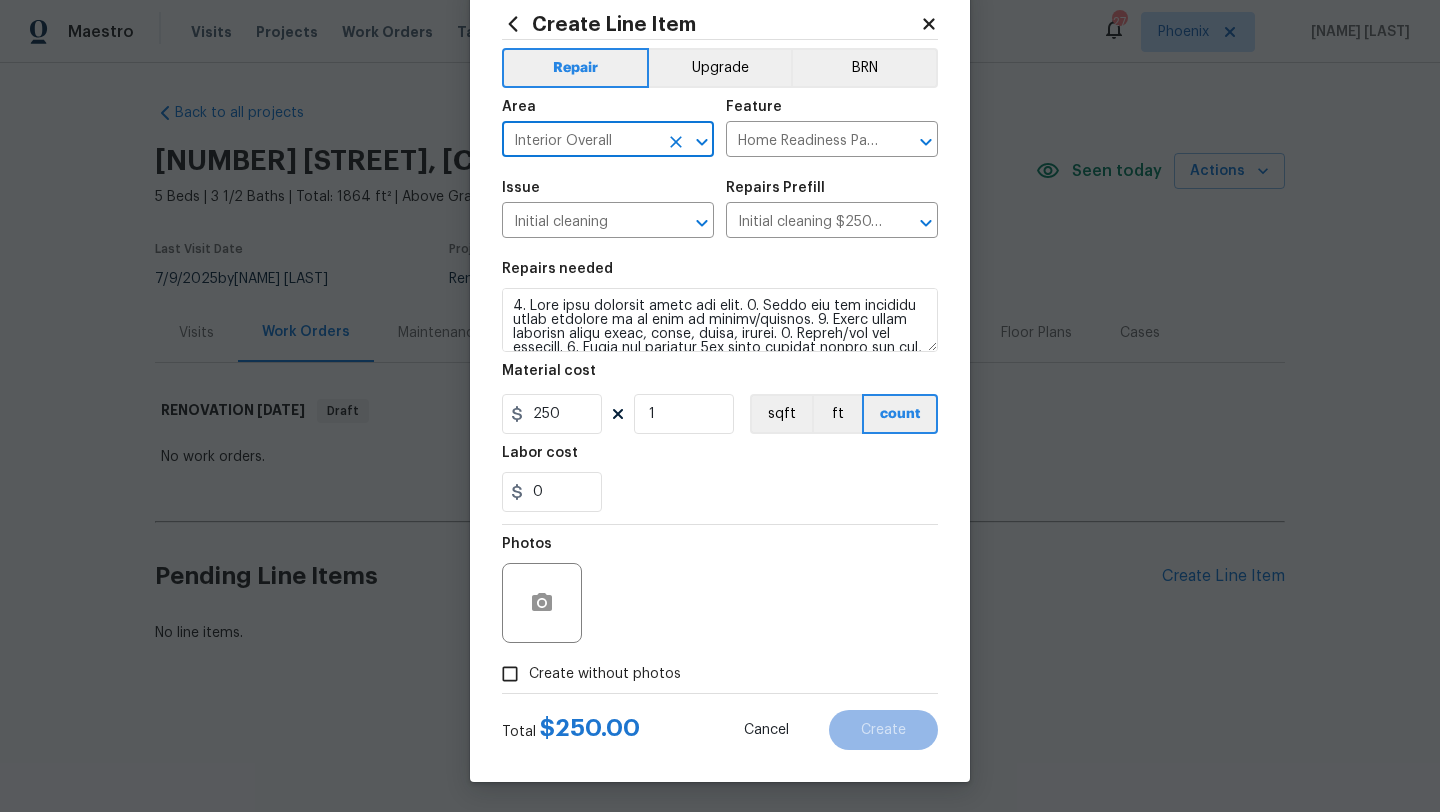 type on "Interior Overall" 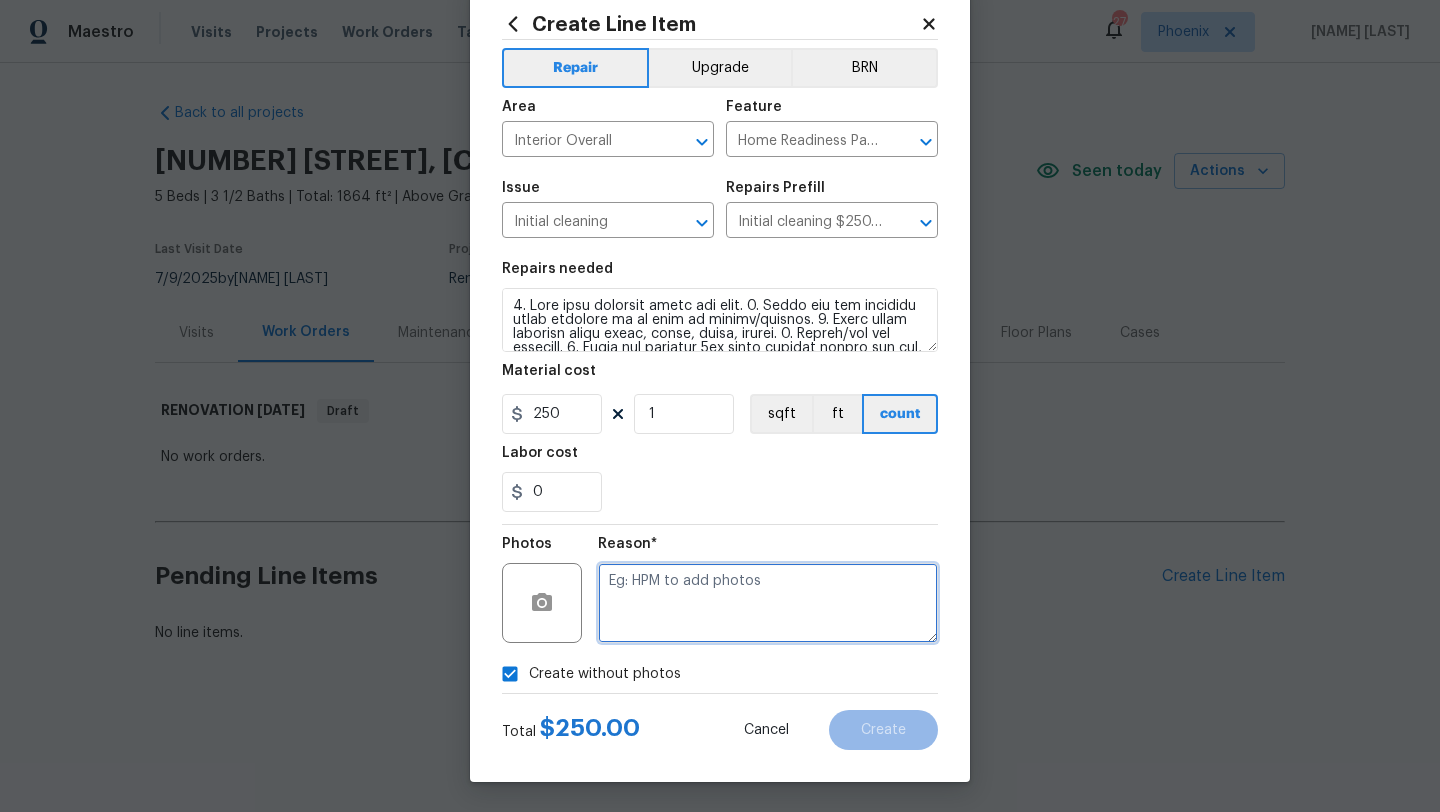 click at bounding box center [768, 603] 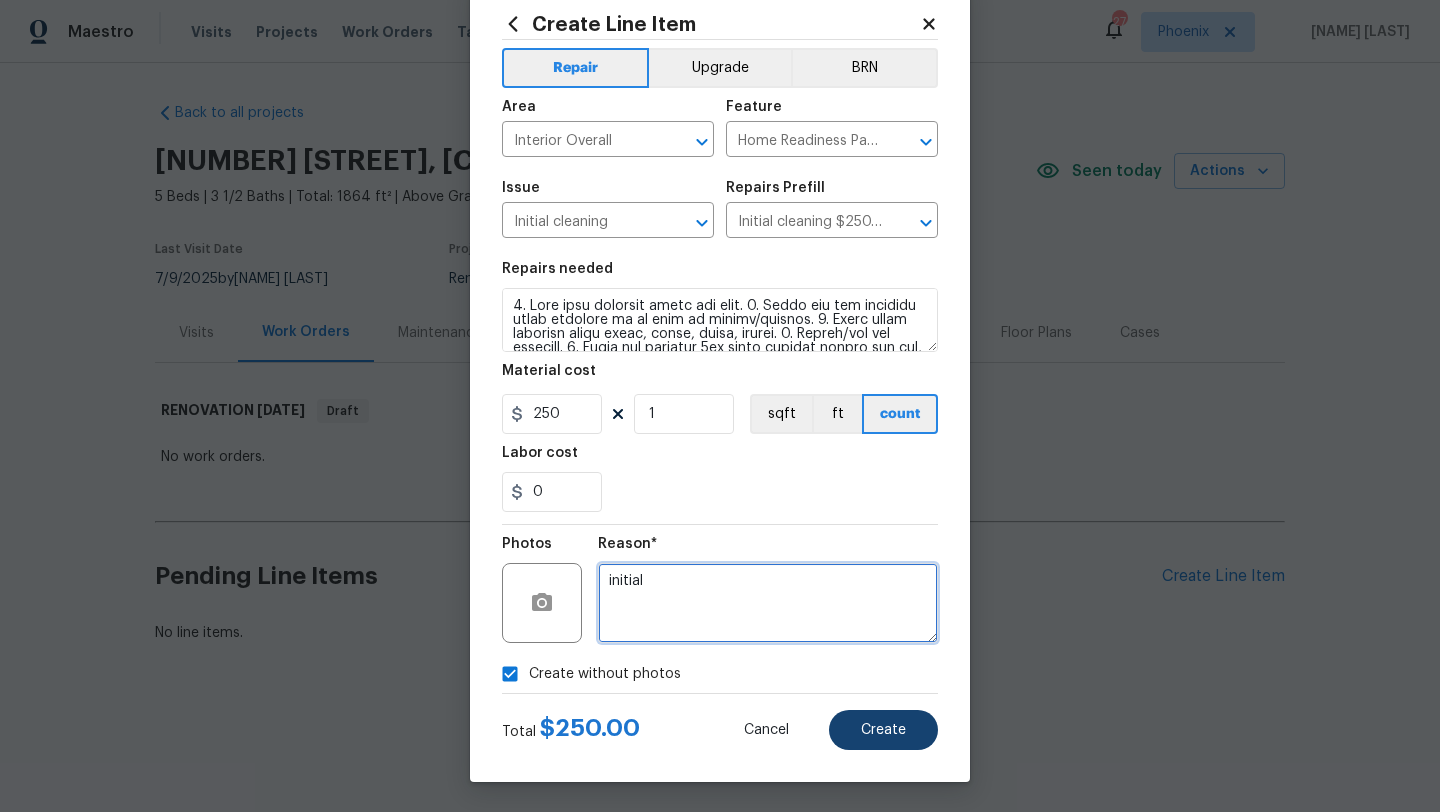 type on "initial" 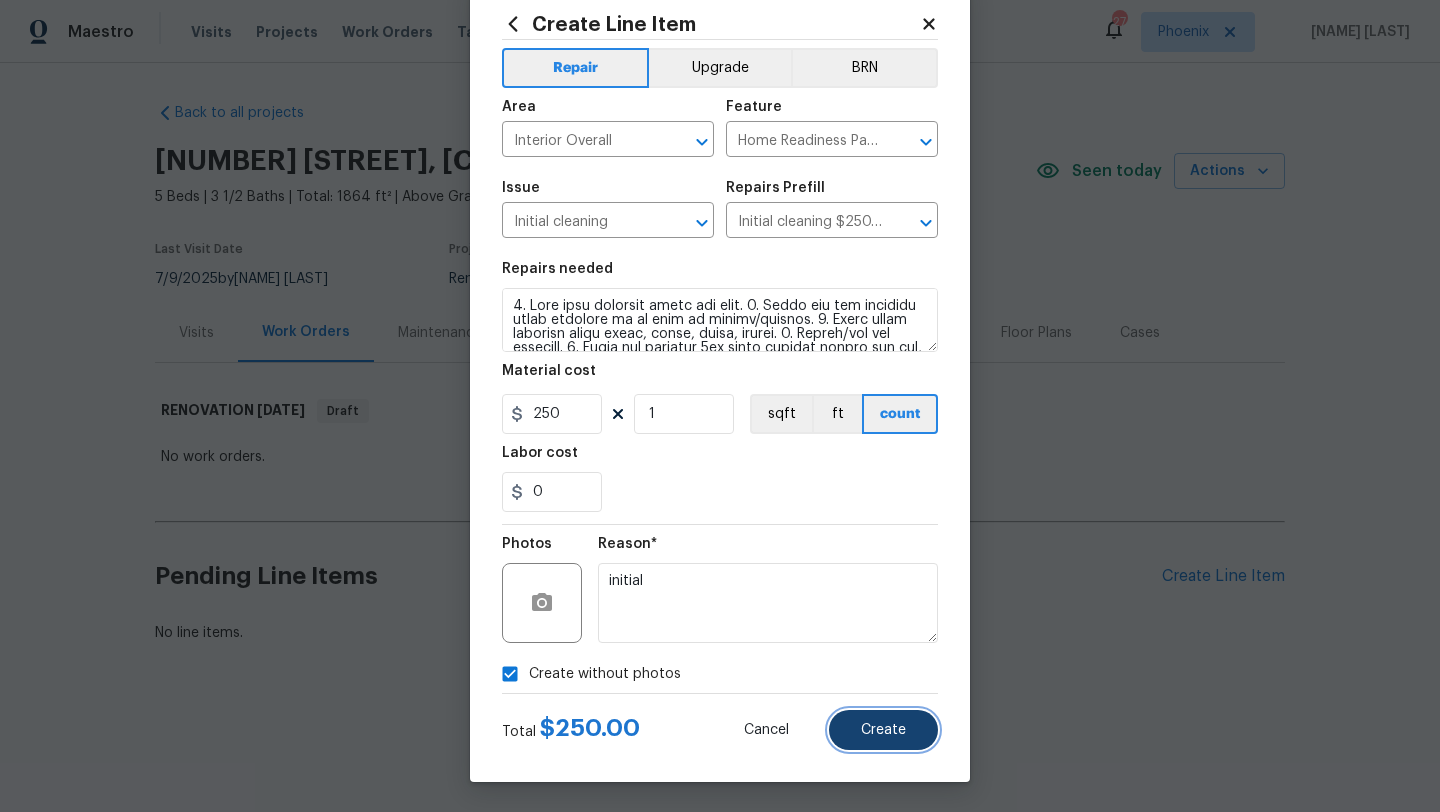 click on "Create" at bounding box center (883, 730) 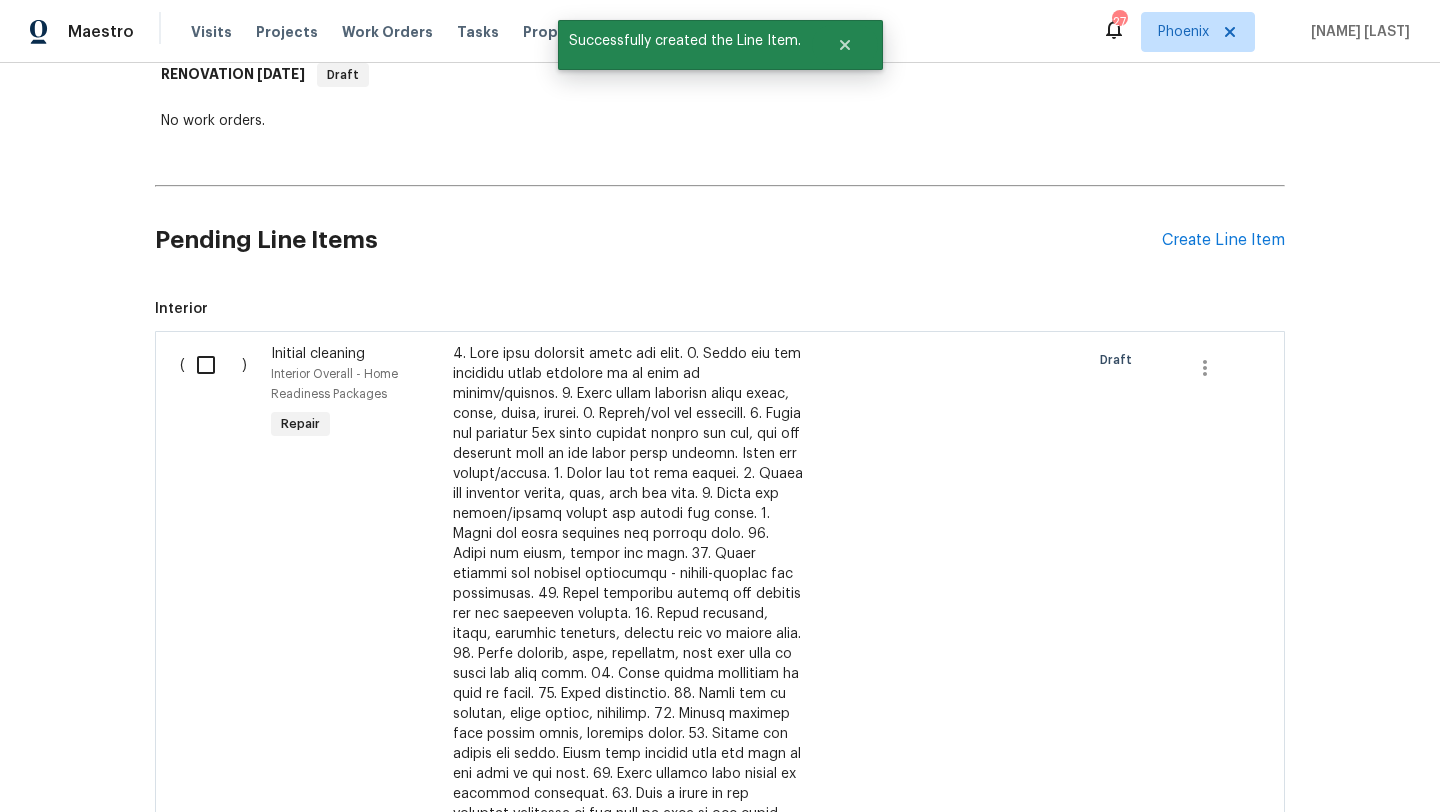scroll, scrollTop: 337, scrollLeft: 0, axis: vertical 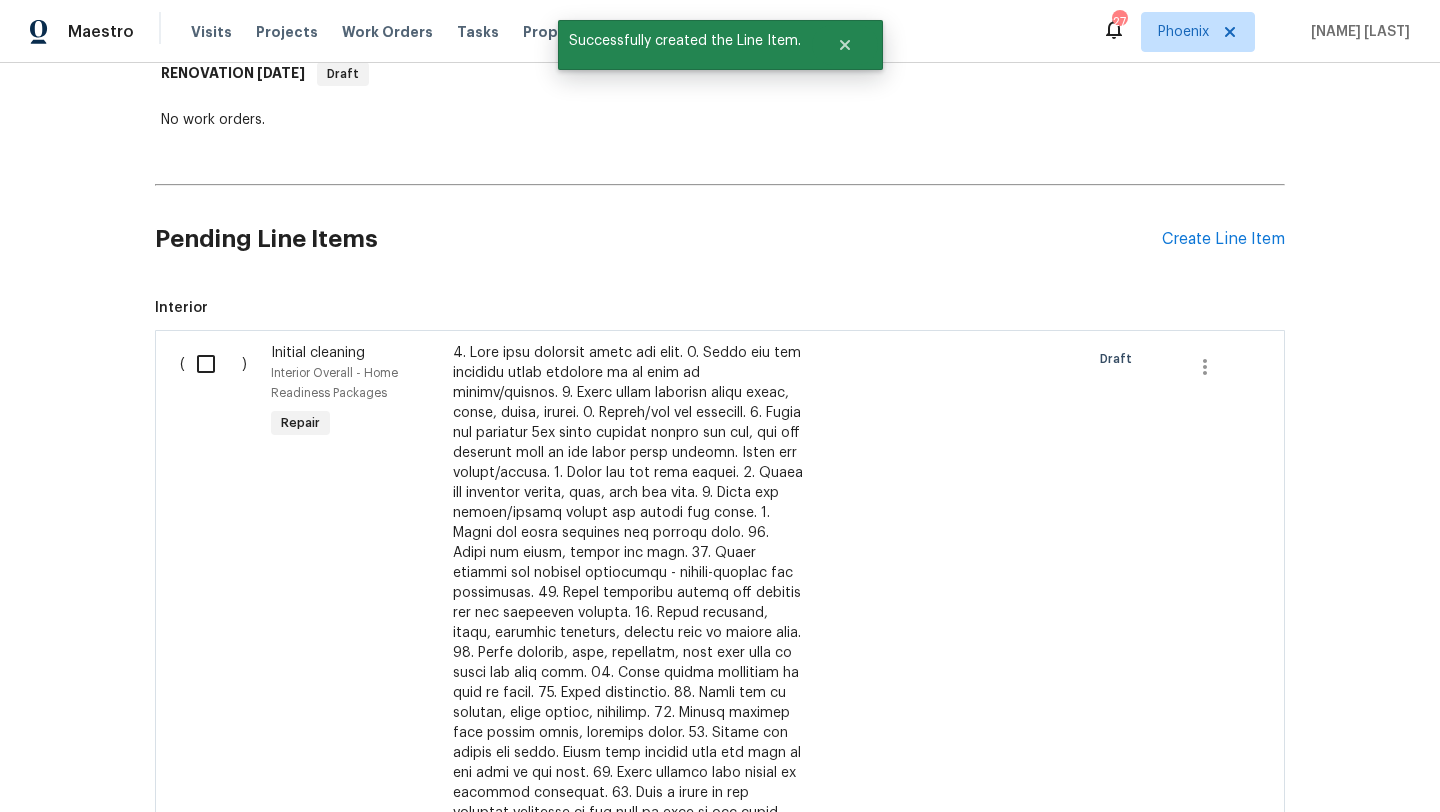 click at bounding box center (213, 364) 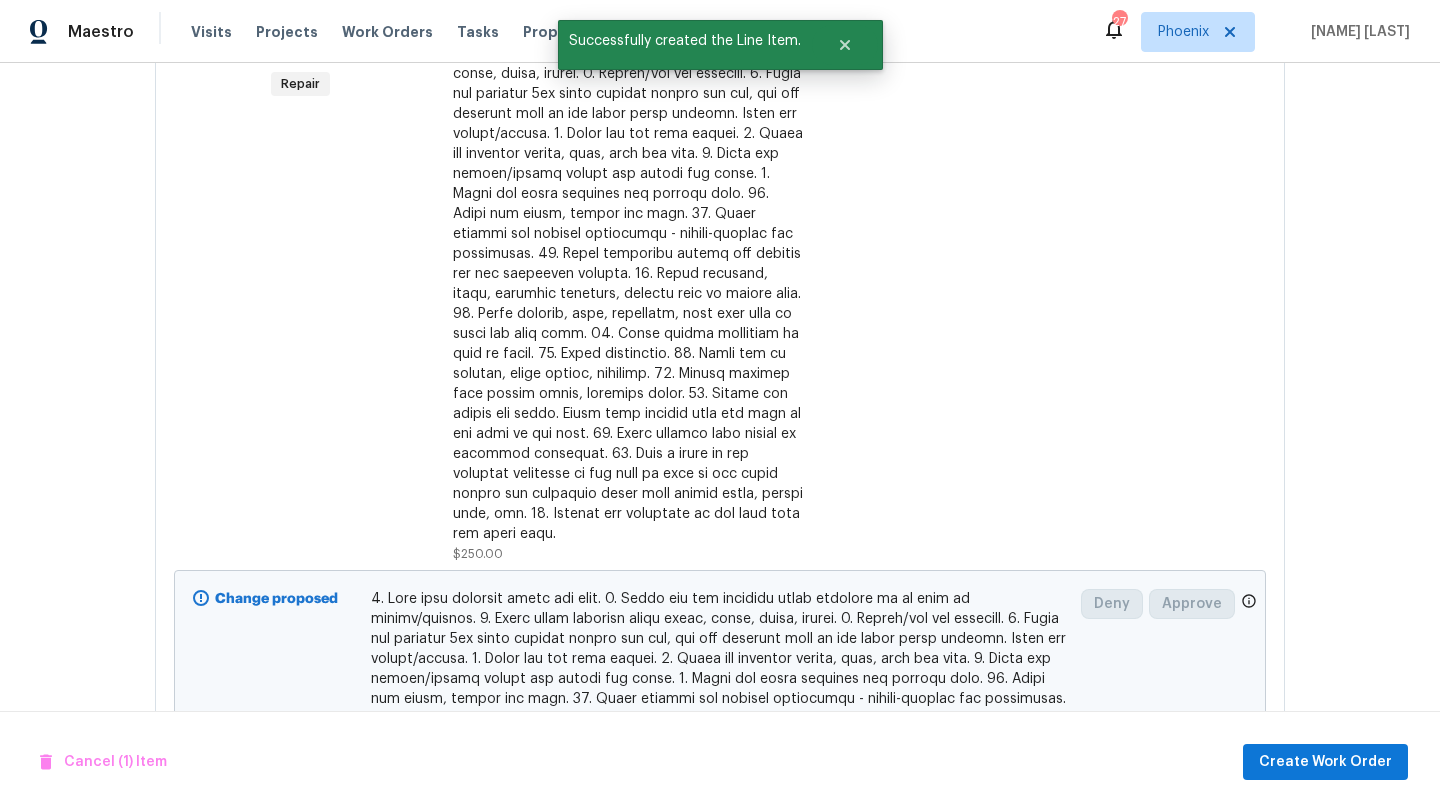 scroll, scrollTop: 715, scrollLeft: 0, axis: vertical 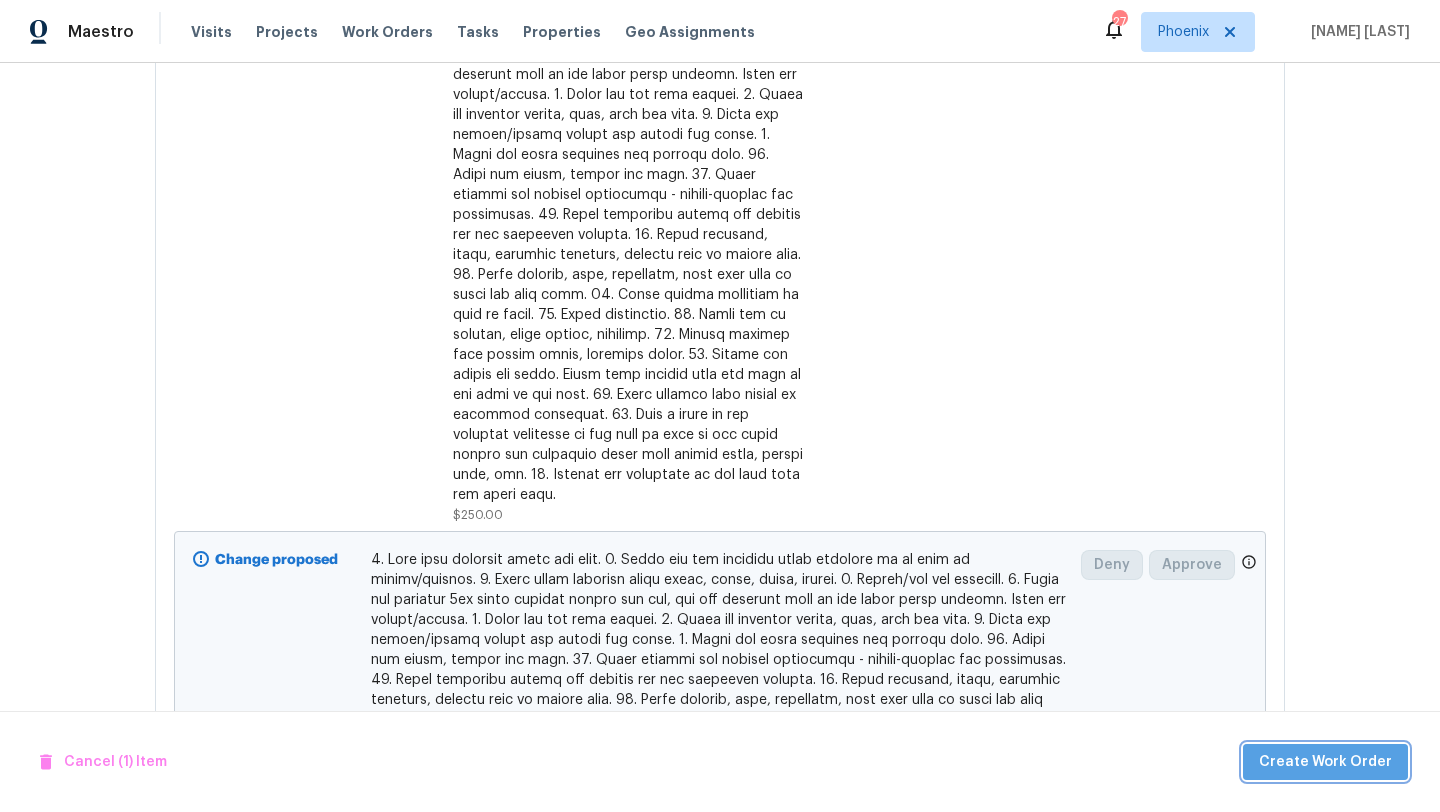 click on "Create Work Order" at bounding box center (1325, 762) 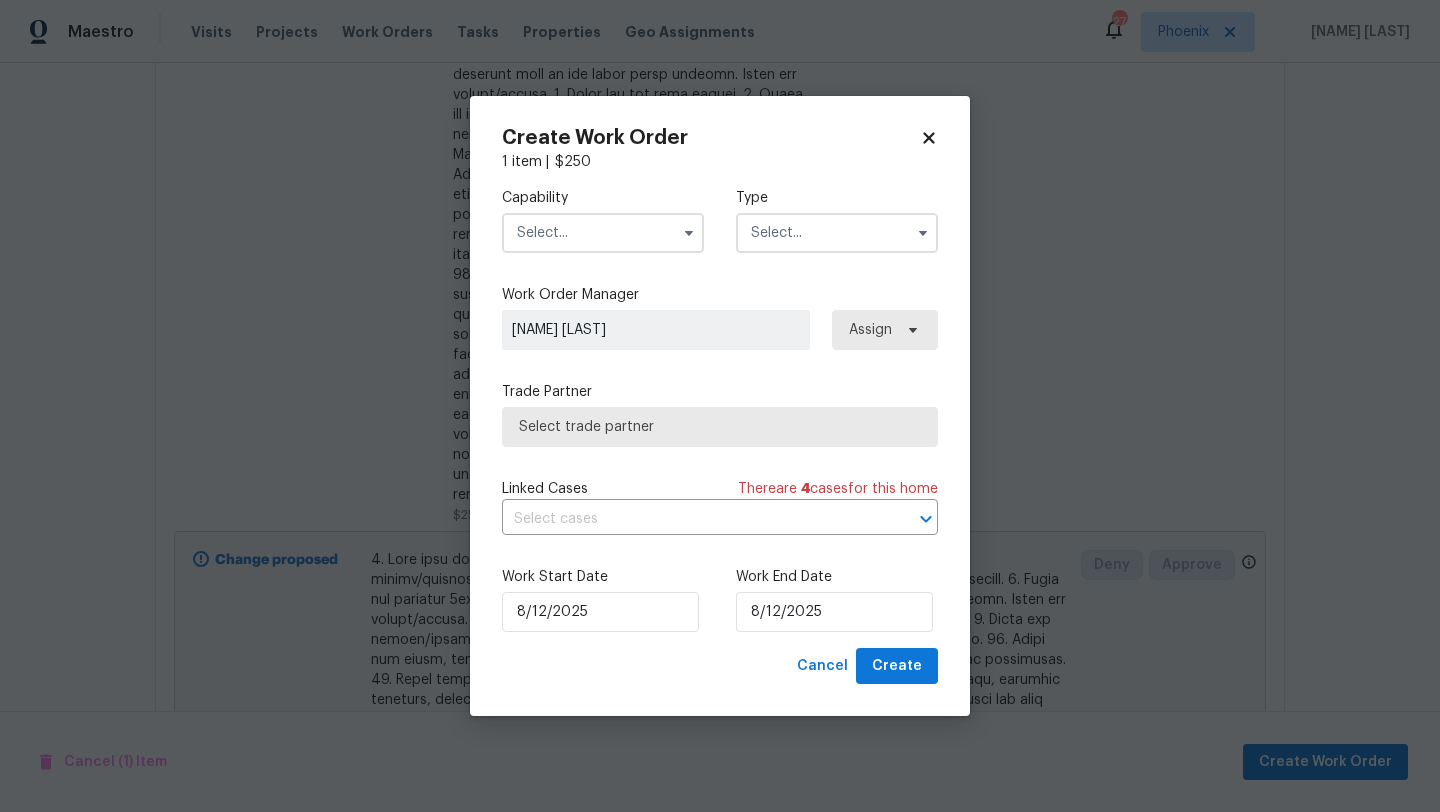 click at bounding box center [603, 233] 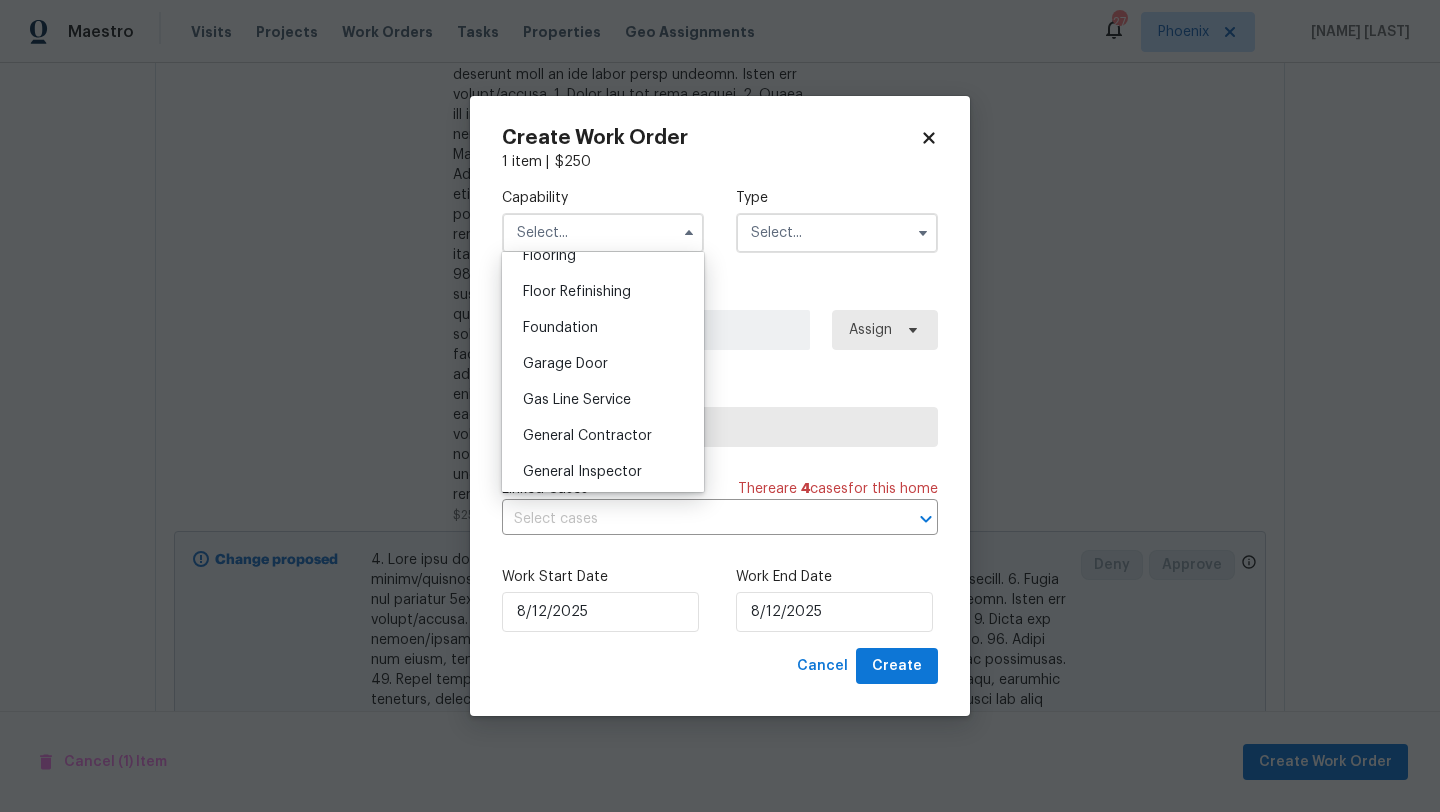 scroll, scrollTop: 822, scrollLeft: 0, axis: vertical 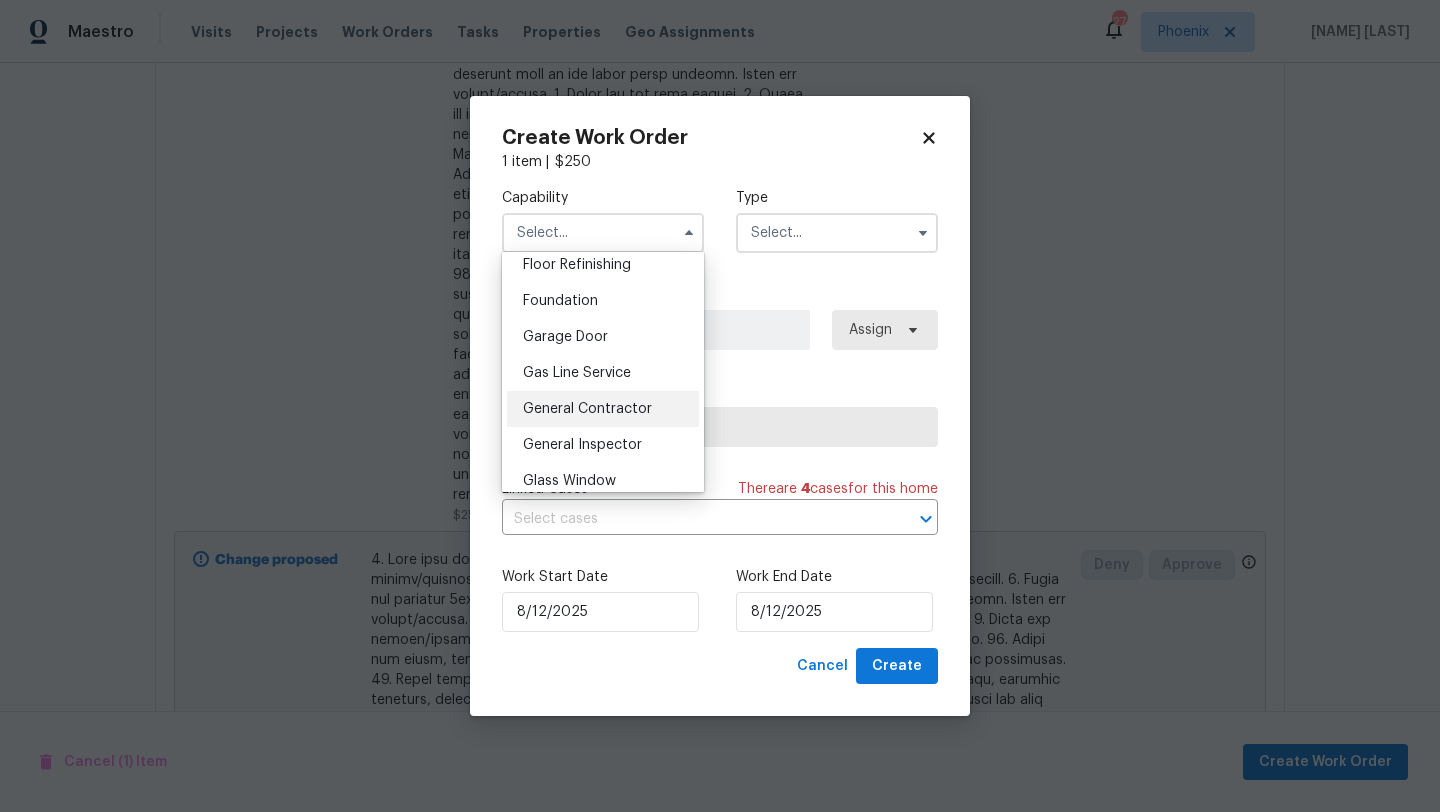 click on "General Contractor" at bounding box center (587, 409) 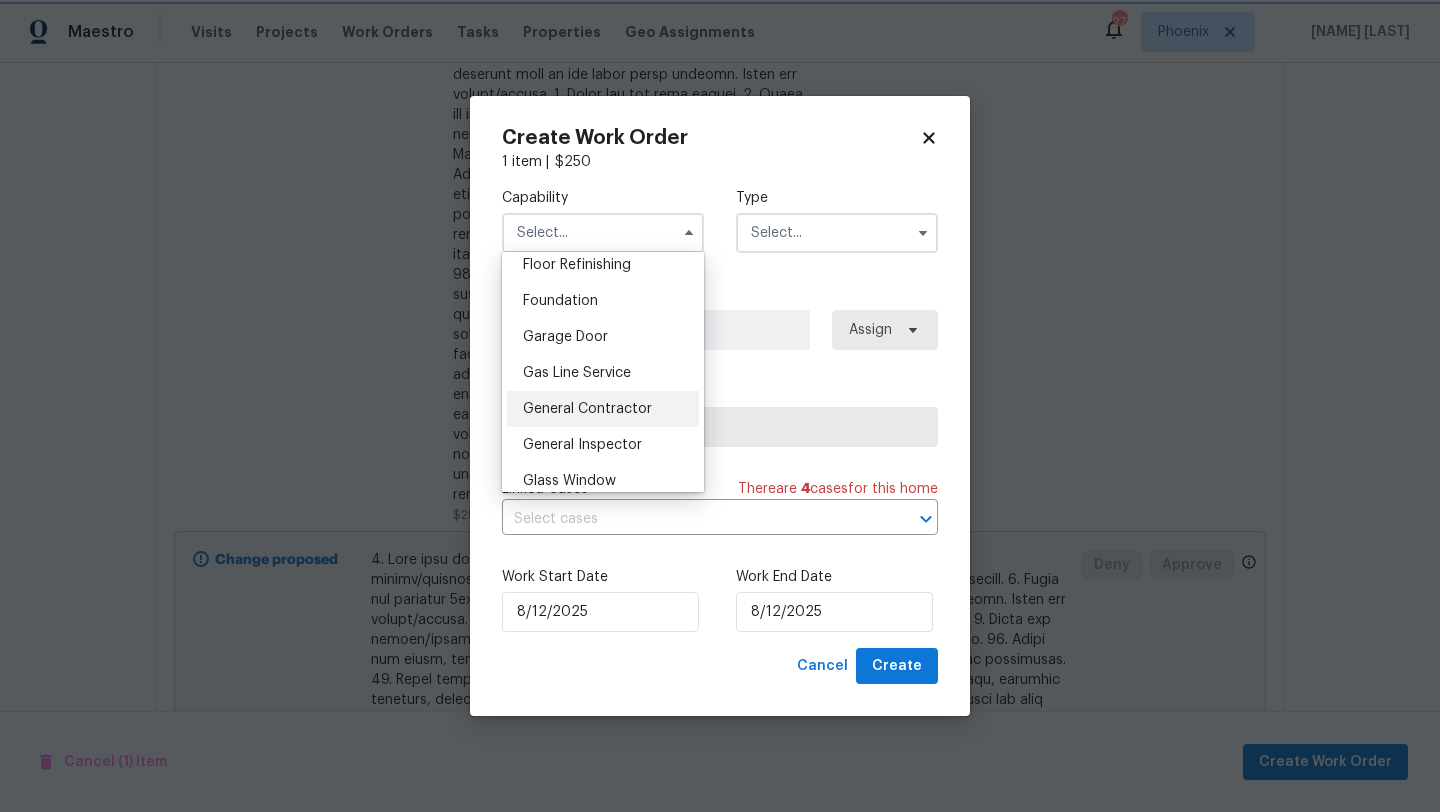 type on "General Contractor" 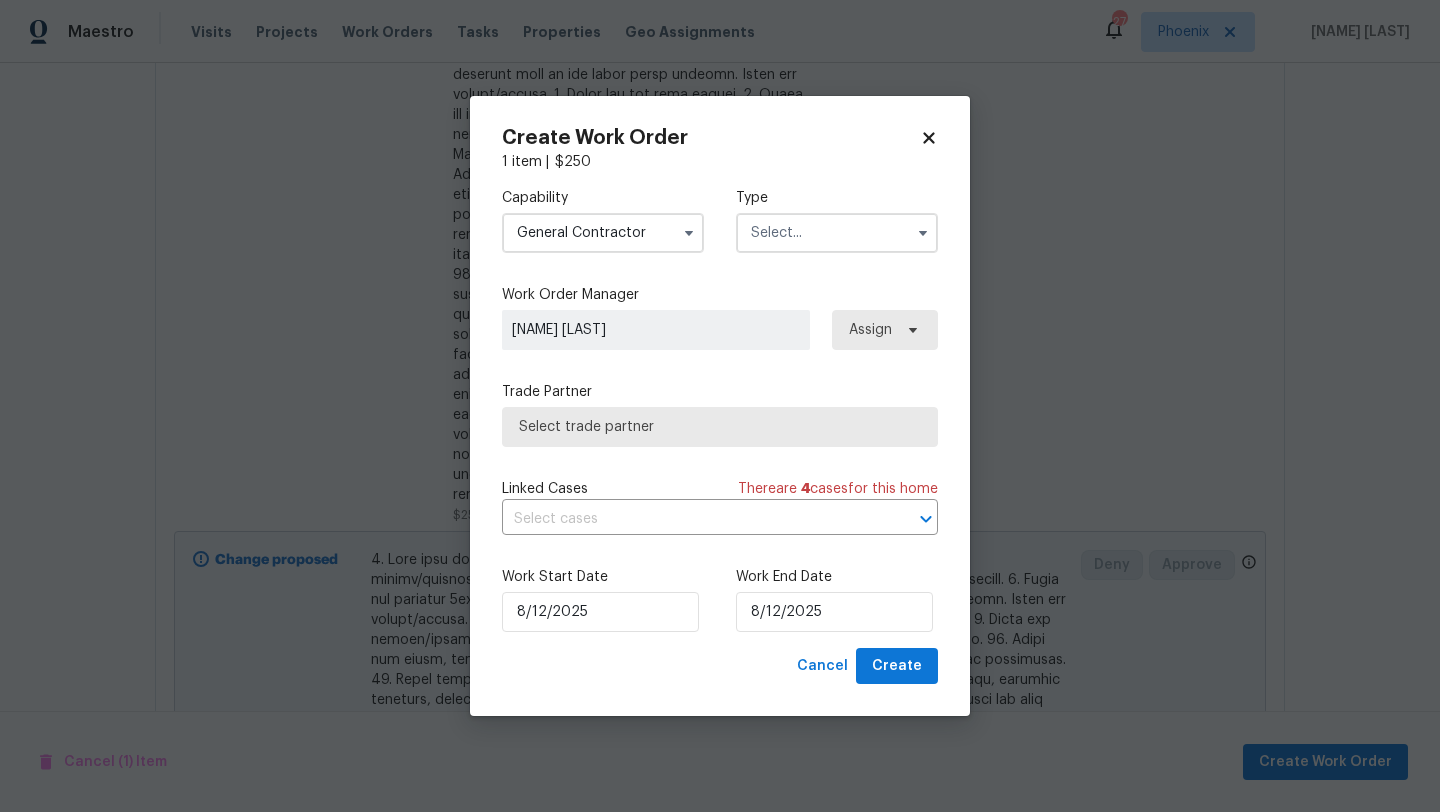 click at bounding box center [837, 233] 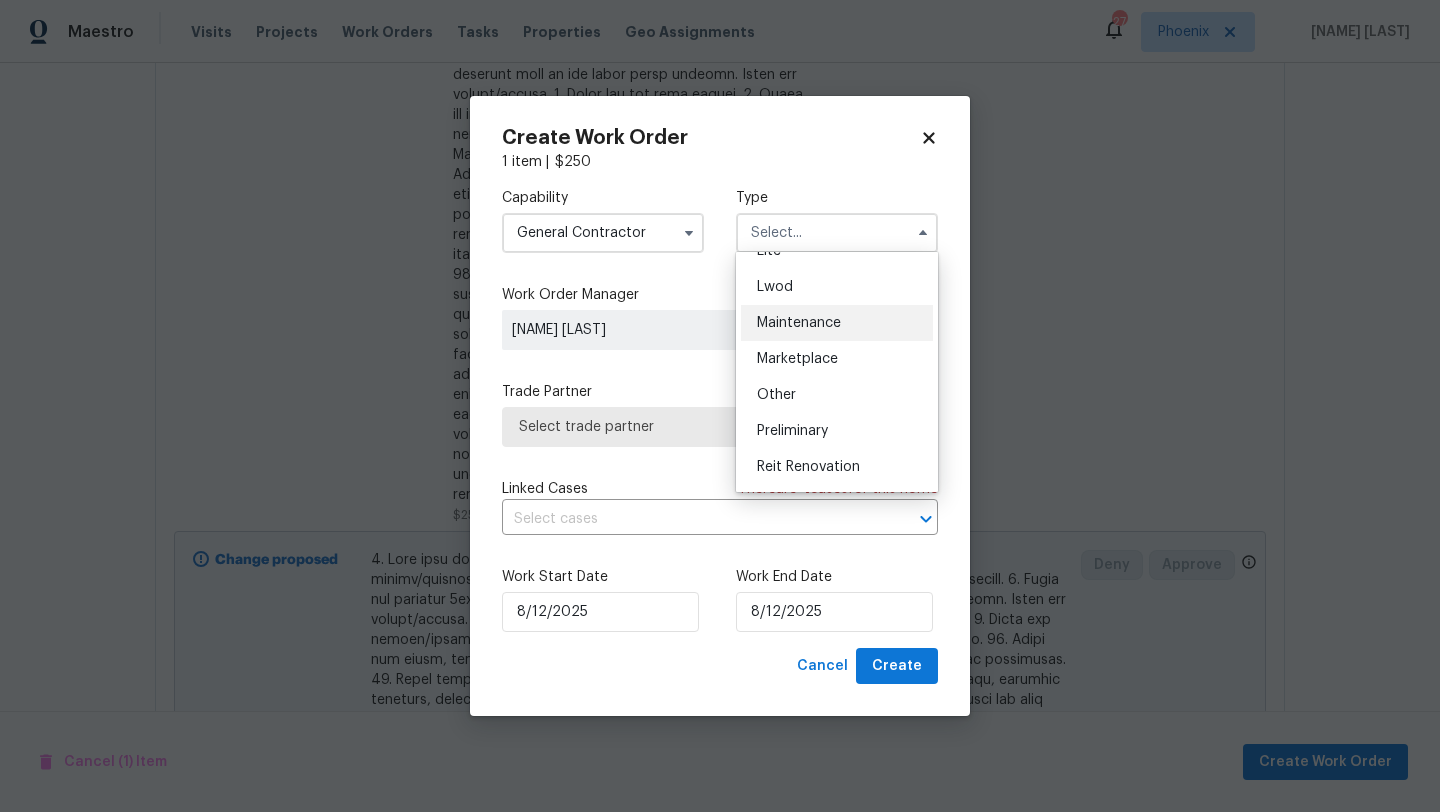 scroll, scrollTop: 382, scrollLeft: 0, axis: vertical 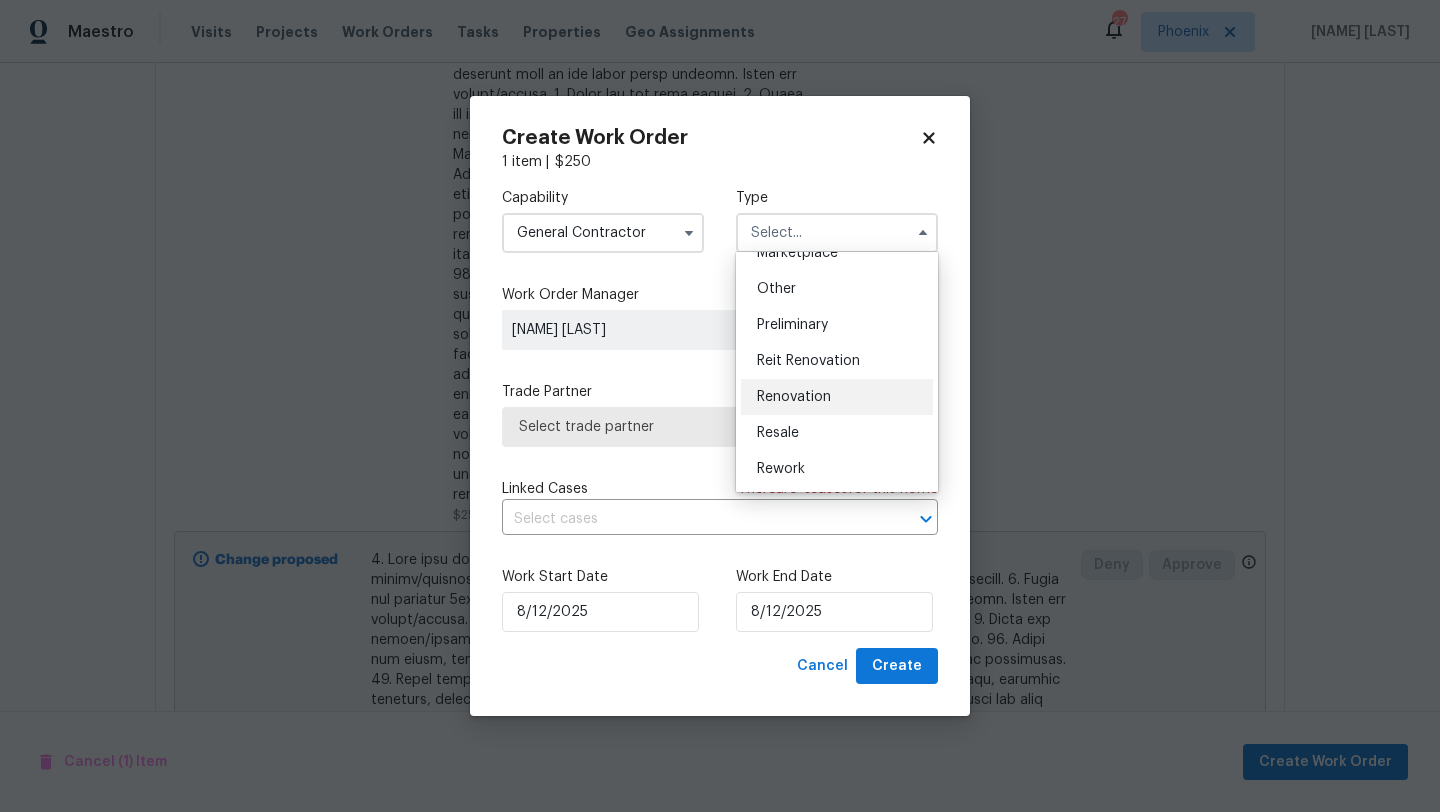 click on "Renovation" at bounding box center [837, 397] 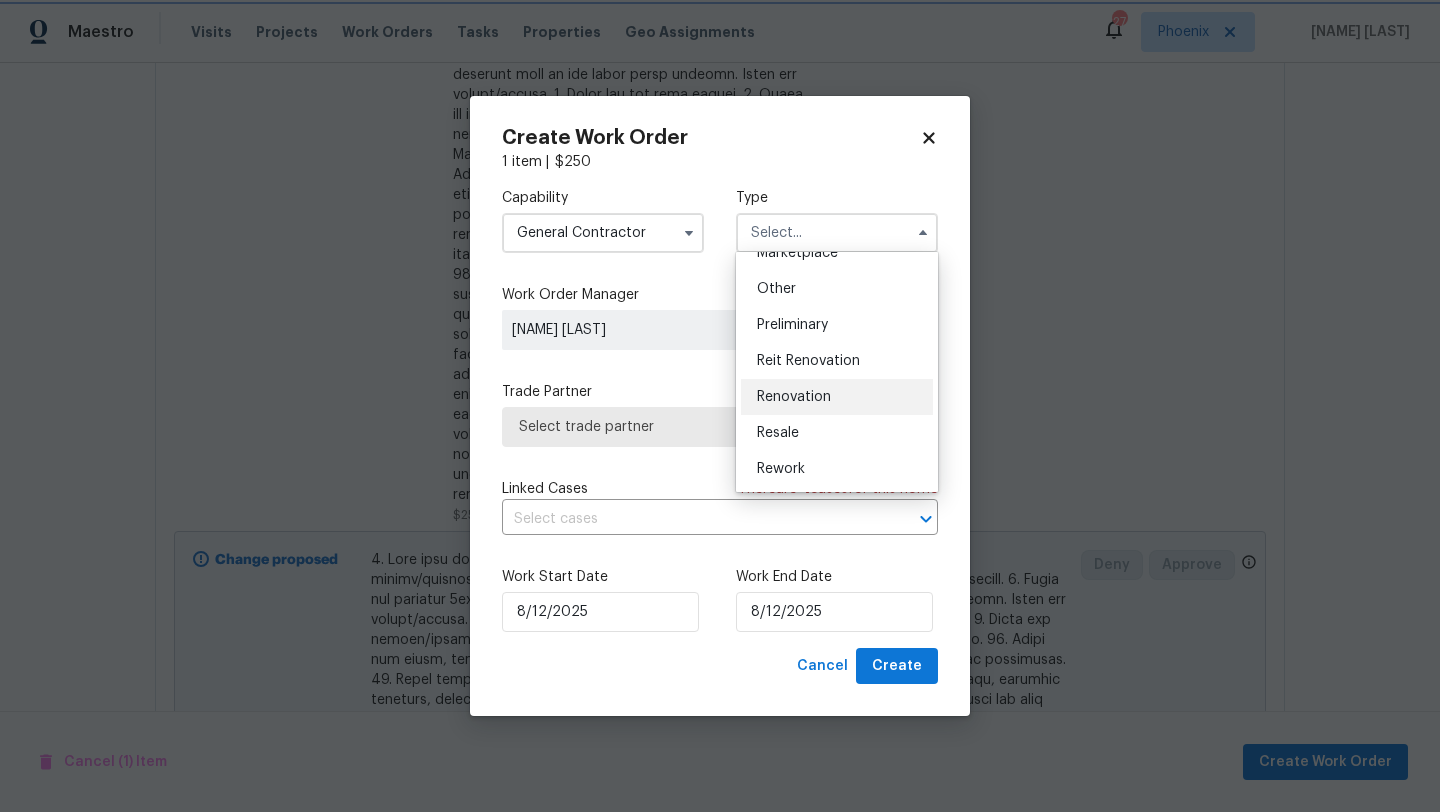 type on "Renovation" 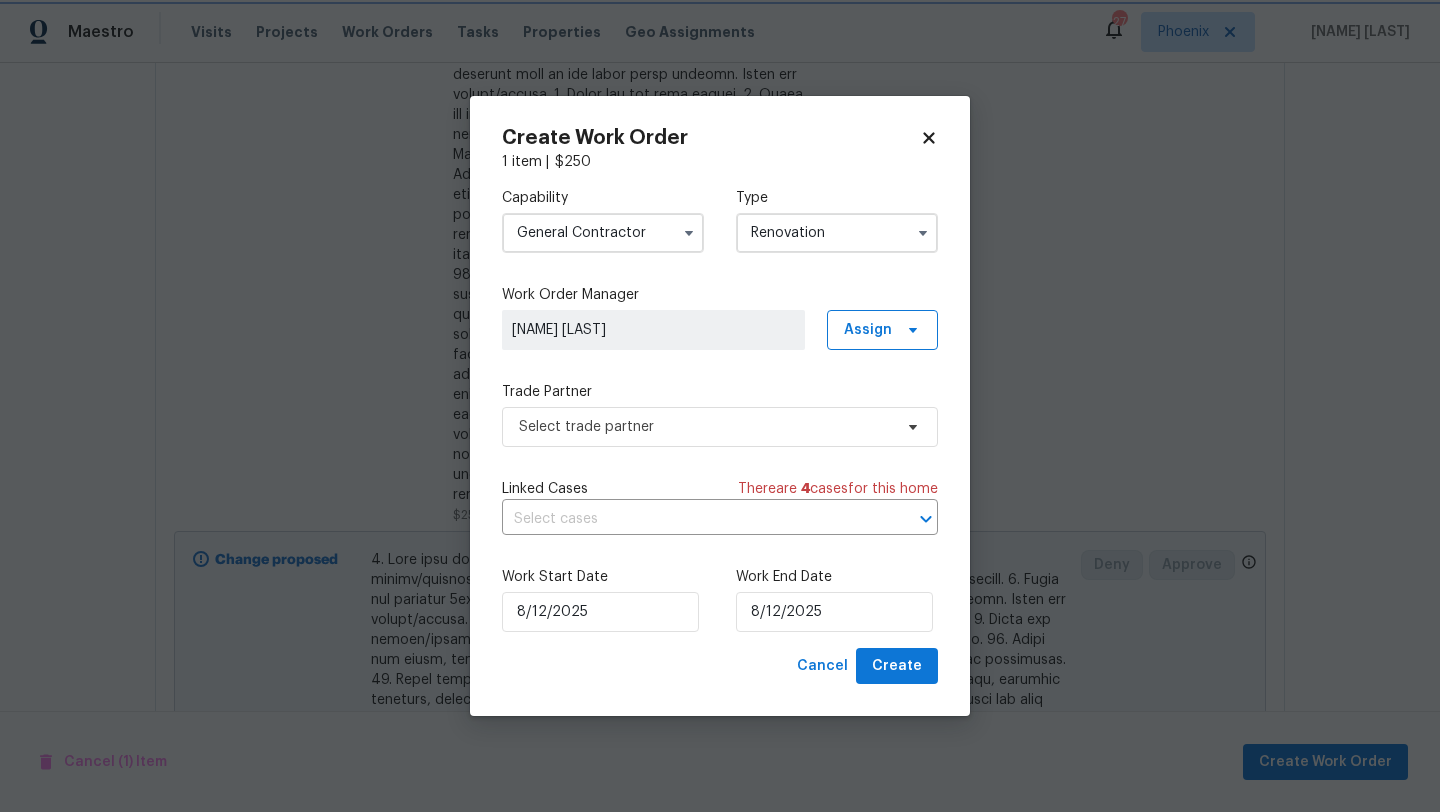 scroll, scrollTop: 0, scrollLeft: 0, axis: both 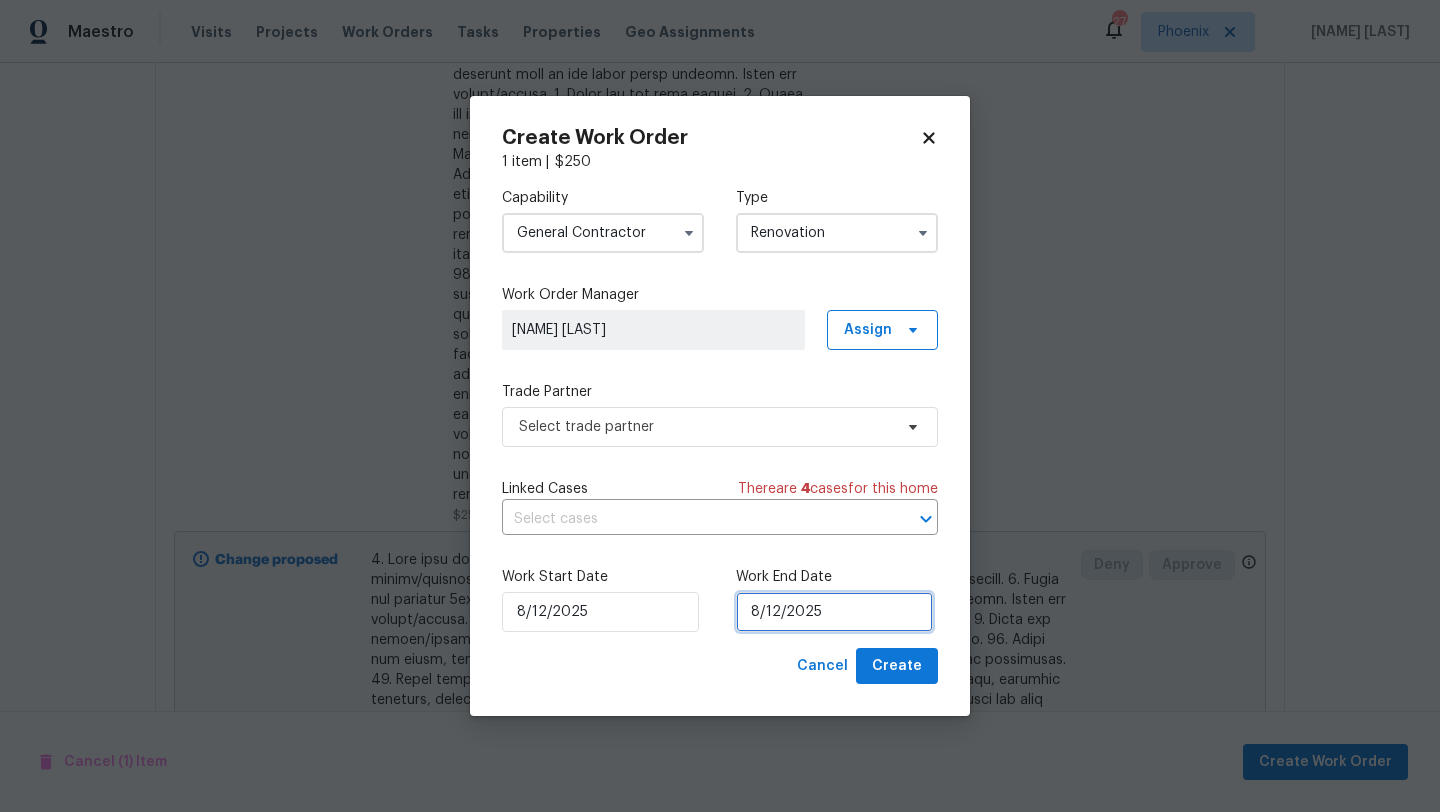 click on "8/12/2025" at bounding box center [834, 612] 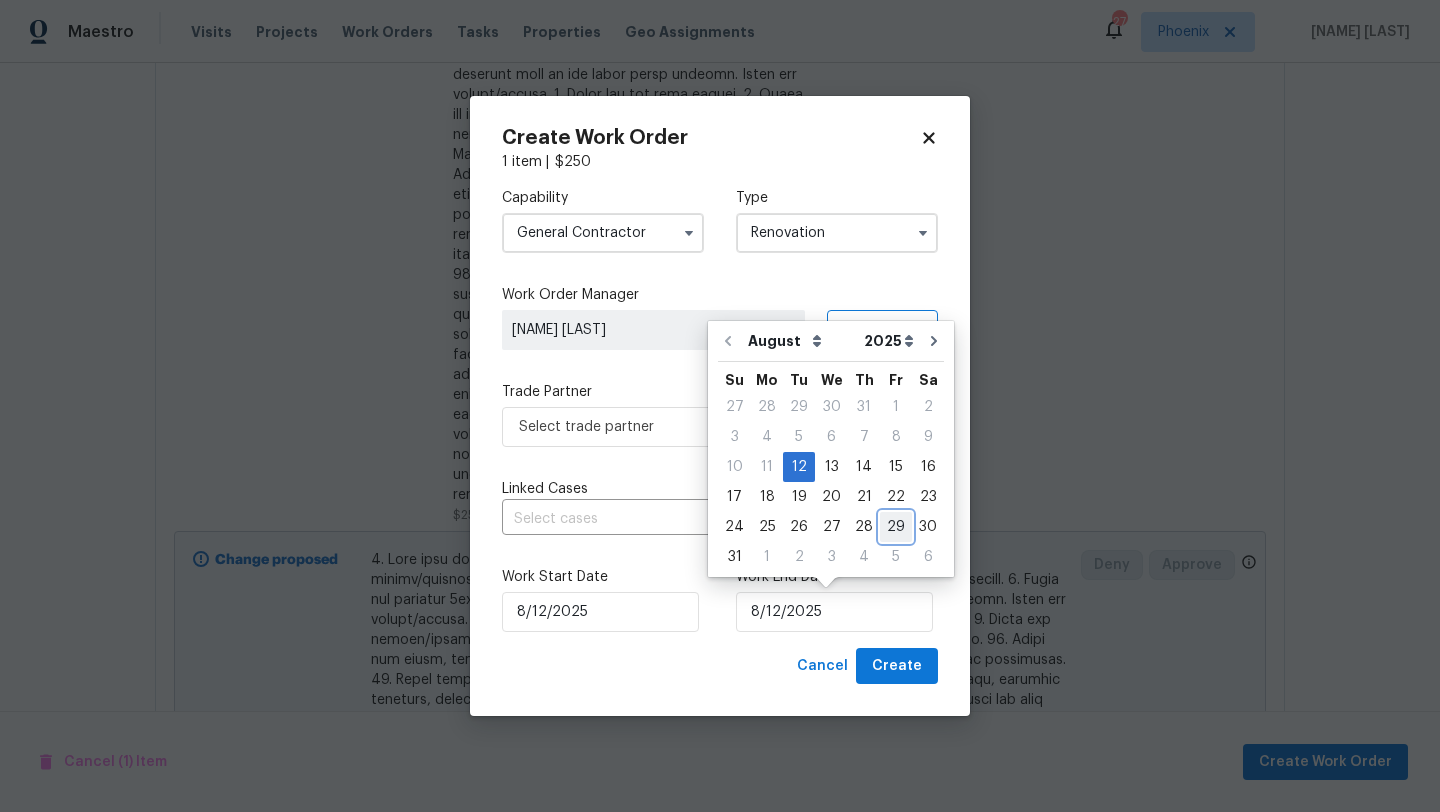 click on "29" at bounding box center [896, 527] 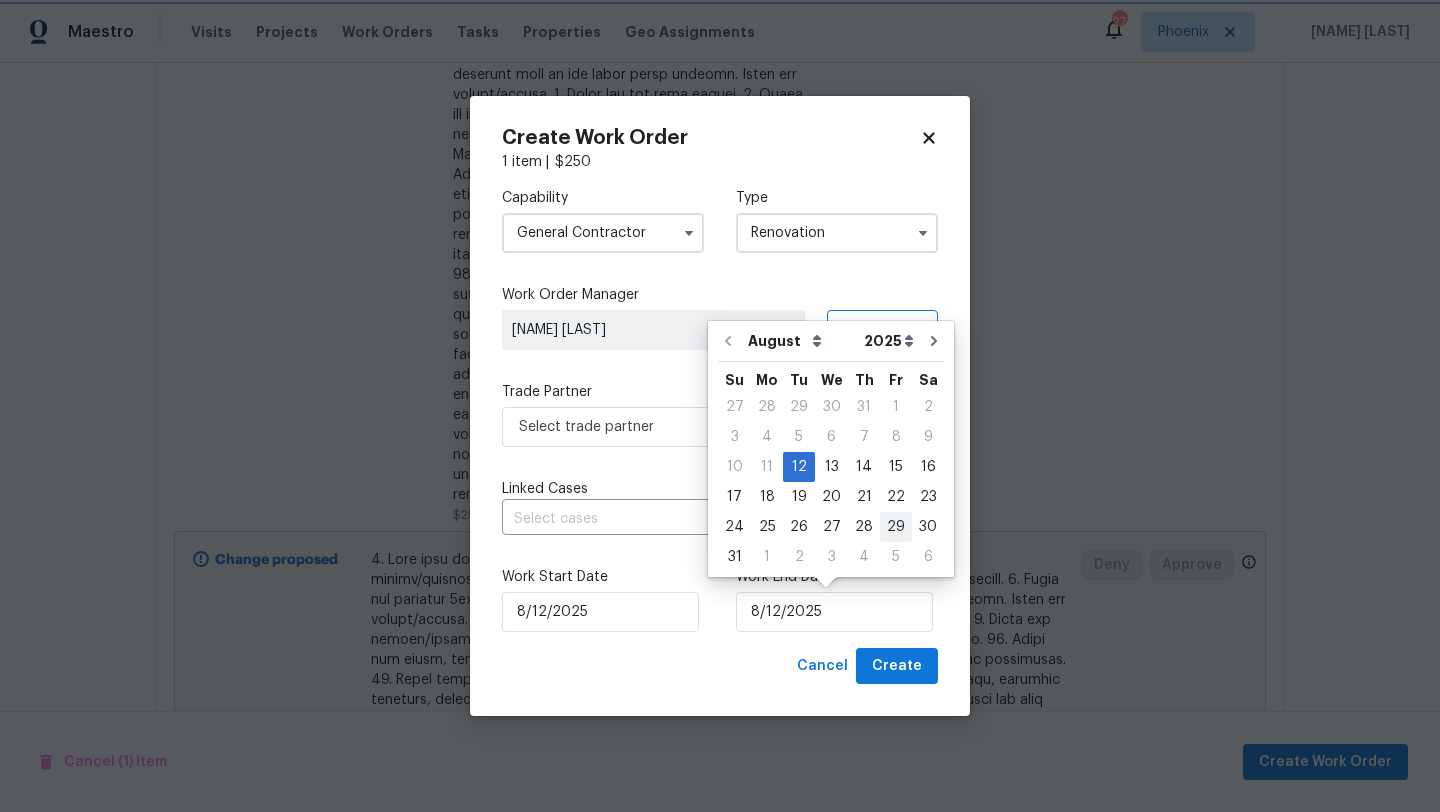 type on "8/29/2025" 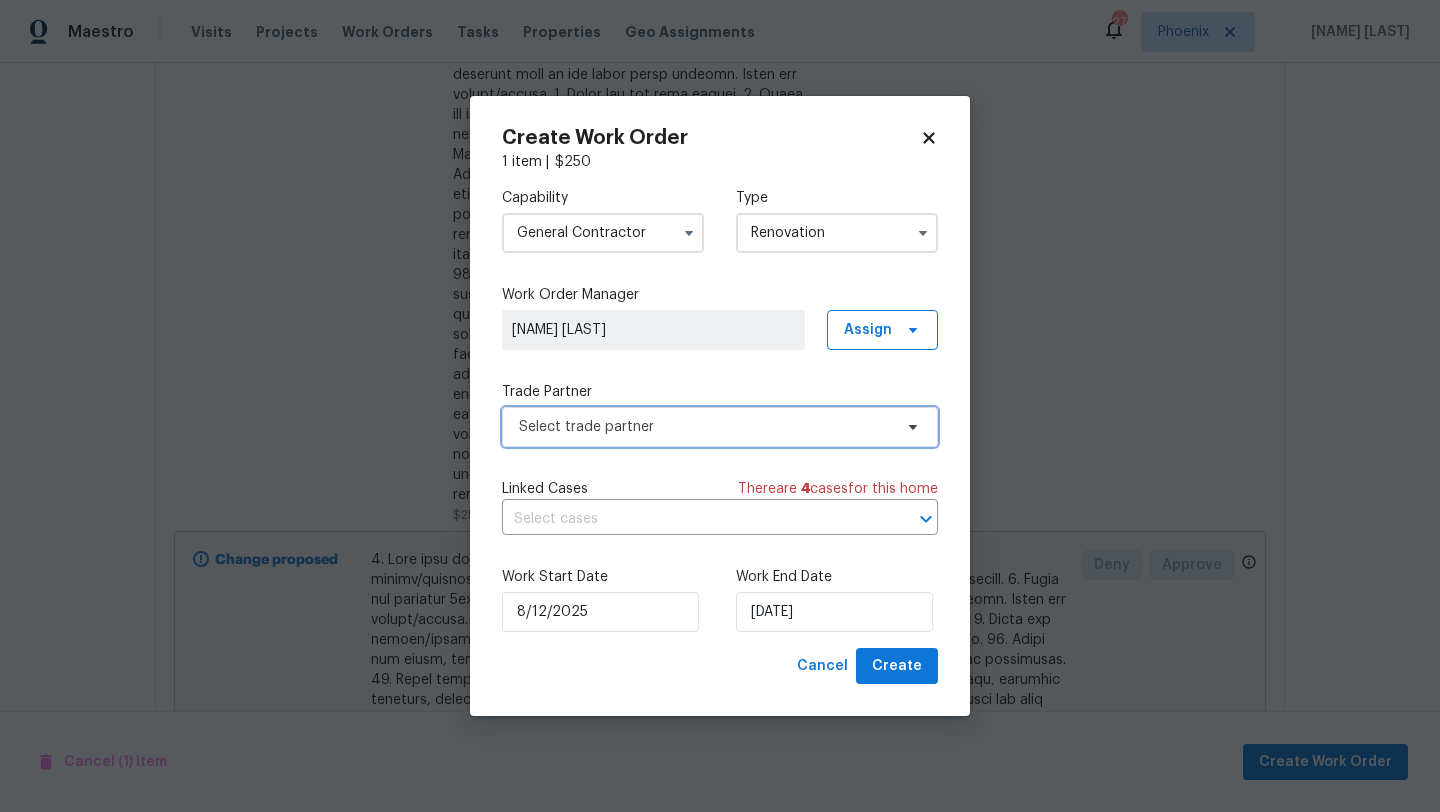 click on "Select trade partner" at bounding box center [705, 427] 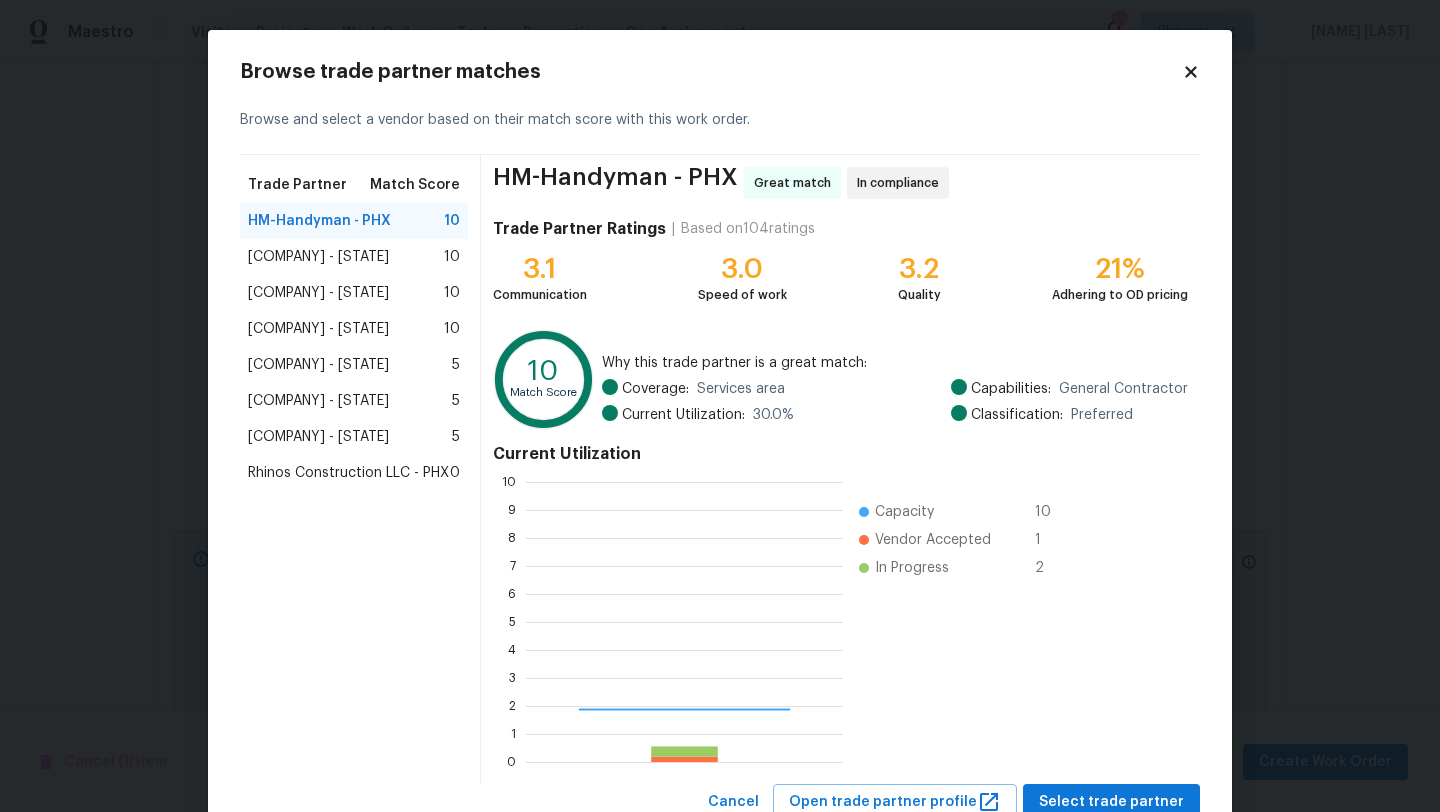 scroll, scrollTop: 2, scrollLeft: 2, axis: both 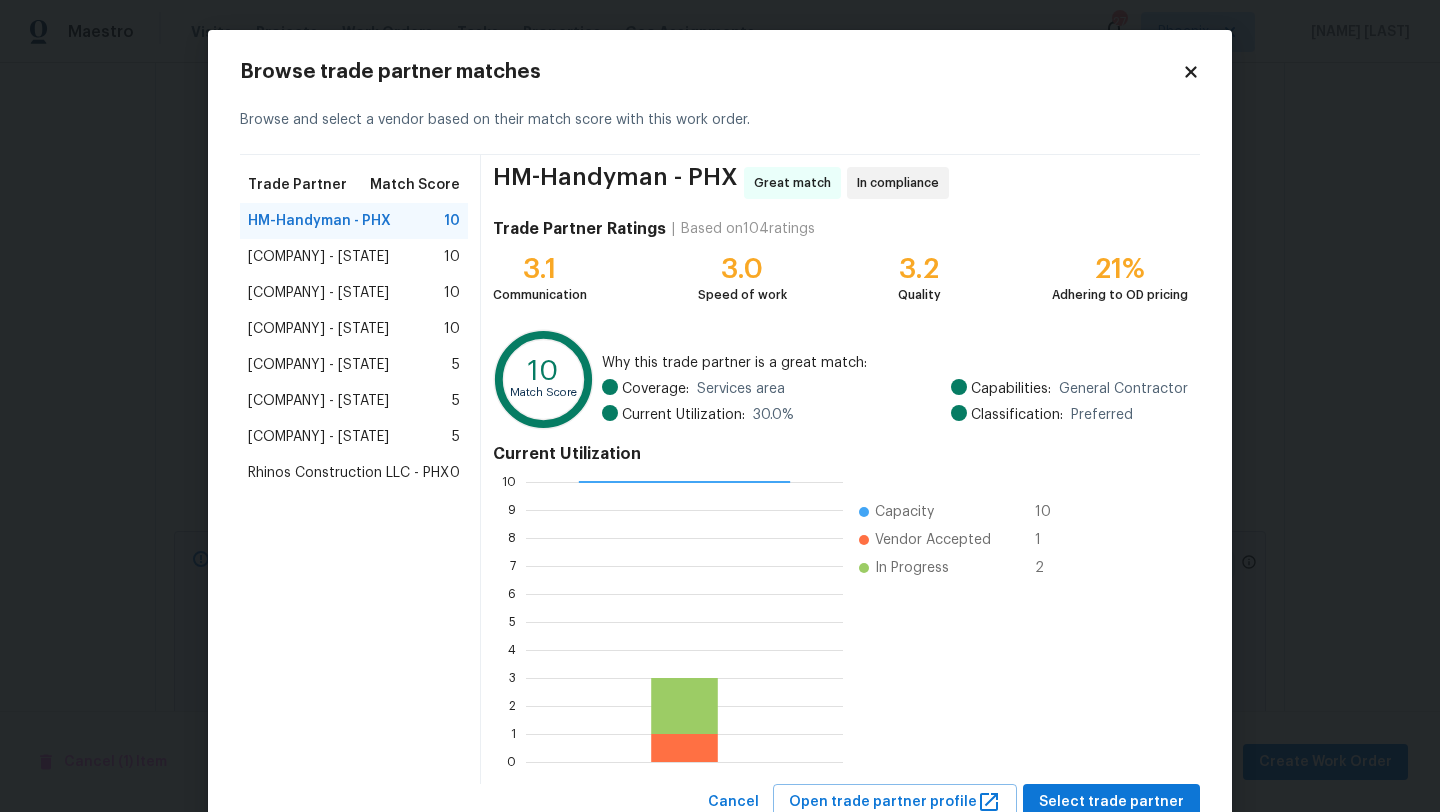 click on "[COMPANY] - PHX" at bounding box center (318, 257) 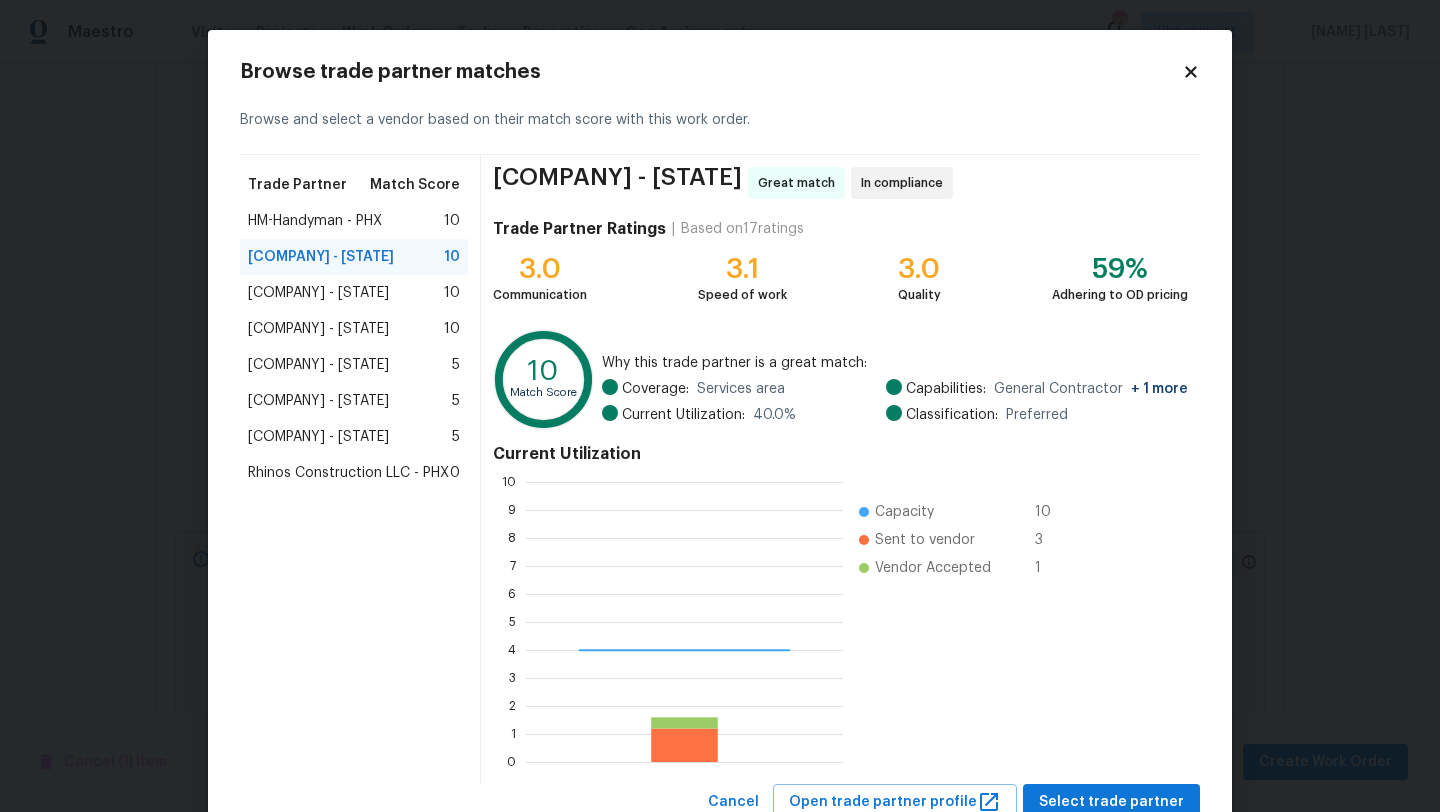 scroll, scrollTop: 2, scrollLeft: 2, axis: both 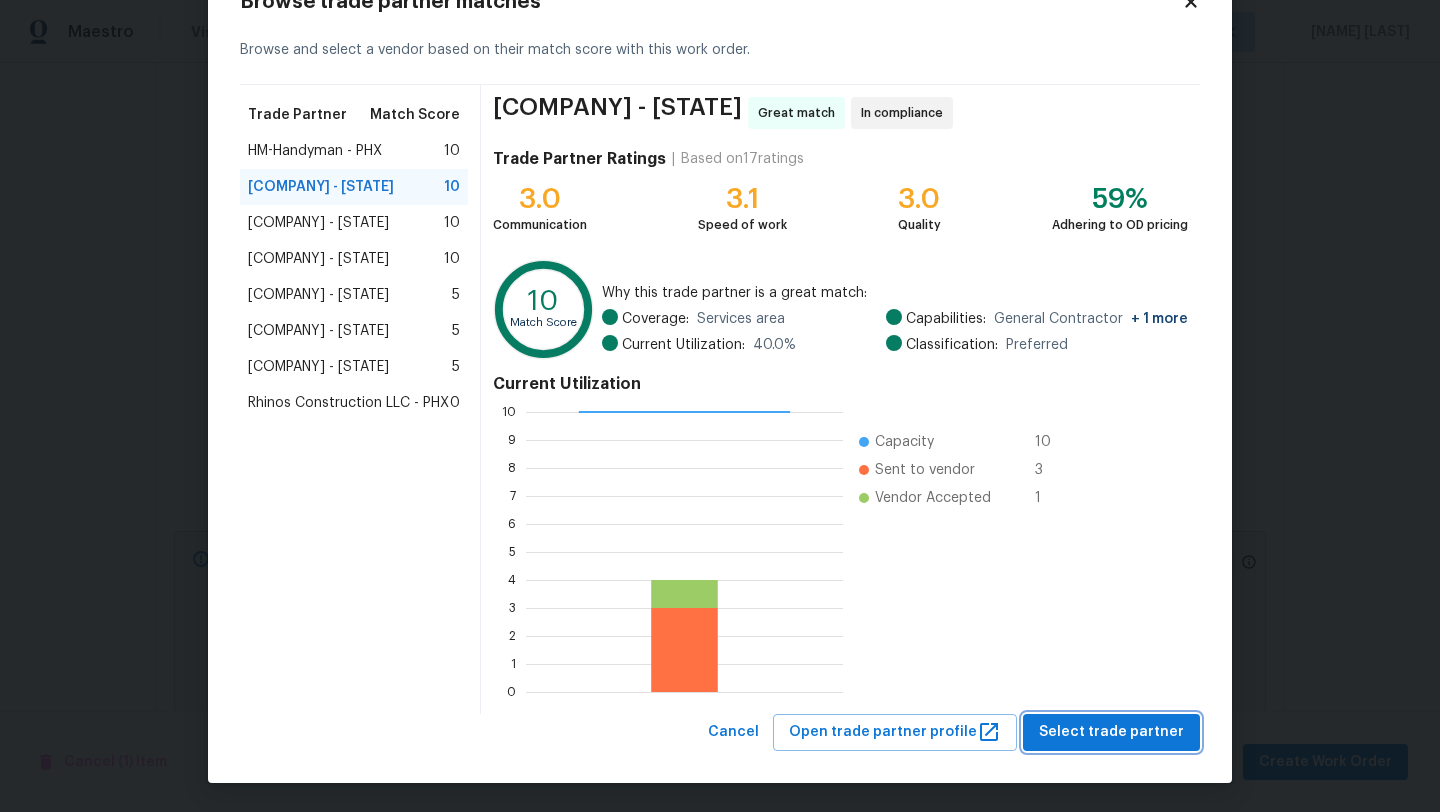 click on "Select trade partner" at bounding box center [1111, 732] 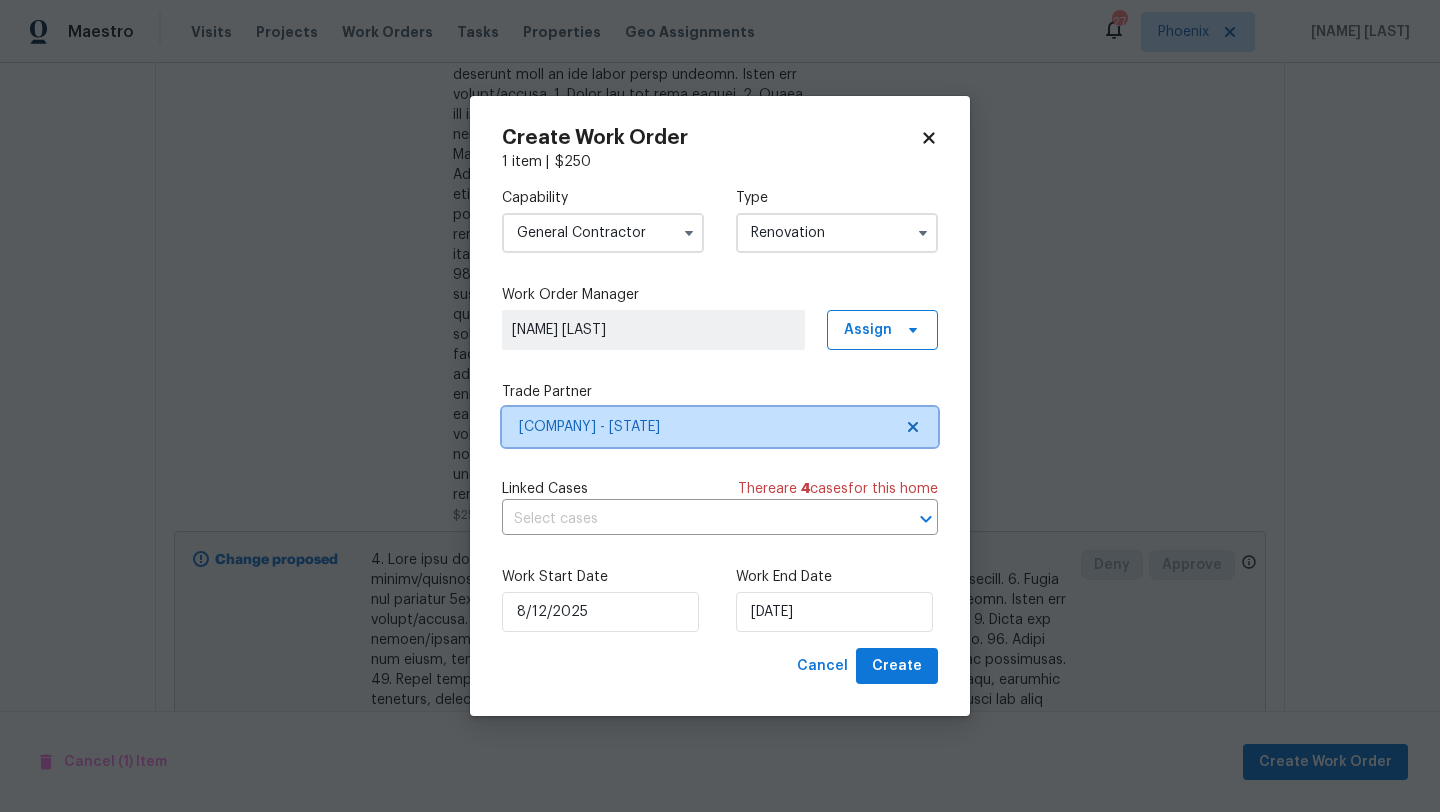 scroll, scrollTop: 0, scrollLeft: 0, axis: both 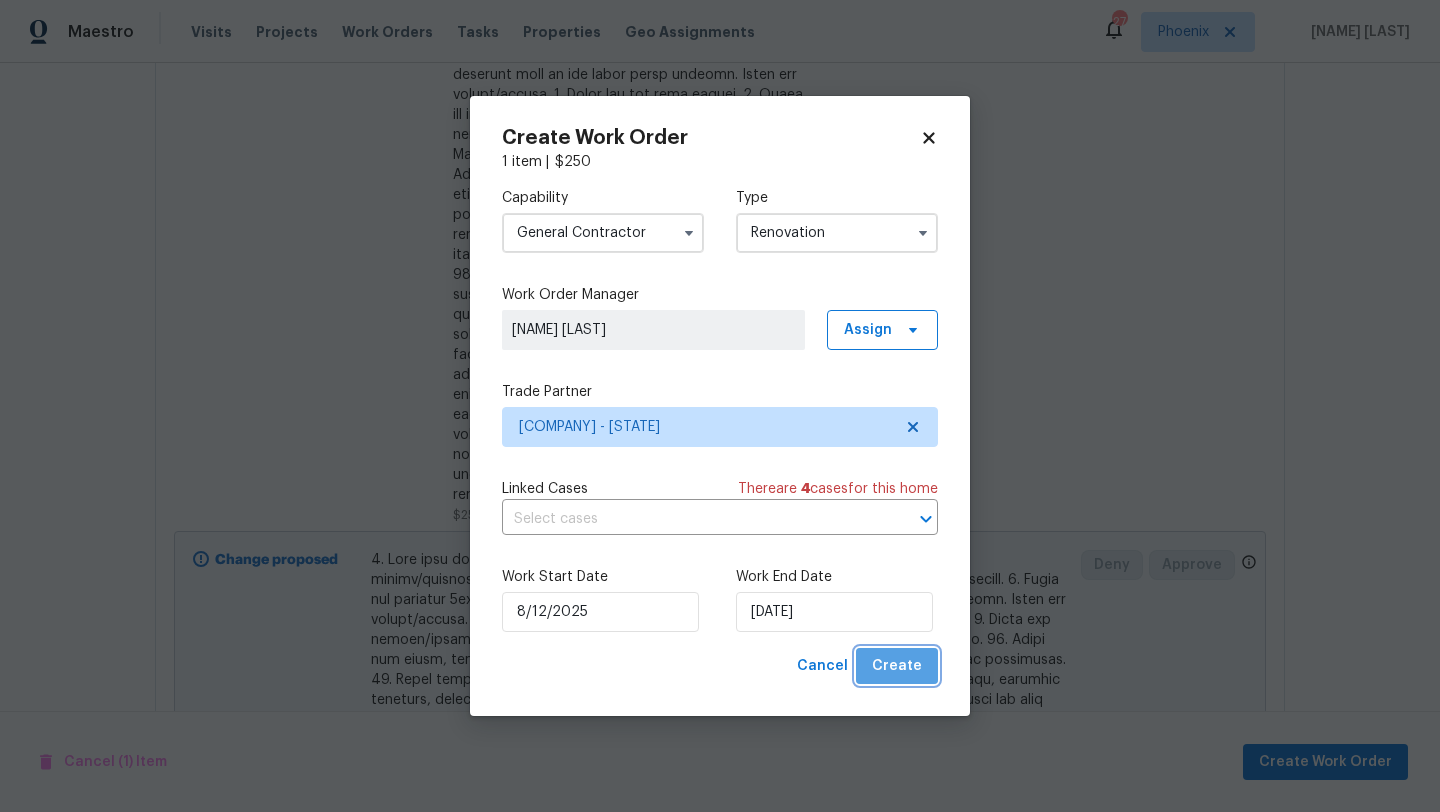 click on "Create" at bounding box center (897, 666) 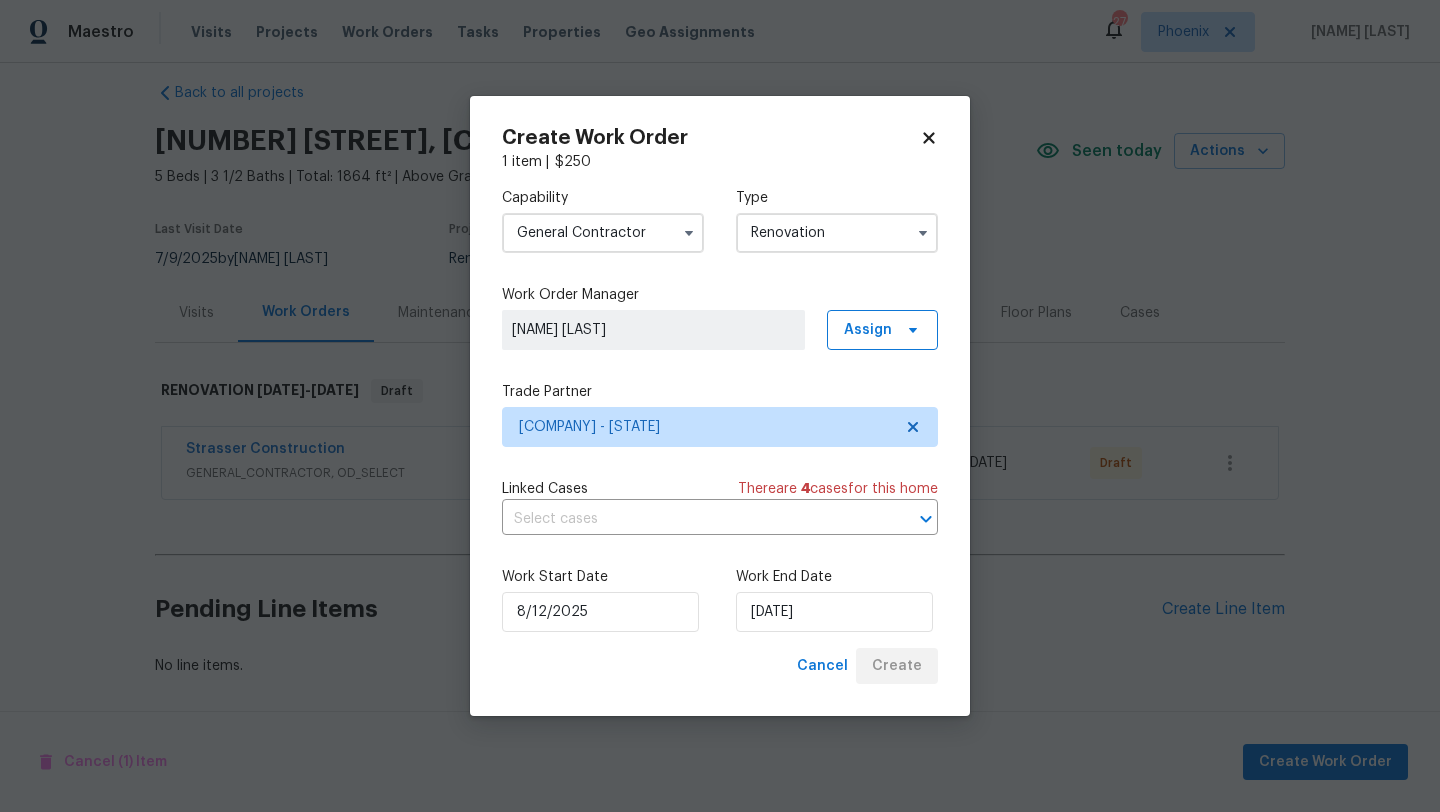 scroll, scrollTop: 20, scrollLeft: 0, axis: vertical 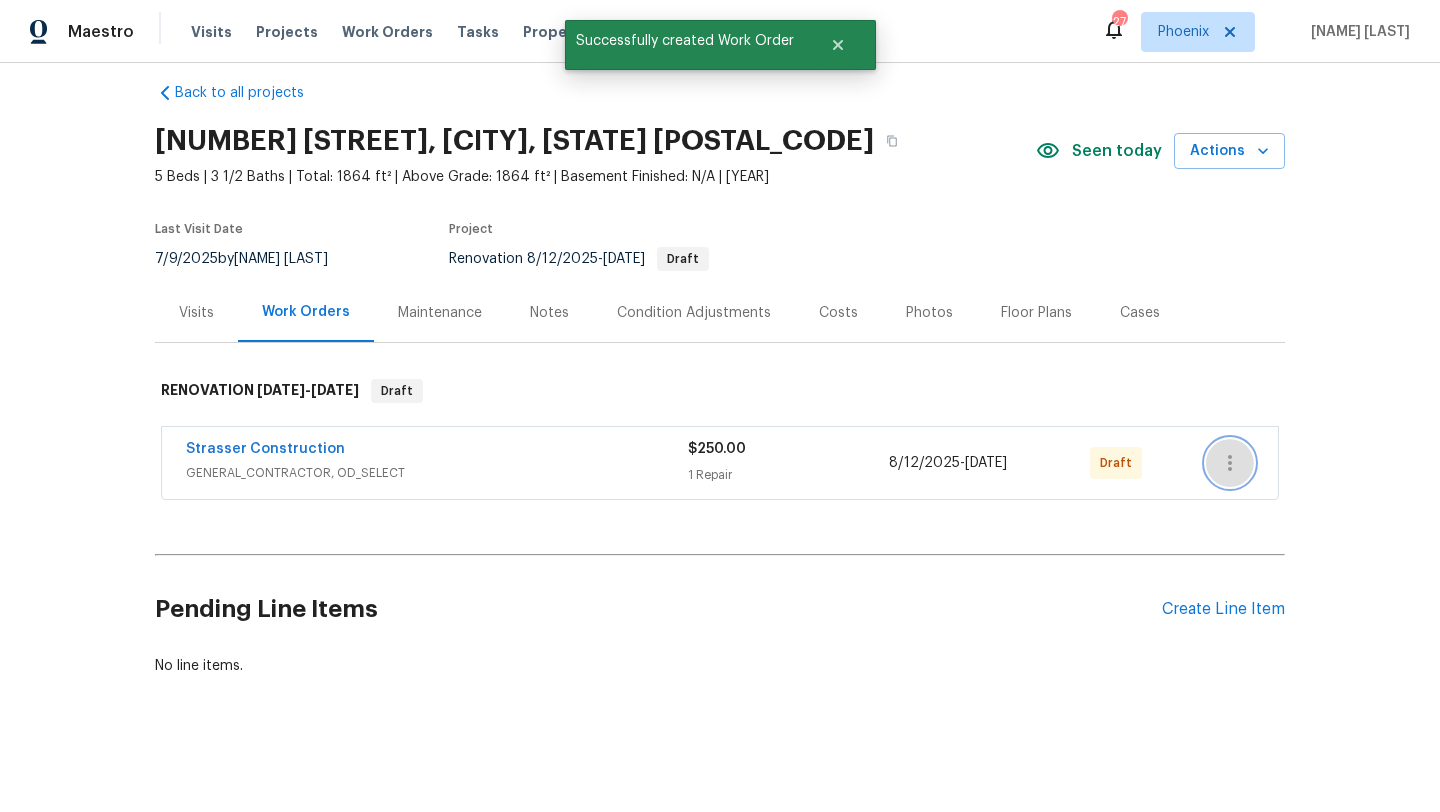 click 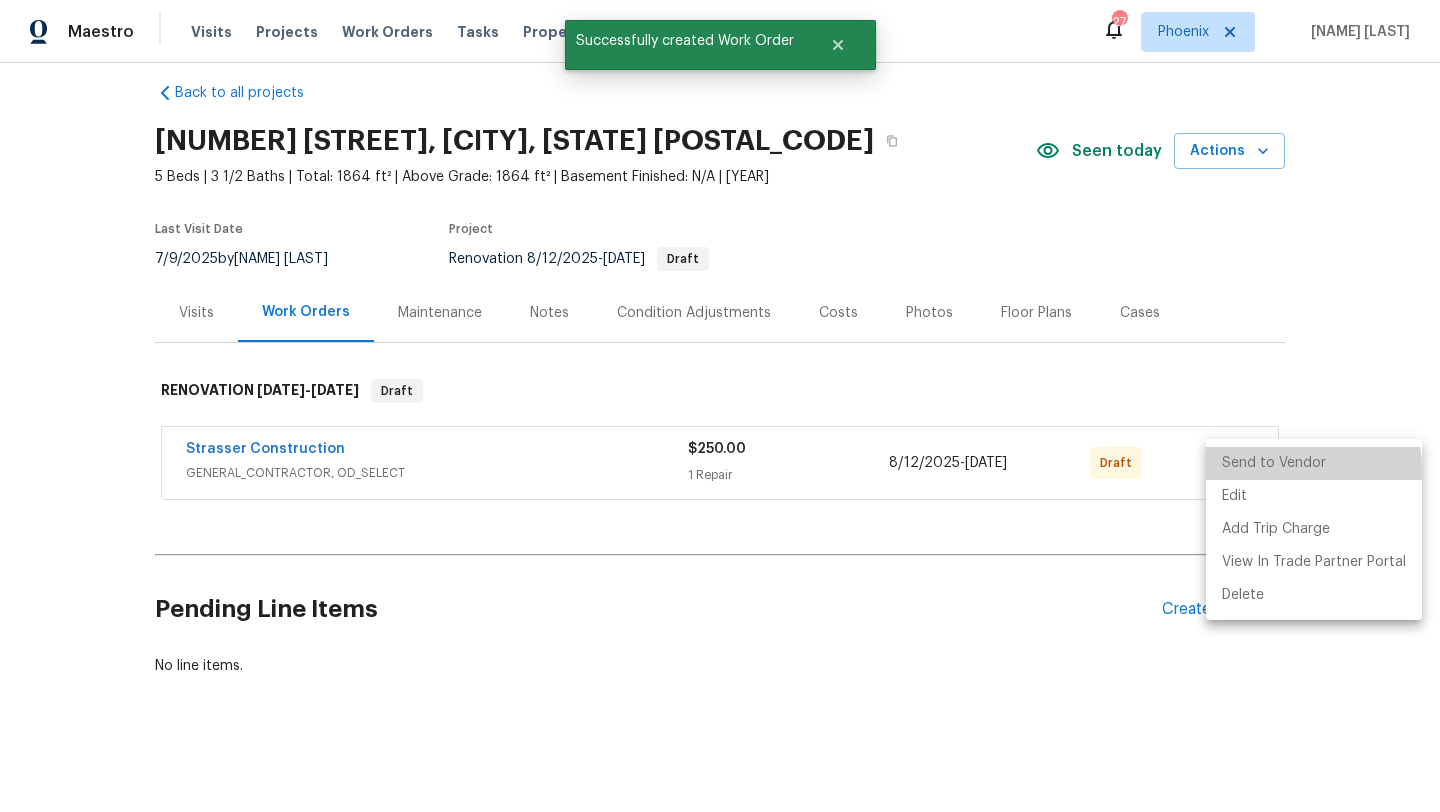 click on "Send to Vendor" at bounding box center [1314, 463] 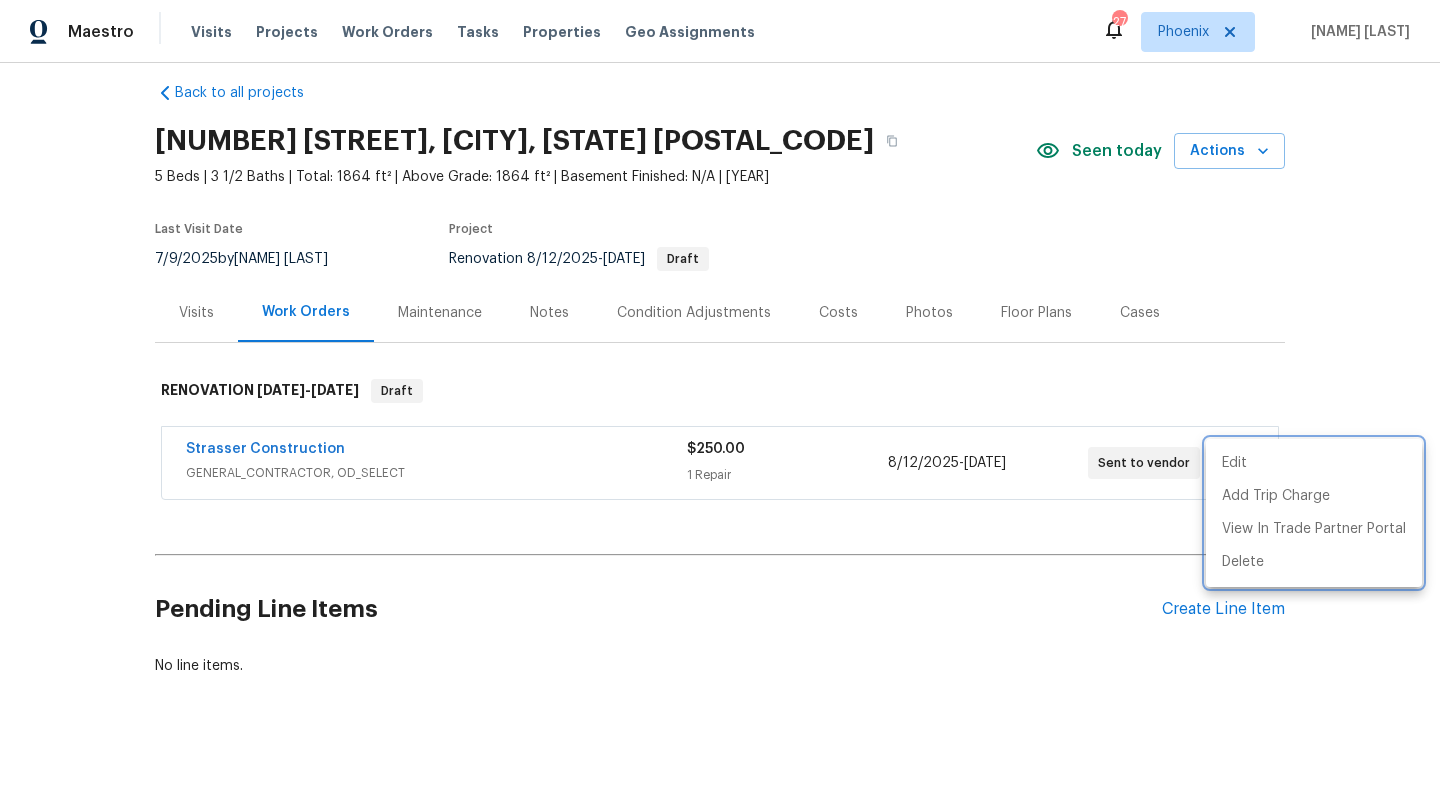 click at bounding box center [720, 406] 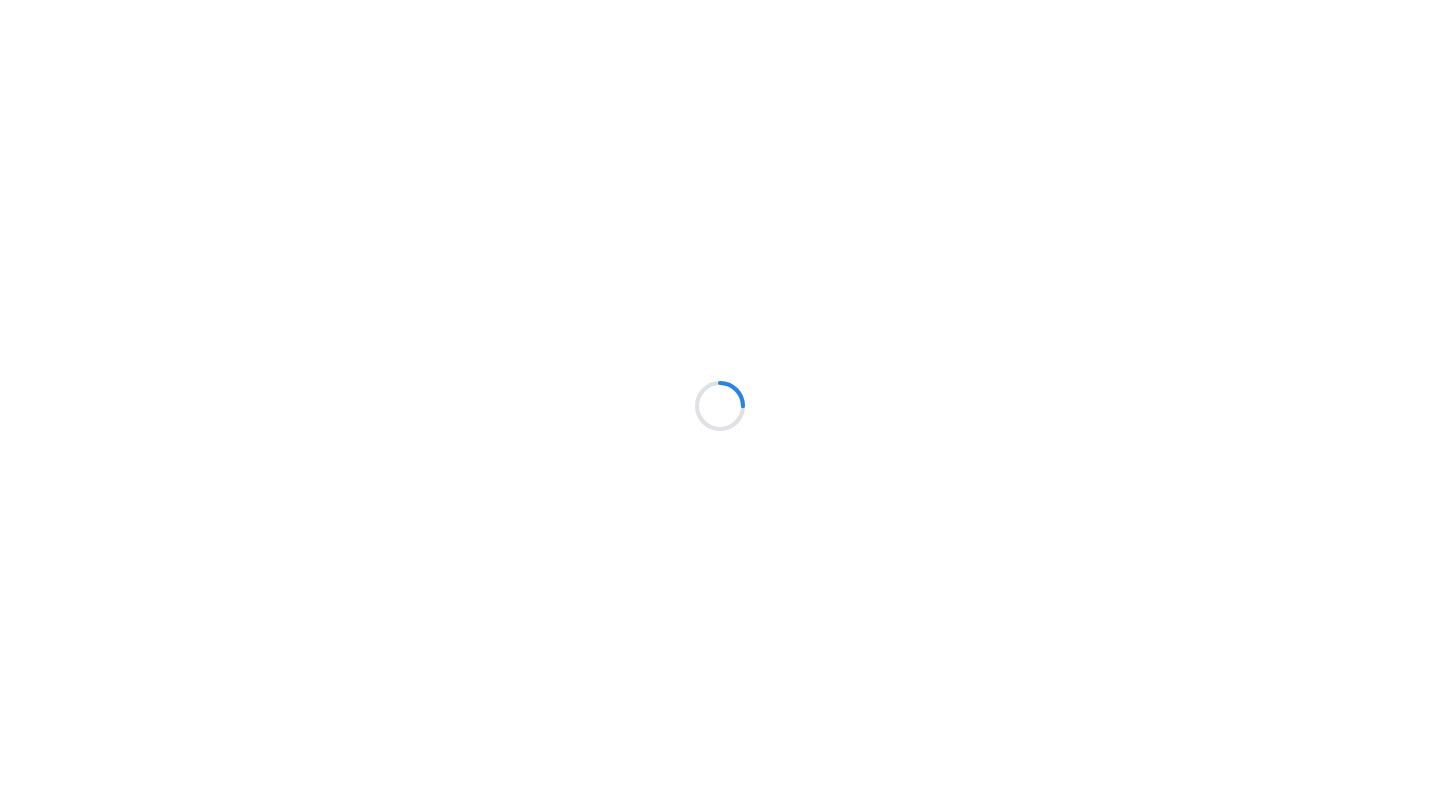 scroll, scrollTop: 0, scrollLeft: 0, axis: both 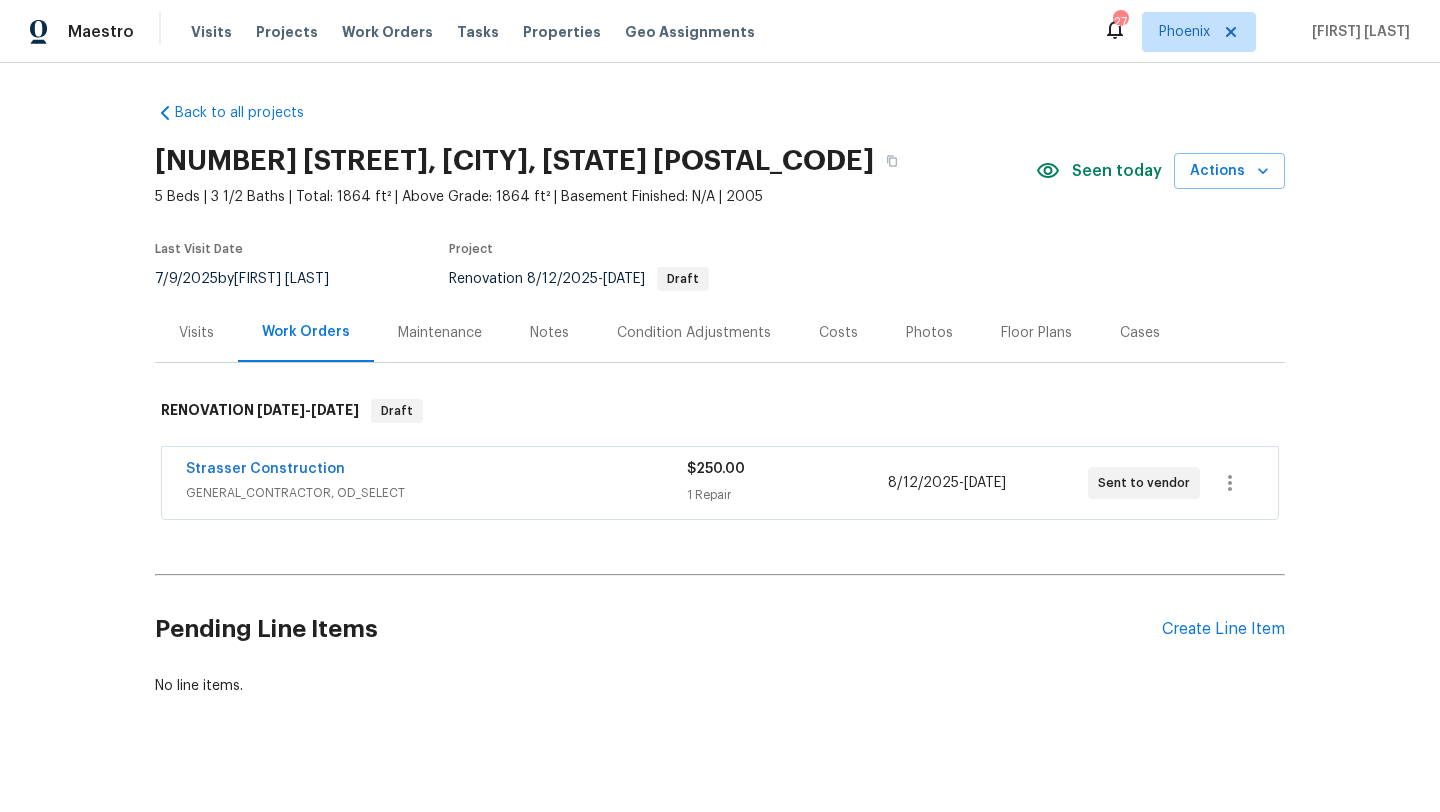 click on "Costs" at bounding box center [838, 333] 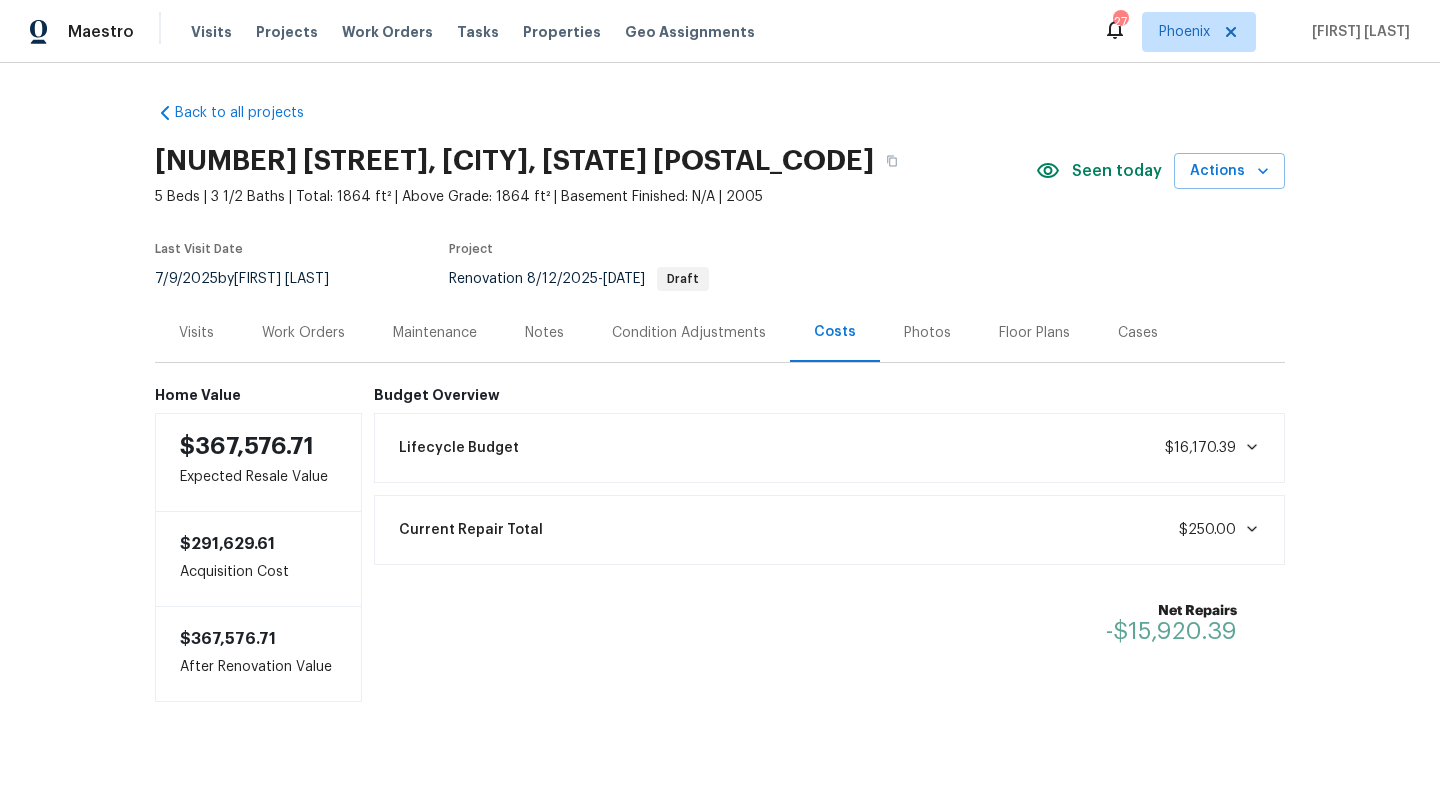 click on "Visits" at bounding box center [196, 333] 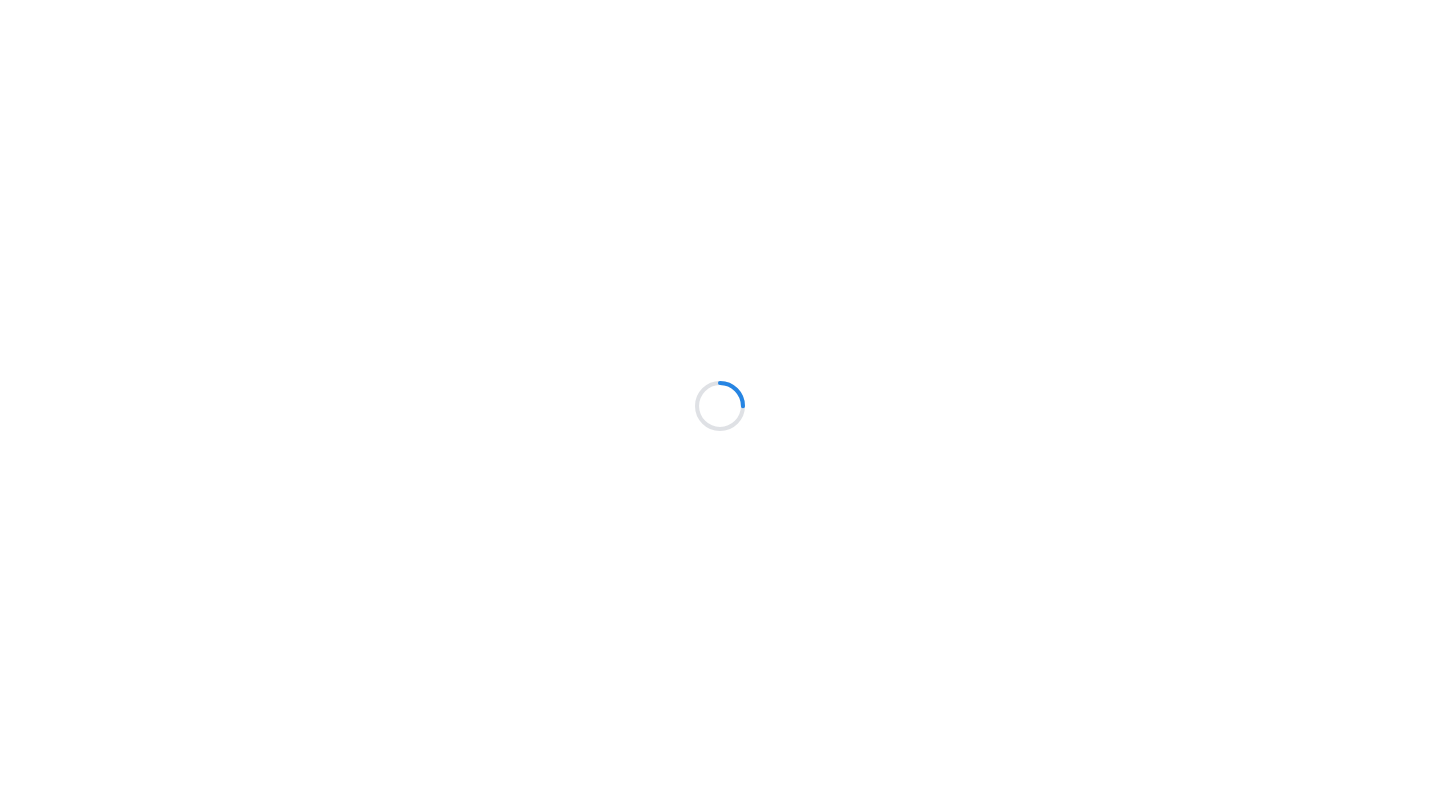 scroll, scrollTop: 0, scrollLeft: 0, axis: both 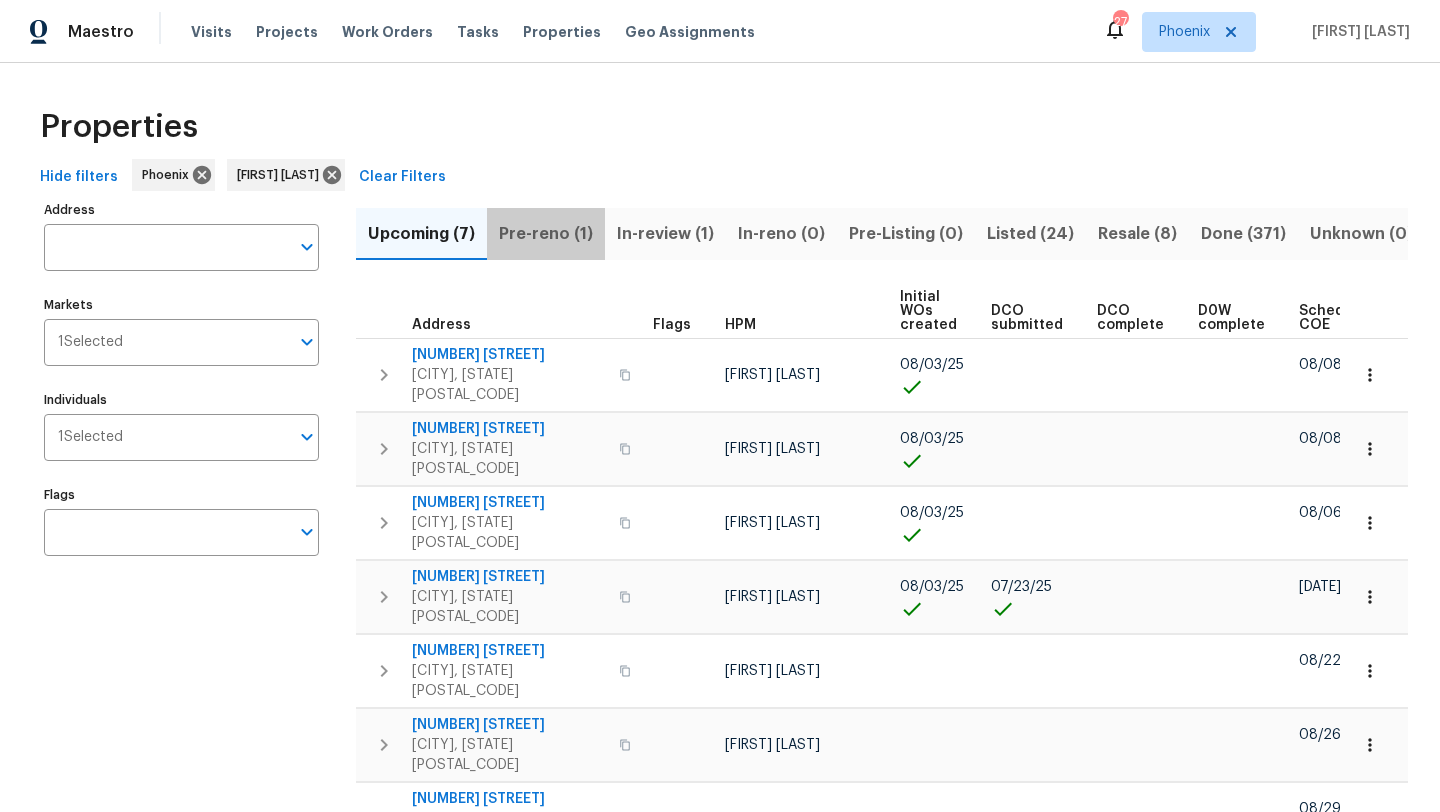 click on "Pre-reno (1)" at bounding box center (546, 234) 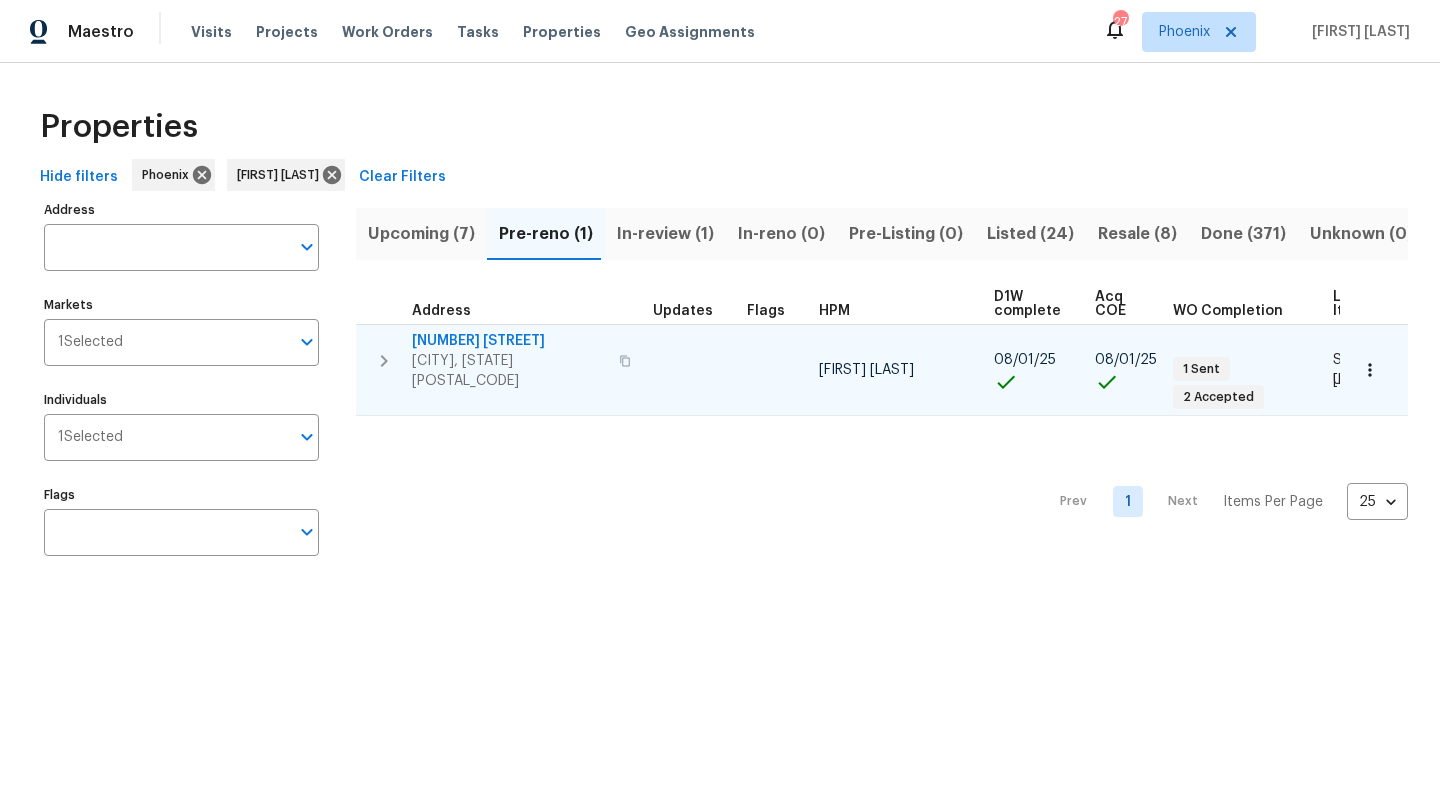 click on "[NUMBER] [STREET]" at bounding box center (509, 341) 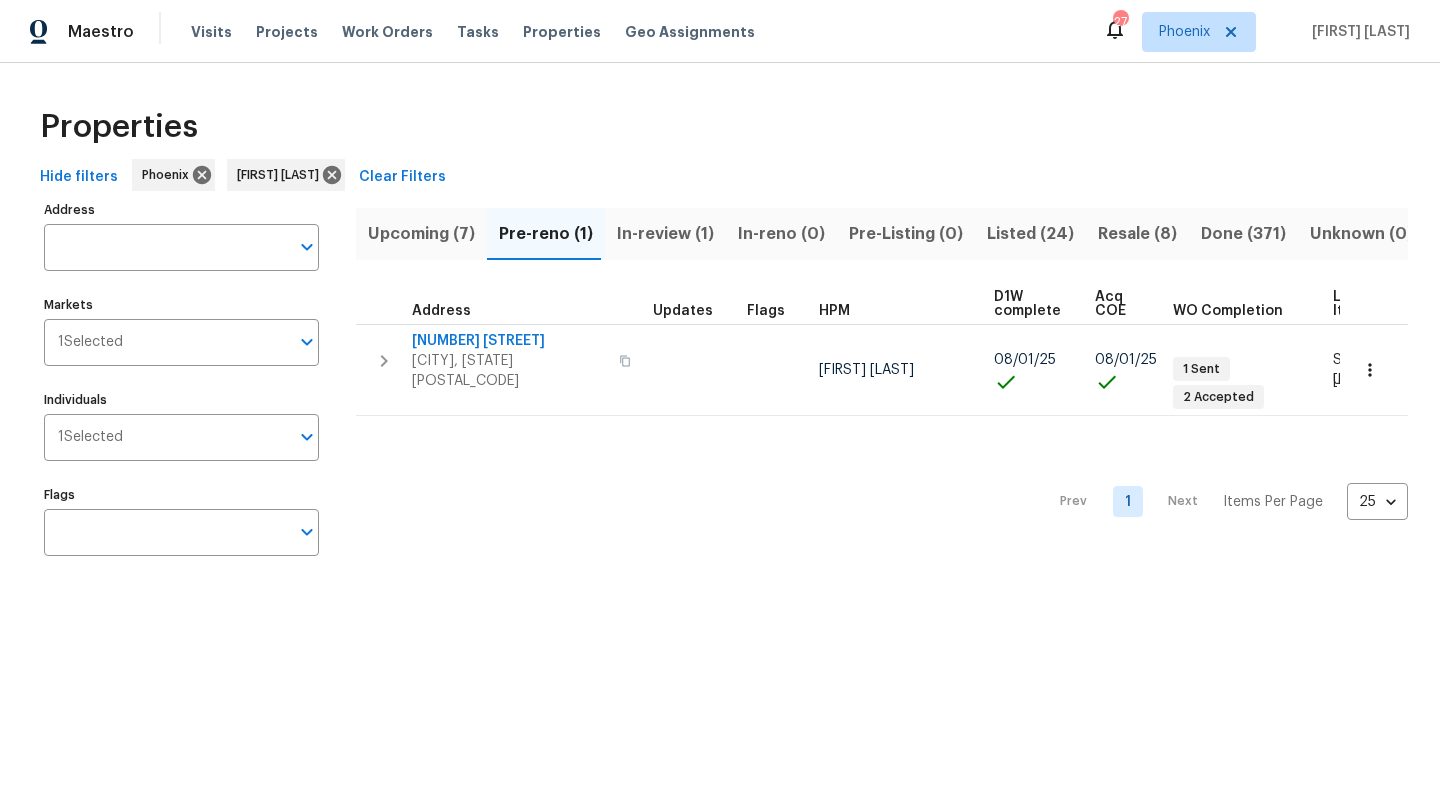 click on "Upcoming (7)" at bounding box center (421, 234) 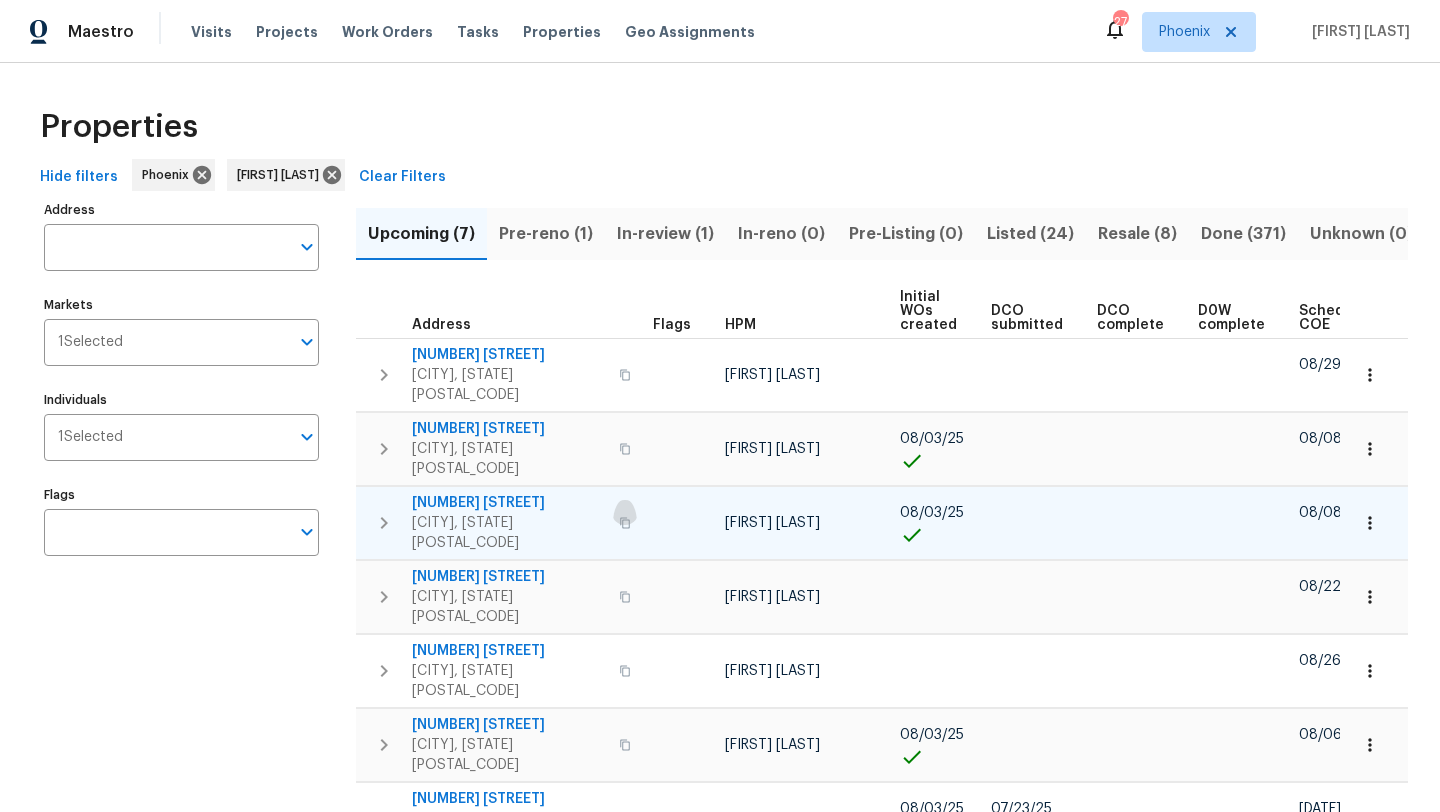 click 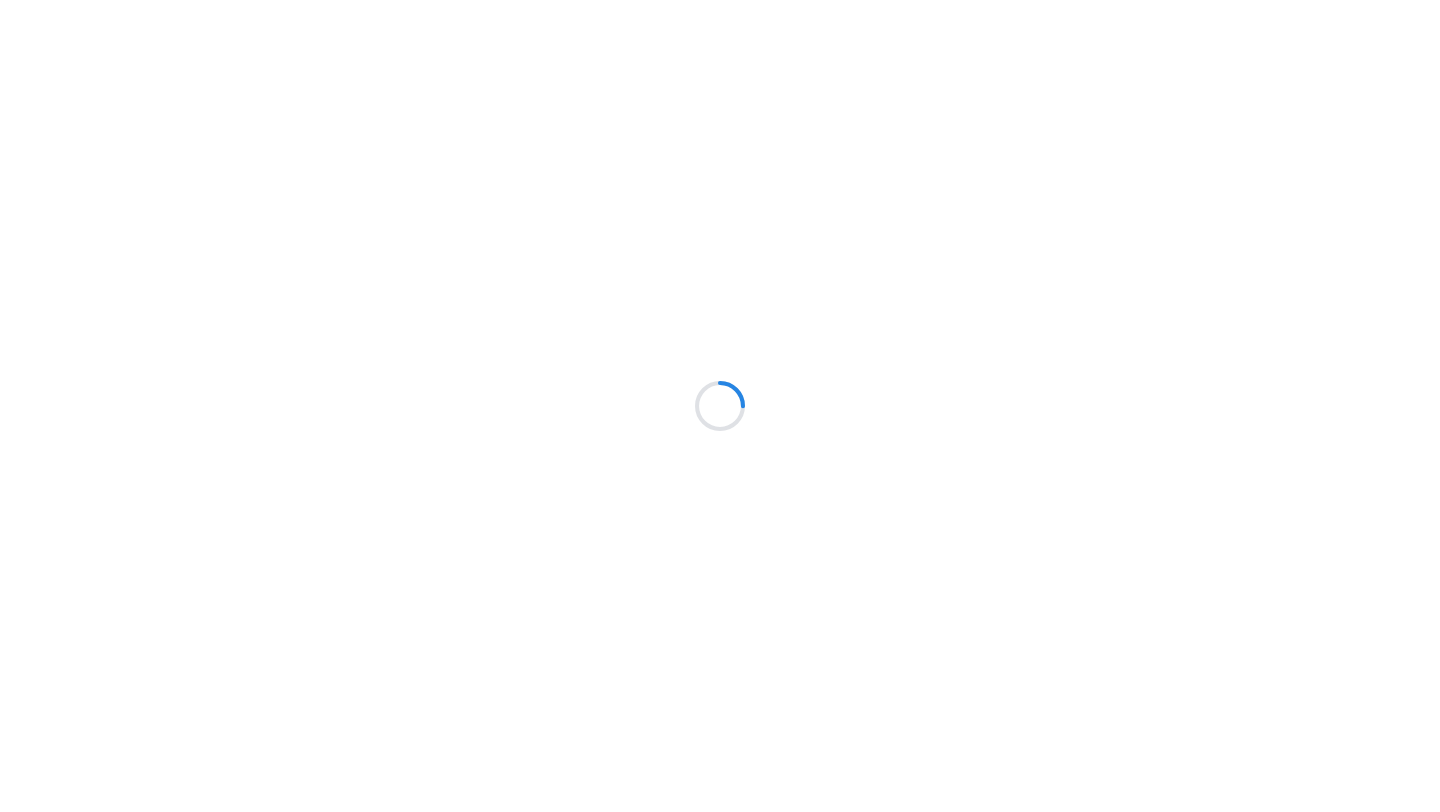 scroll, scrollTop: 0, scrollLeft: 0, axis: both 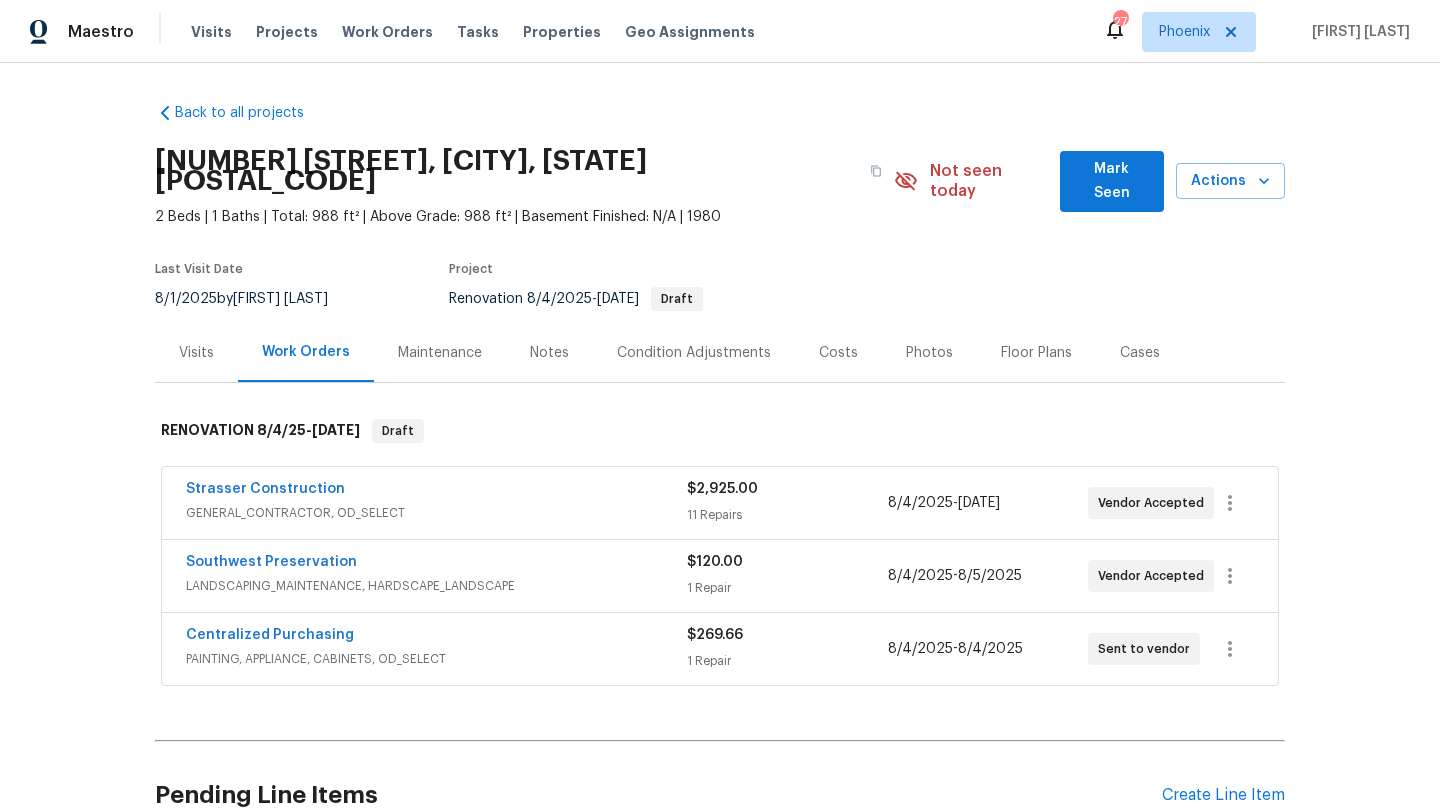 click on "Visits" at bounding box center (196, 353) 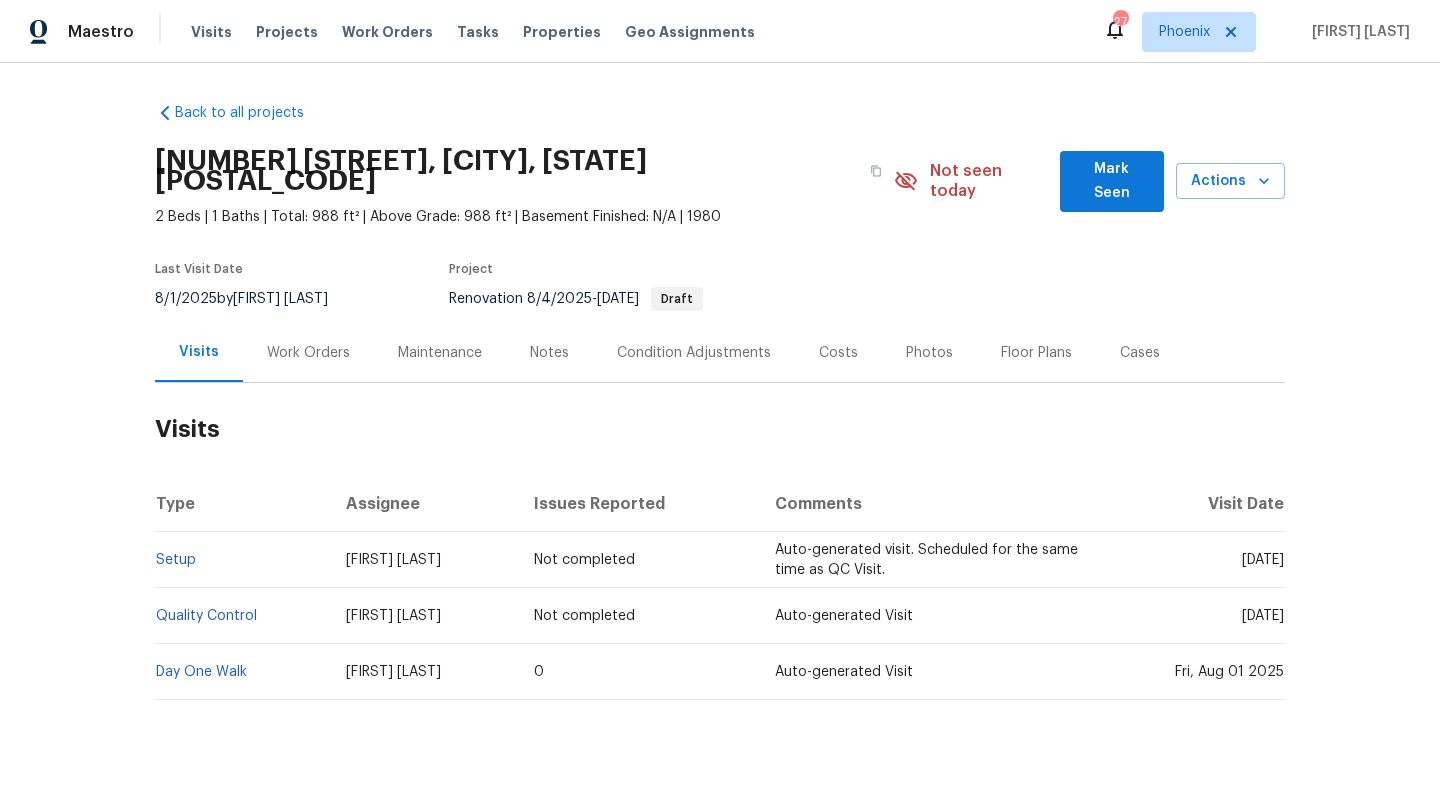 click on "Work Orders" at bounding box center [308, 353] 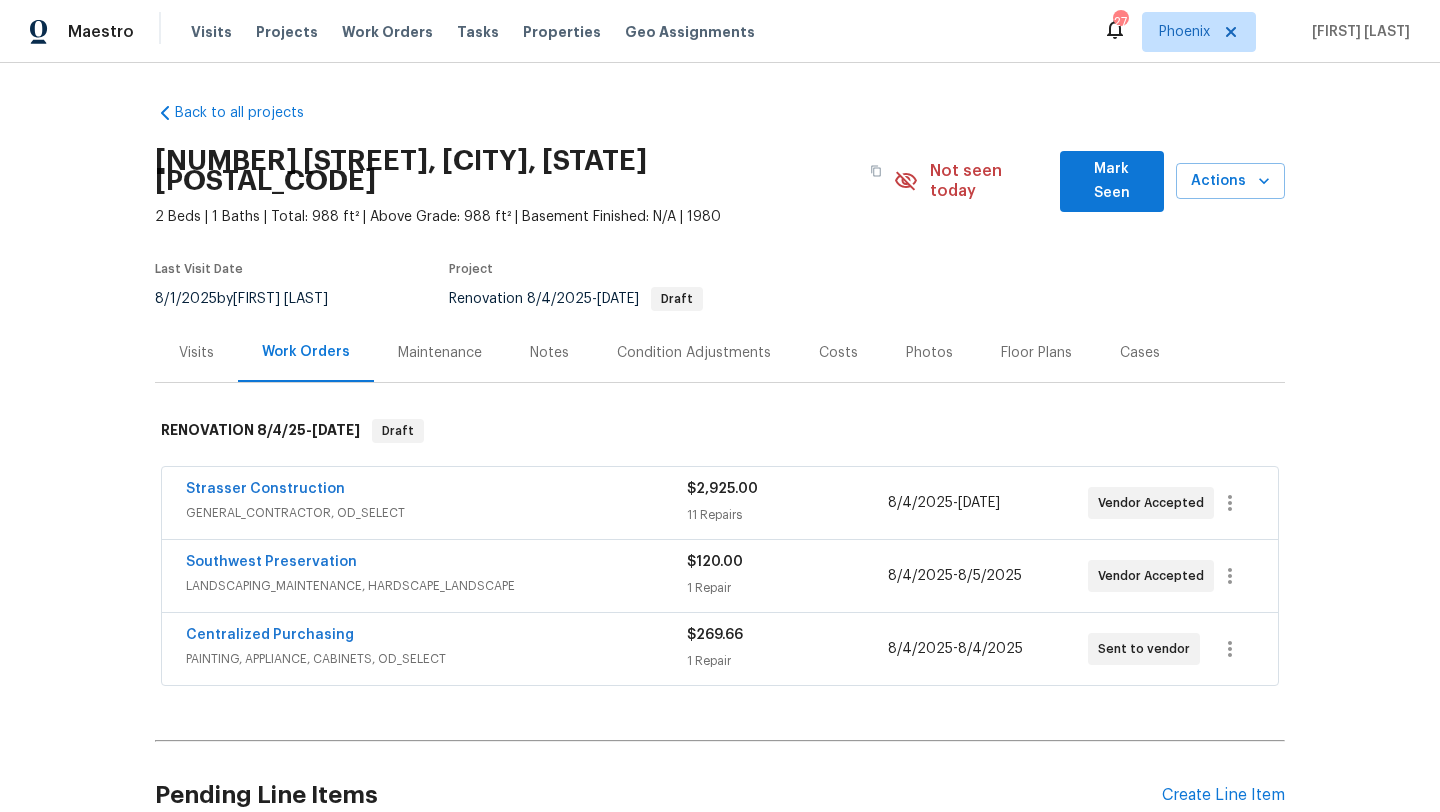click on "Costs" at bounding box center (838, 353) 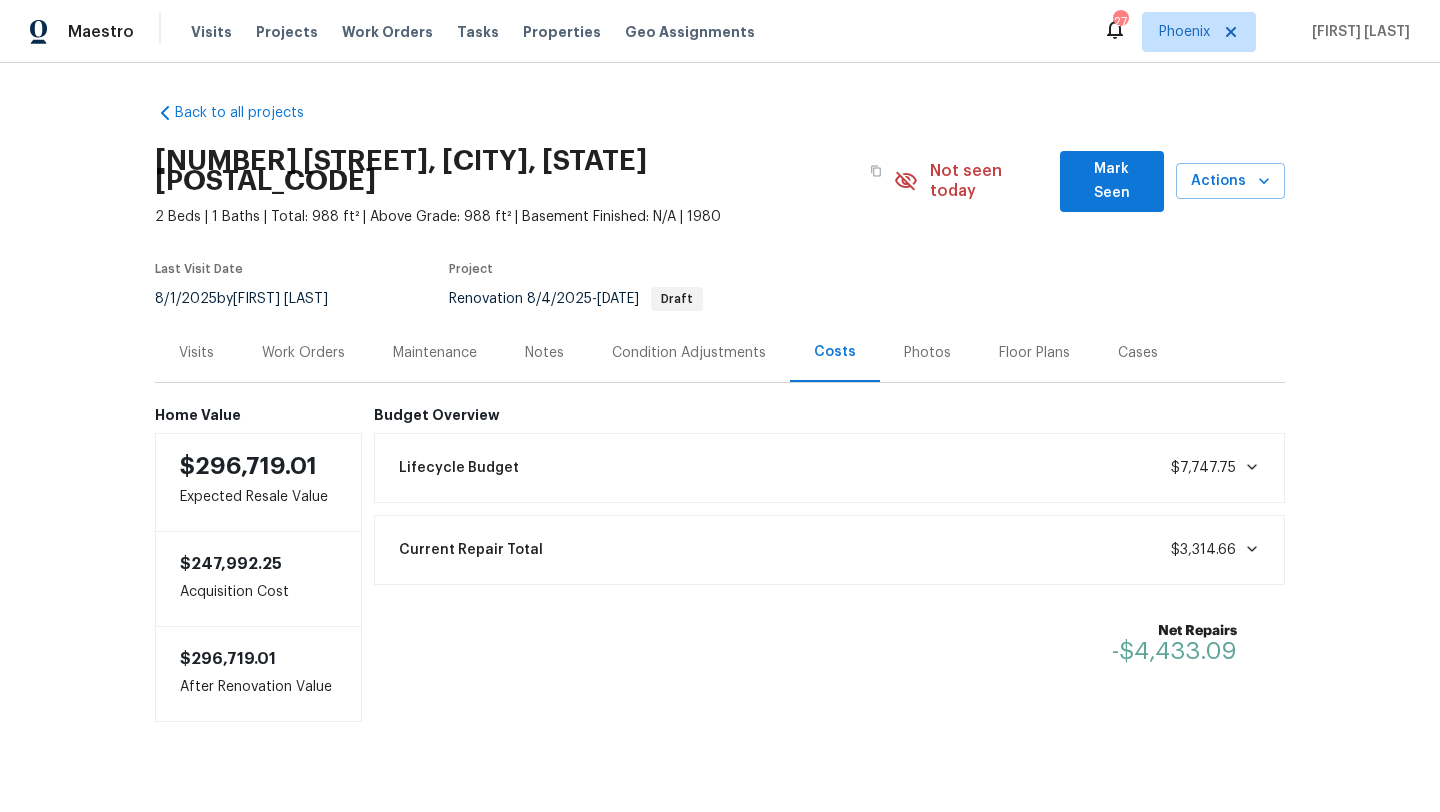 click on "Work Orders" at bounding box center (303, 352) 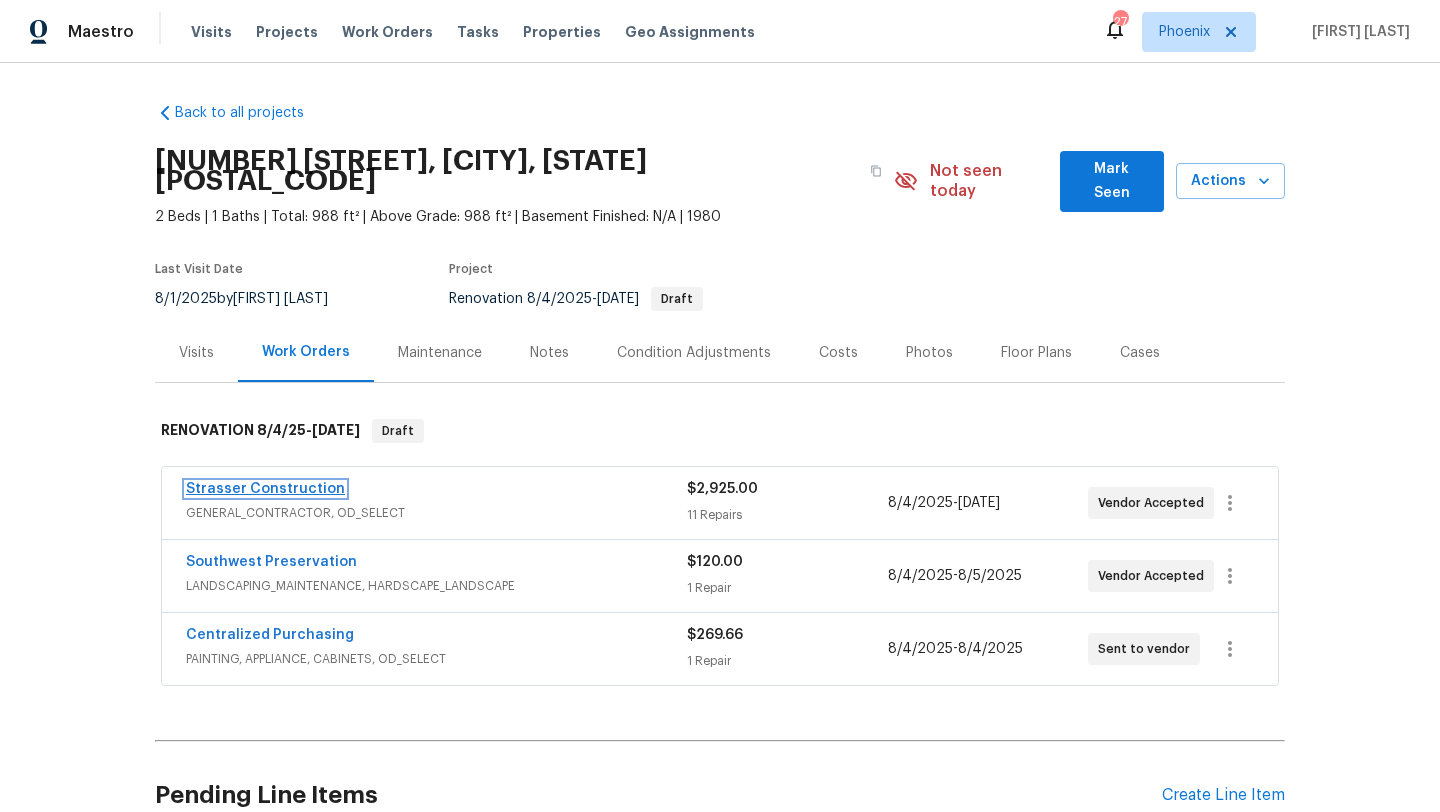 click on "Strasser Construction" at bounding box center (265, 489) 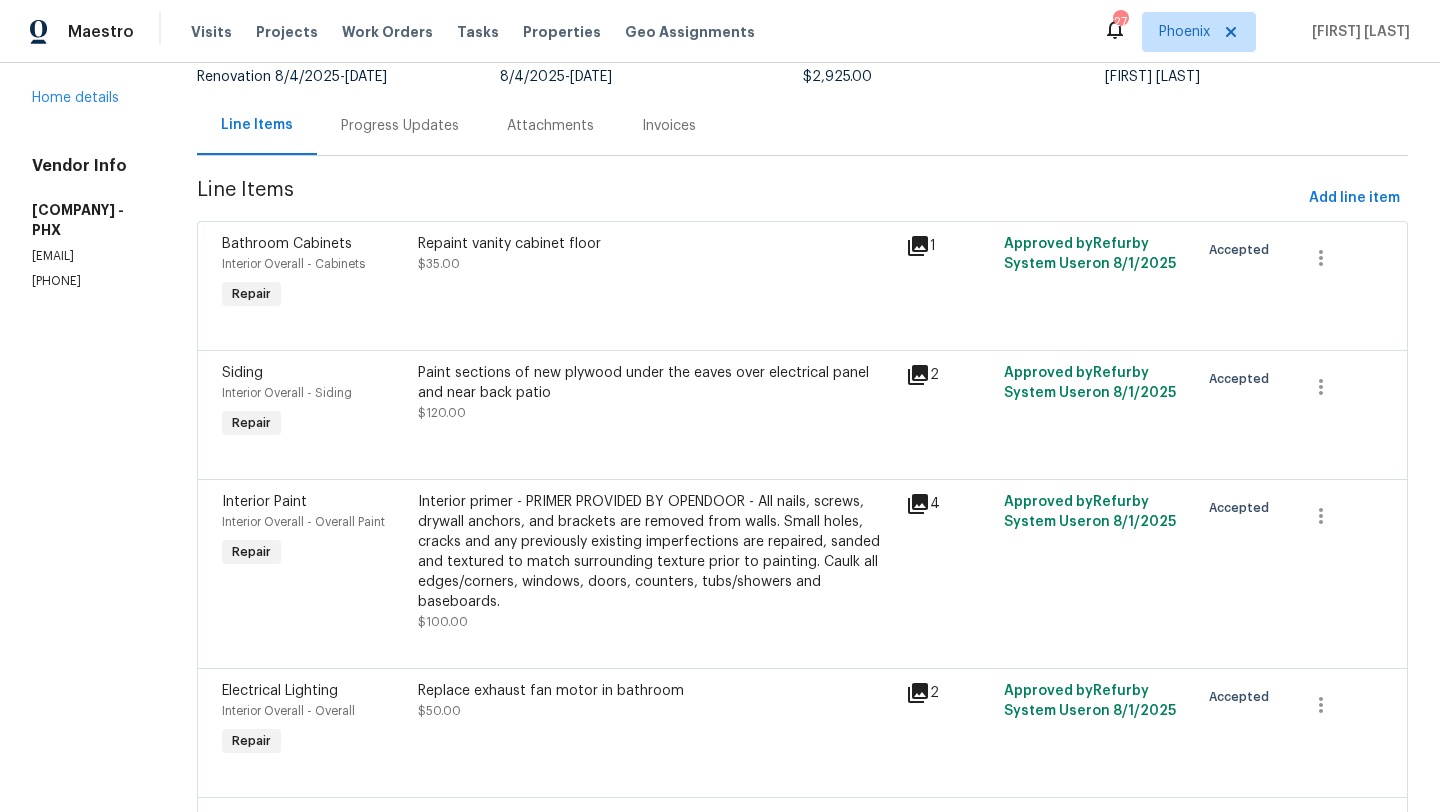 scroll, scrollTop: 165, scrollLeft: 0, axis: vertical 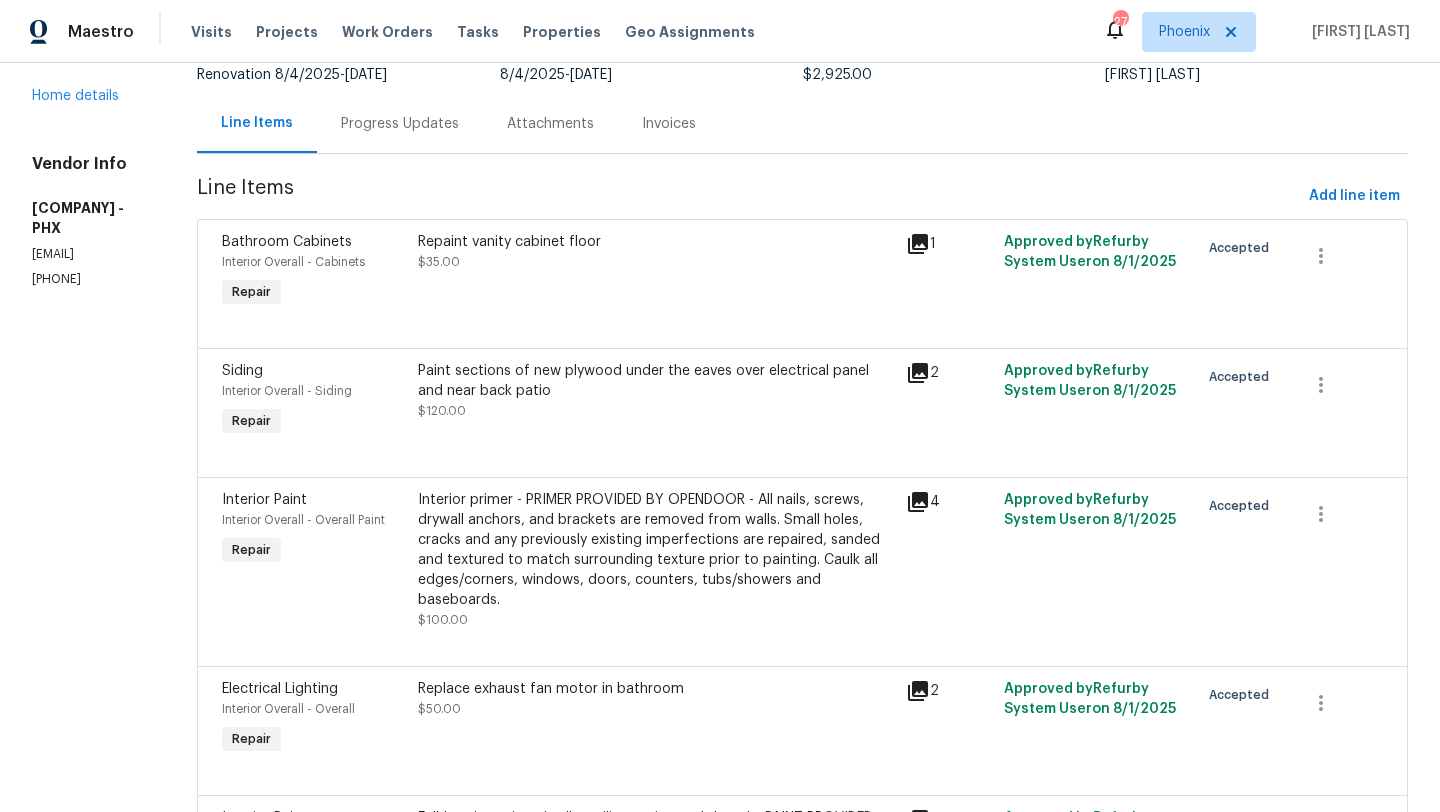 click on "Interior primer - PRIMER PROVIDED BY OPENDOOR - All nails, screws, drywall anchors, and brackets are removed from walls. Small holes, cracks and any previously existing imperfections are repaired, sanded and textured to match surrounding texture prior to painting. Caulk all edges/corners, windows, doors, counters, tubs/showers and baseboards." at bounding box center [656, 550] 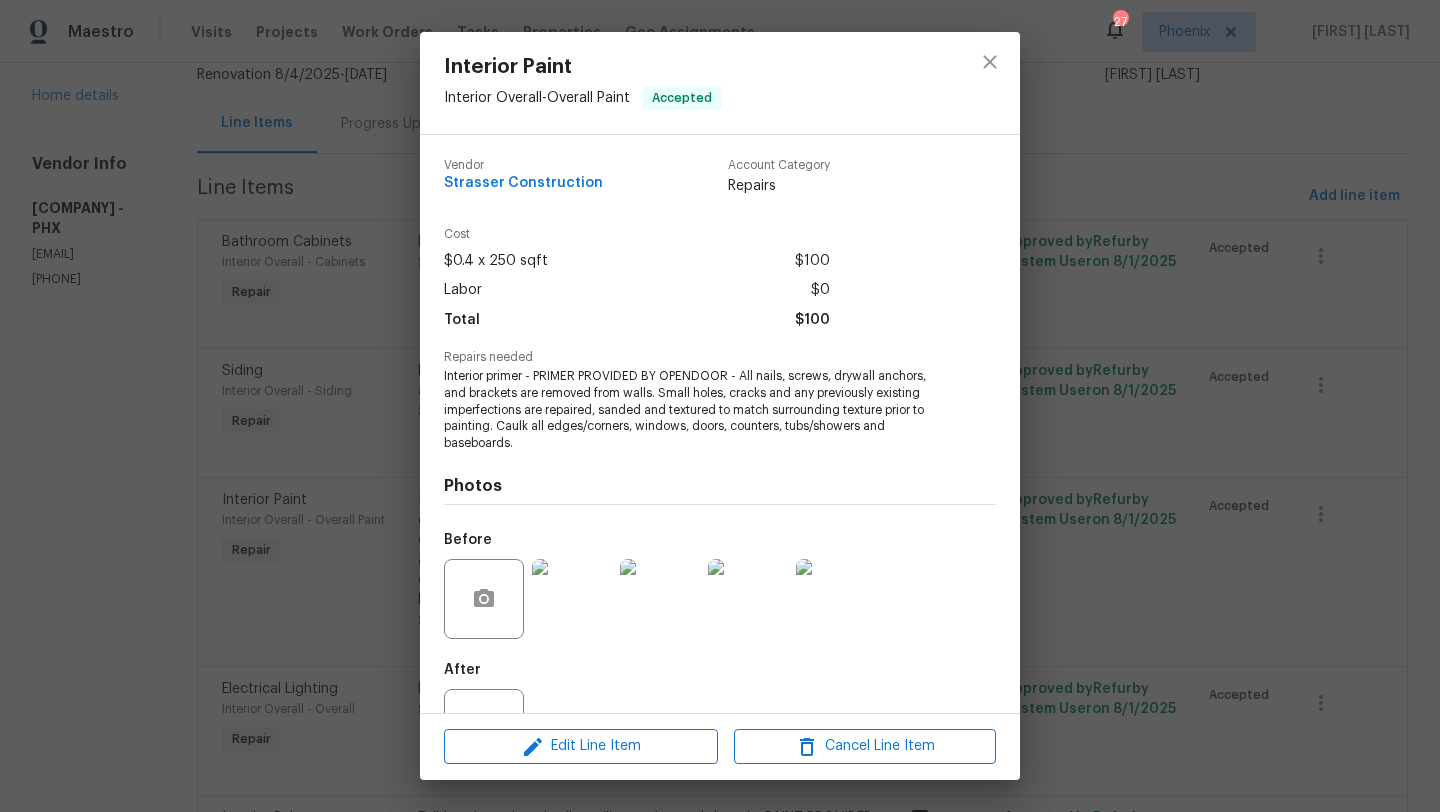 click at bounding box center [572, 599] 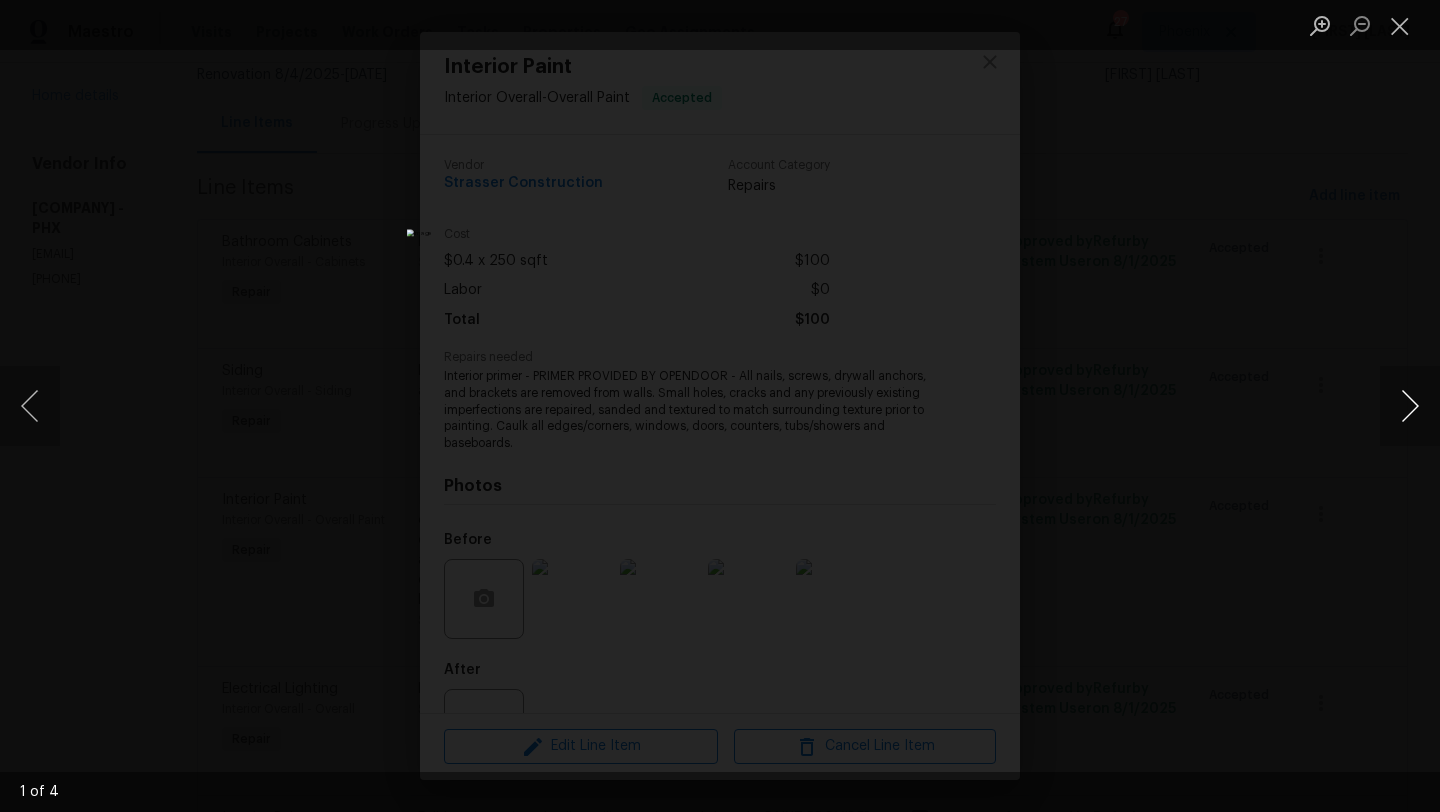 click at bounding box center (1410, 406) 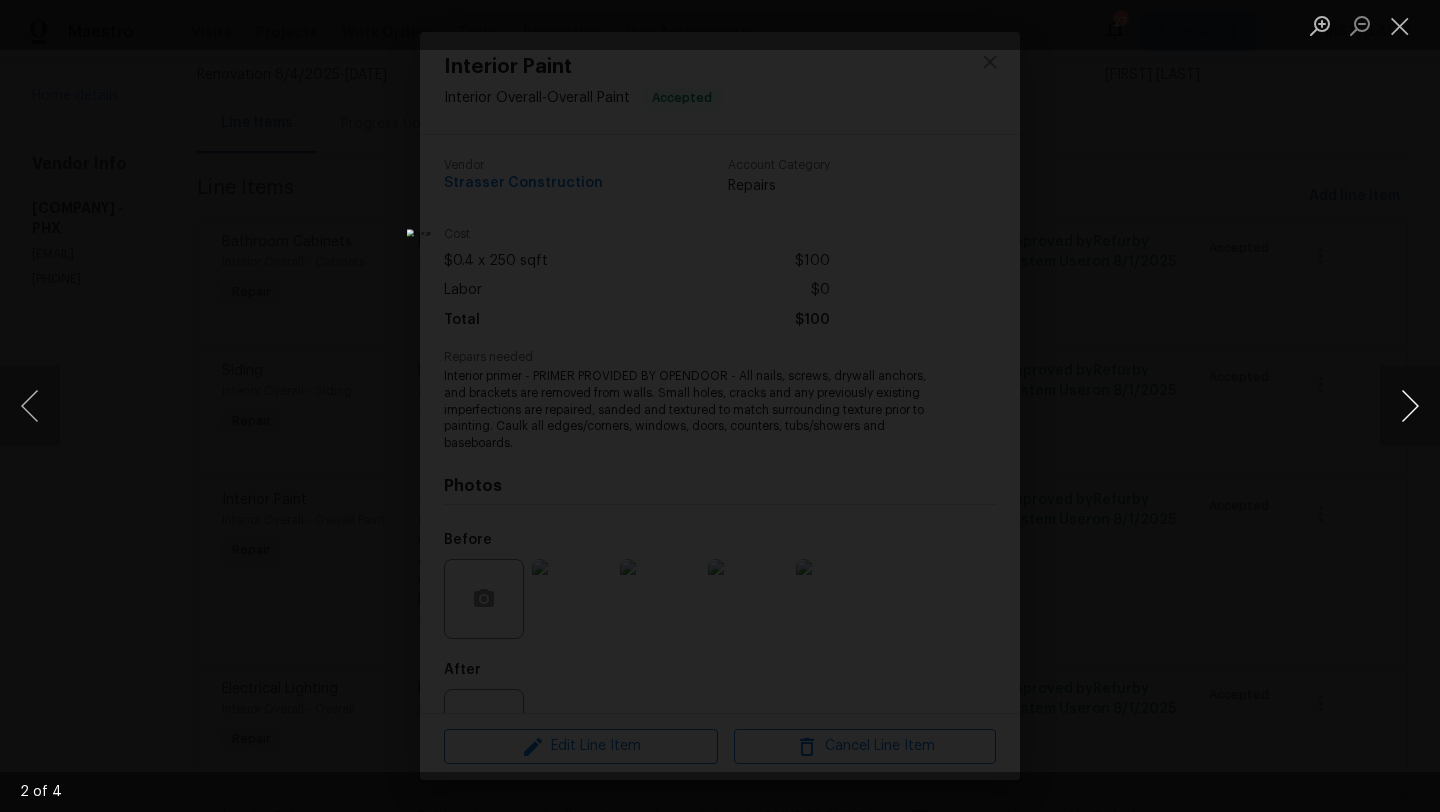 click at bounding box center (1410, 406) 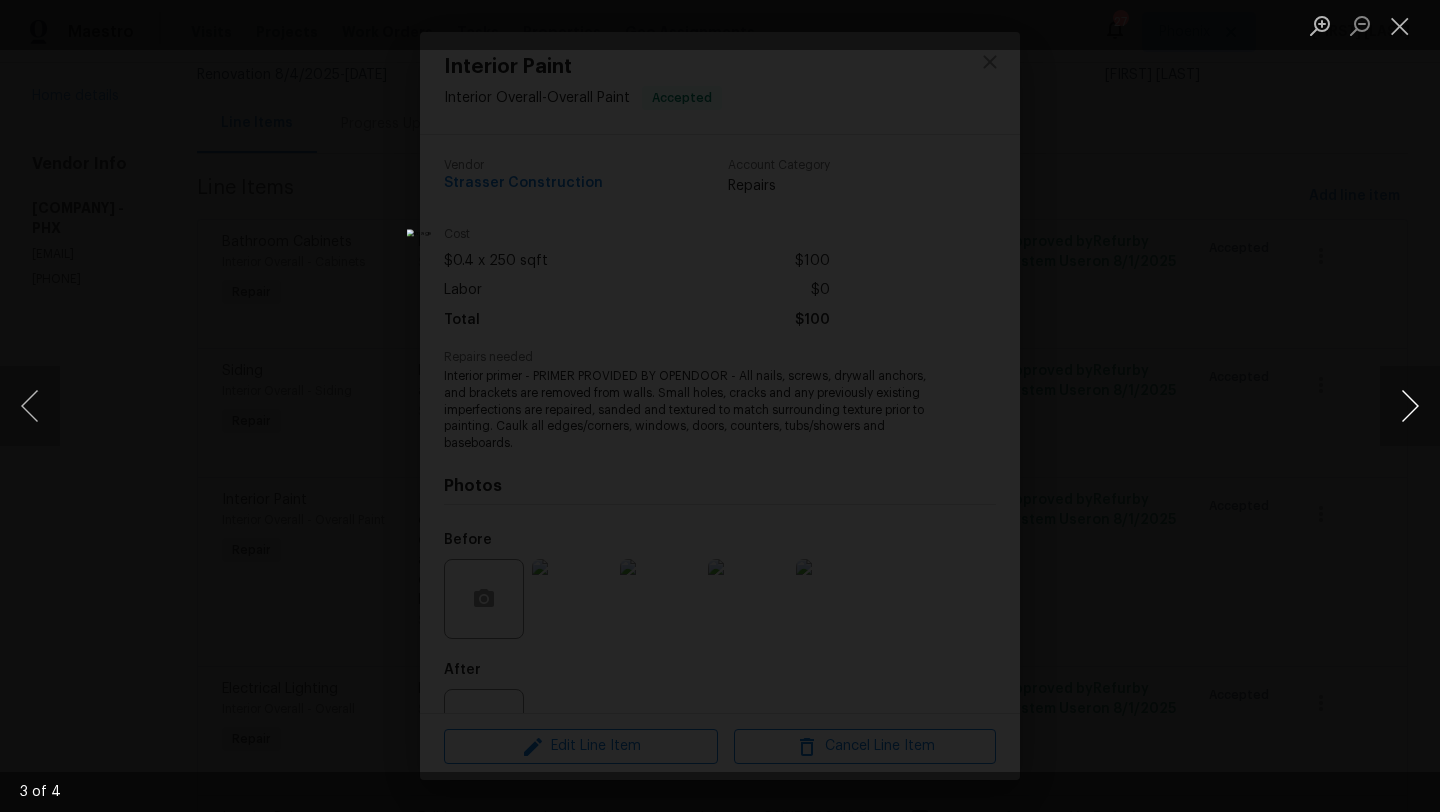 click at bounding box center (1410, 406) 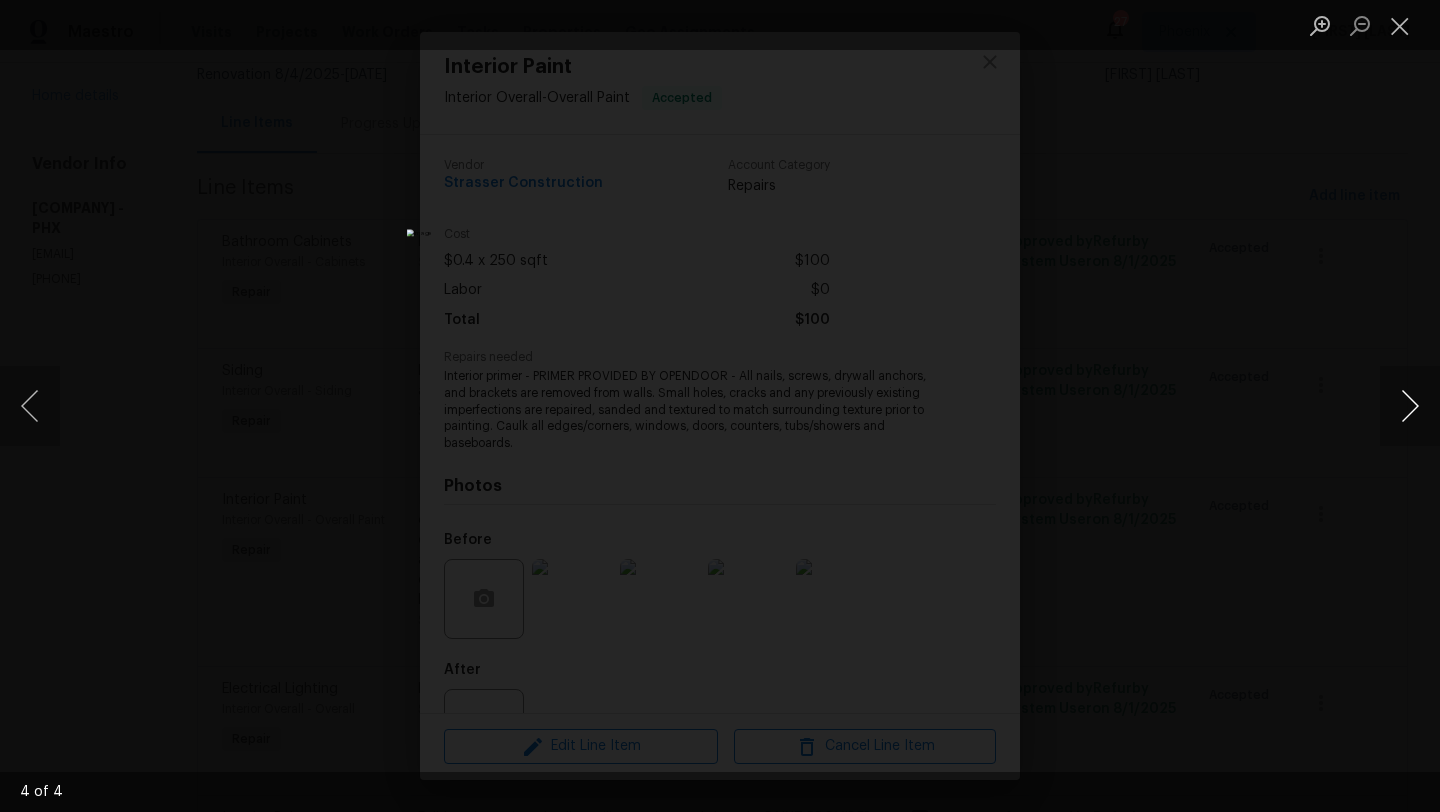 click at bounding box center (1410, 406) 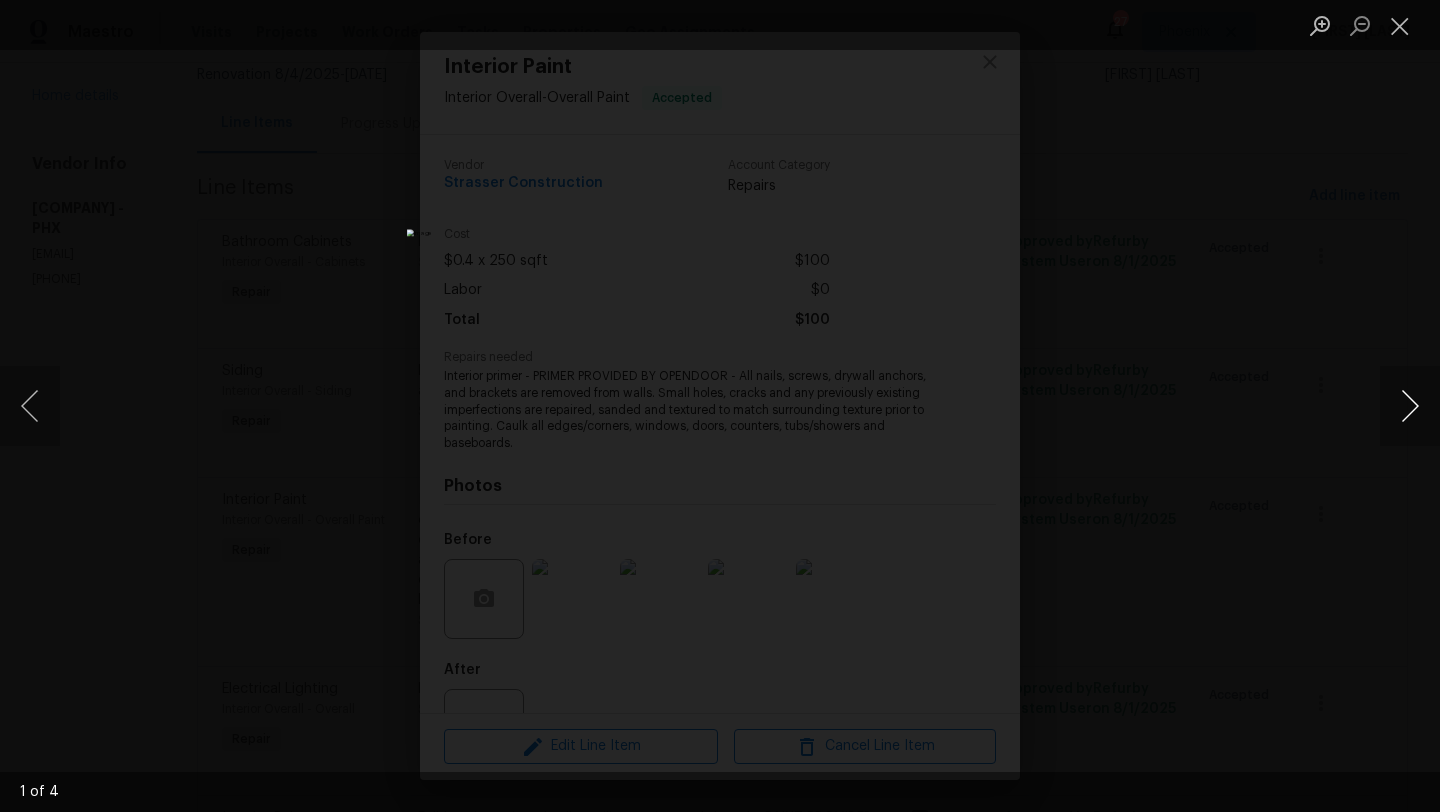click at bounding box center [1410, 406] 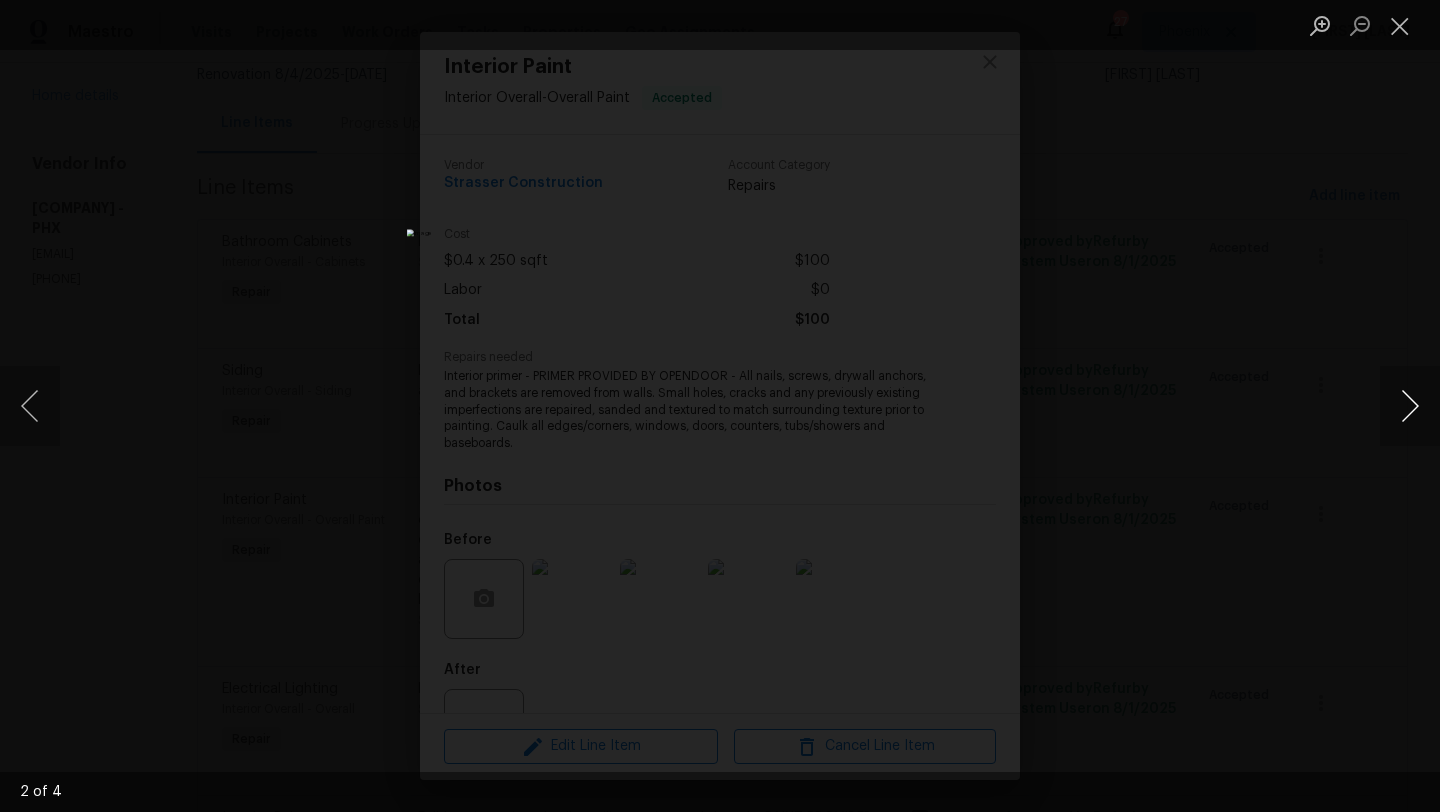 click at bounding box center [1410, 406] 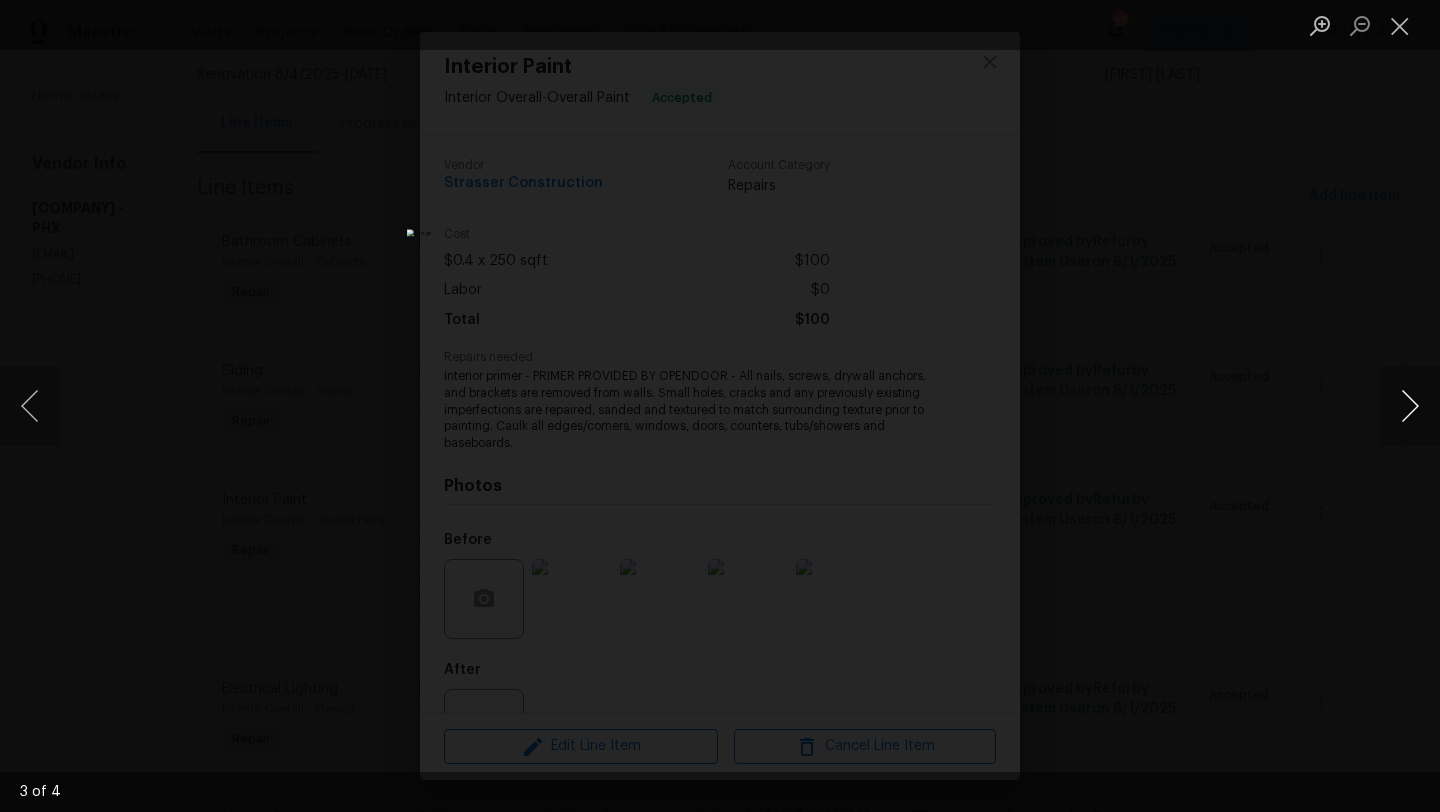 click at bounding box center (1410, 406) 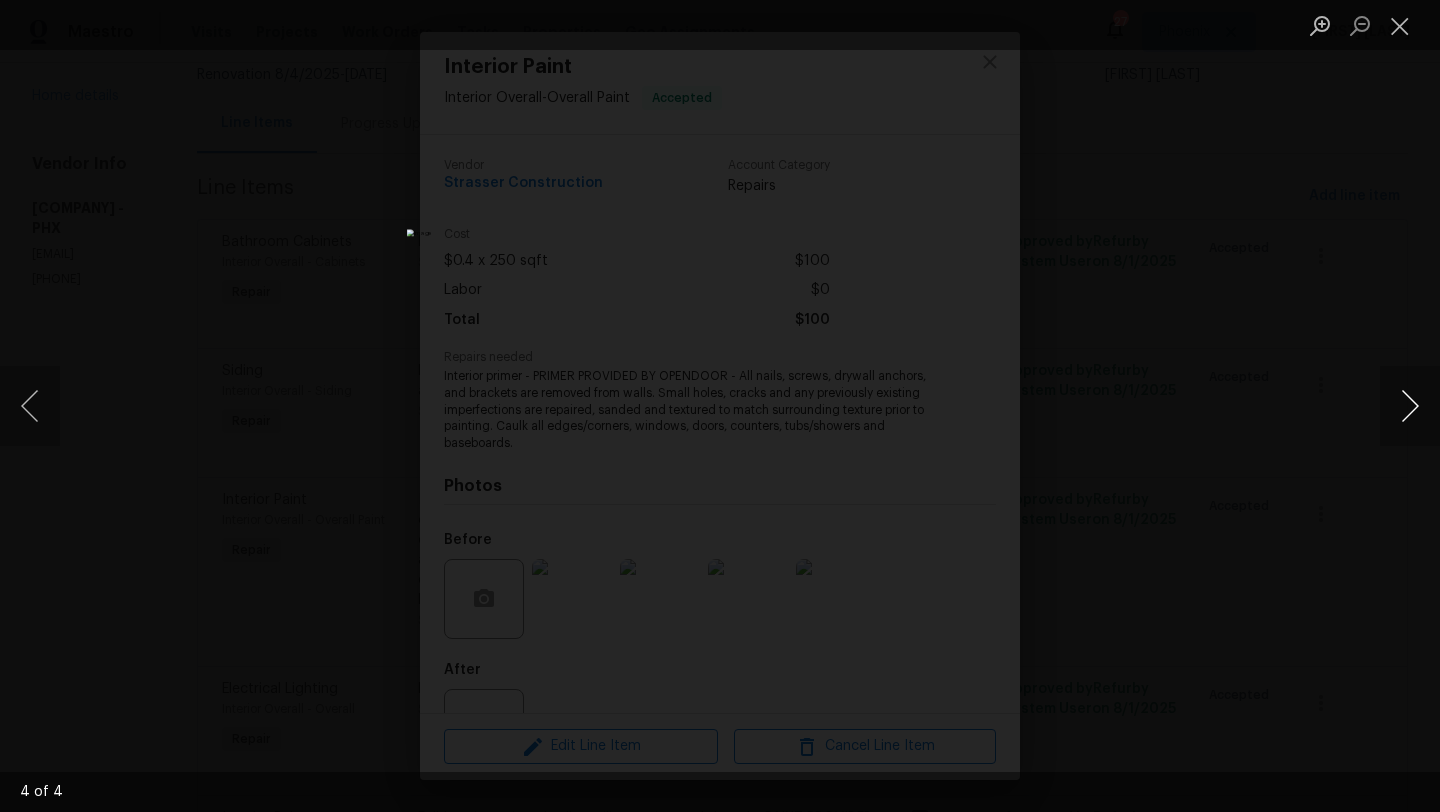 click at bounding box center (1410, 406) 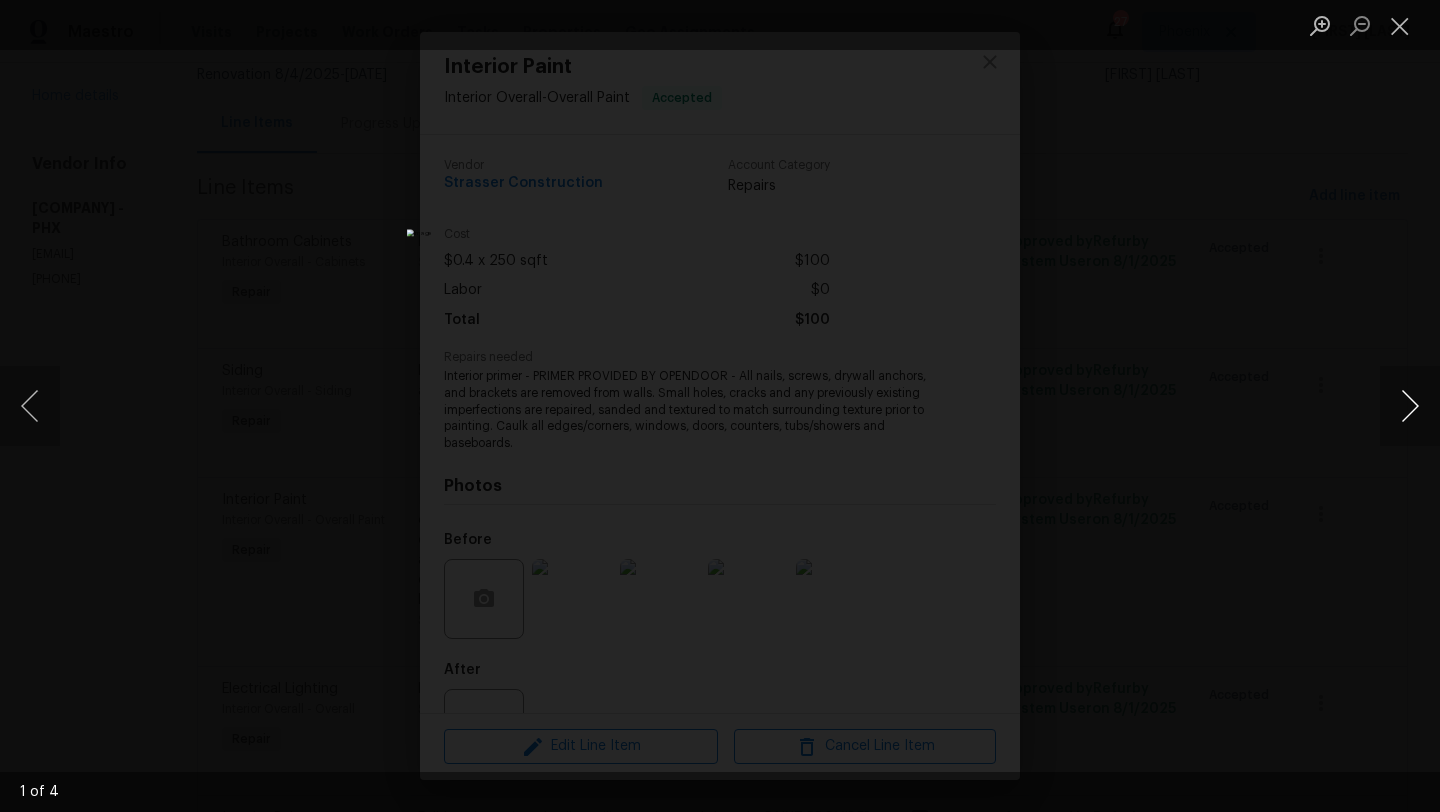 click at bounding box center (1410, 406) 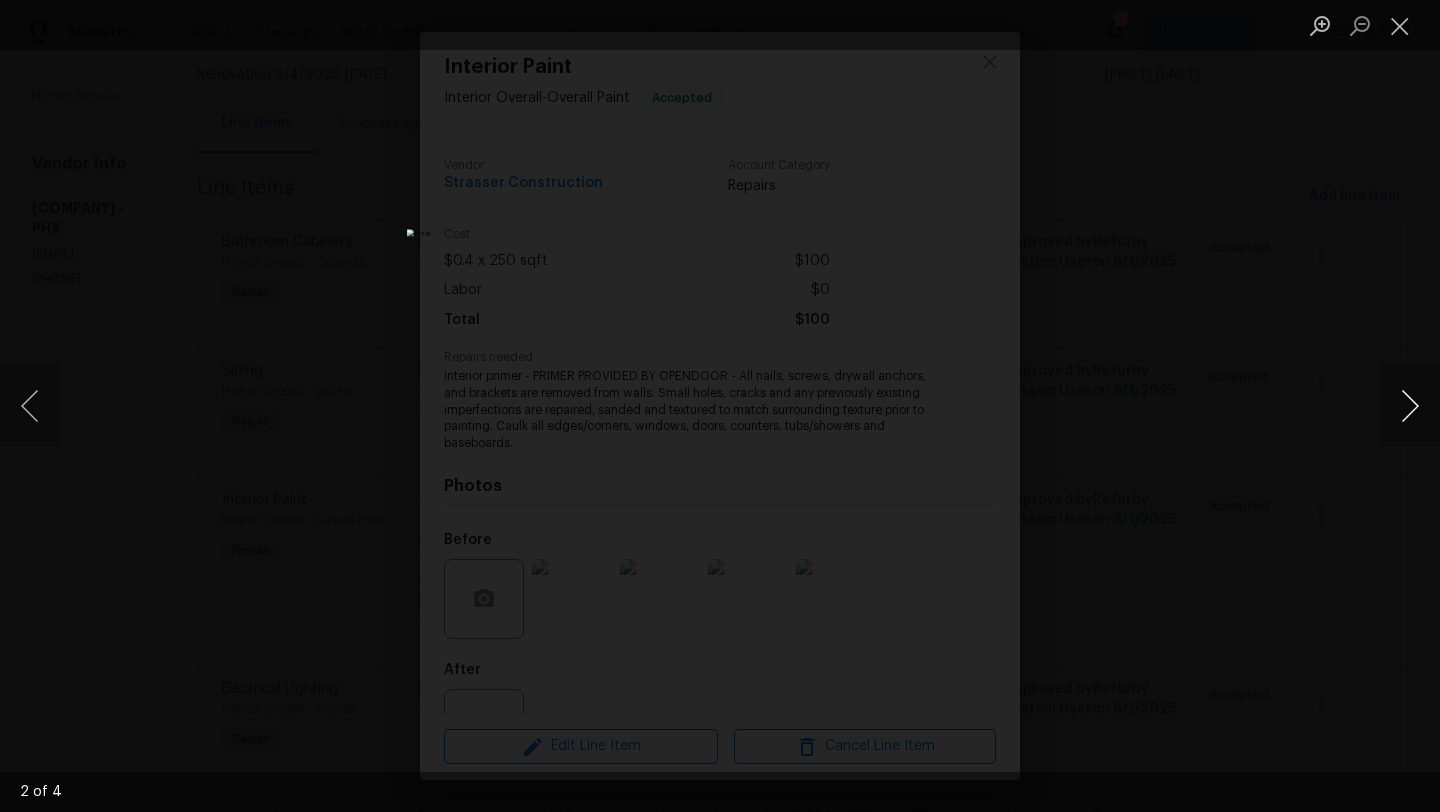 click at bounding box center (1410, 406) 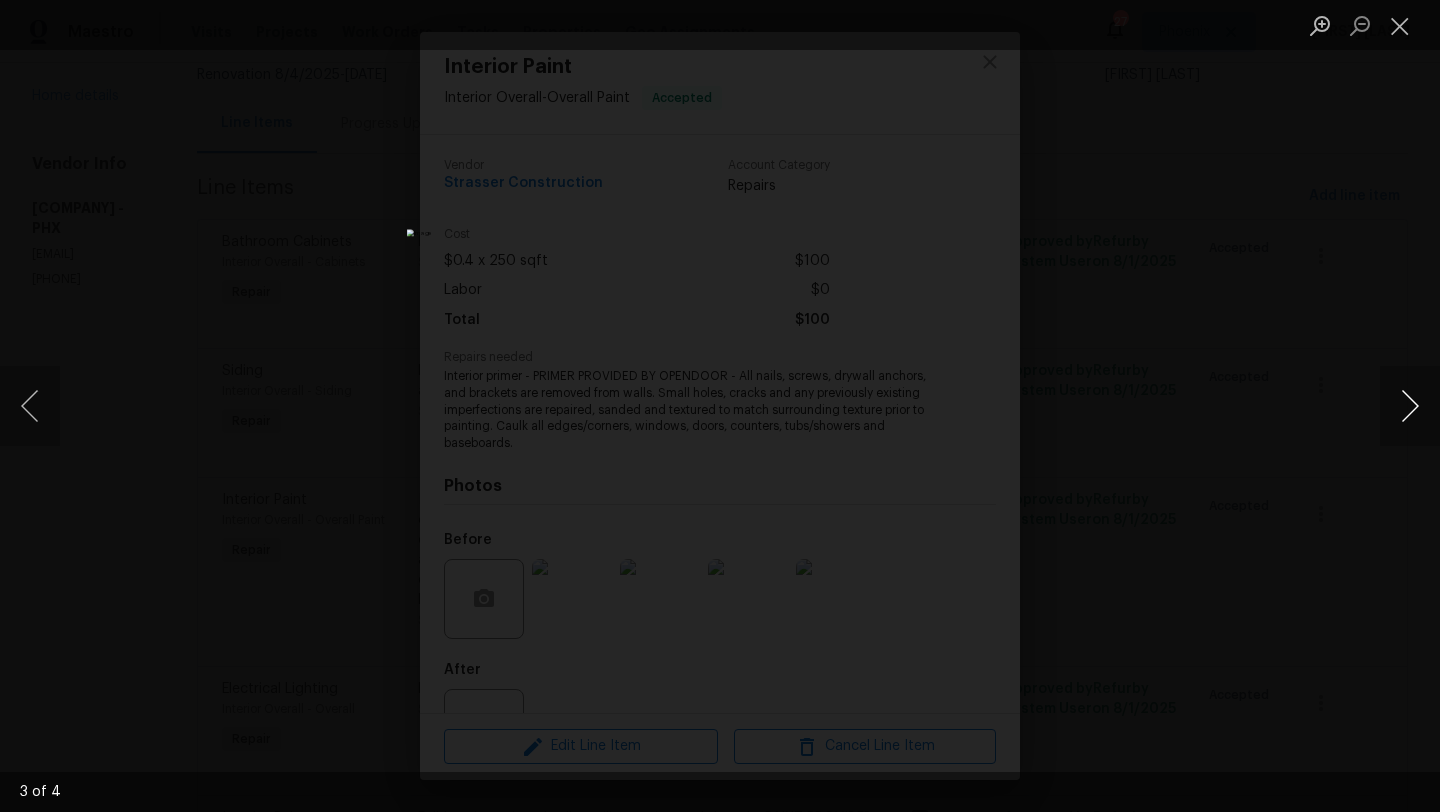 click at bounding box center [1410, 406] 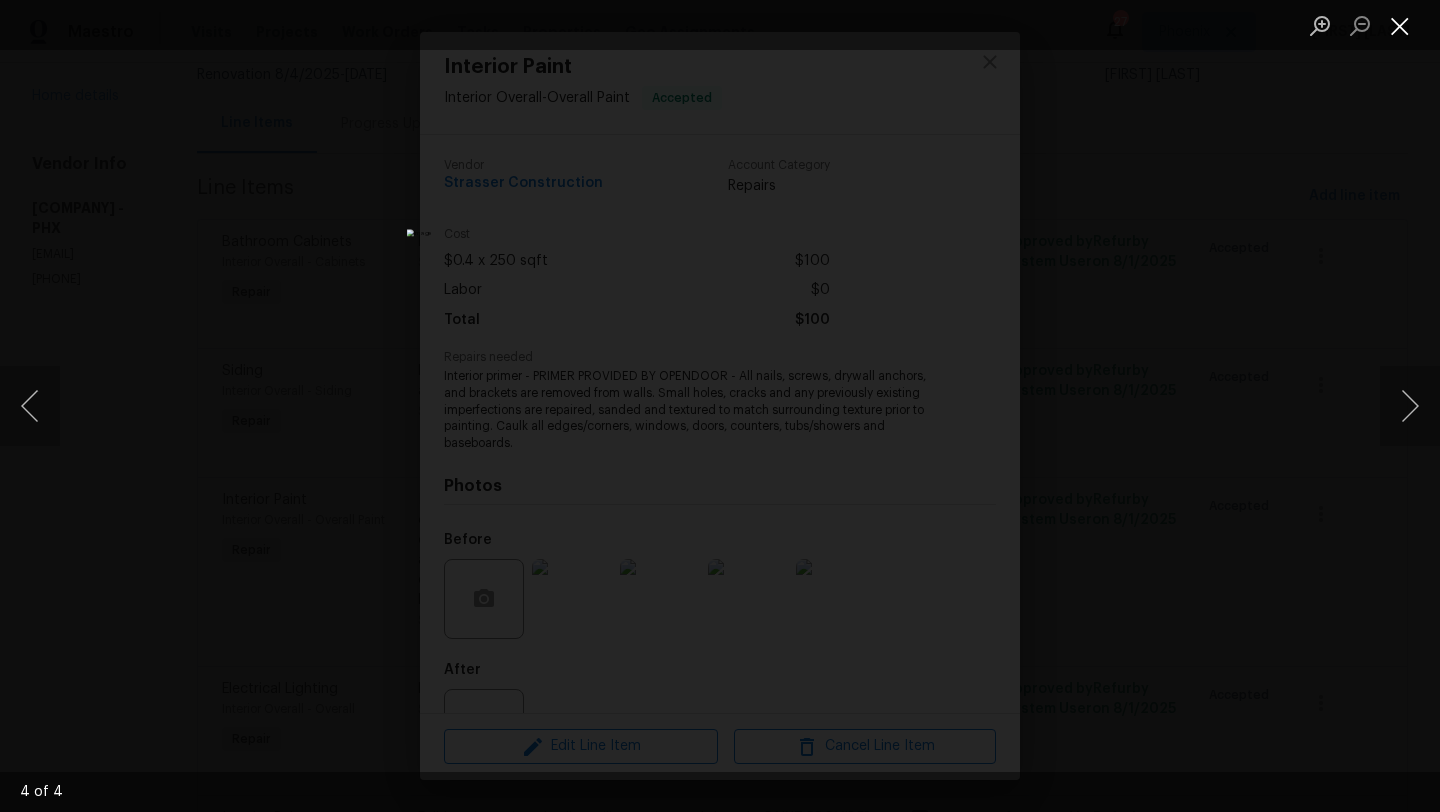 click at bounding box center (1400, 25) 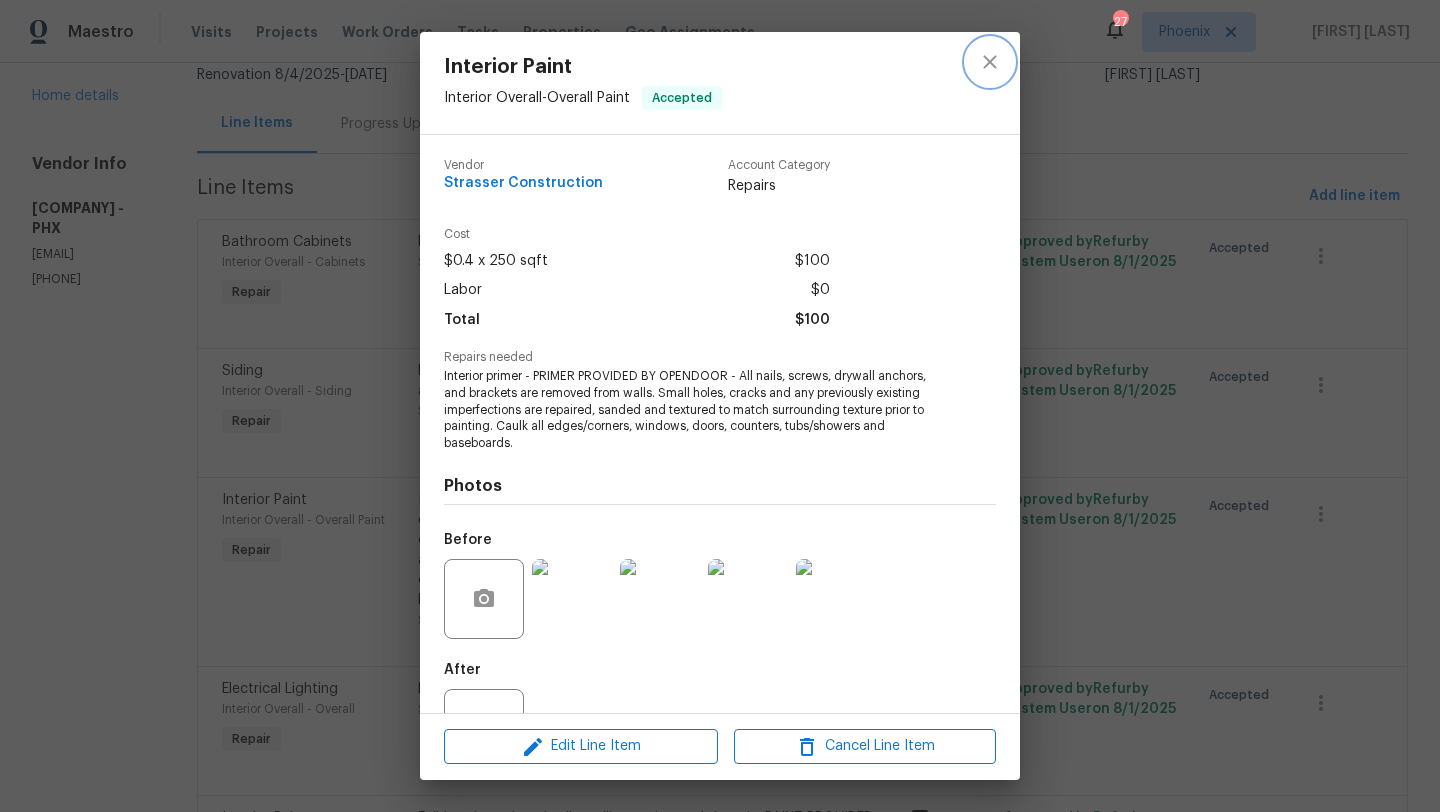 click 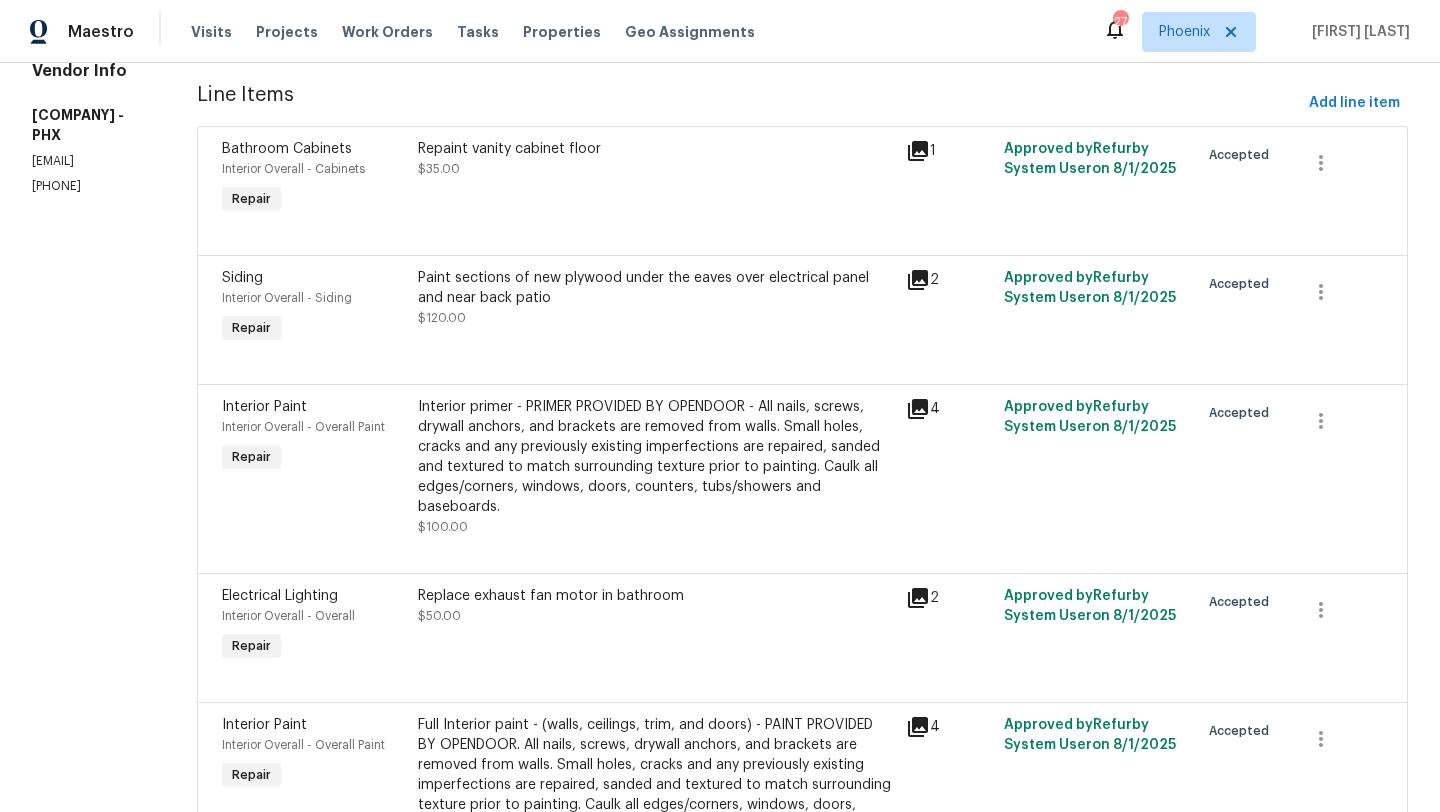 scroll, scrollTop: 263, scrollLeft: 0, axis: vertical 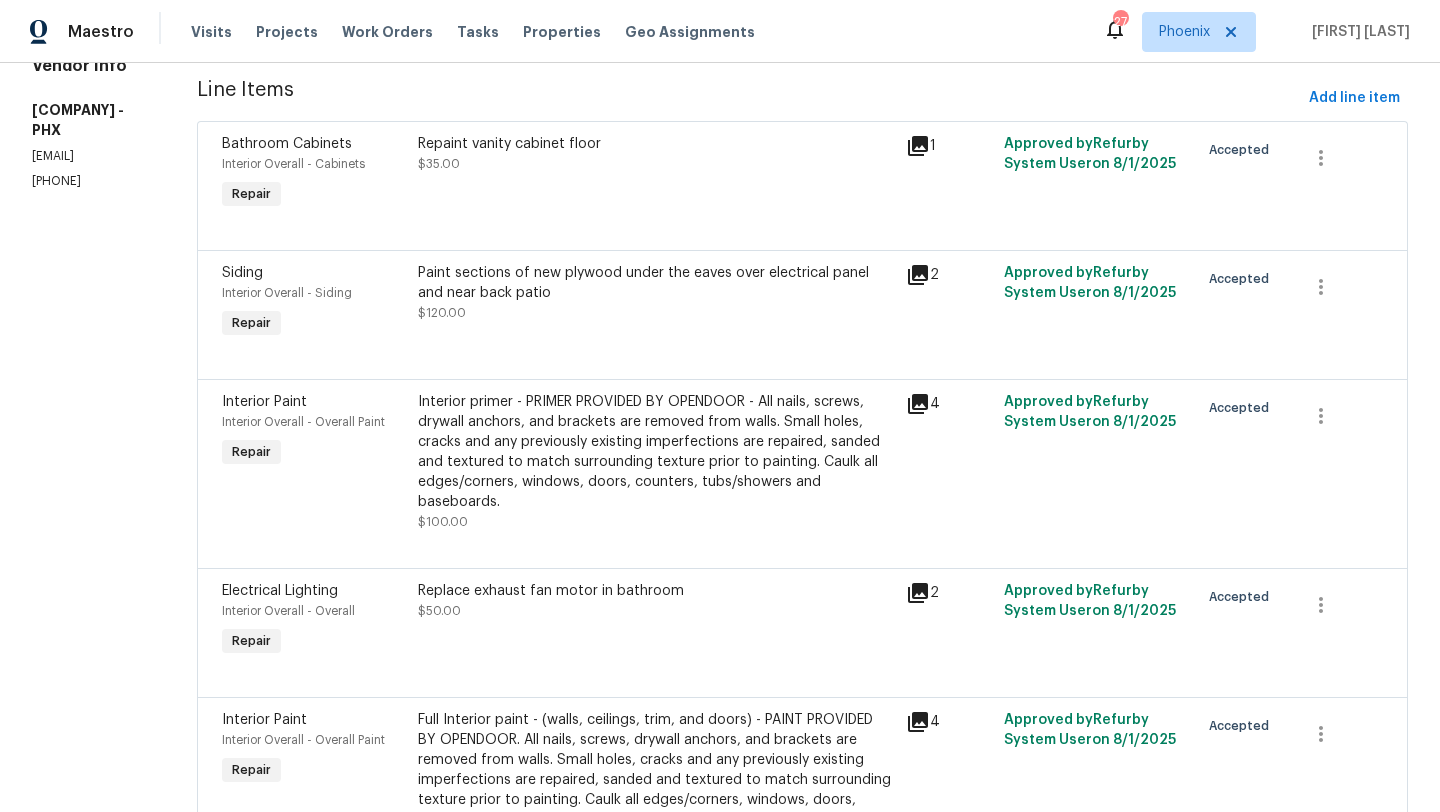 click on "Paint sections of new plywood under the eaves over electrical panel and near back patio" at bounding box center [656, 283] 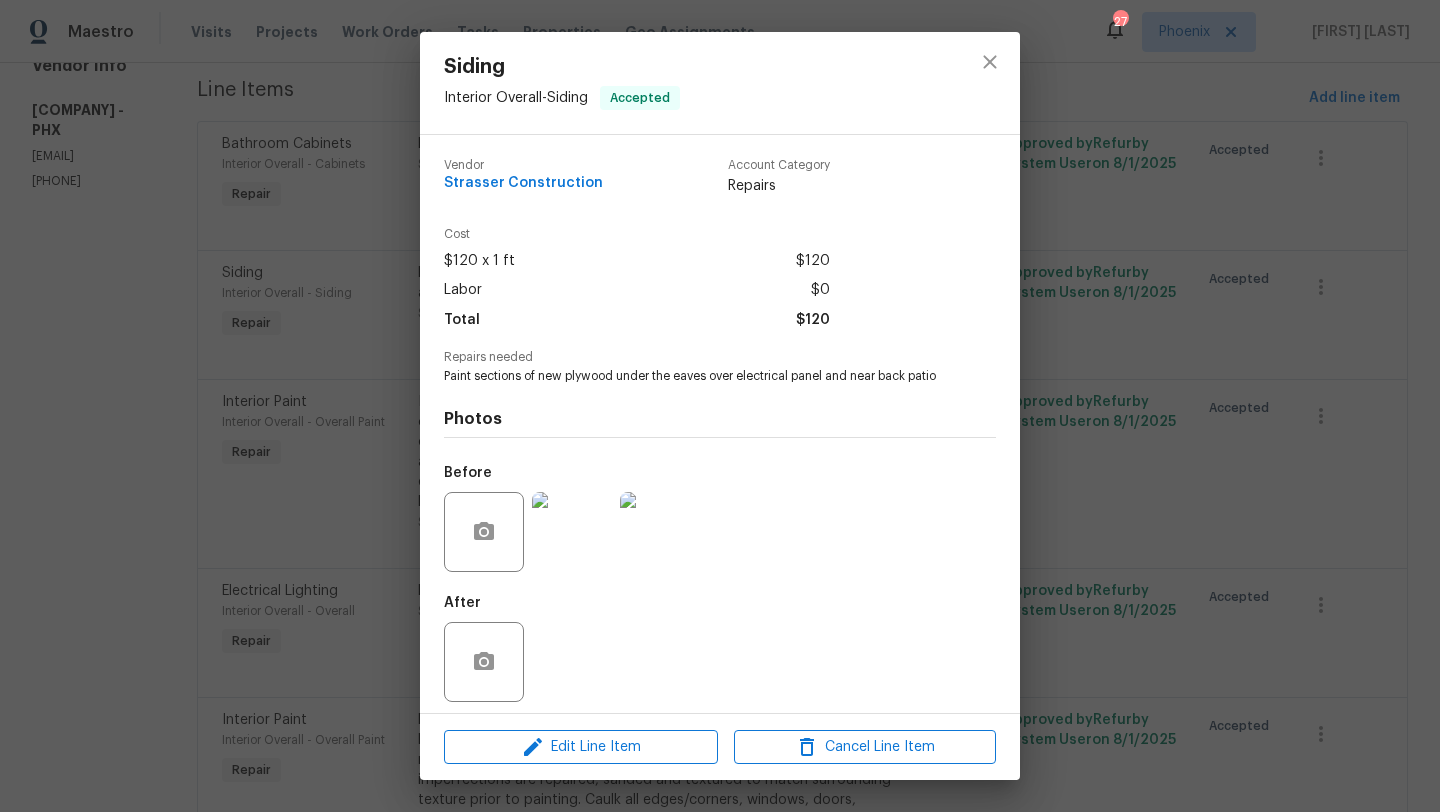 click at bounding box center [572, 532] 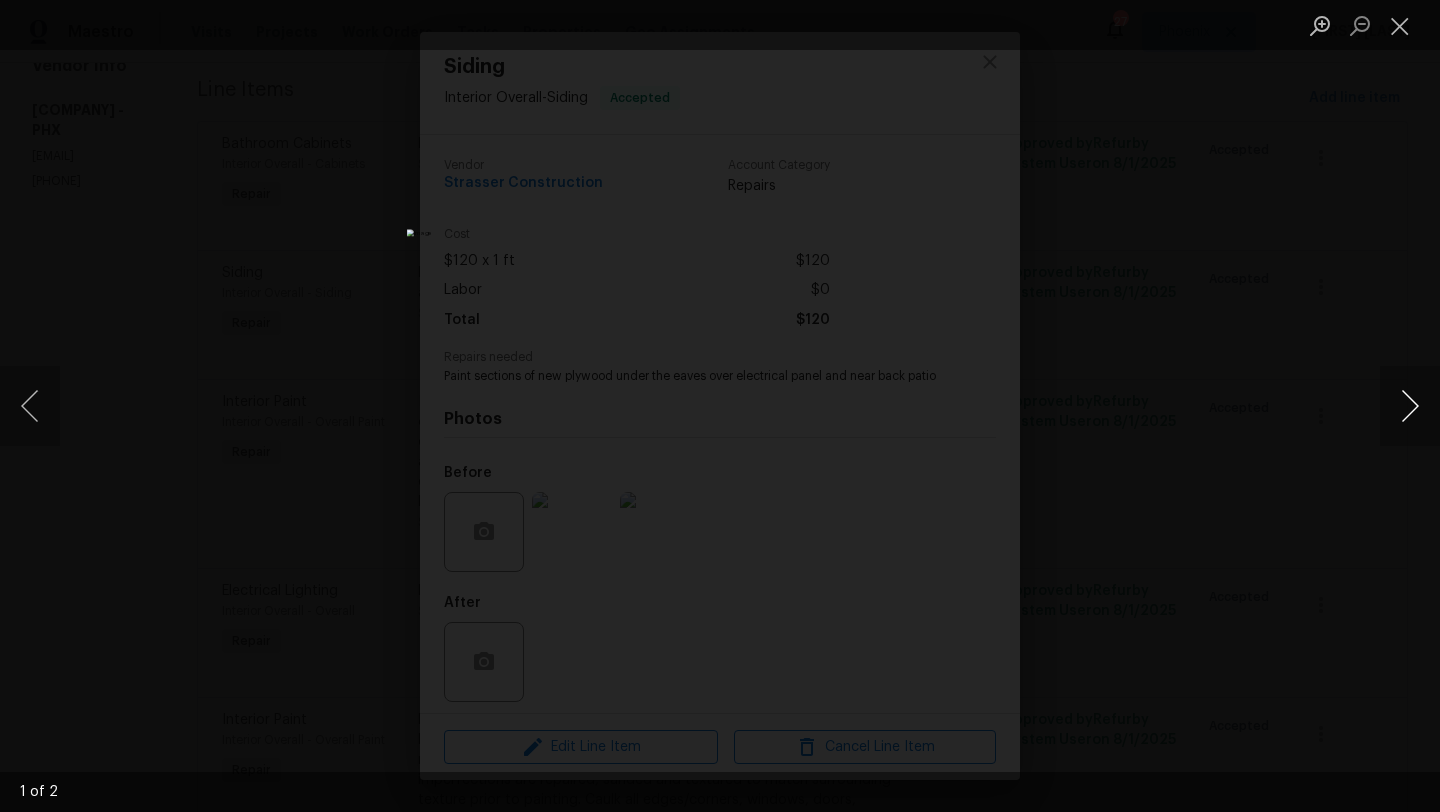 click at bounding box center [1410, 406] 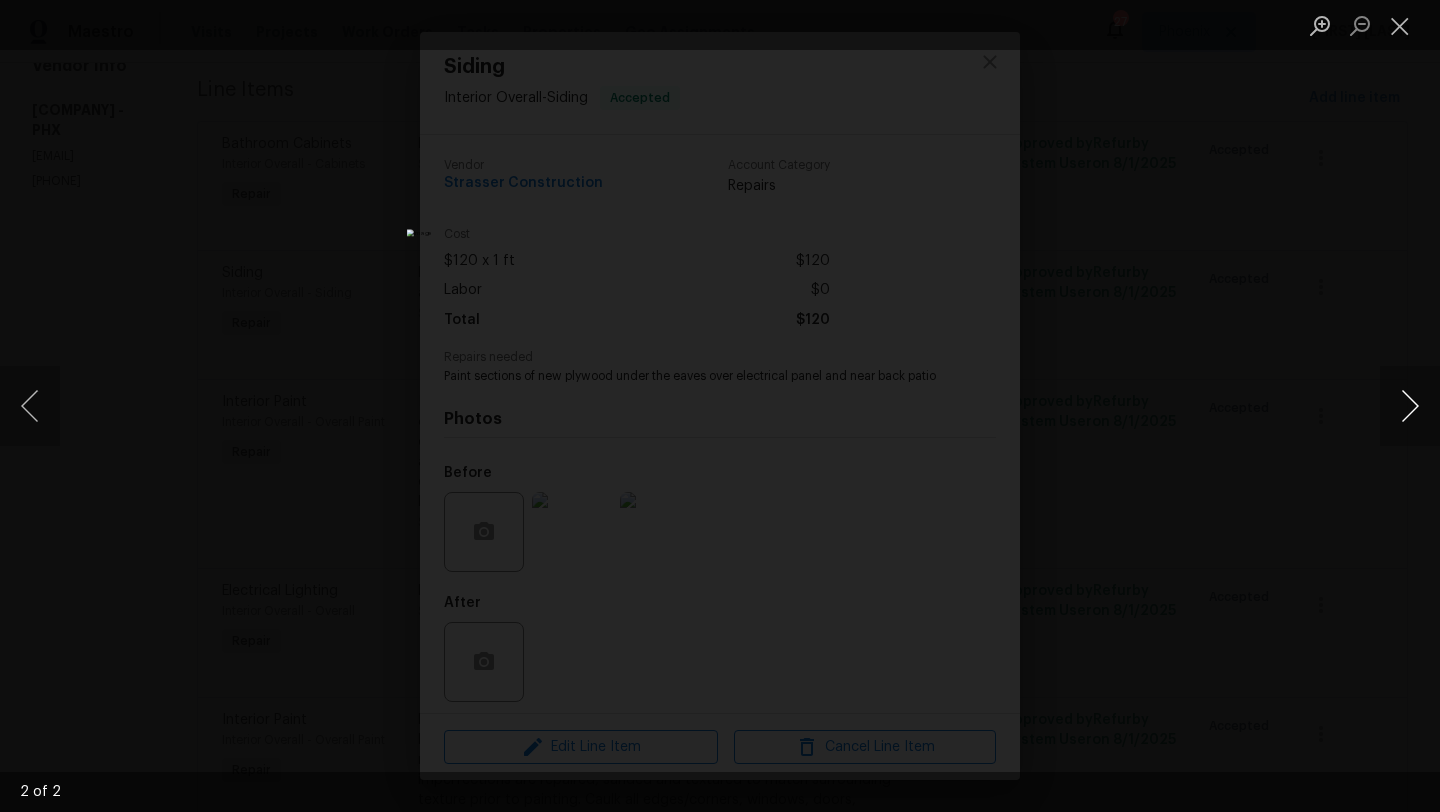 click at bounding box center [1410, 406] 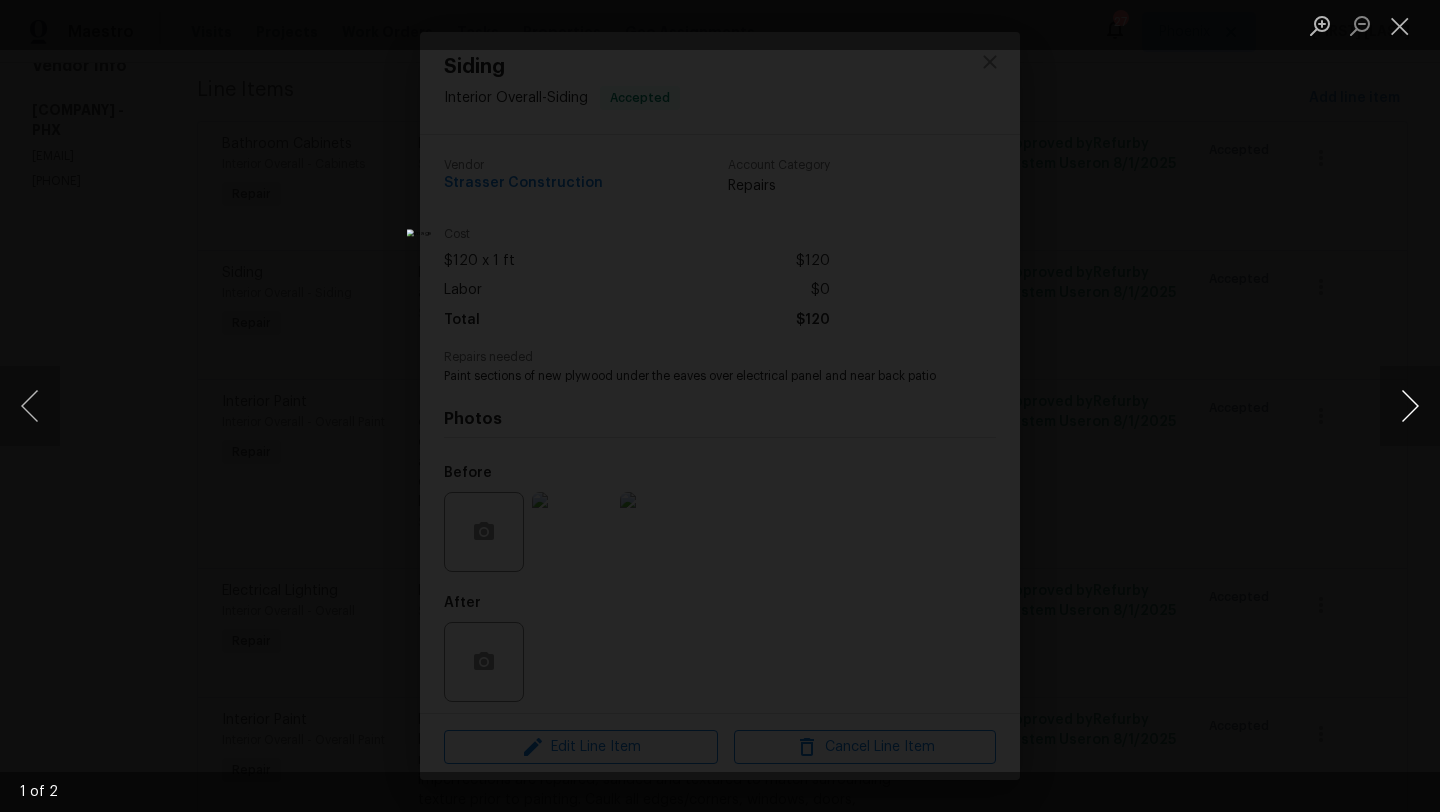 click at bounding box center (1410, 406) 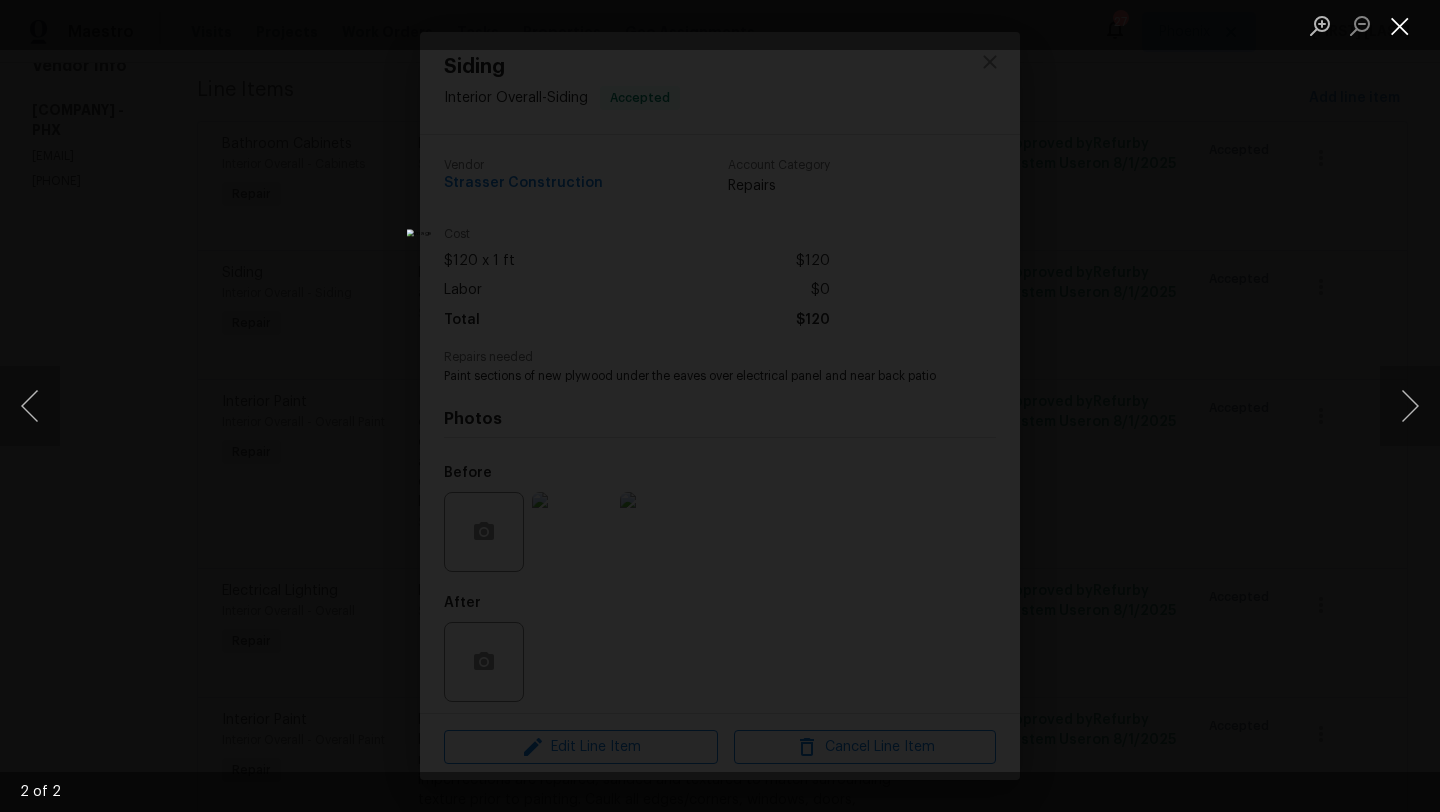 click at bounding box center (1400, 25) 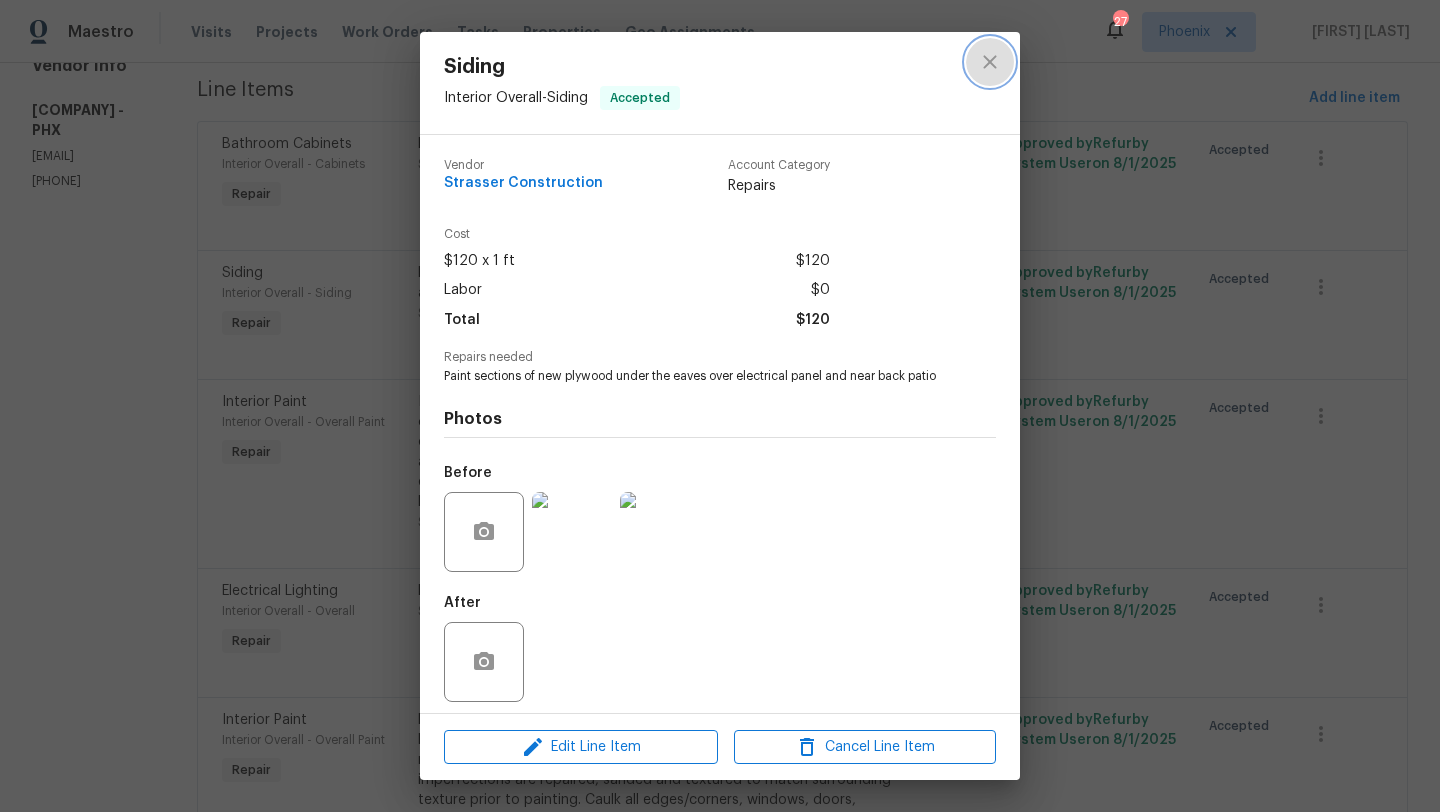 click 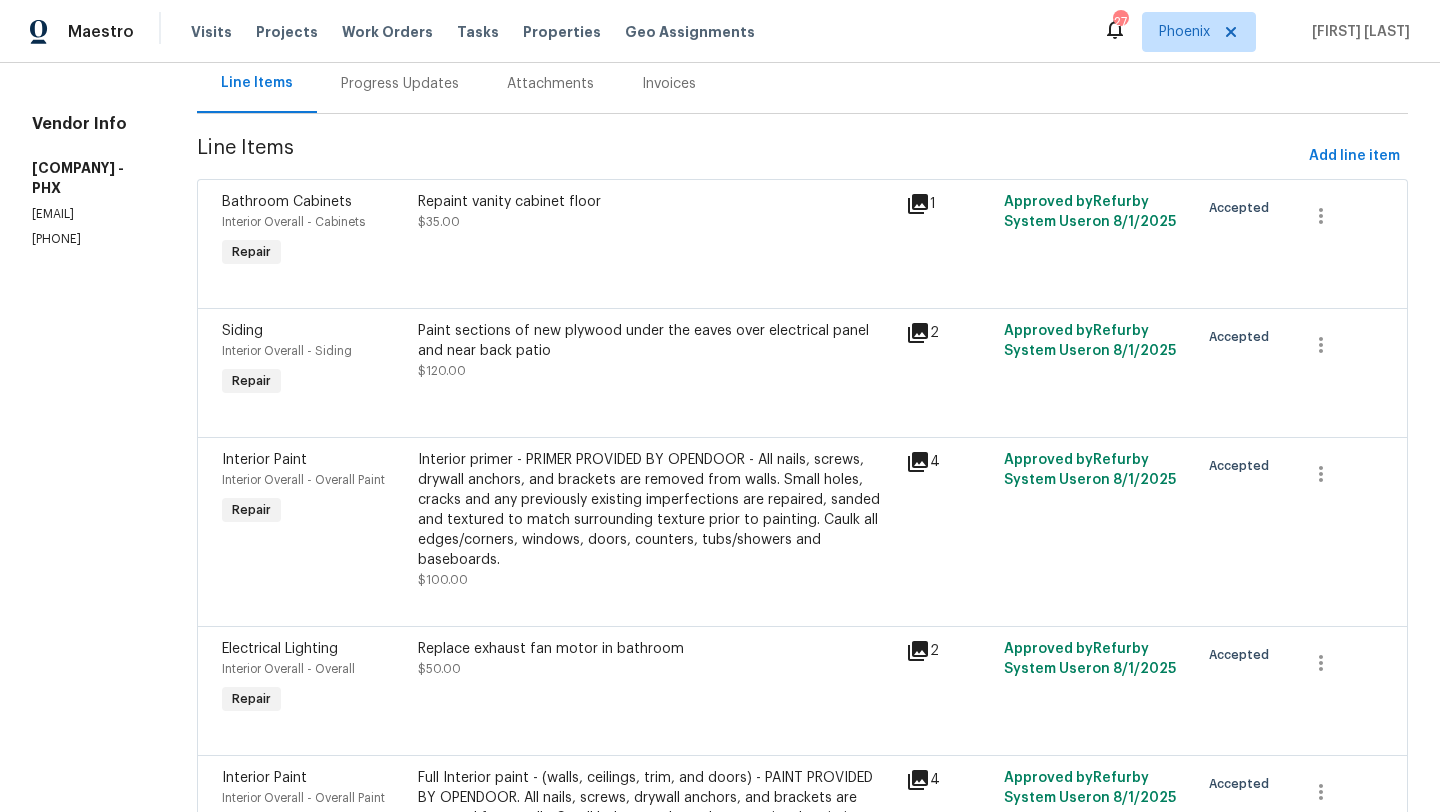 scroll, scrollTop: 0, scrollLeft: 0, axis: both 